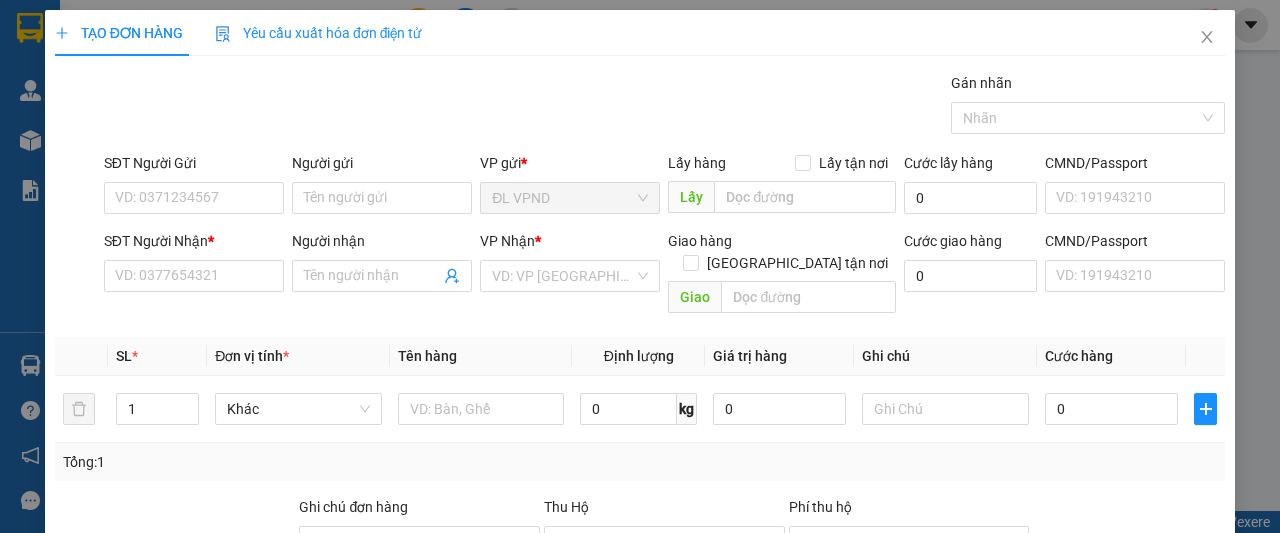 scroll, scrollTop: 0, scrollLeft: 0, axis: both 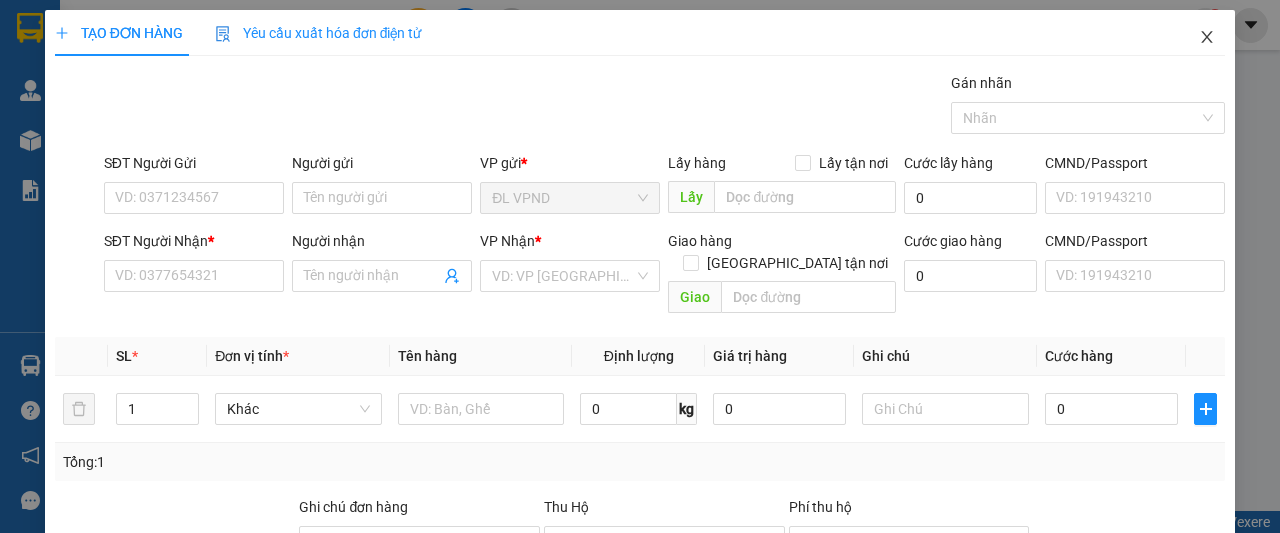 click 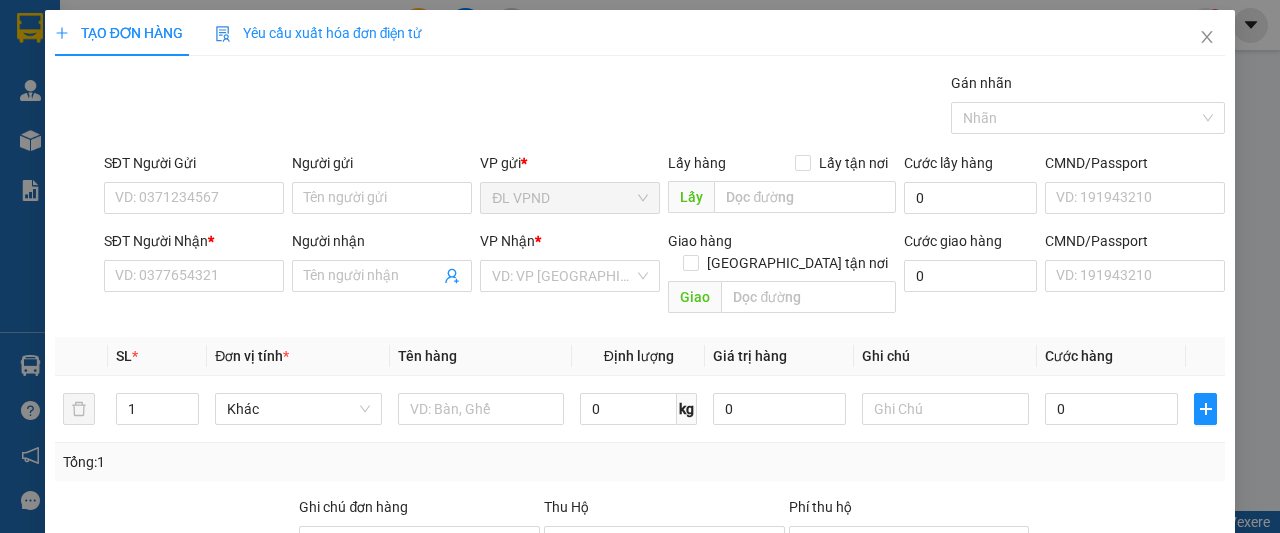 click at bounding box center [30, 140] 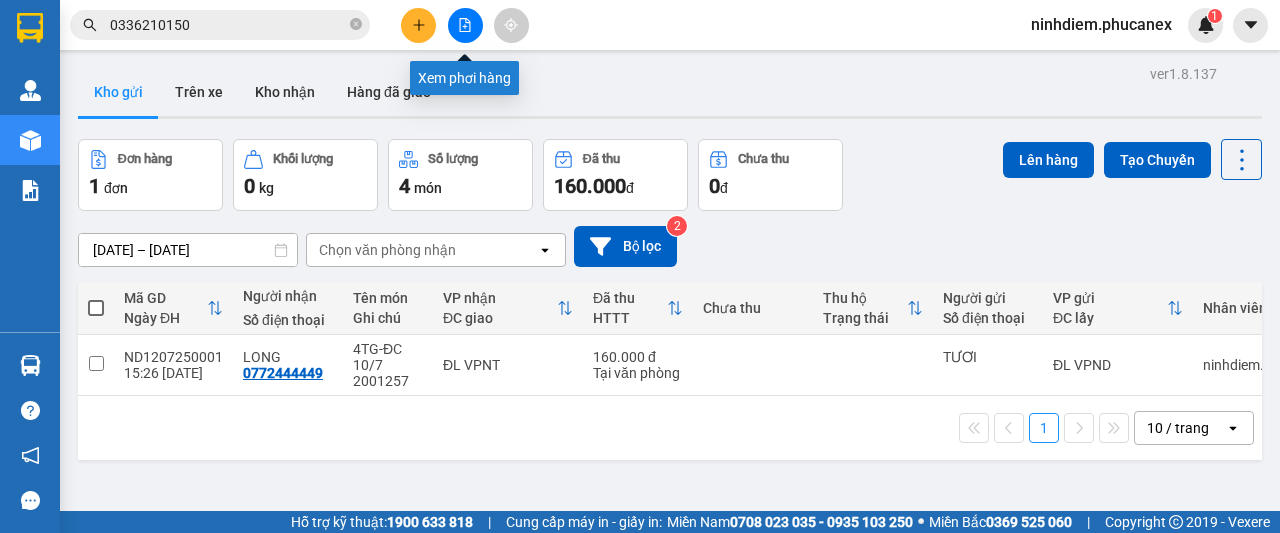 click 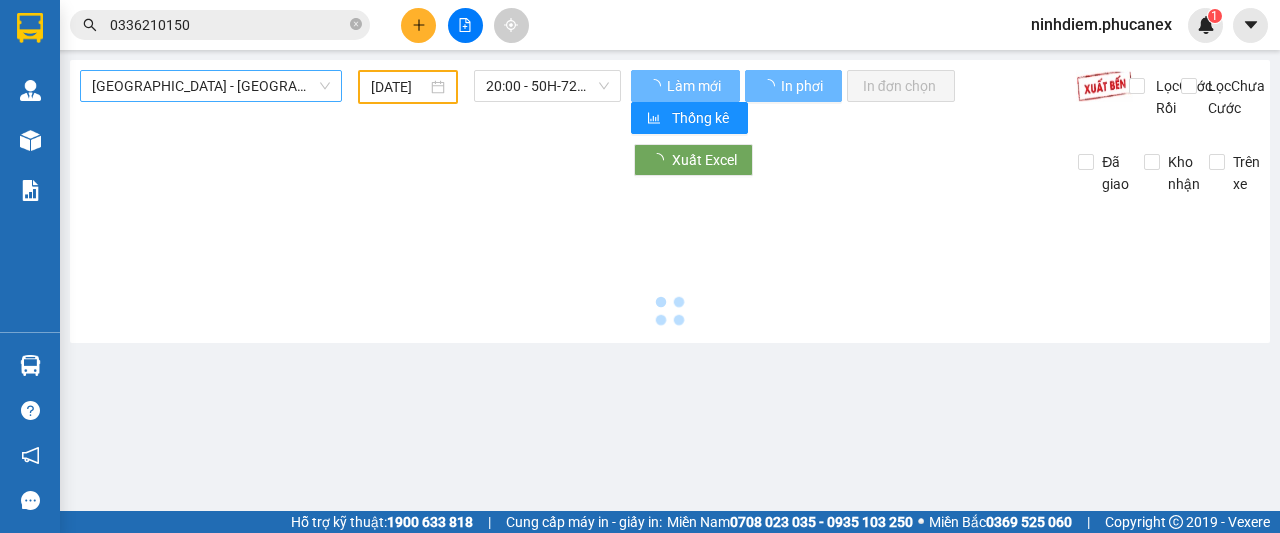 type on "[DATE]" 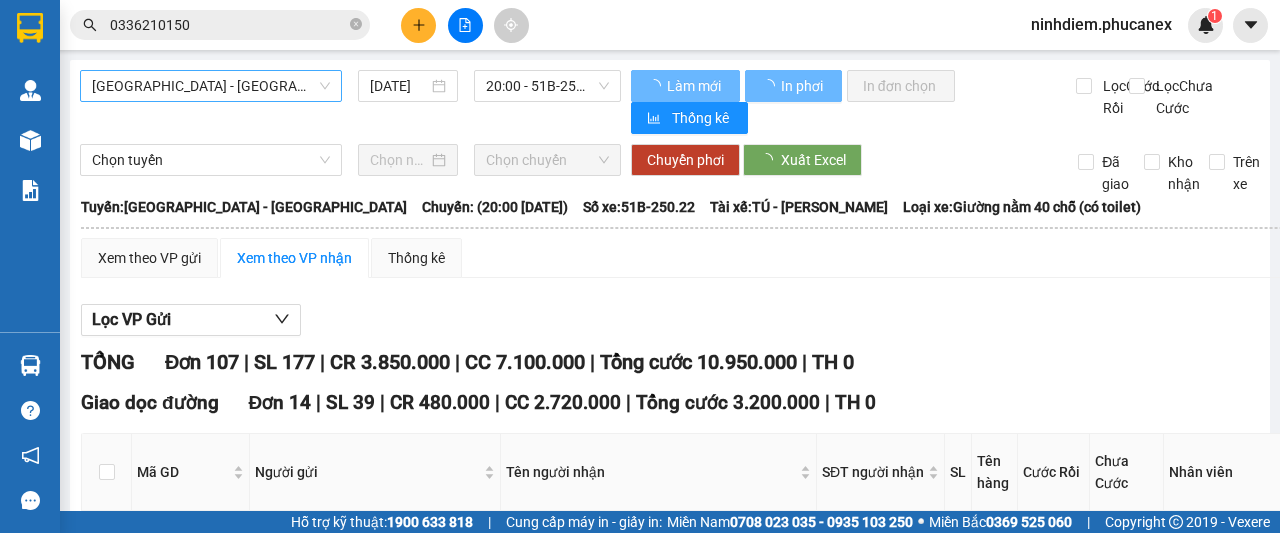 click on "[GEOGRAPHIC_DATA] - [GEOGRAPHIC_DATA]" at bounding box center (211, 86) 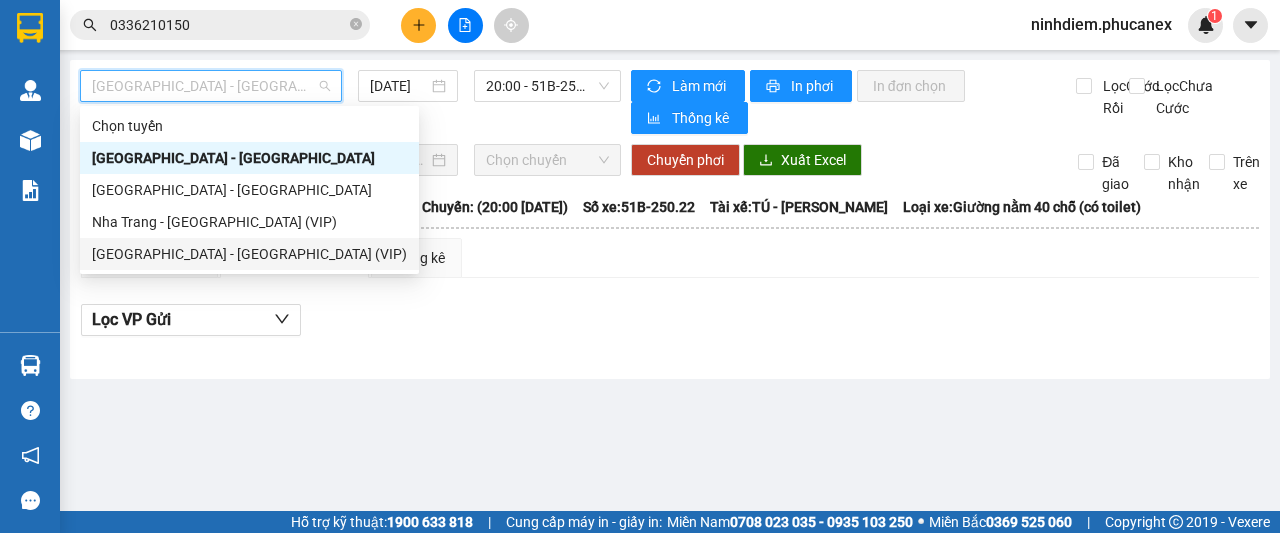 click on "[GEOGRAPHIC_DATA] - [GEOGRAPHIC_DATA] (VIP)" at bounding box center [249, 254] 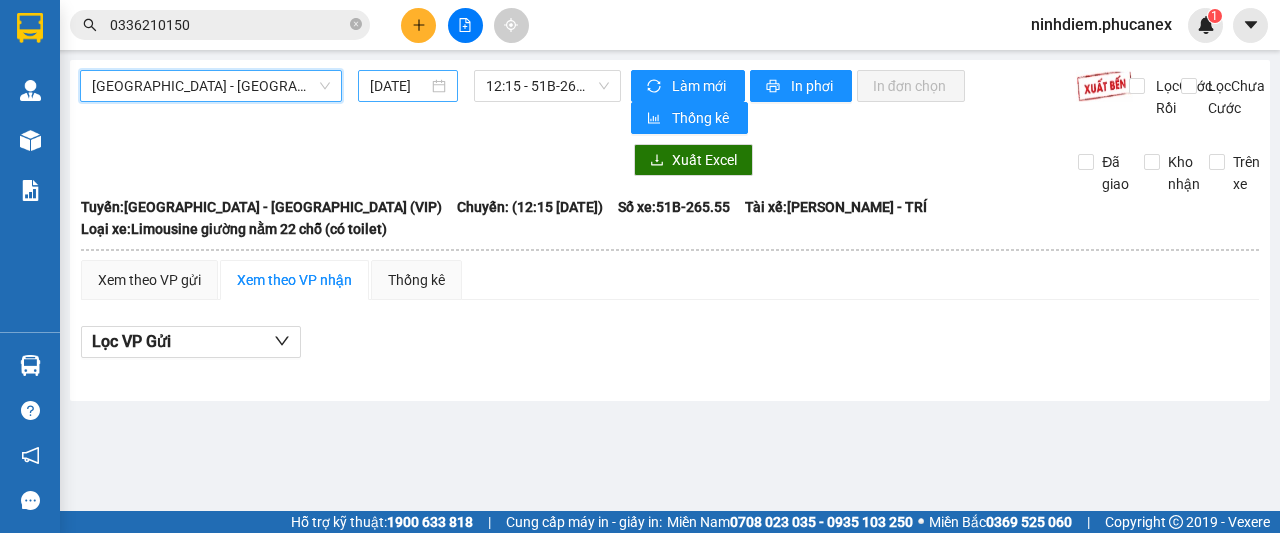 click on "[DATE]" at bounding box center (399, 86) 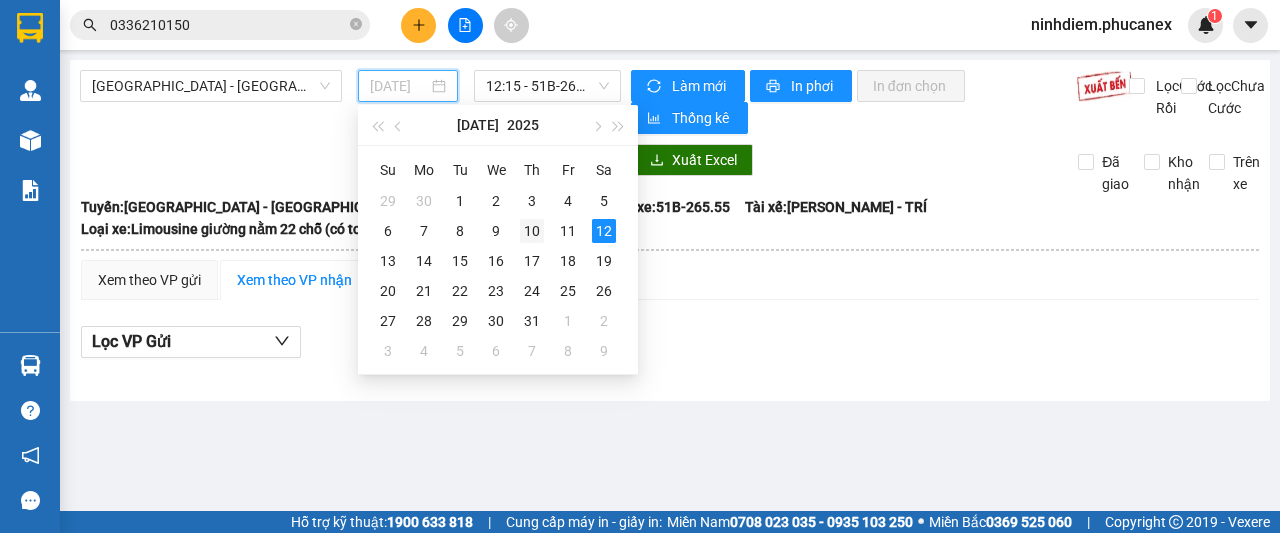 click on "10" at bounding box center [532, 231] 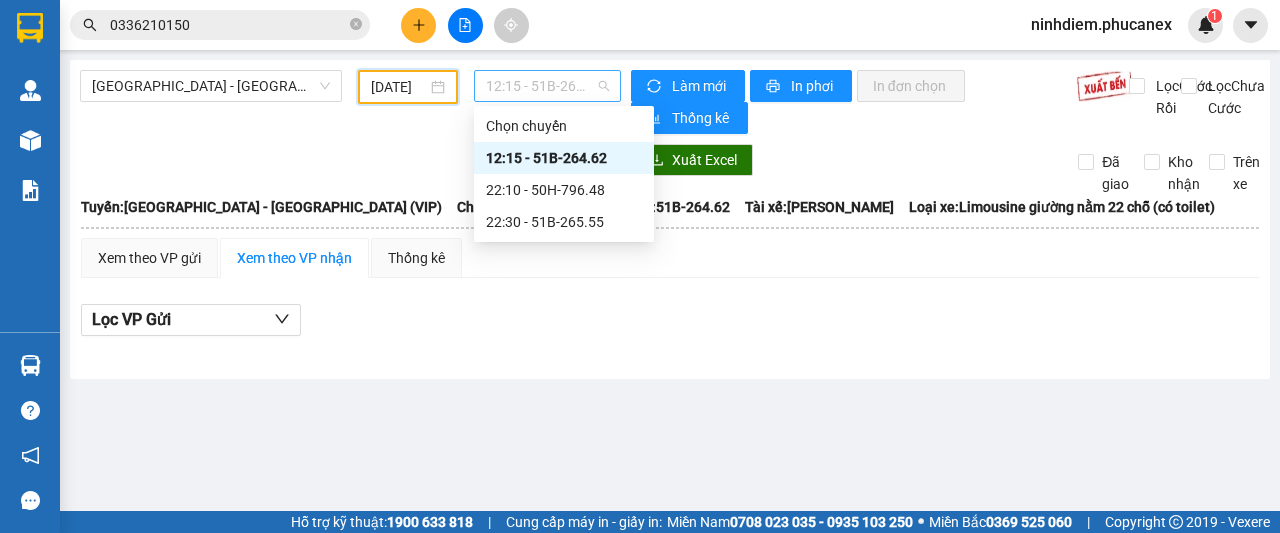 click on "12:15     - 51B-264.62" at bounding box center [547, 86] 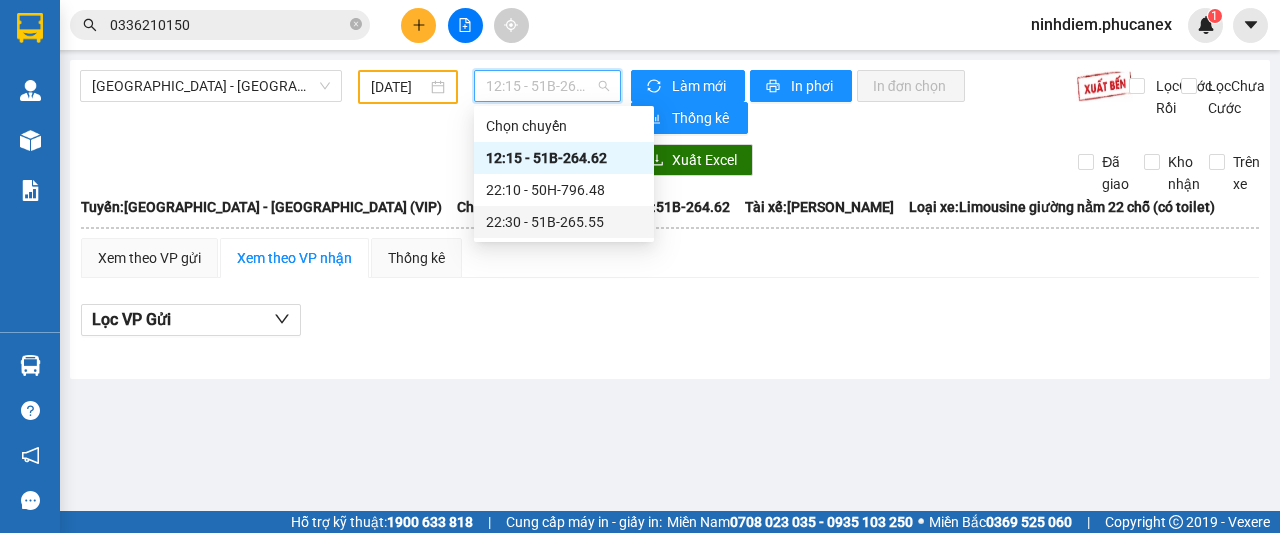 click on "22:30     - 51B-265.55" at bounding box center (564, 222) 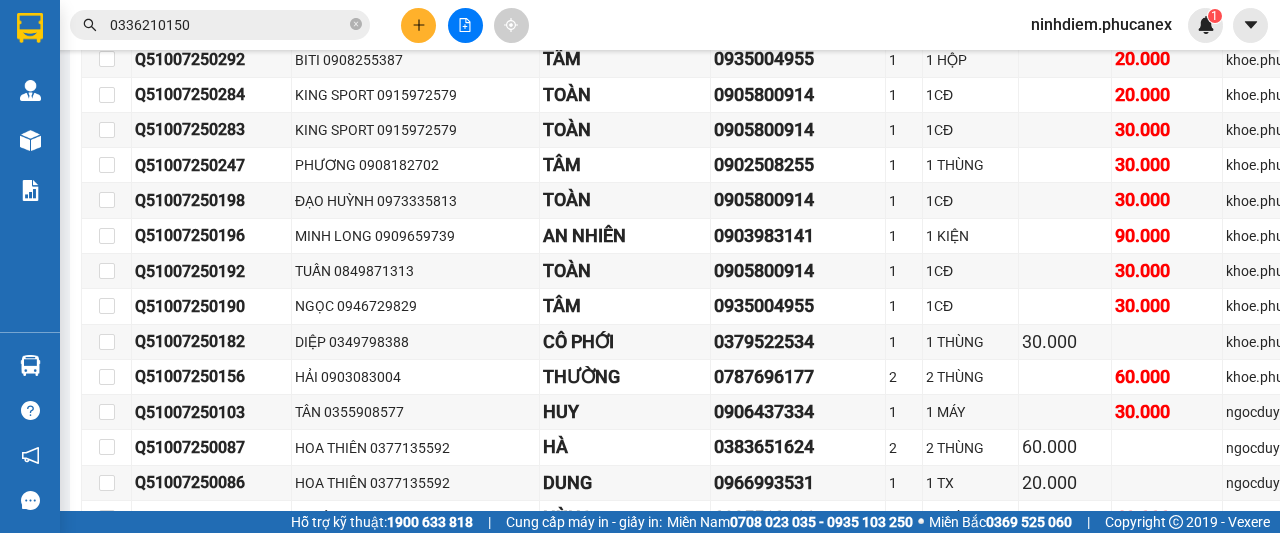 scroll, scrollTop: 17700, scrollLeft: 0, axis: vertical 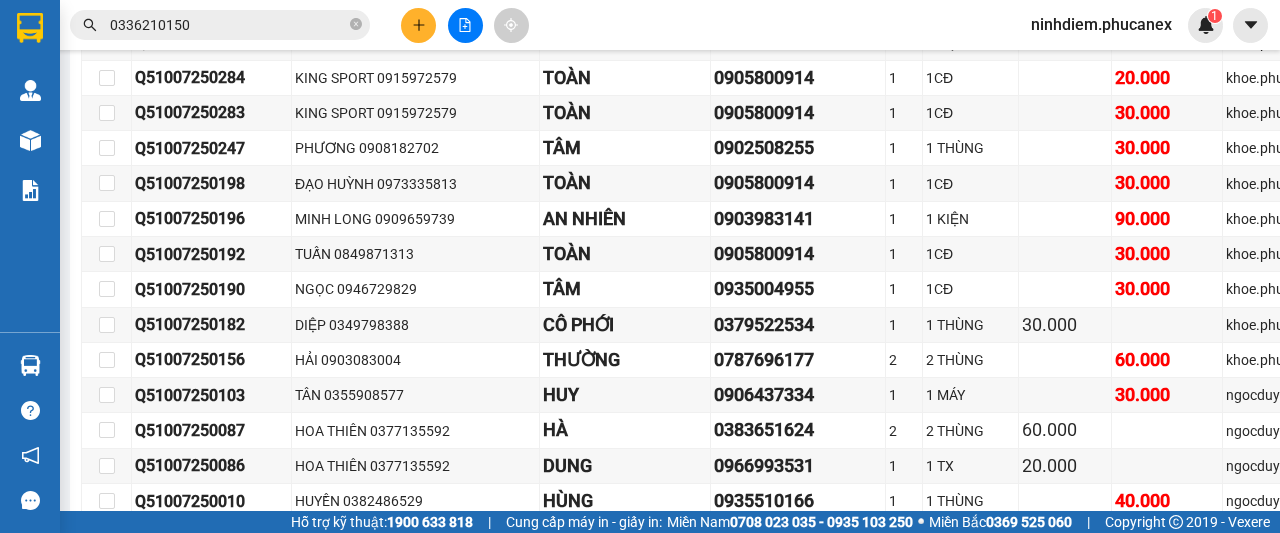 drag, startPoint x: 133, startPoint y: 208, endPoint x: 1158, endPoint y: 213, distance: 1025.0122 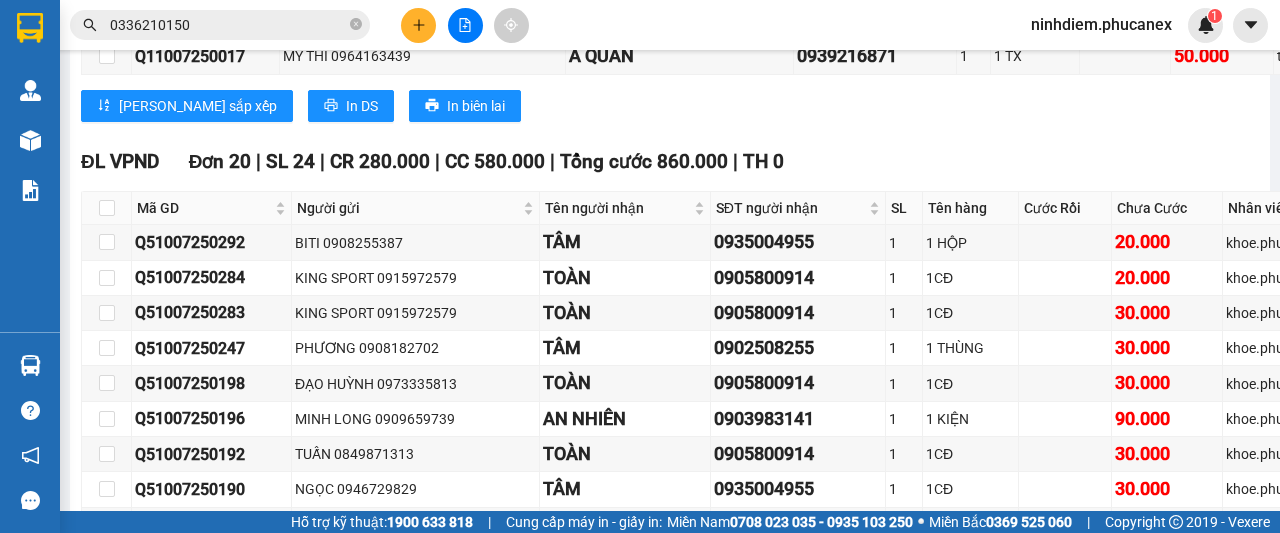 click 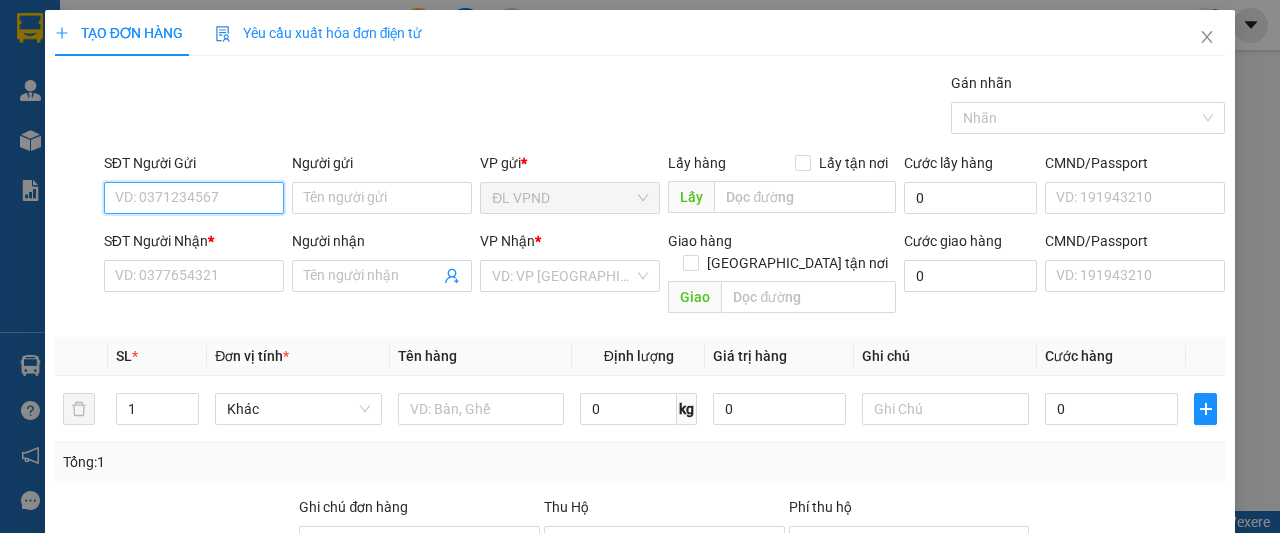 scroll, scrollTop: 0, scrollLeft: 0, axis: both 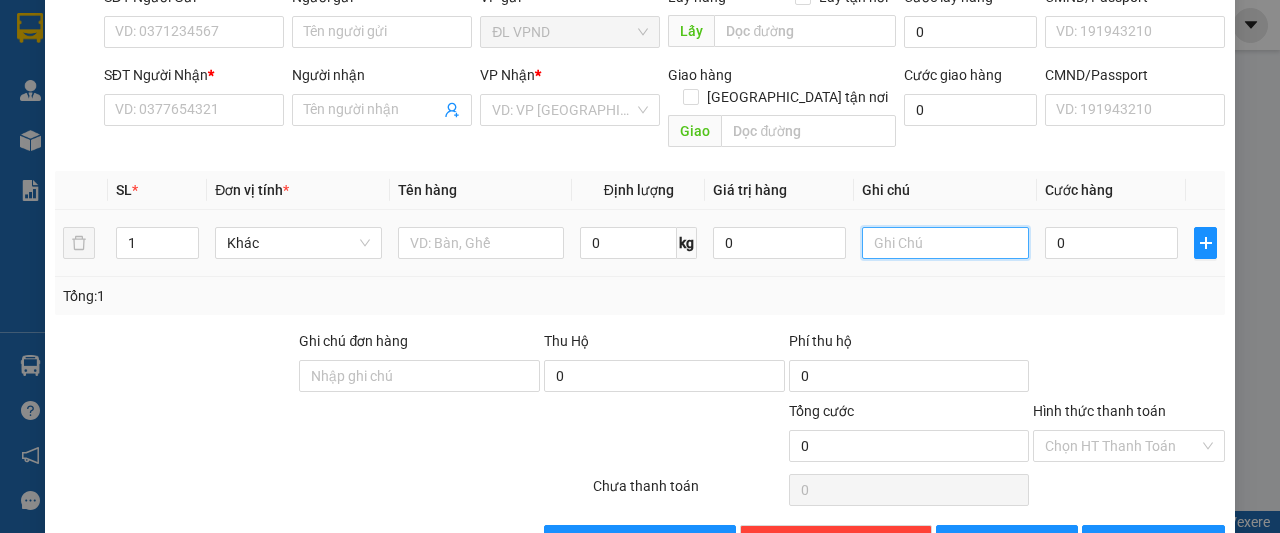 click at bounding box center [945, 243] 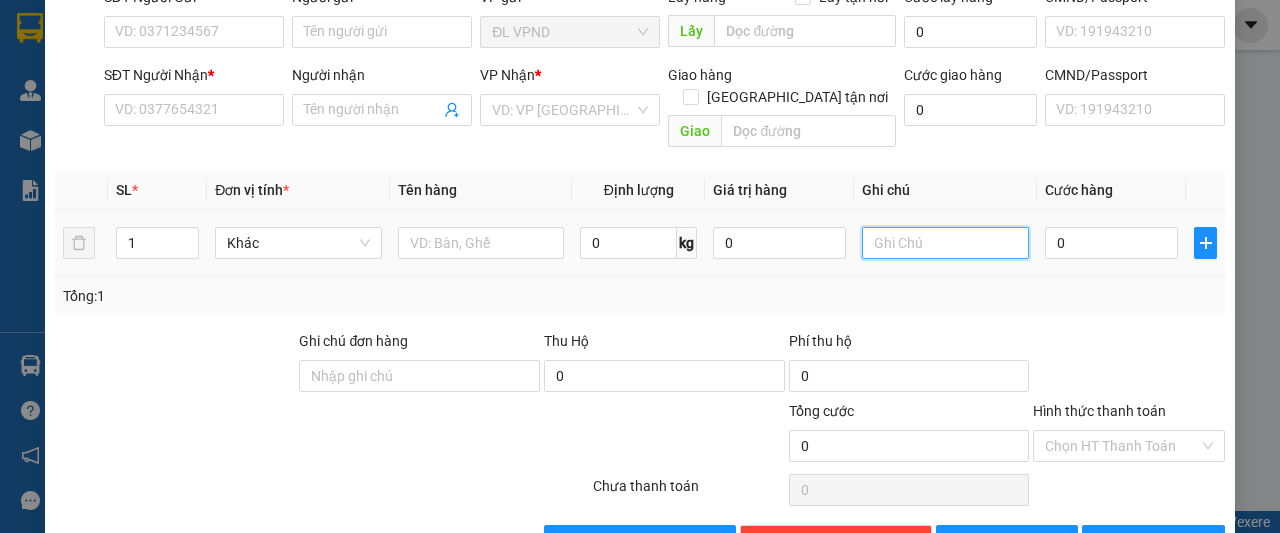 type on "1" 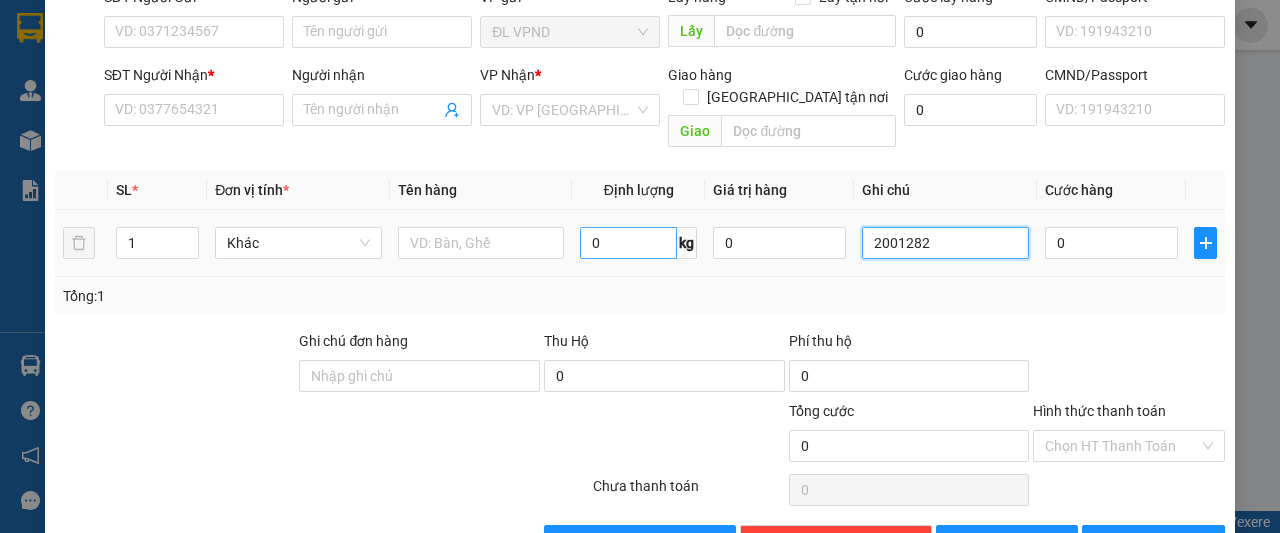 drag, startPoint x: 910, startPoint y: 223, endPoint x: 657, endPoint y: 227, distance: 253.03162 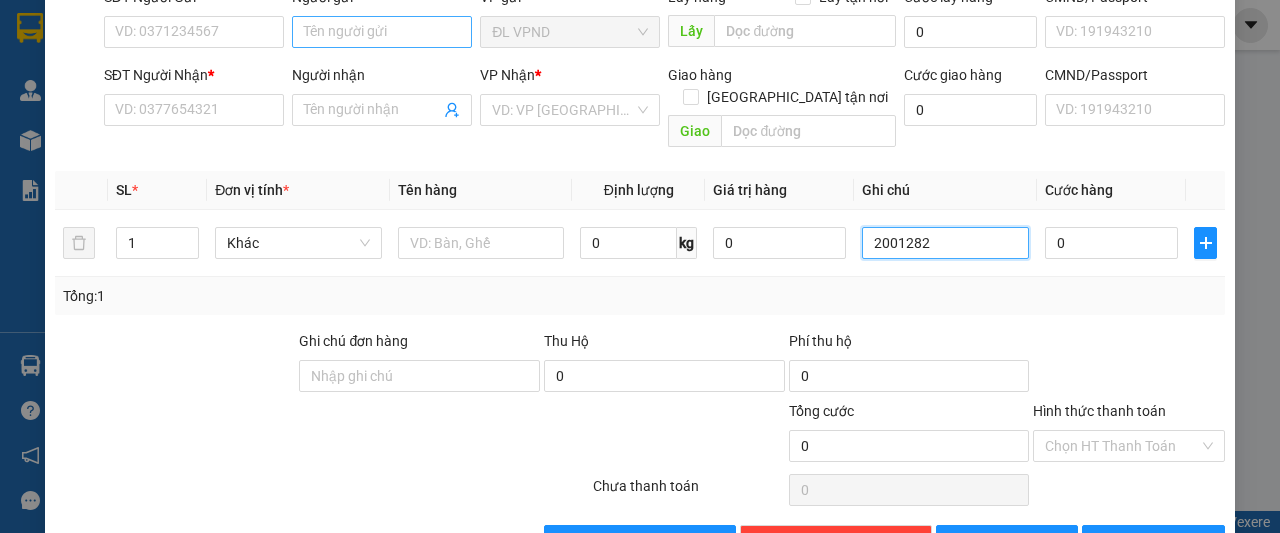 type on "2001282" 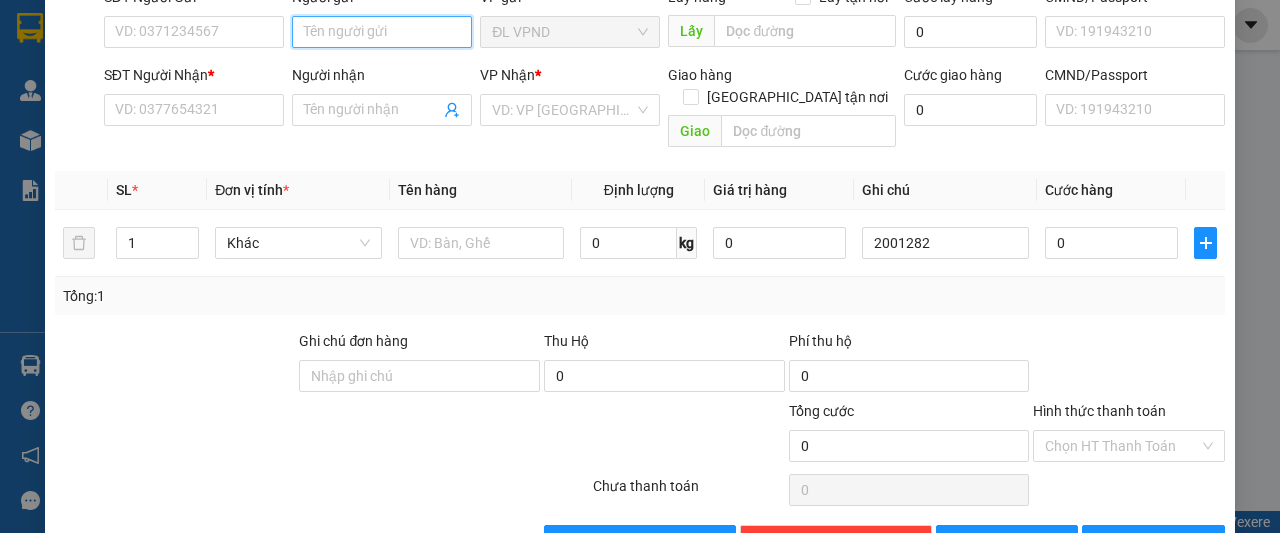 click on "Người gửi" at bounding box center [382, 32] 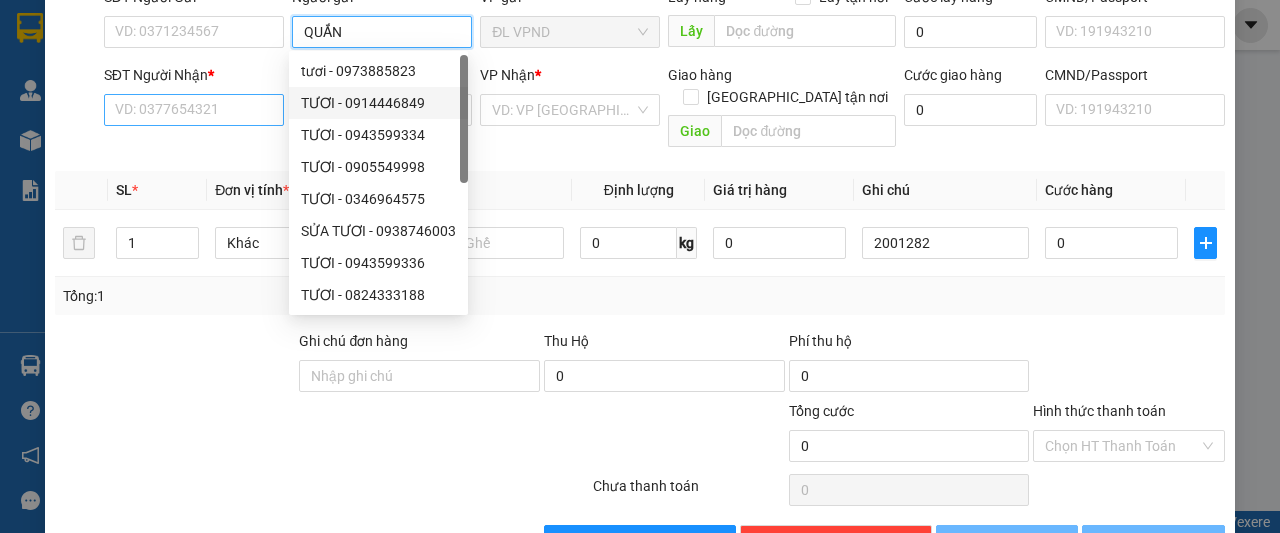 type on "QUẮN" 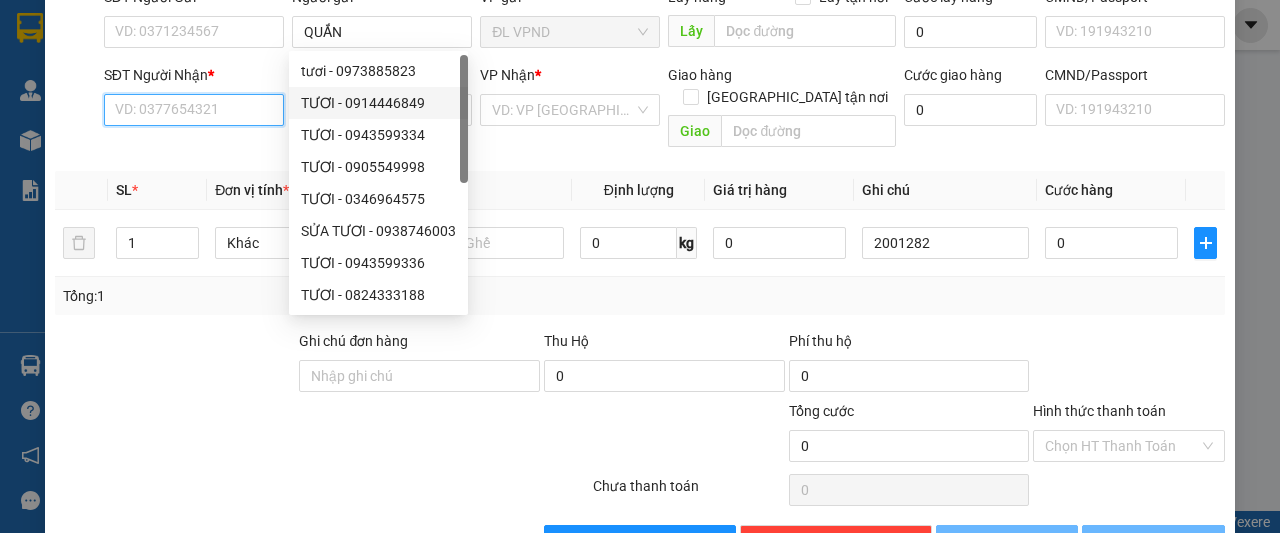 click on "SĐT Người Nhận  *" at bounding box center [194, 110] 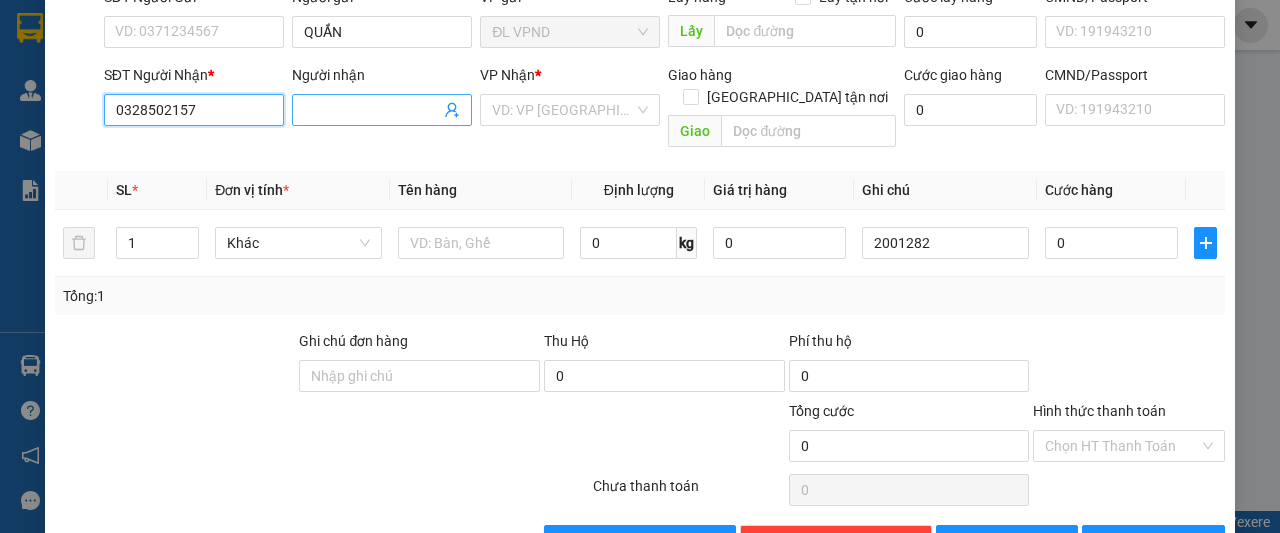 type on "0328502157" 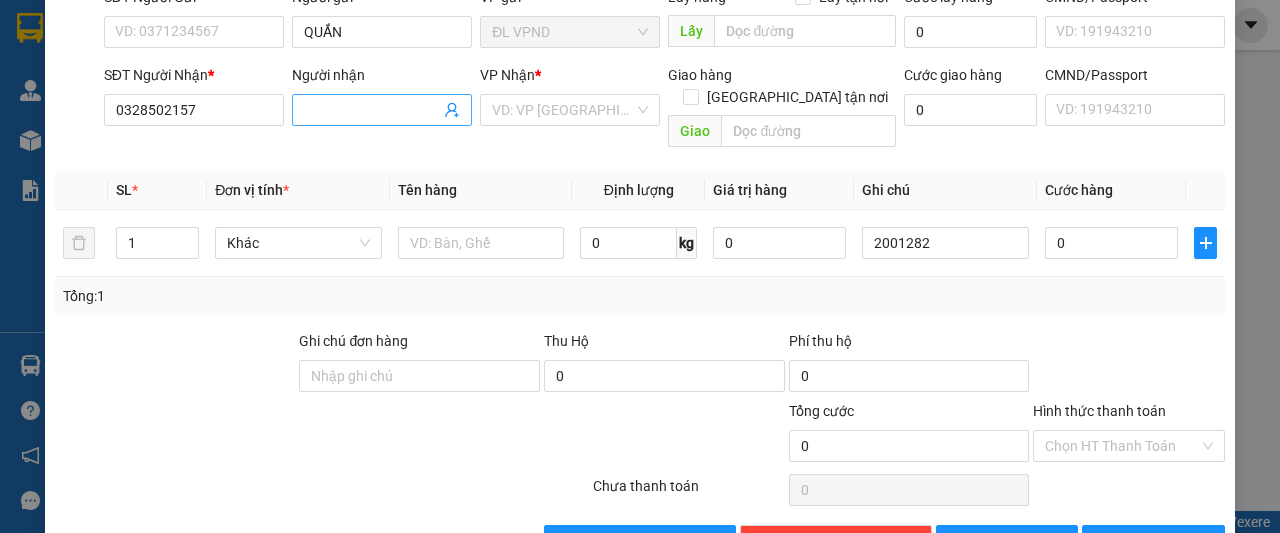 click on "Người nhận" at bounding box center (372, 110) 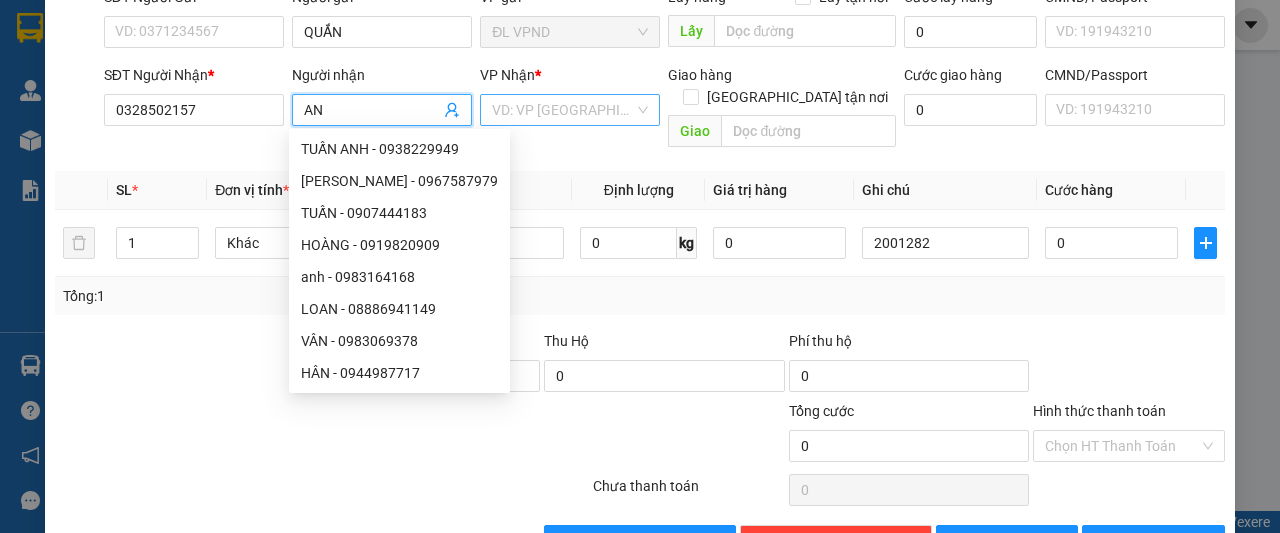 type on "AN" 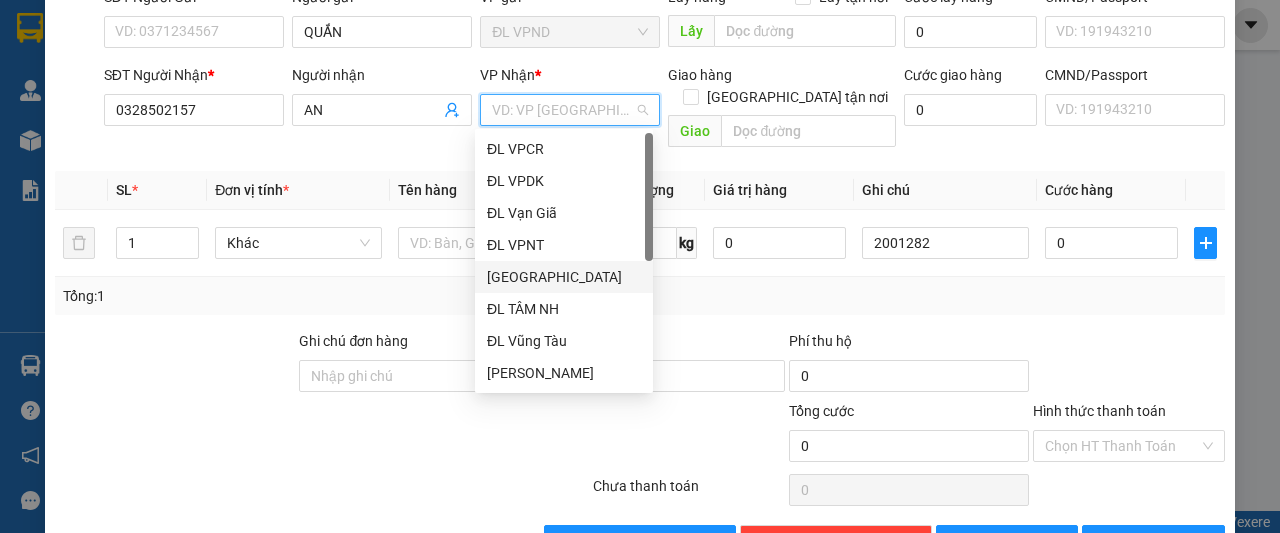 click on "[GEOGRAPHIC_DATA]" at bounding box center [564, 277] 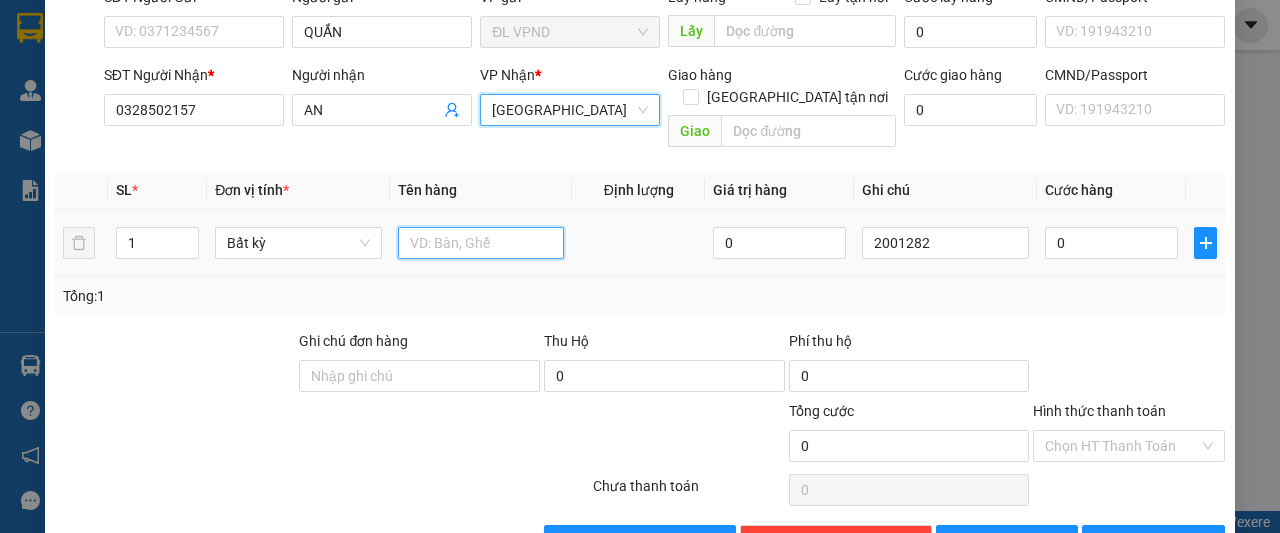 click at bounding box center [481, 243] 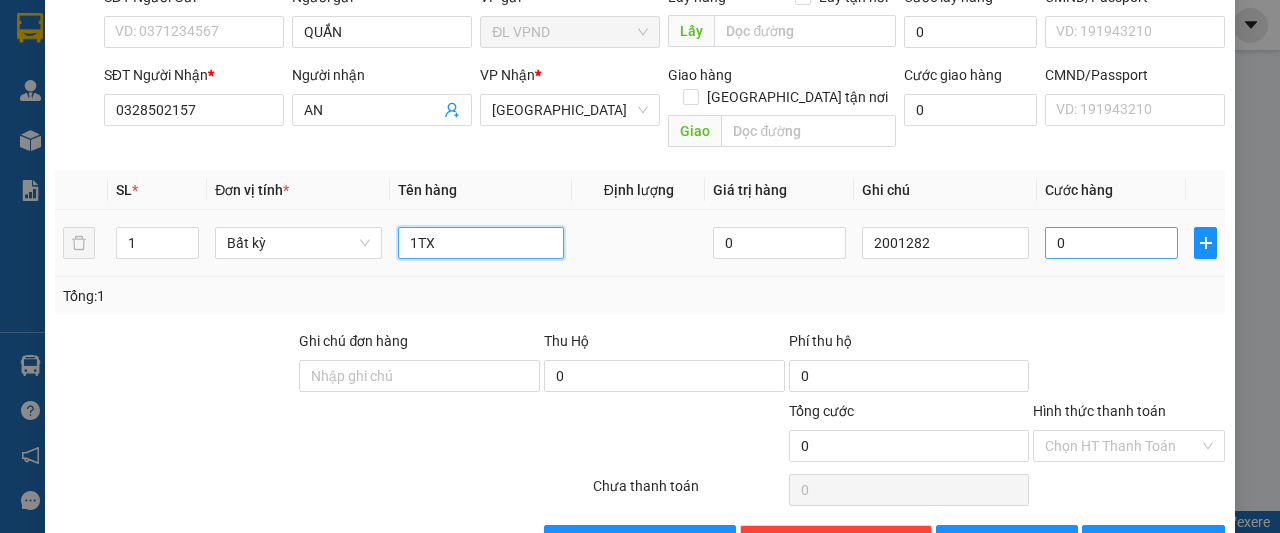 type on "1TX" 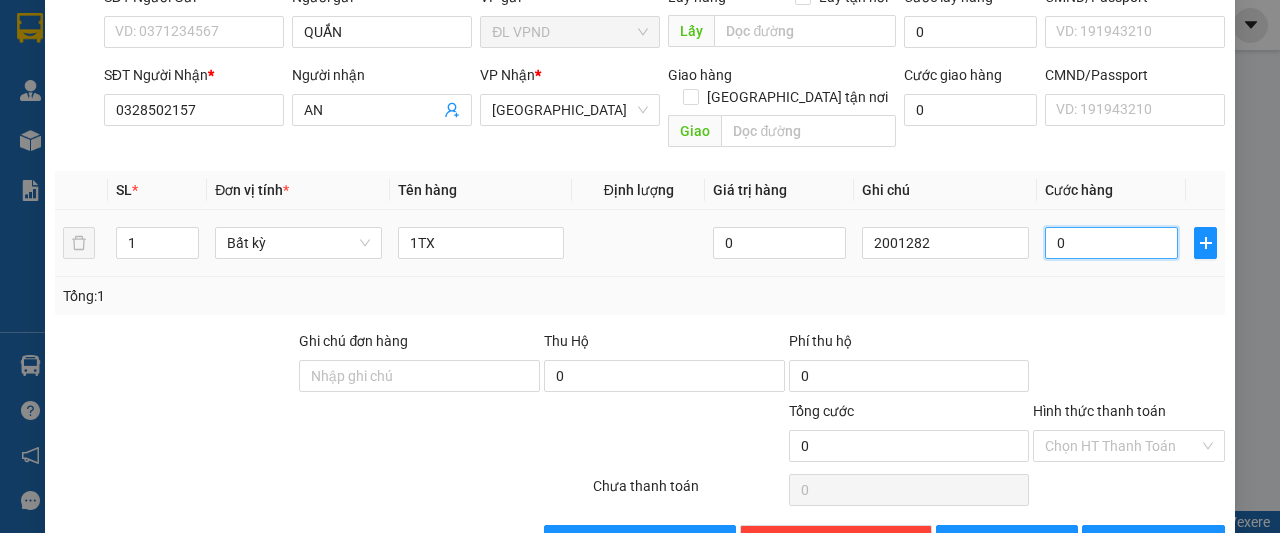 click on "0" at bounding box center (1111, 243) 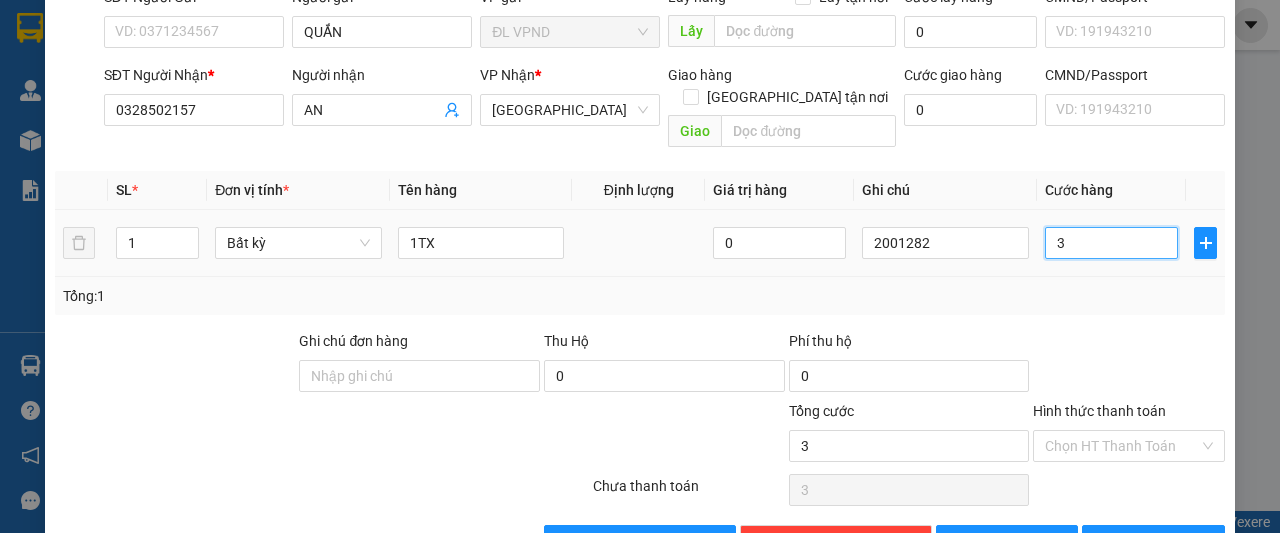 type on "30" 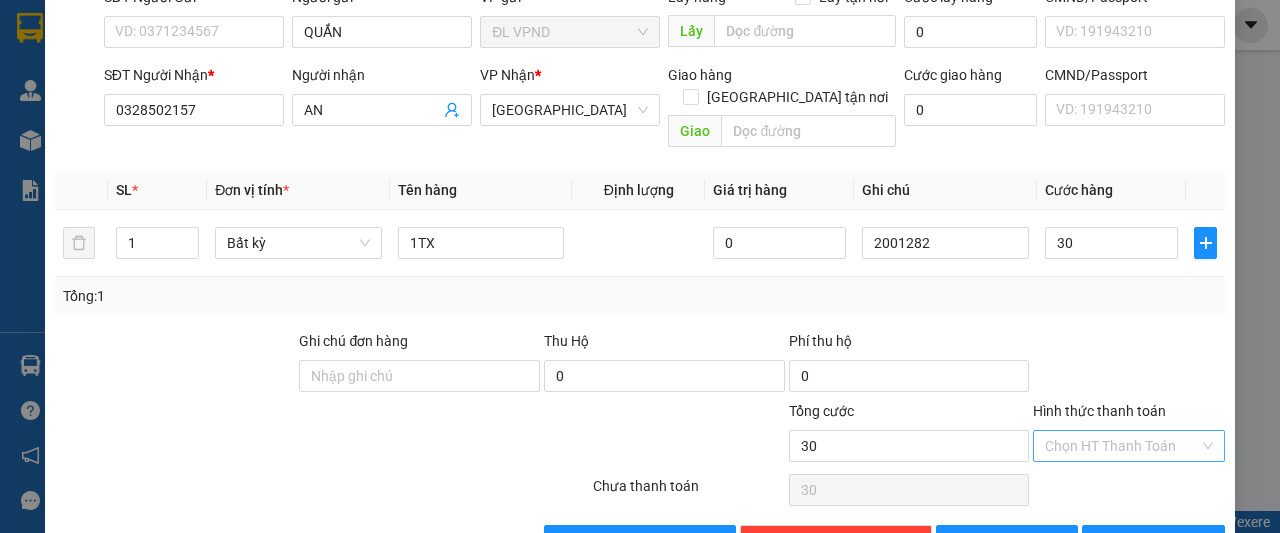 type on "30.000" 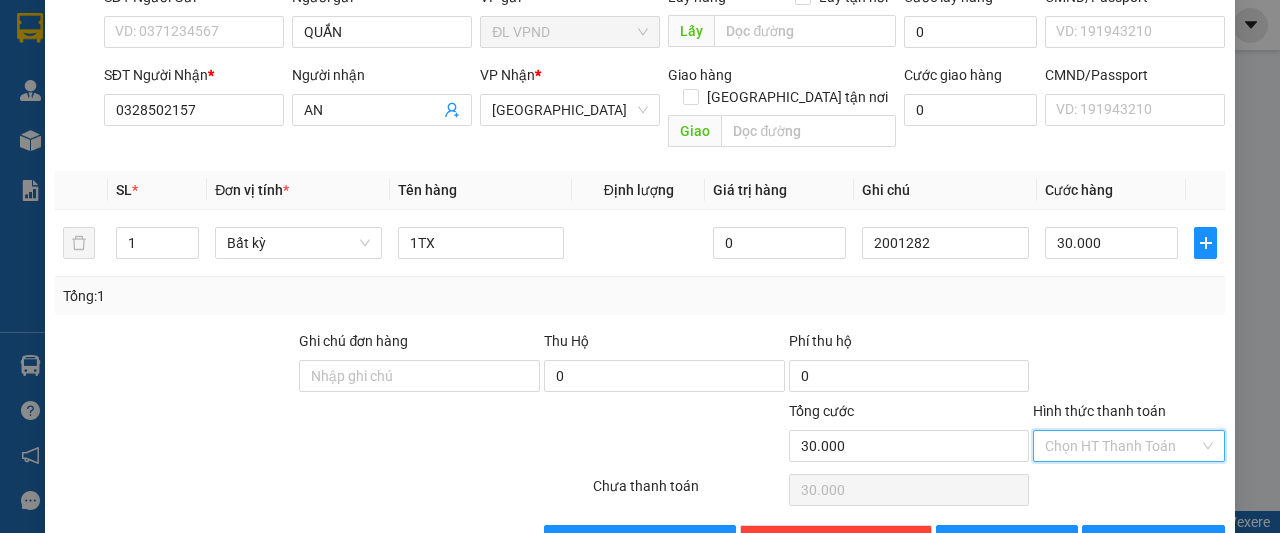 click on "Hình thức thanh toán" at bounding box center (1122, 446) 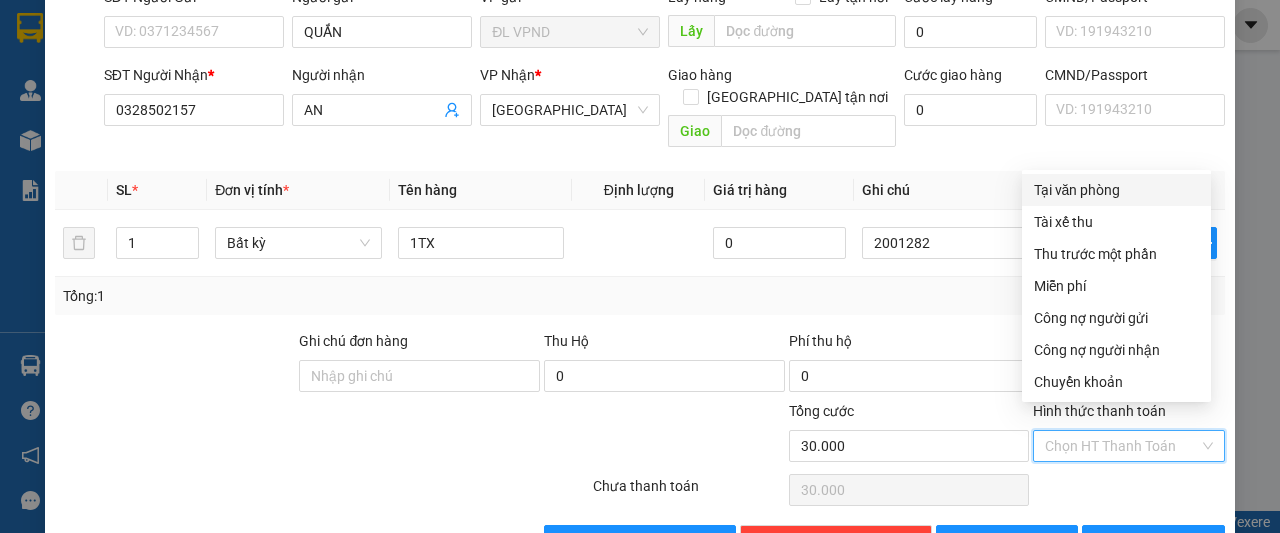 click on "Tại văn phòng" at bounding box center (1116, 190) 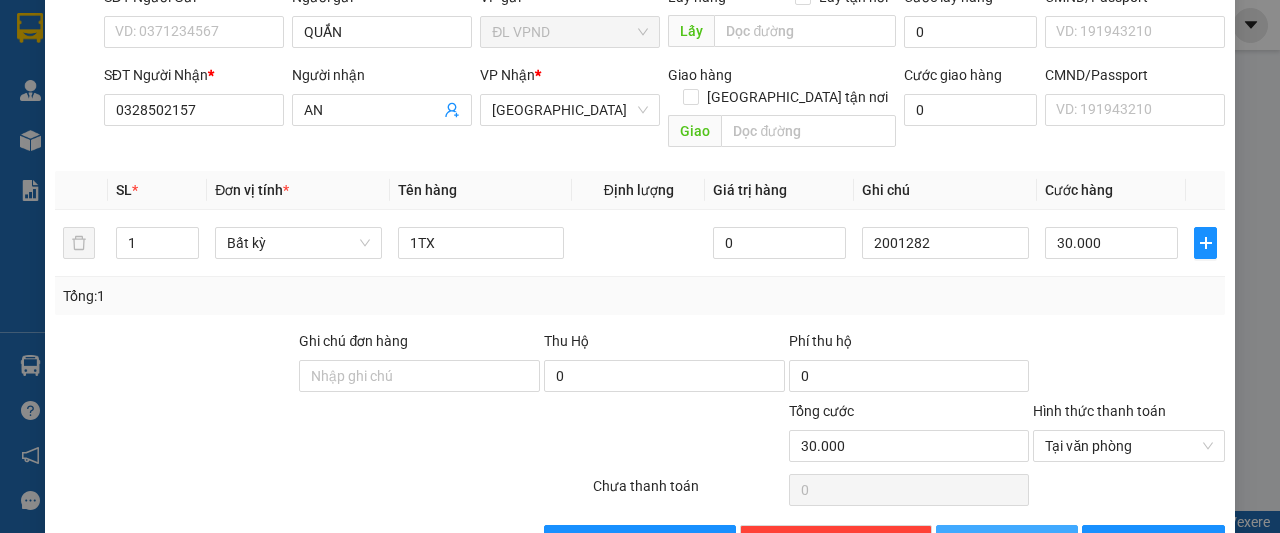 click on "[PERSON_NAME]" at bounding box center [1007, 541] 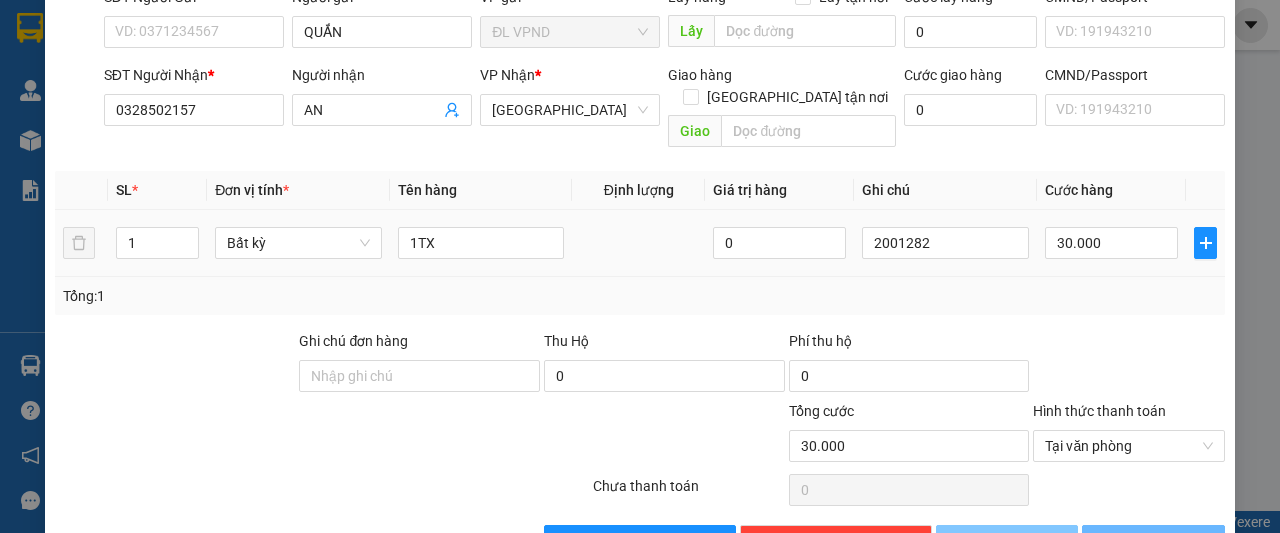 type 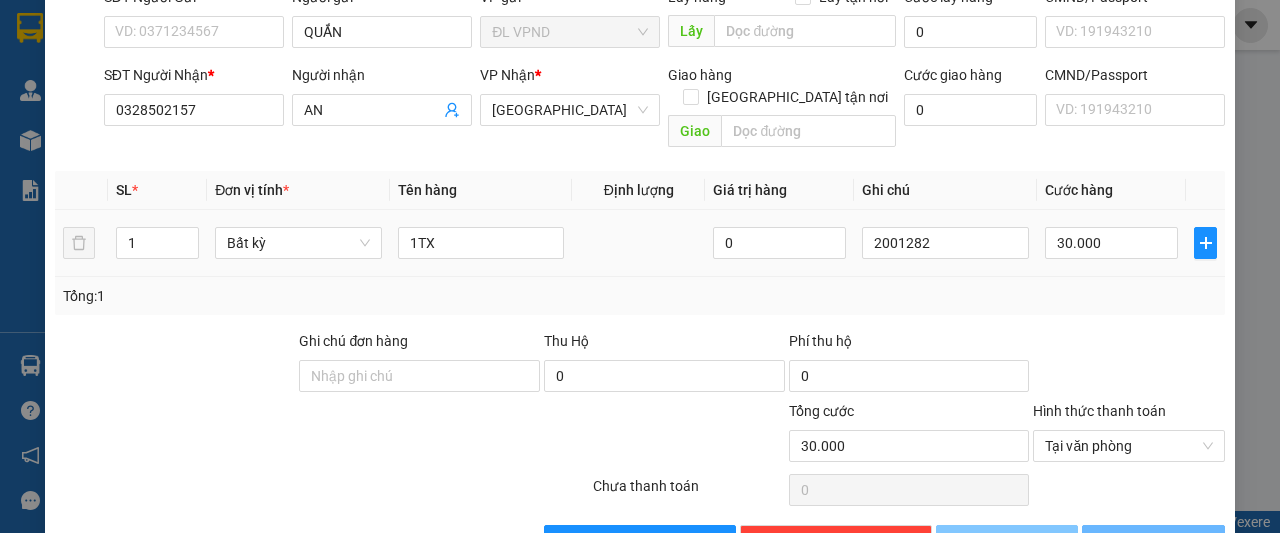 type 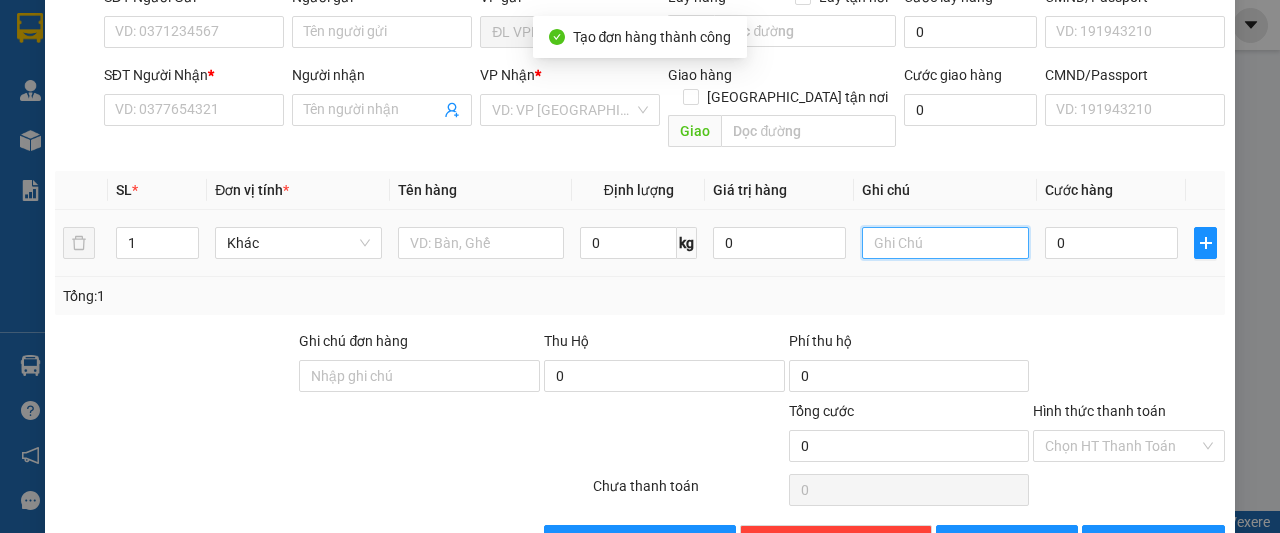 click at bounding box center (945, 243) 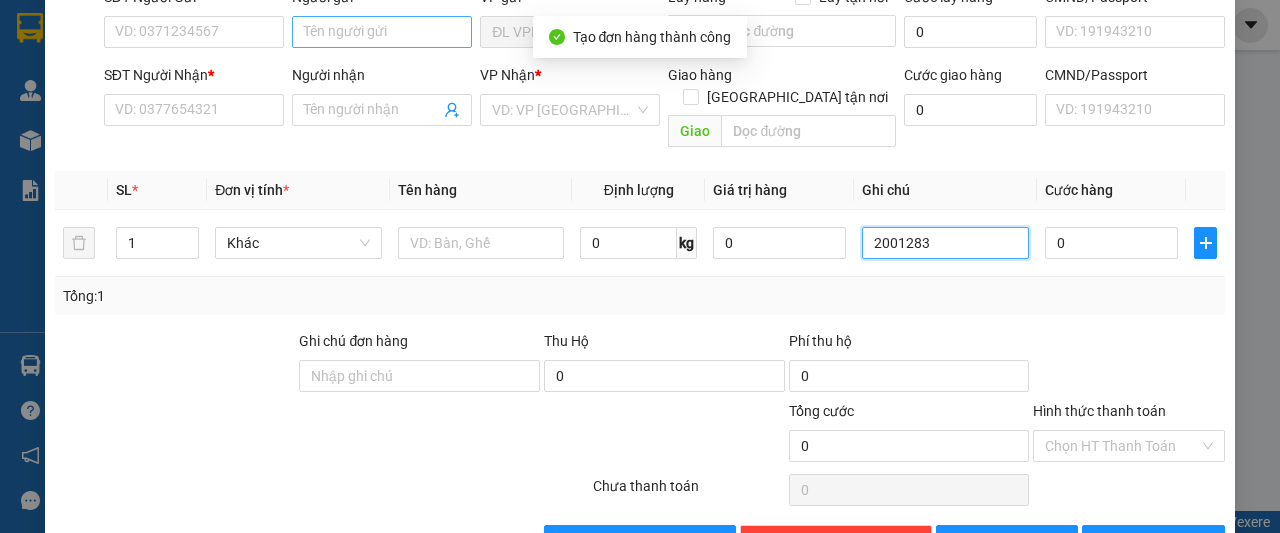 type on "2001283" 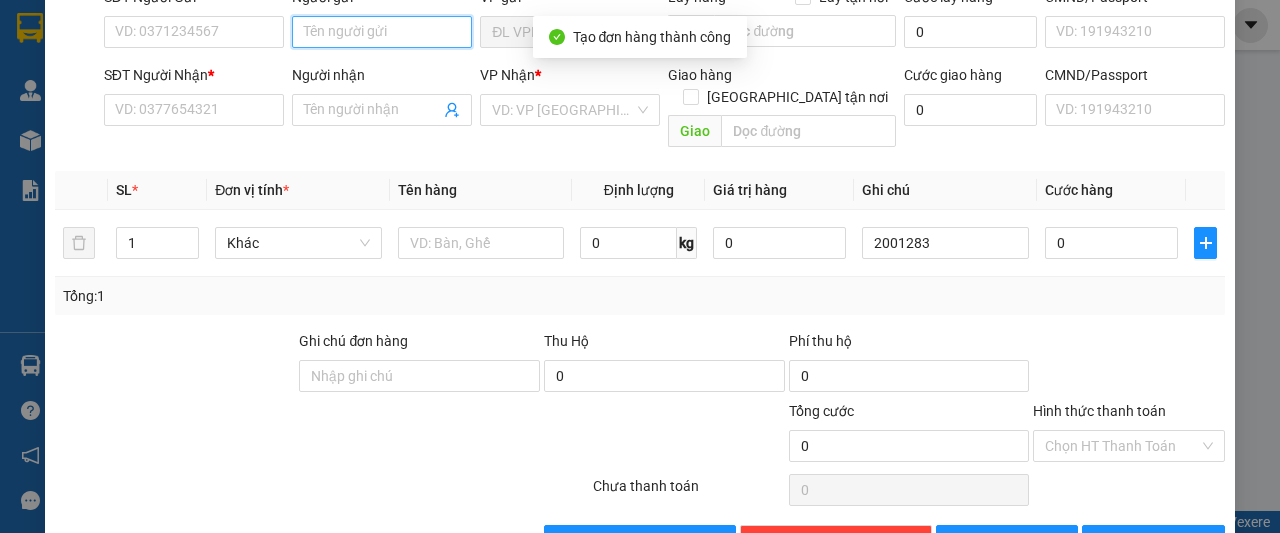 click on "Người gửi" at bounding box center (382, 32) 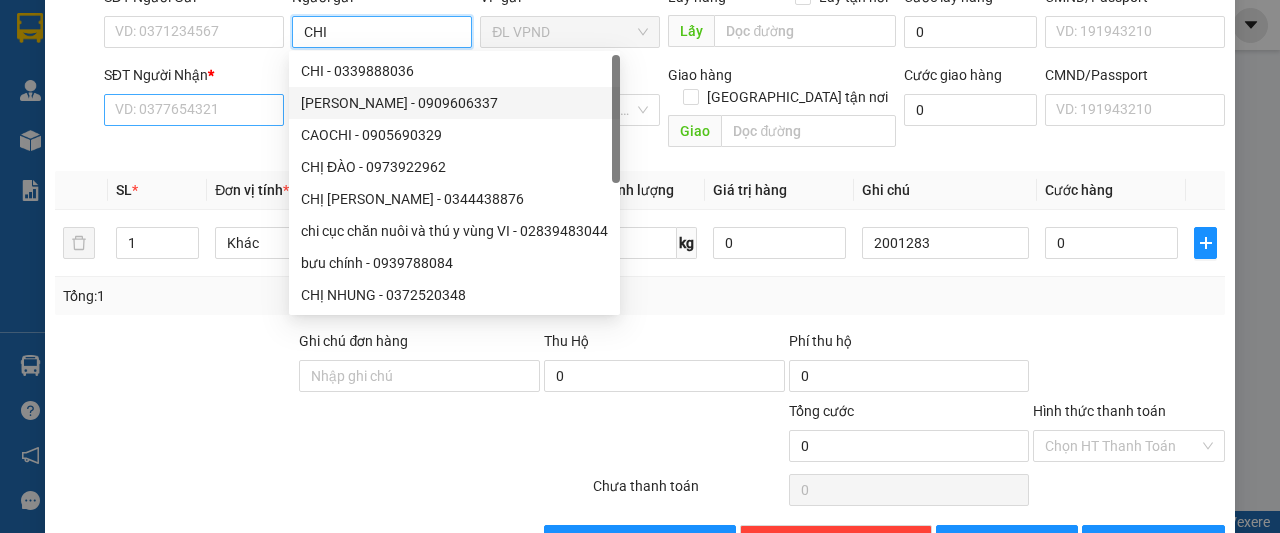 type on "CHI" 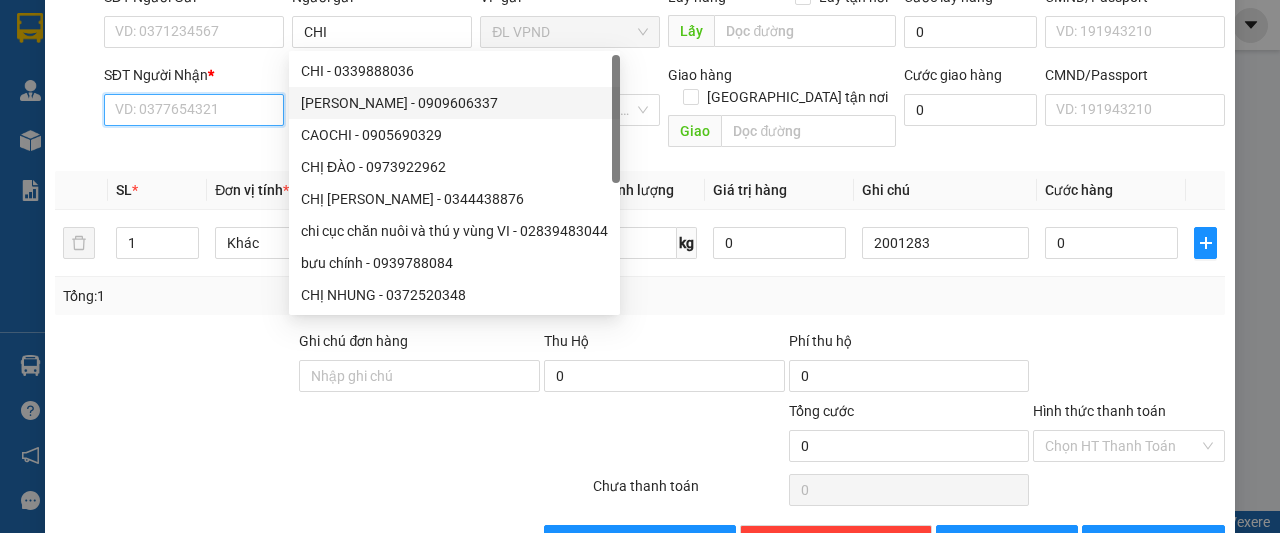 click on "SĐT Người Nhận  *" at bounding box center (194, 110) 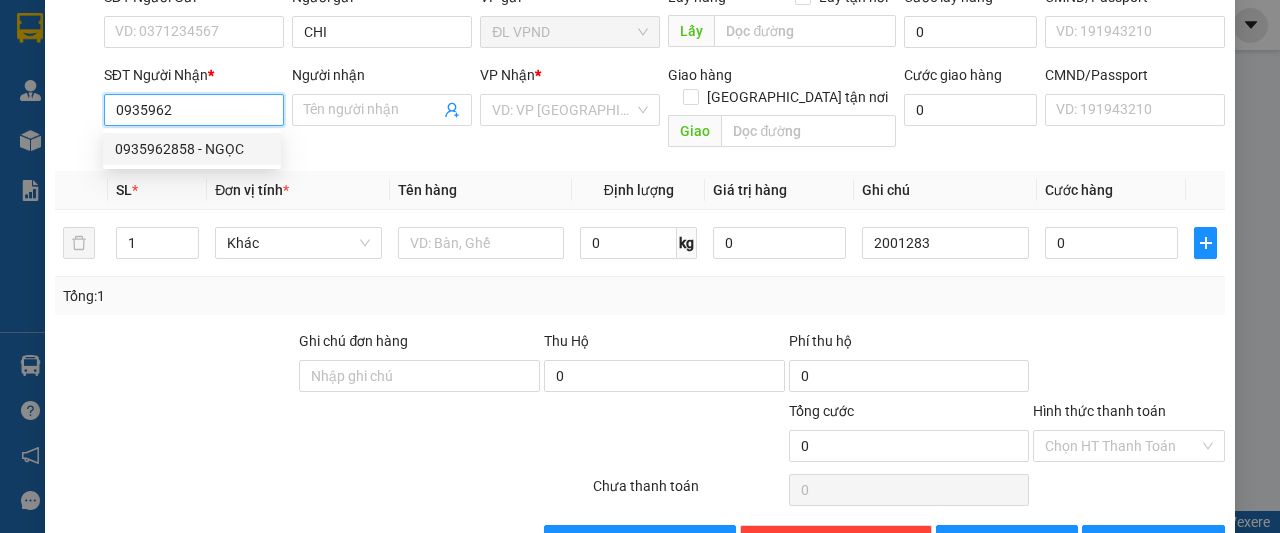 drag, startPoint x: 160, startPoint y: 156, endPoint x: 332, endPoint y: 149, distance: 172.14238 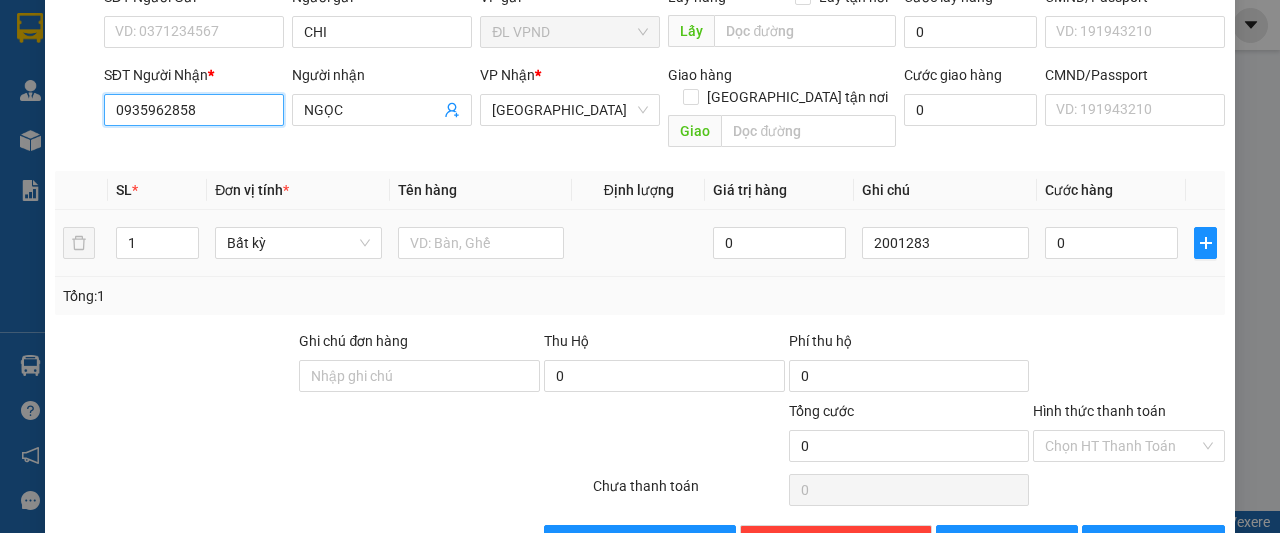 type on "0935962858" 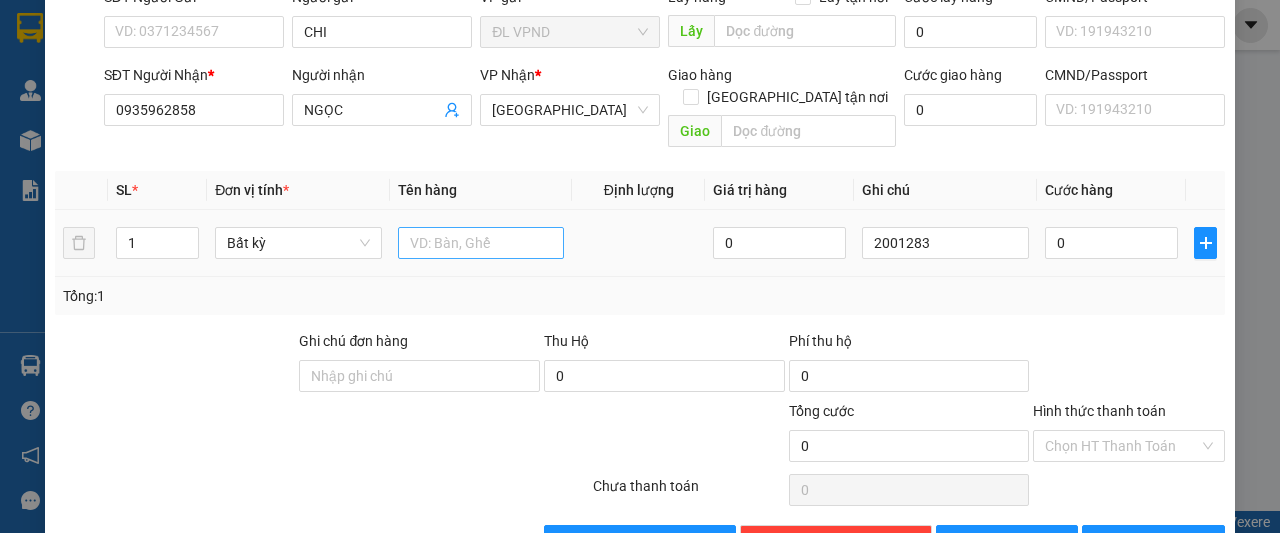 drag, startPoint x: 474, startPoint y: 197, endPoint x: 470, endPoint y: 211, distance: 14.56022 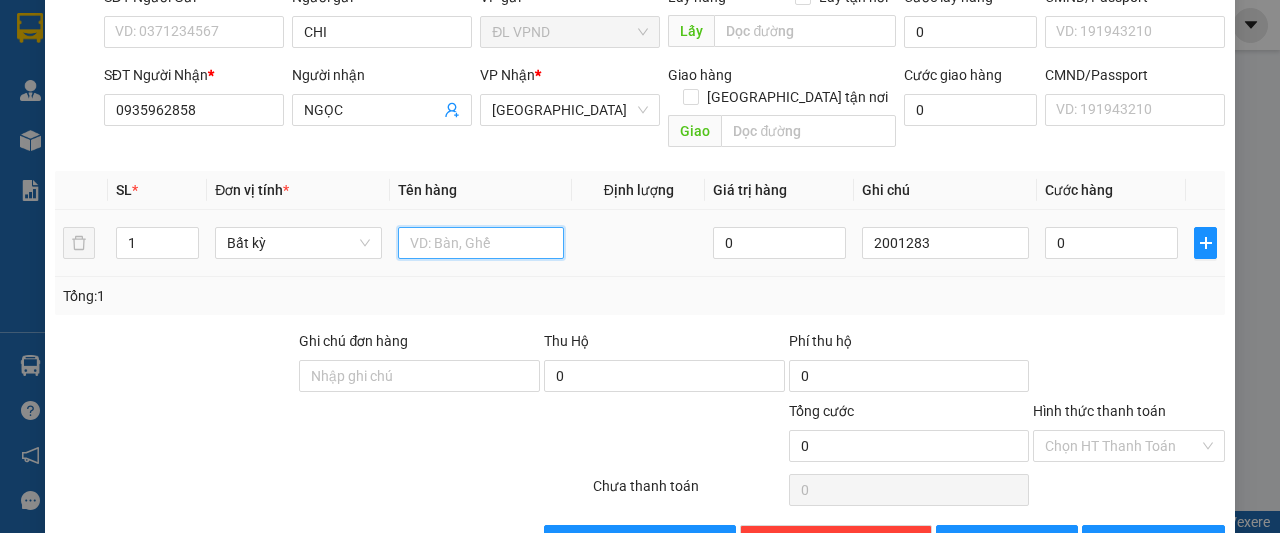 click at bounding box center [481, 243] 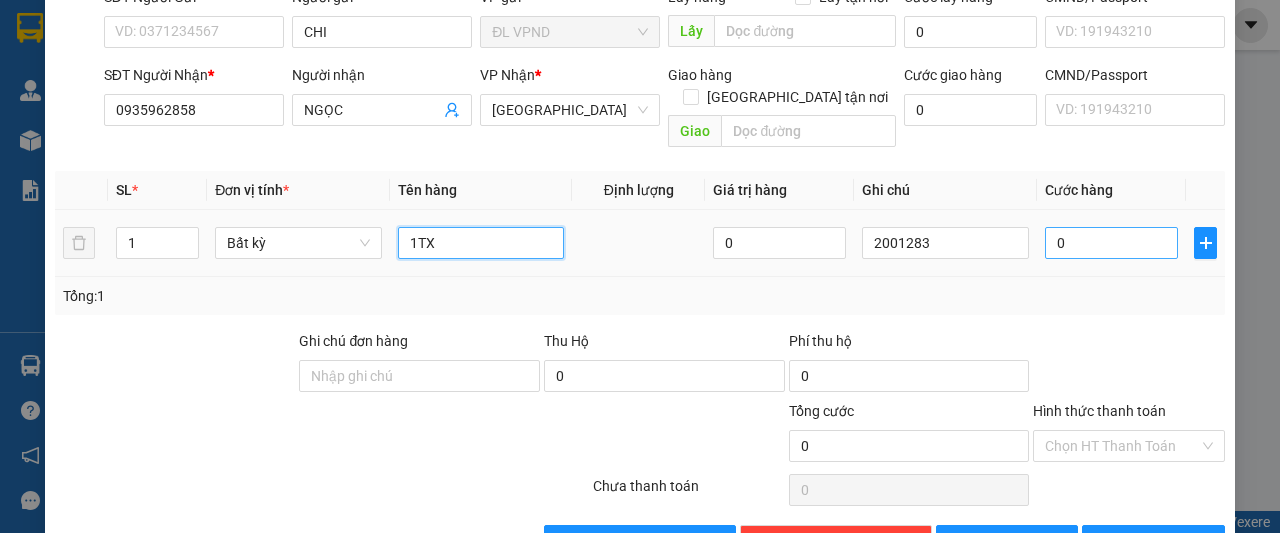 type on "1TX" 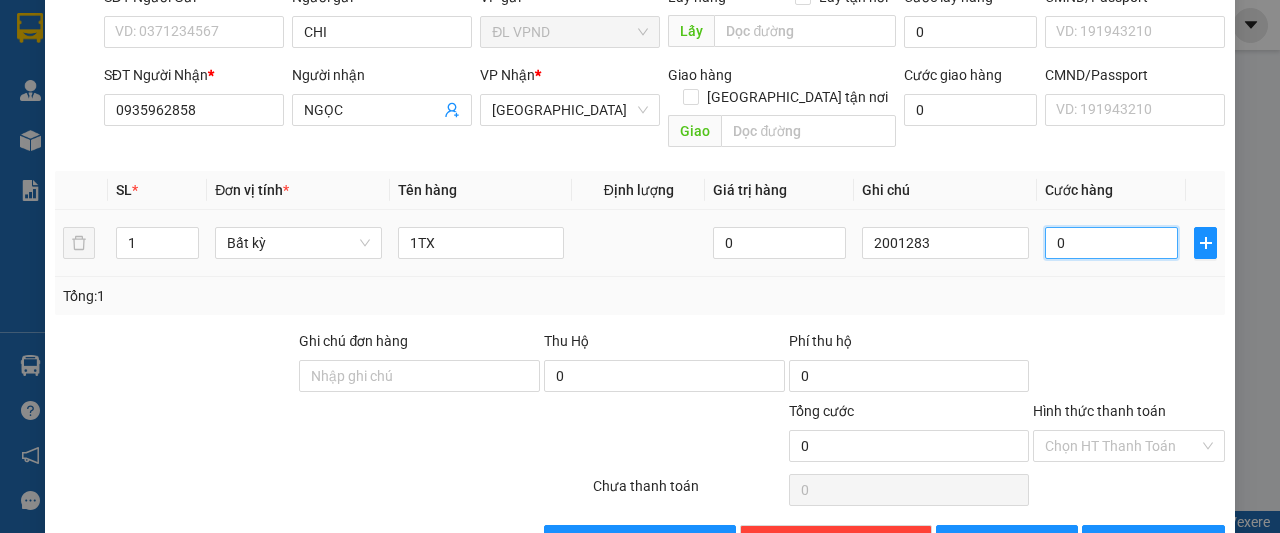 click on "0" at bounding box center [1111, 243] 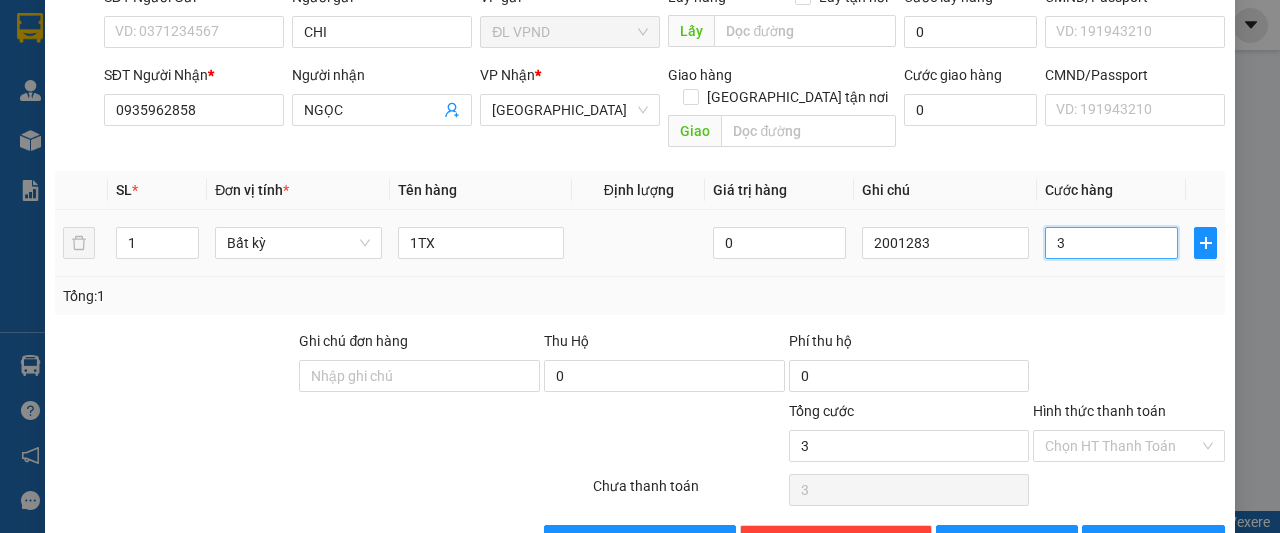 type on "30" 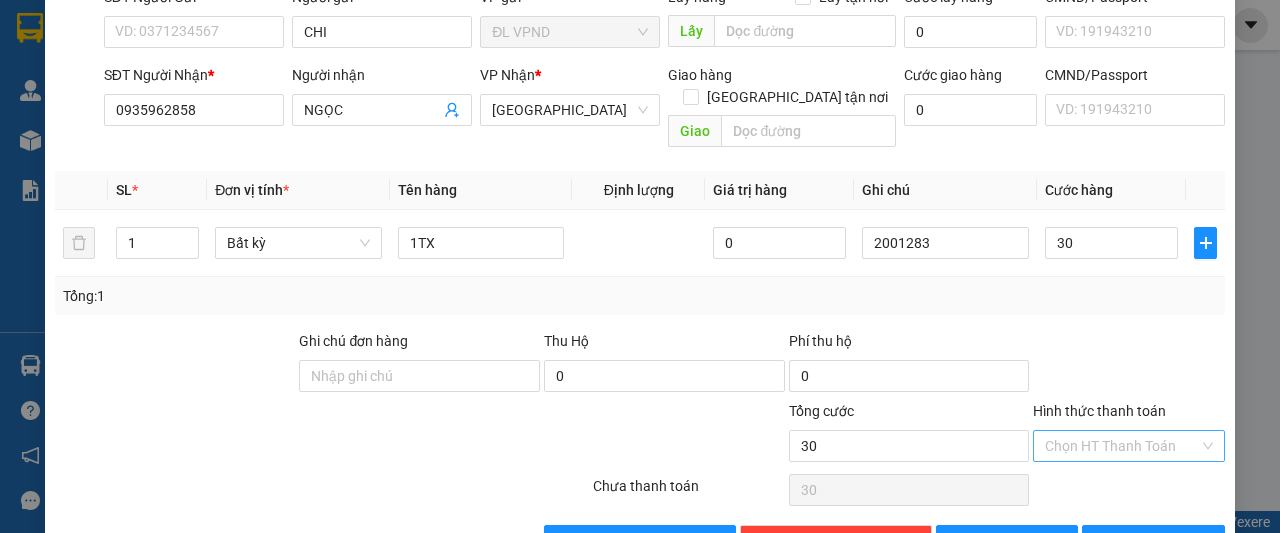 type on "30.000" 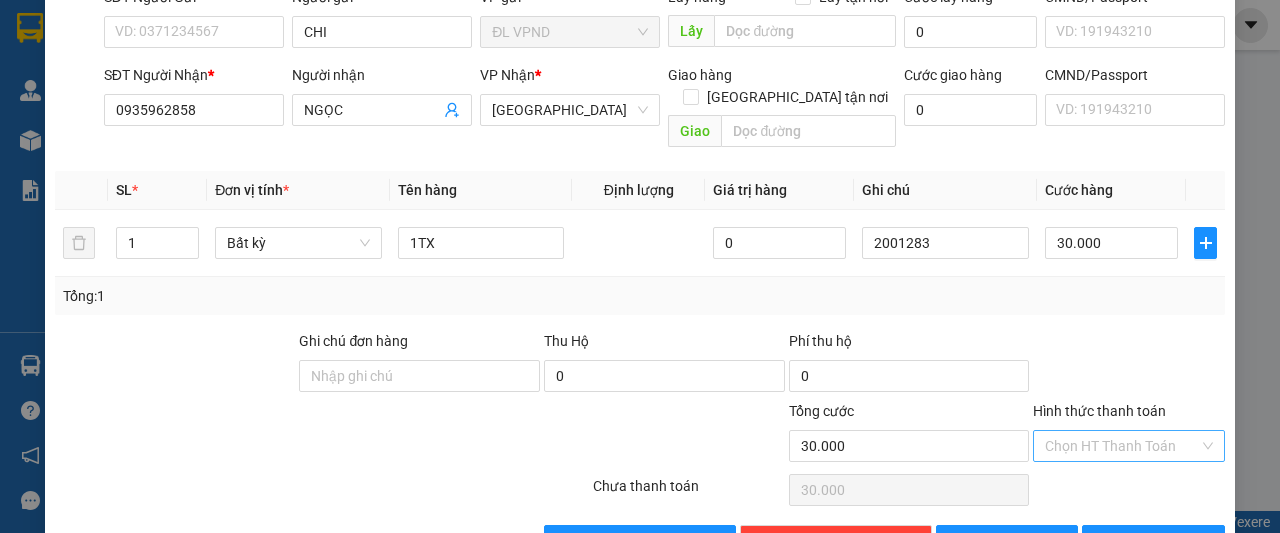 click on "Hình thức thanh toán" at bounding box center (1122, 446) 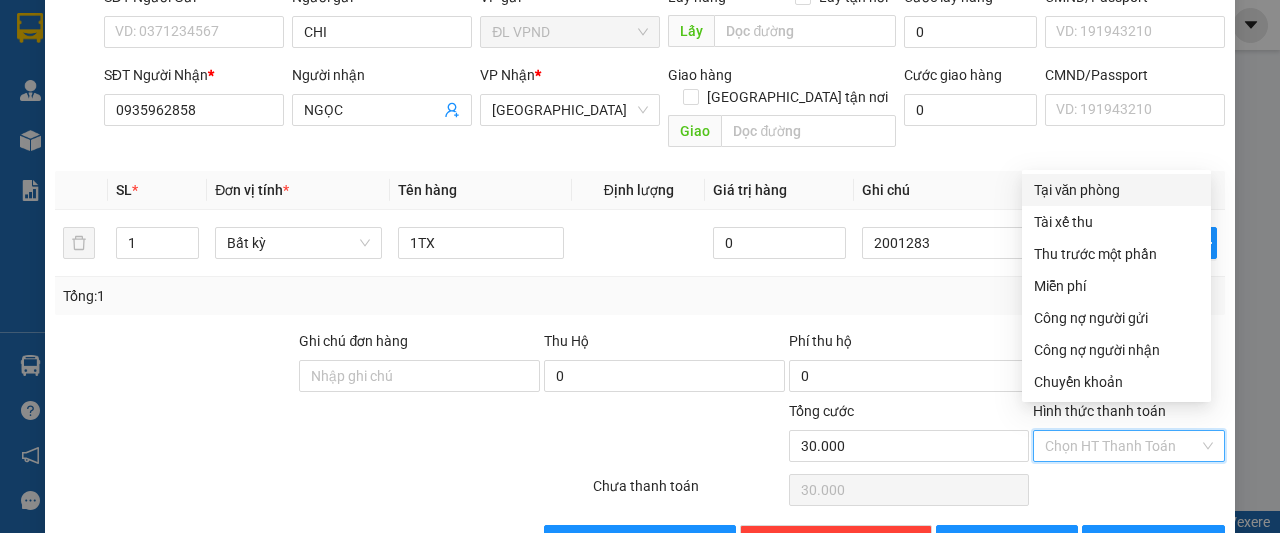 click on "Tại văn phòng" at bounding box center (1116, 190) 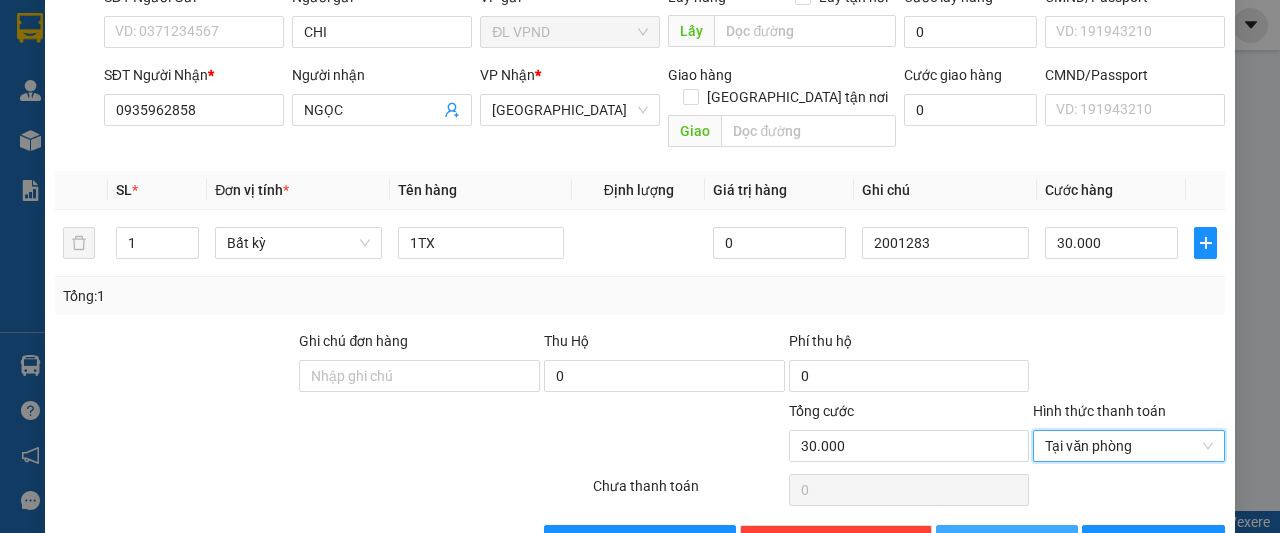 click at bounding box center [959, 541] 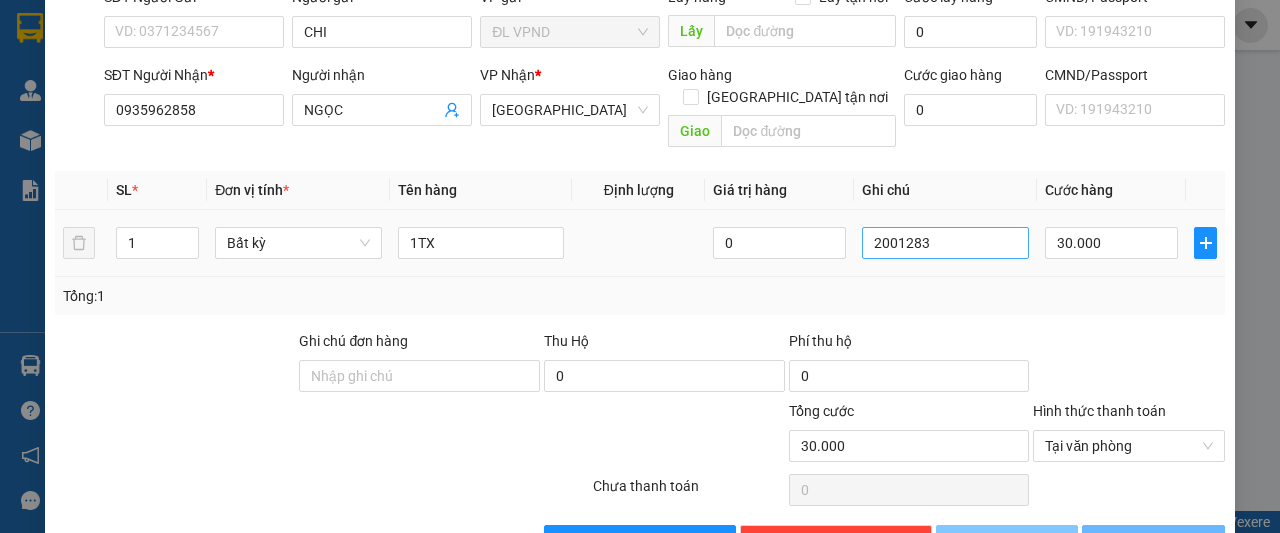 type 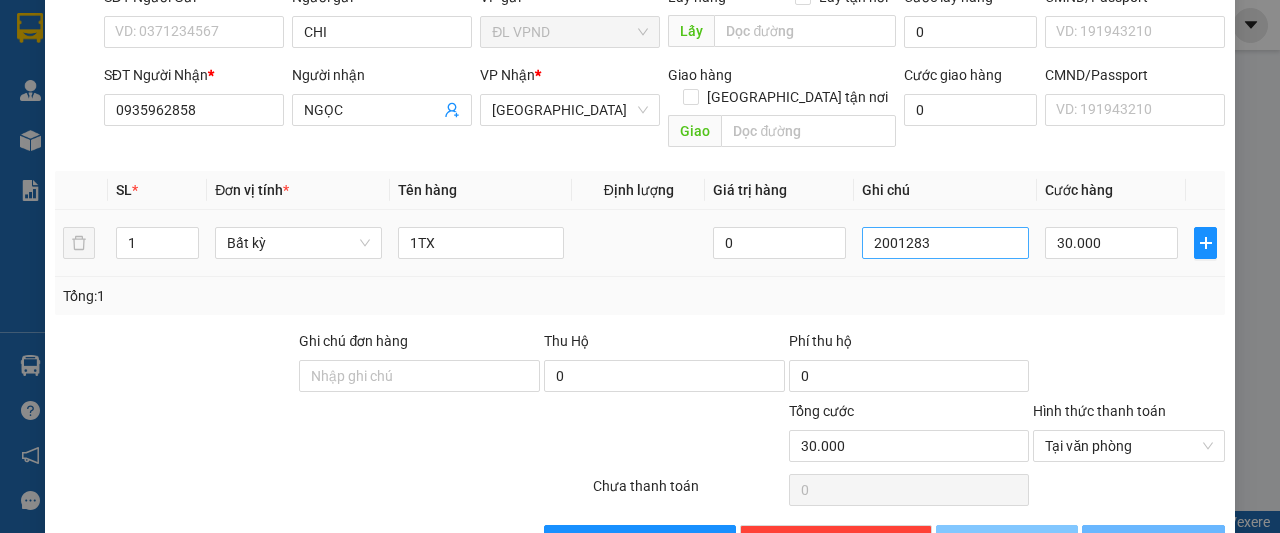 type 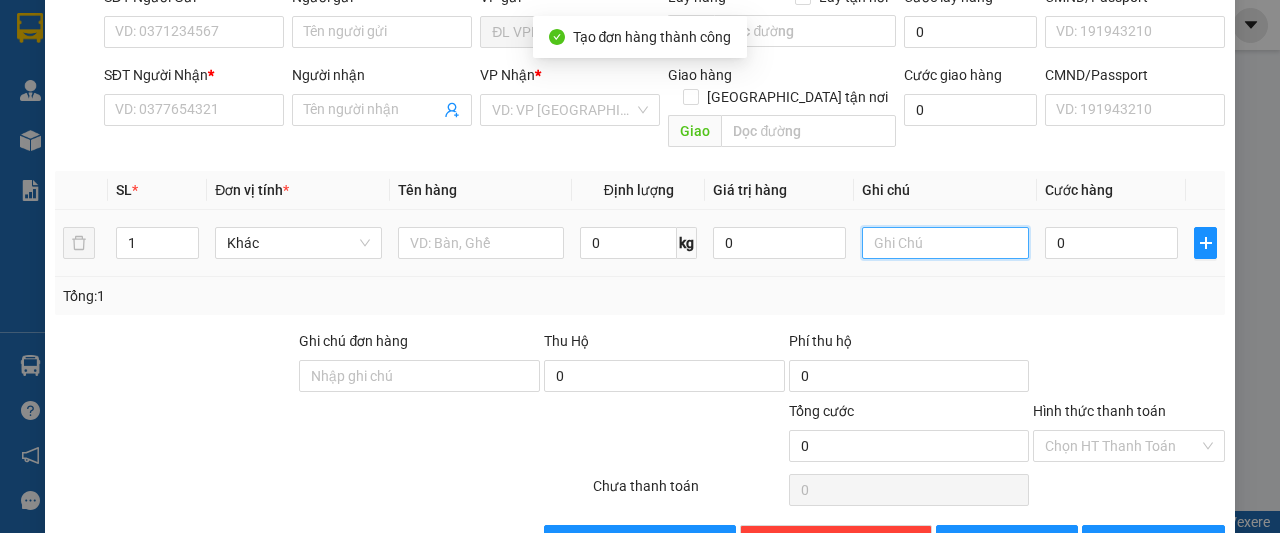 click at bounding box center (945, 243) 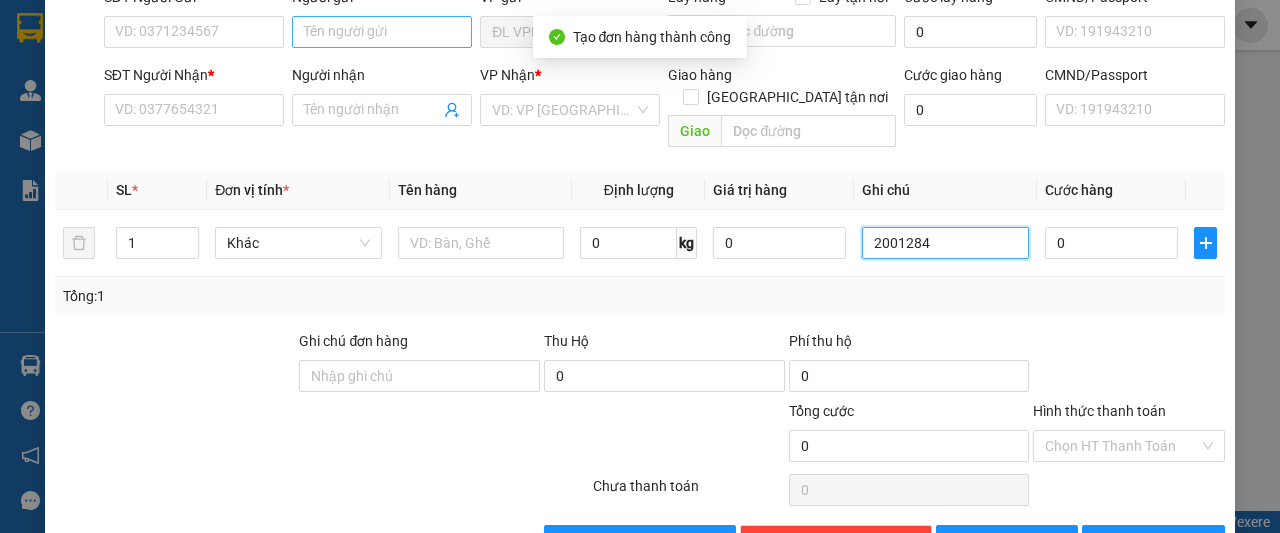 type on "2001284" 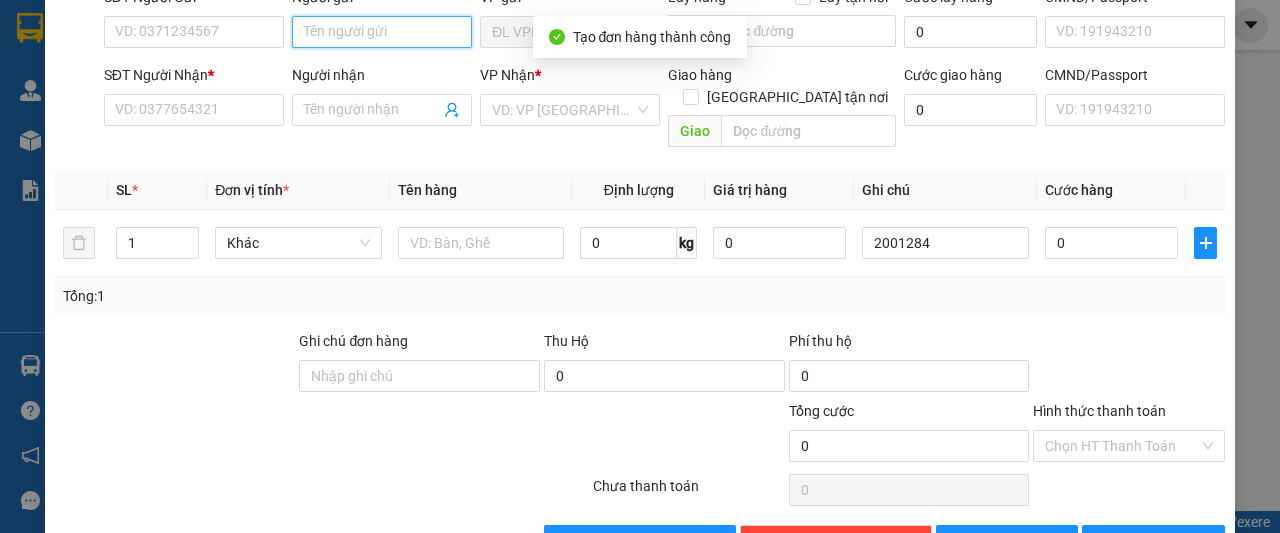click on "Người gửi" at bounding box center (382, 32) 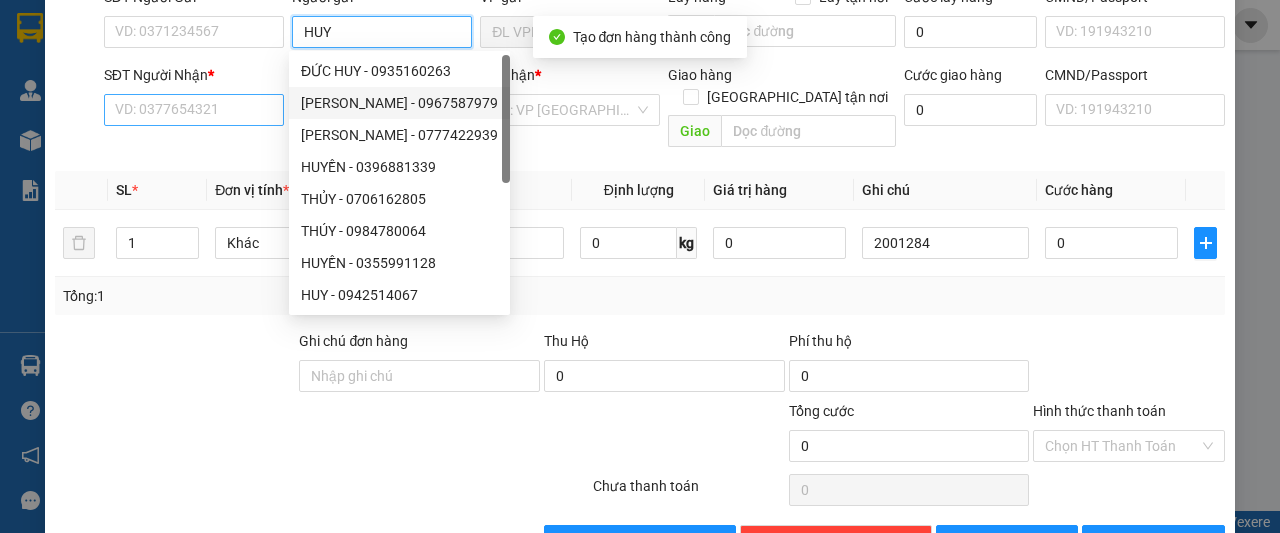 type on "HUY" 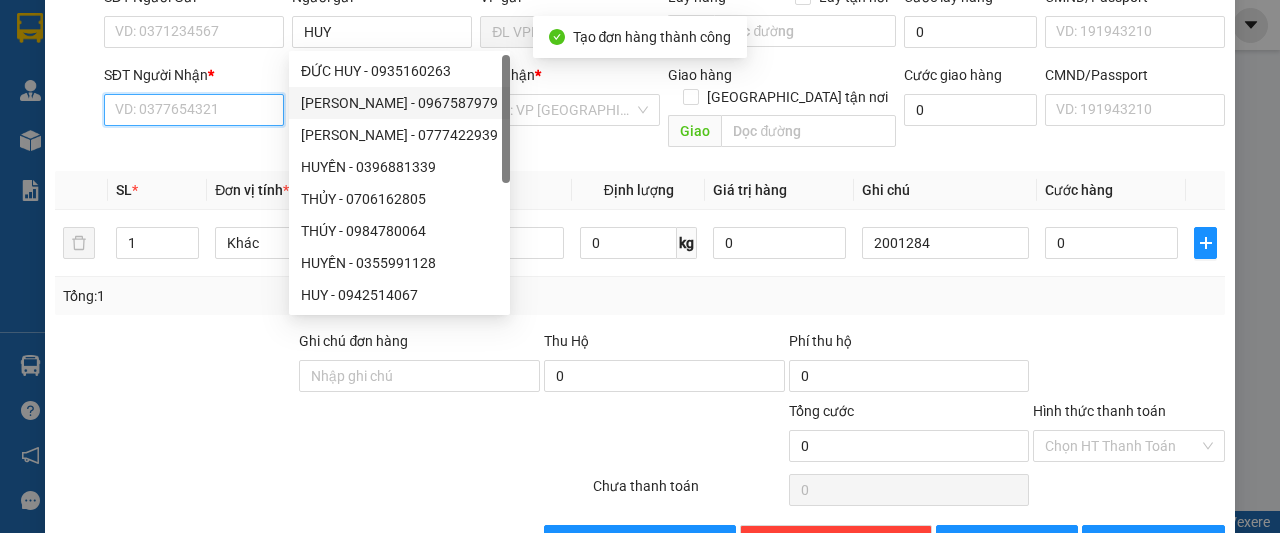 click on "SĐT Người Nhận  *" at bounding box center (194, 110) 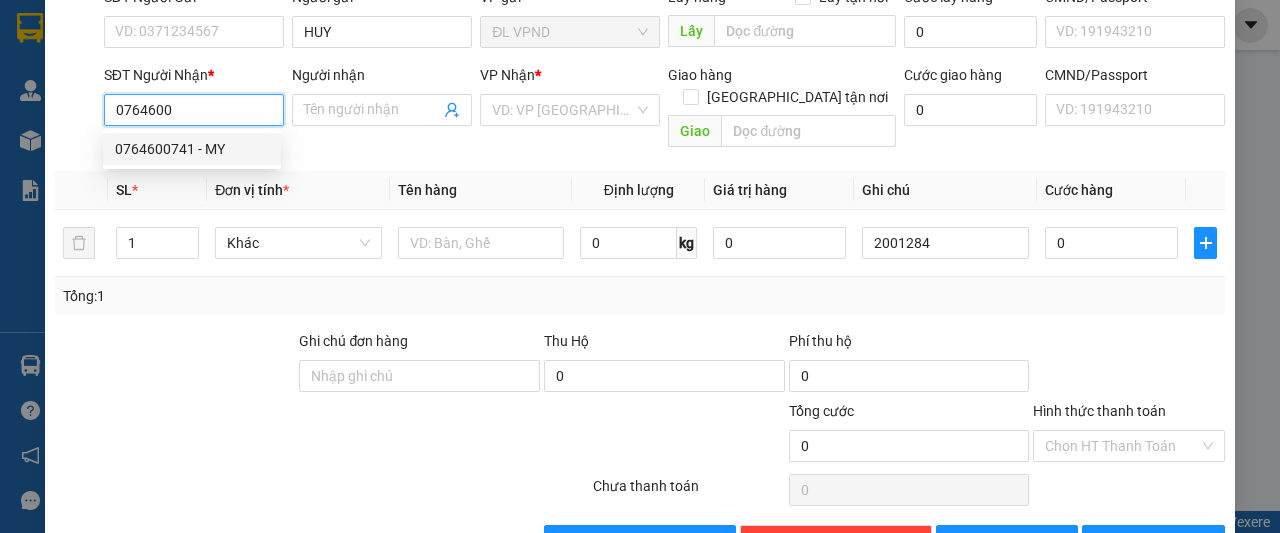 click on "0764600741 - MY" at bounding box center [192, 149] 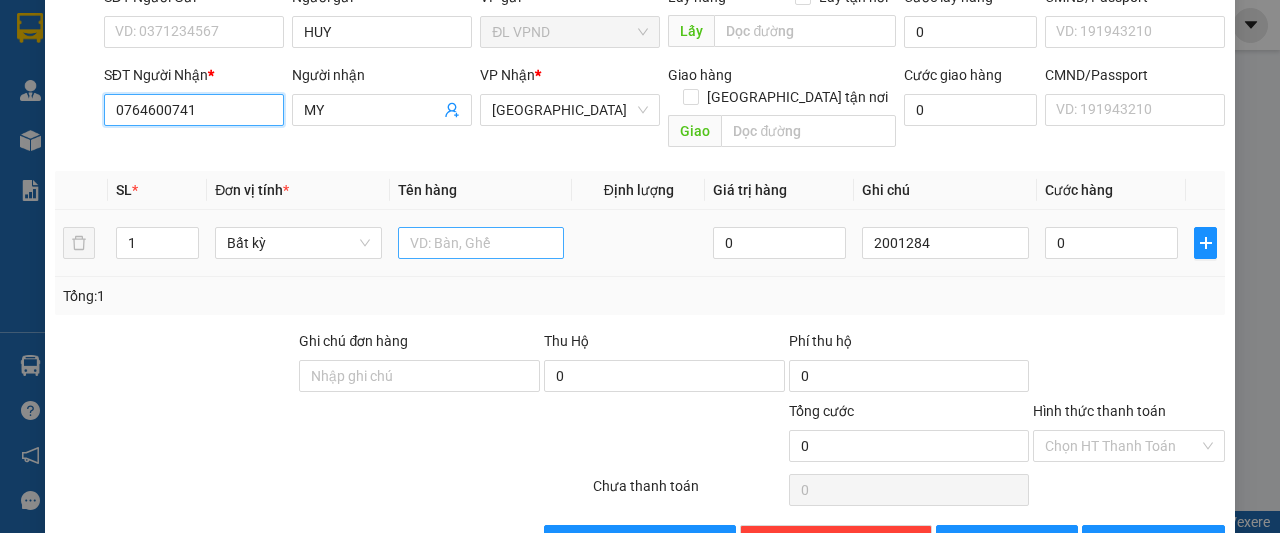 type on "0764600741" 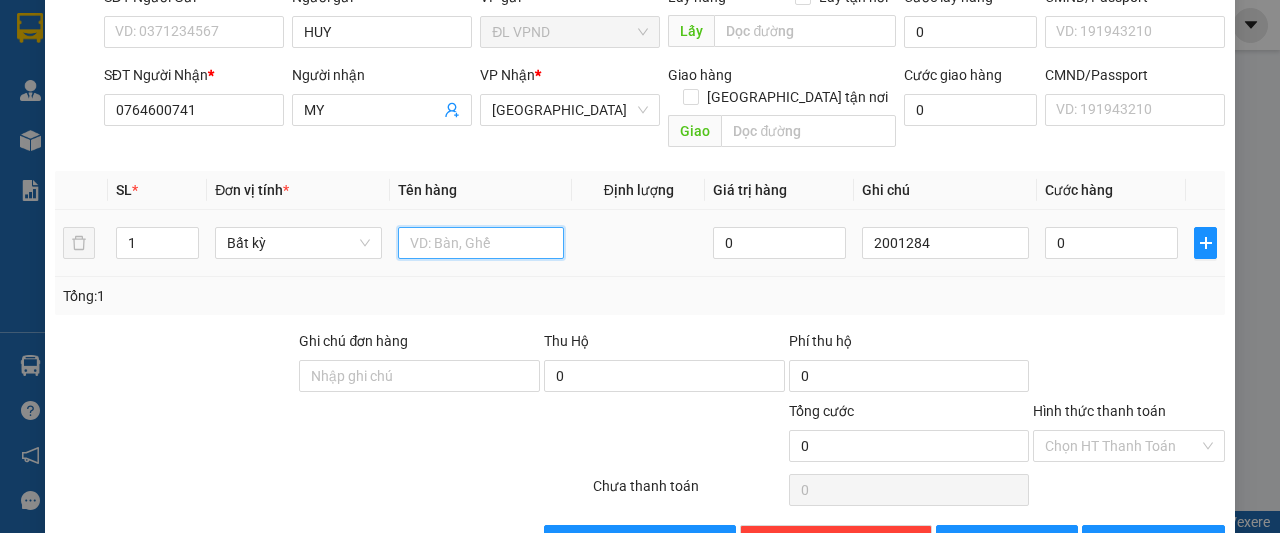 click at bounding box center (481, 243) 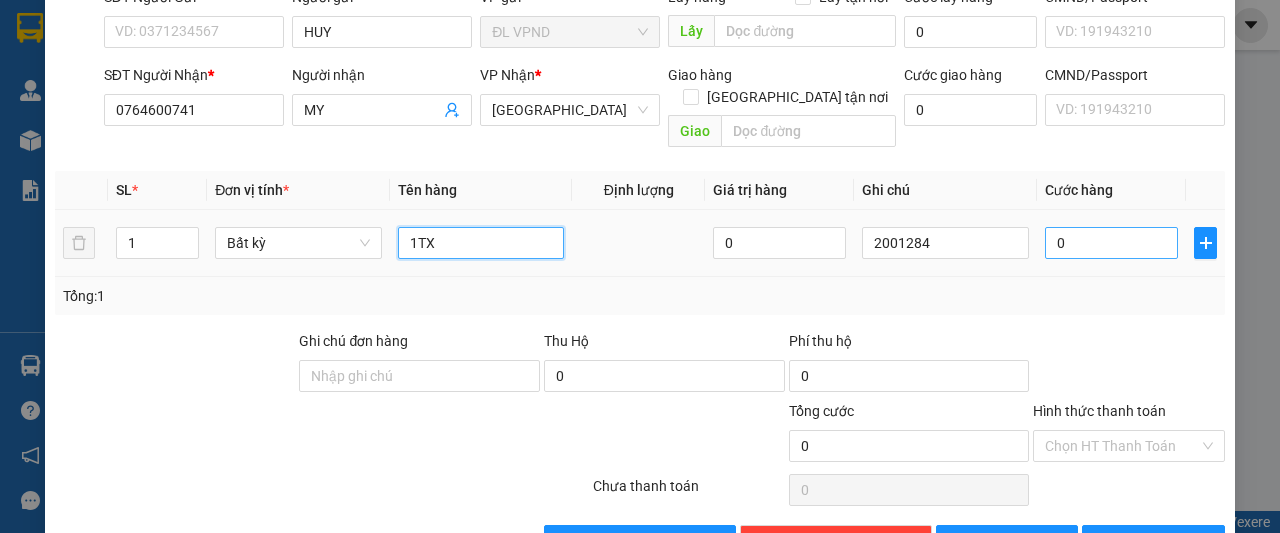 type on "1TX" 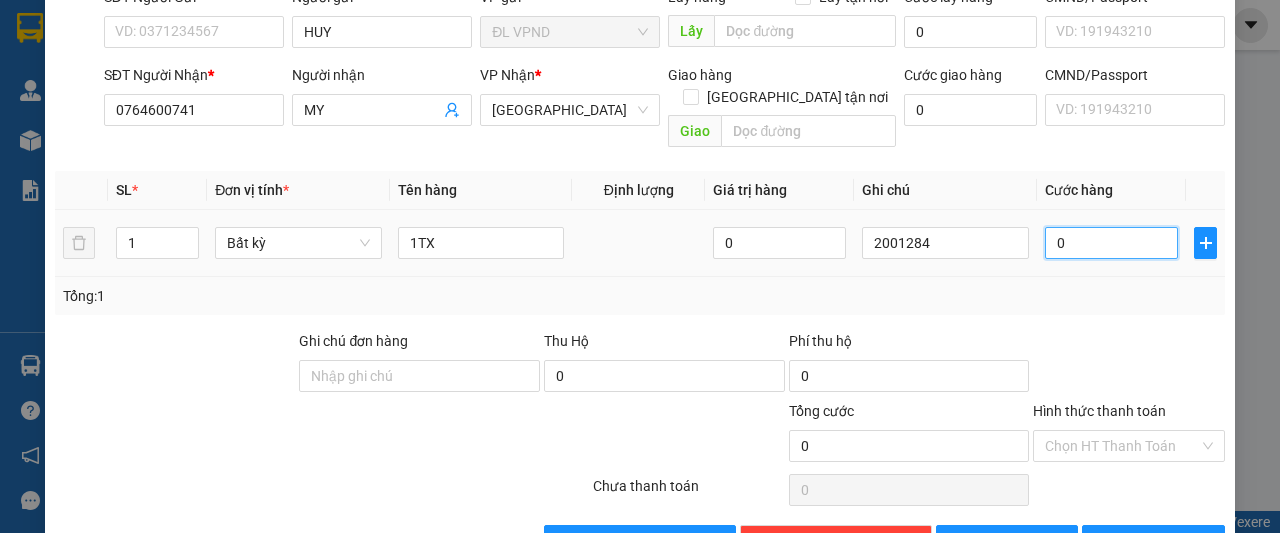 click on "0" at bounding box center [1111, 243] 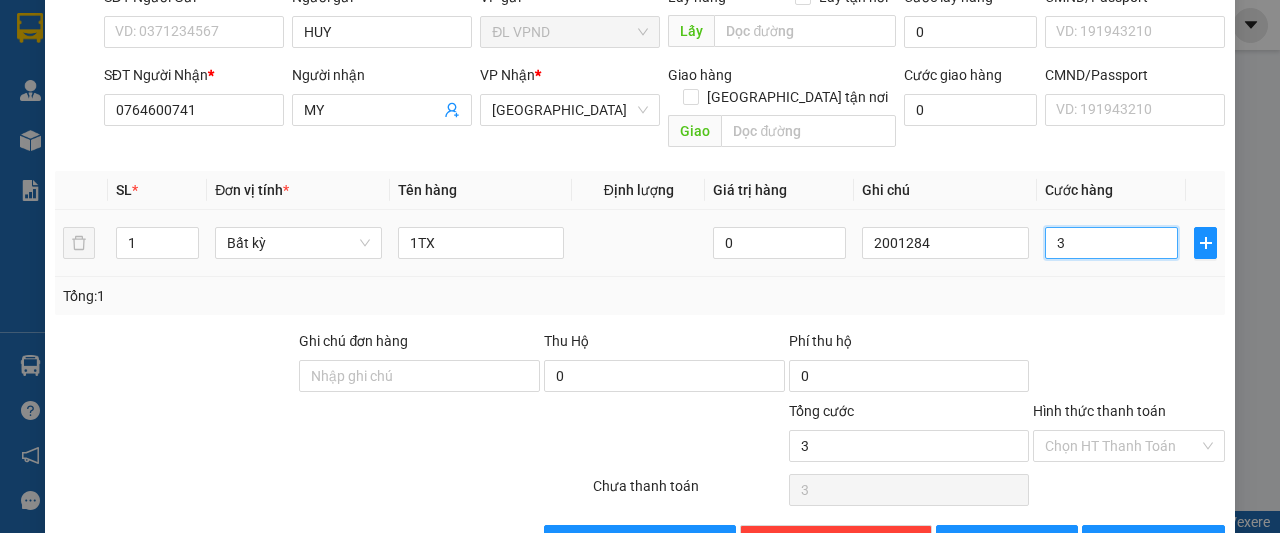 type on "30" 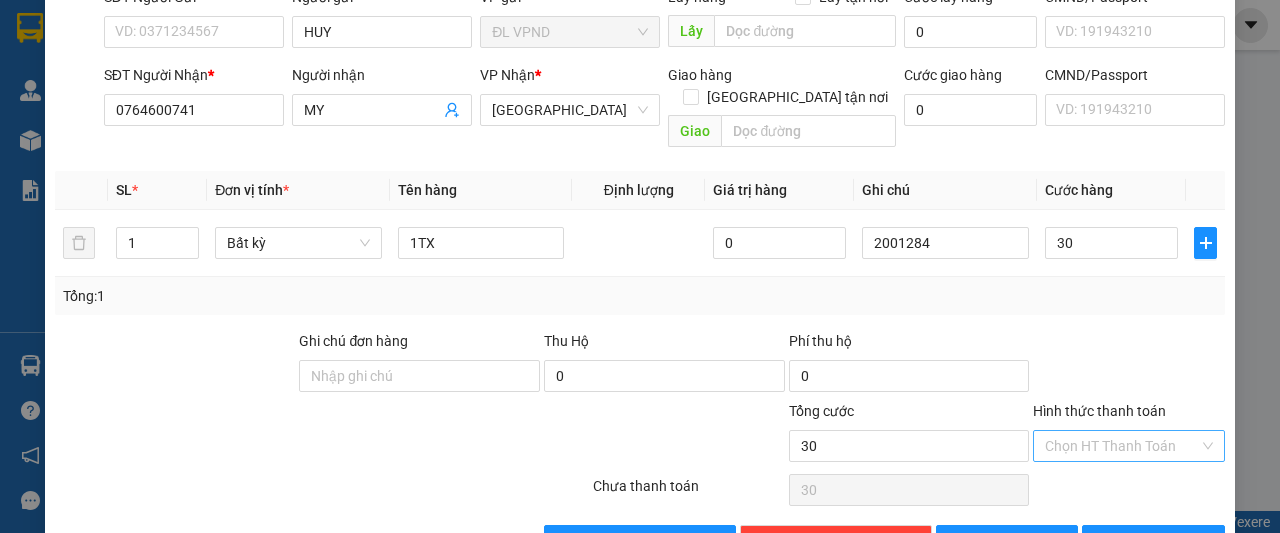 type on "30.000" 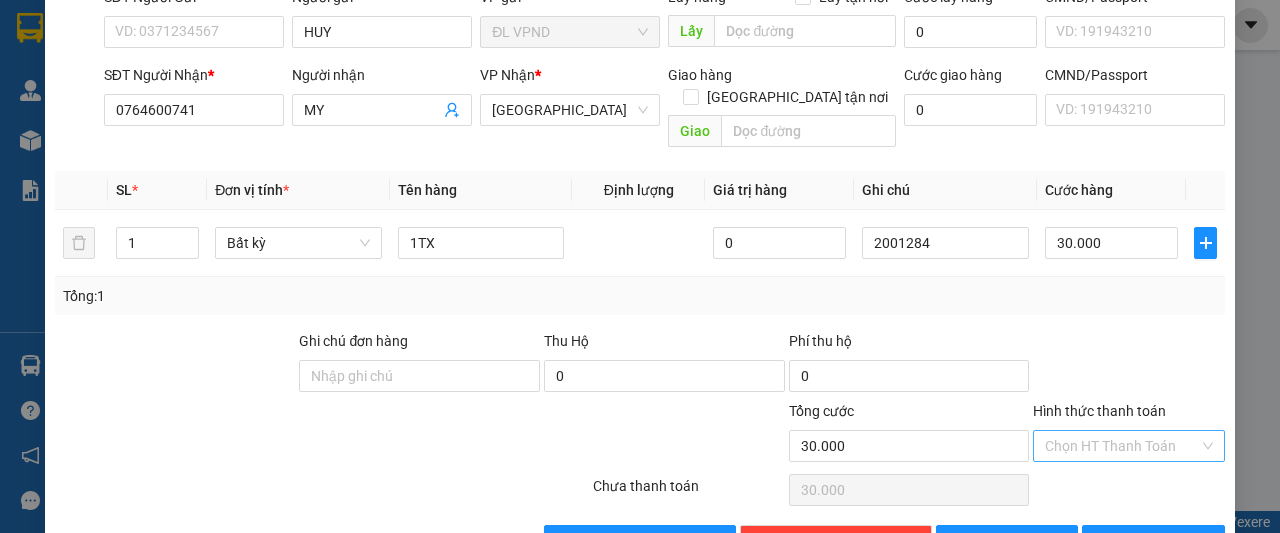 click on "Hình thức thanh toán" at bounding box center [1122, 446] 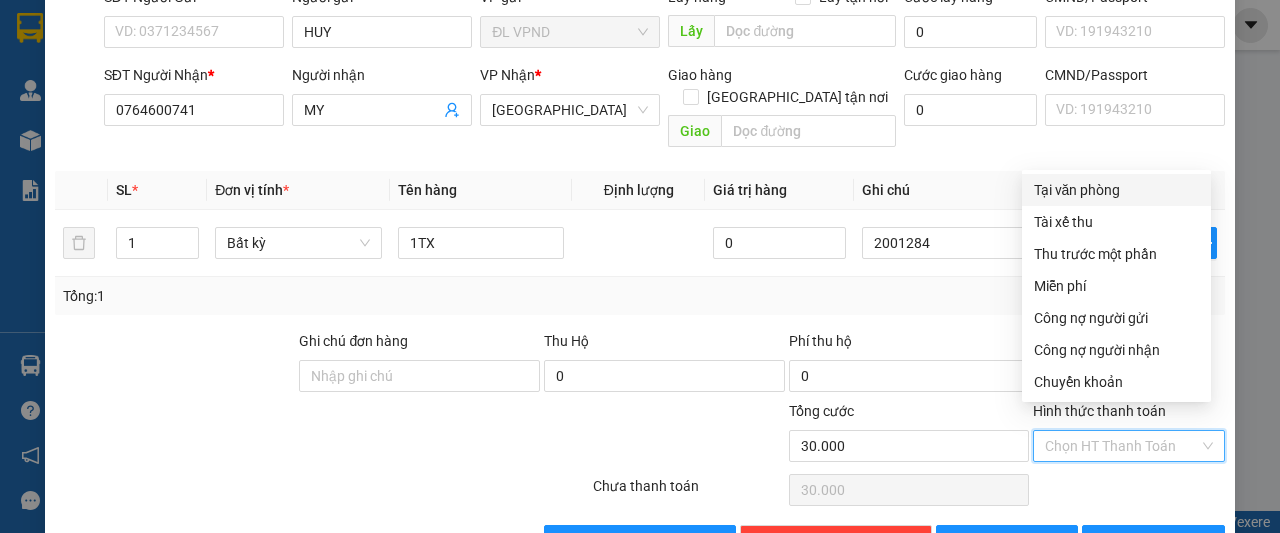 click on "Tại văn phòng" at bounding box center [1116, 190] 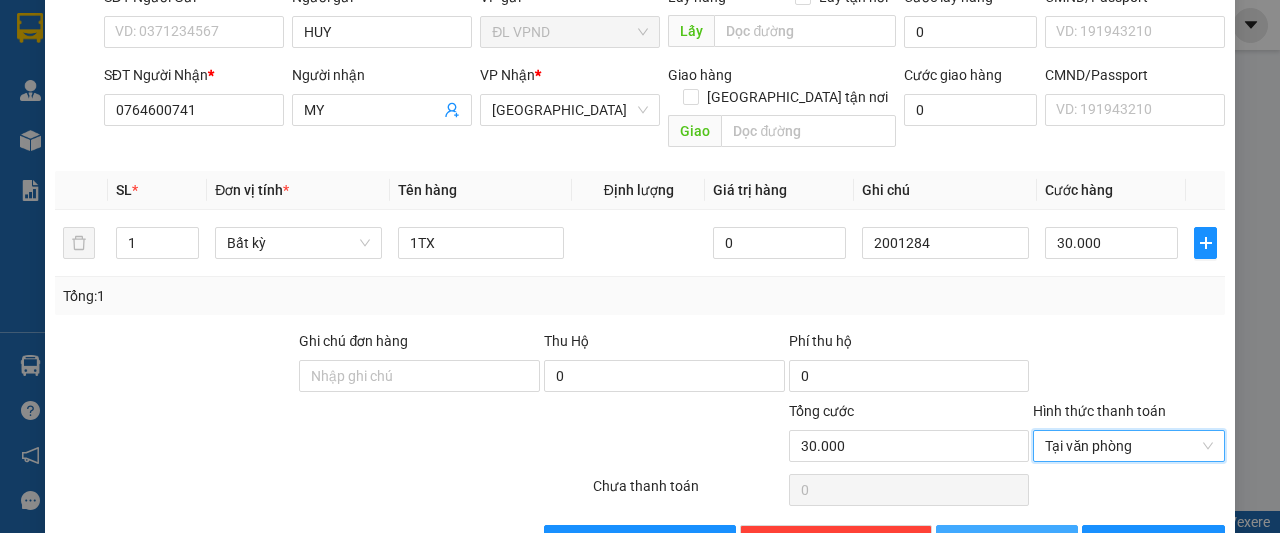 click on "[PERSON_NAME]" at bounding box center (1027, 541) 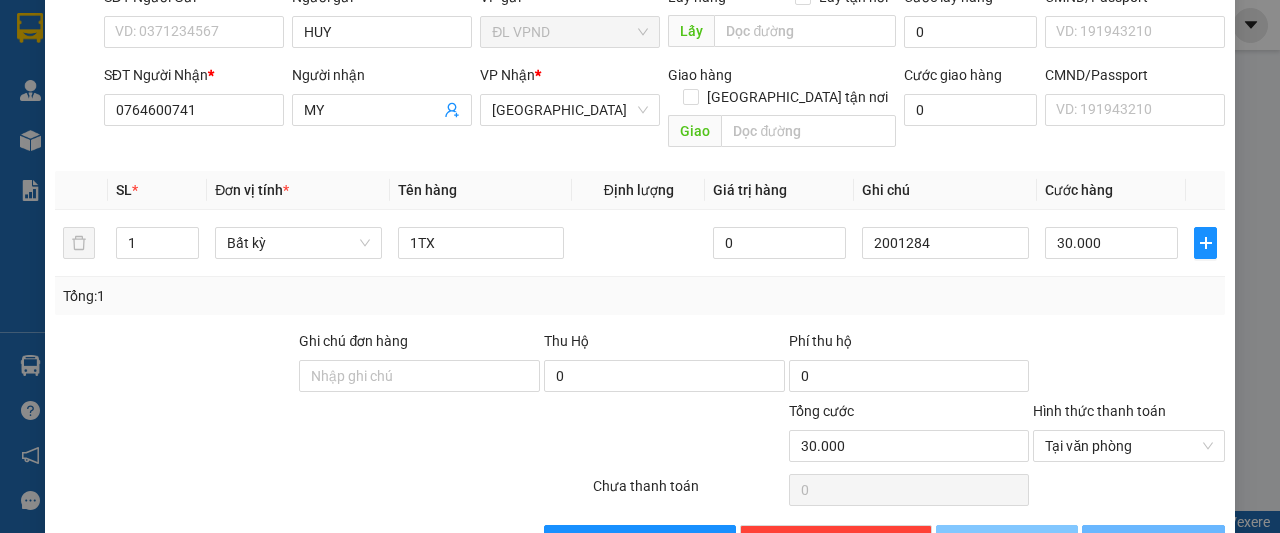 type 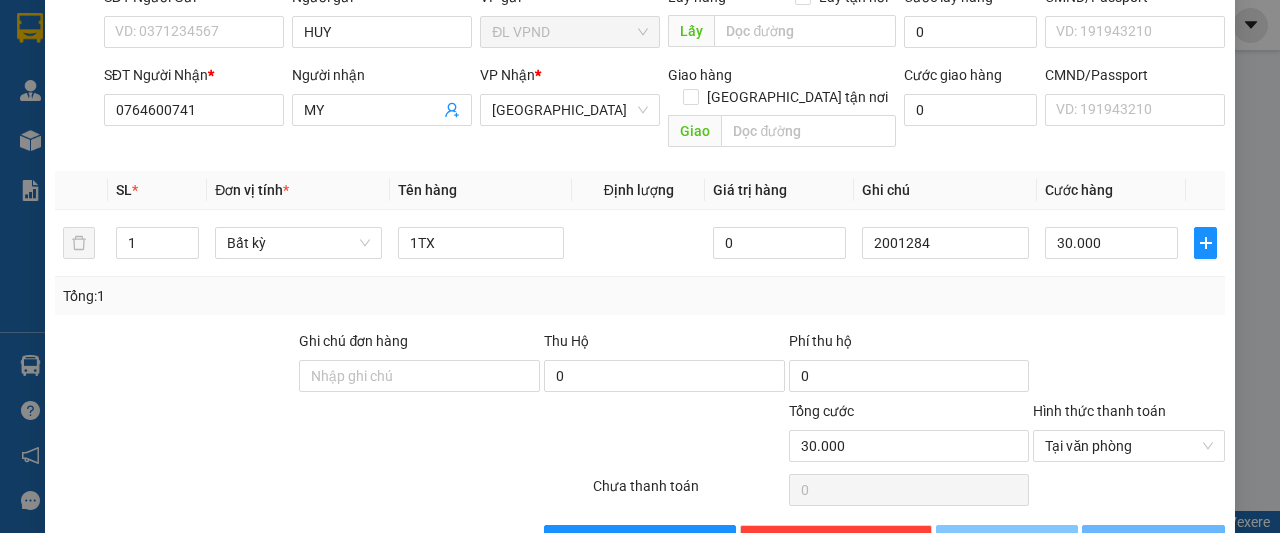 type 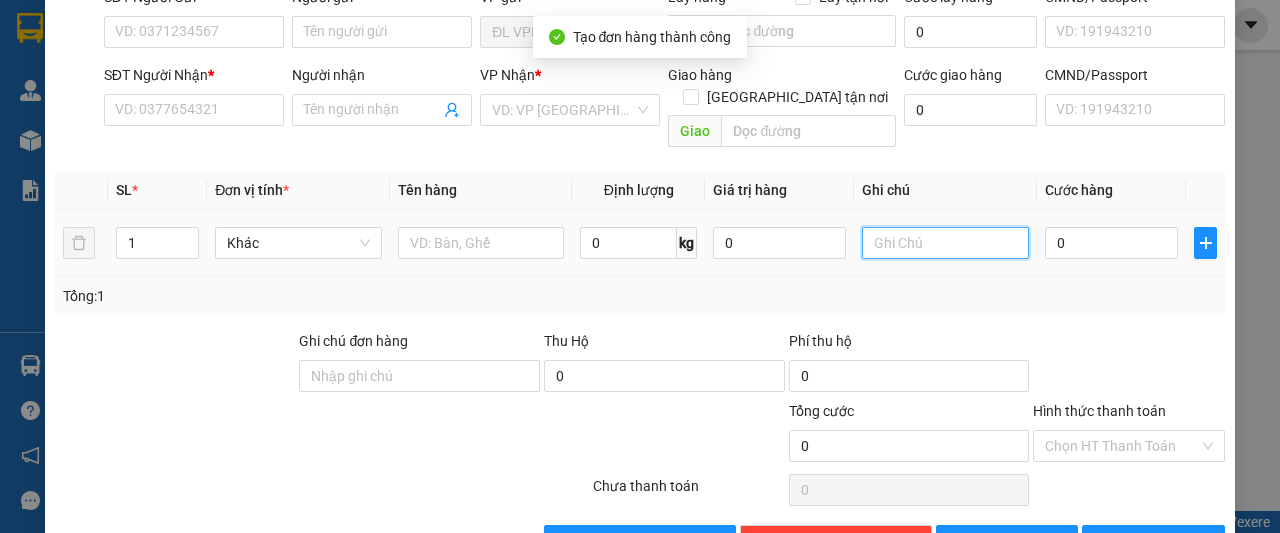 click at bounding box center [945, 243] 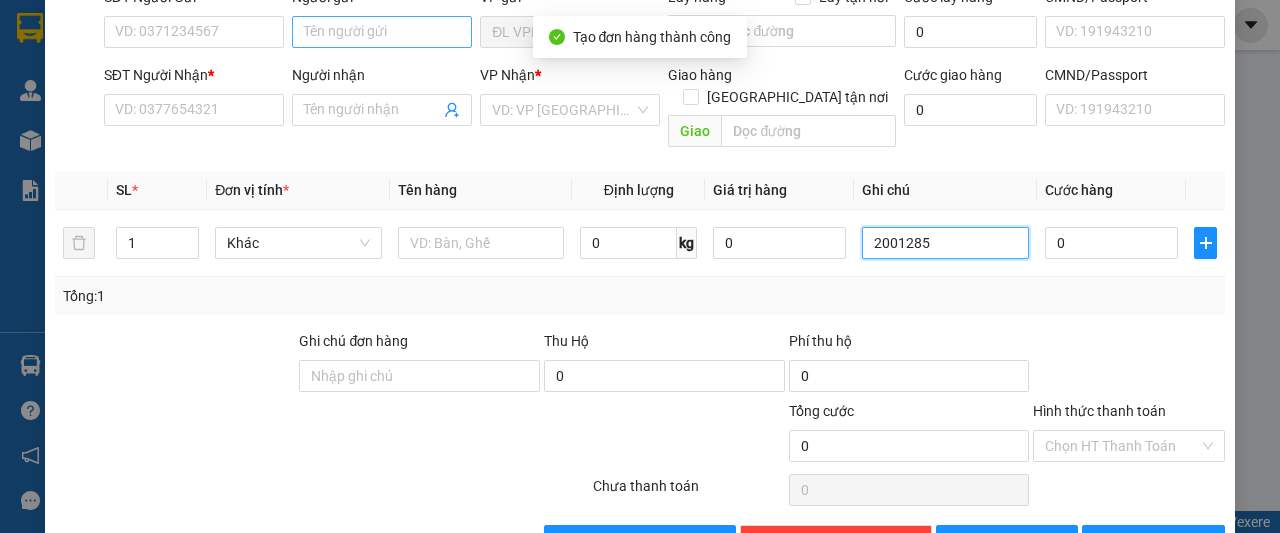 type on "2001285" 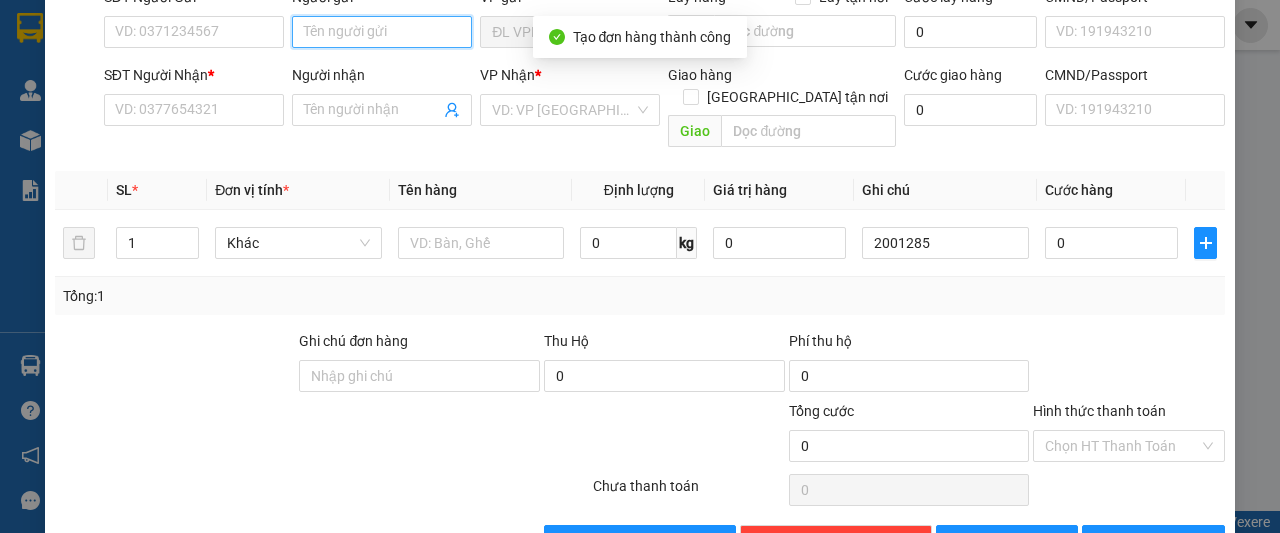click on "Người gửi" at bounding box center (382, 32) 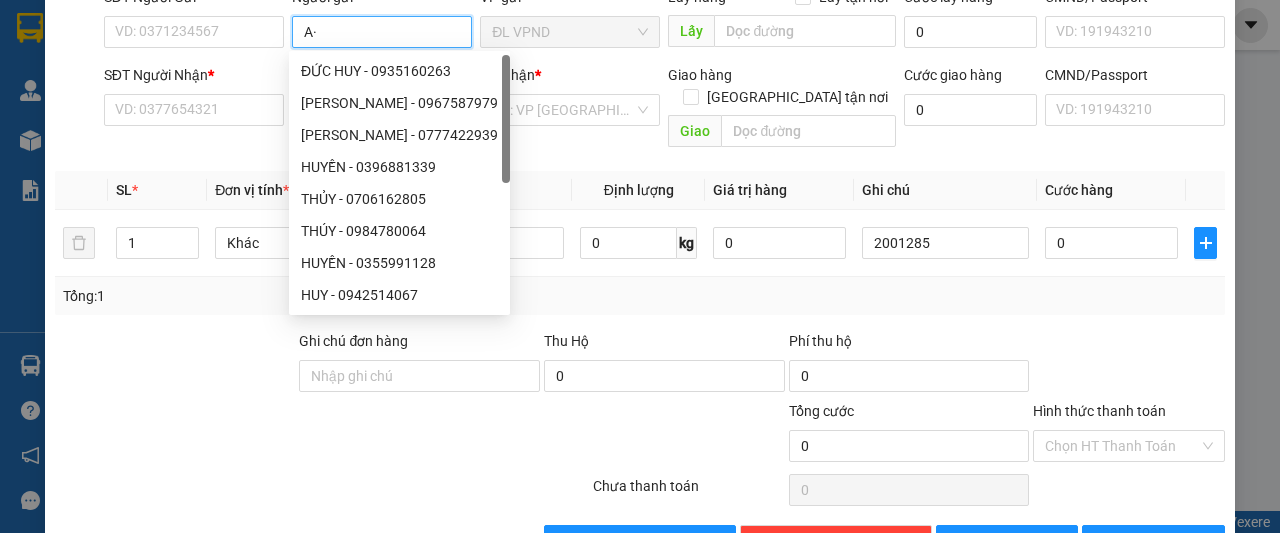 type on "A" 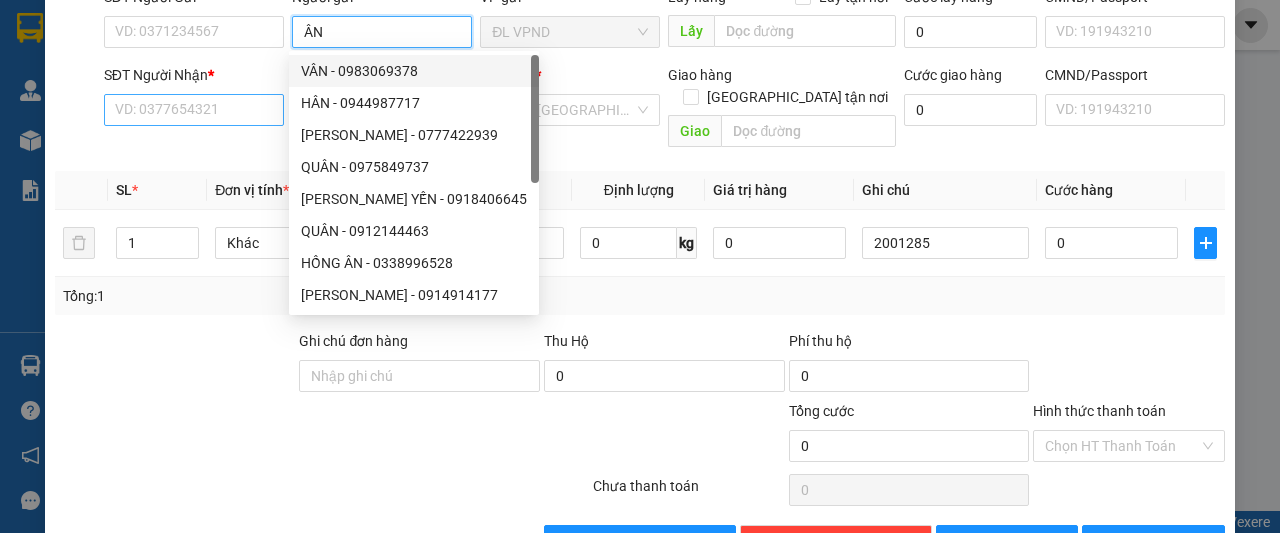 type on "ÂN" 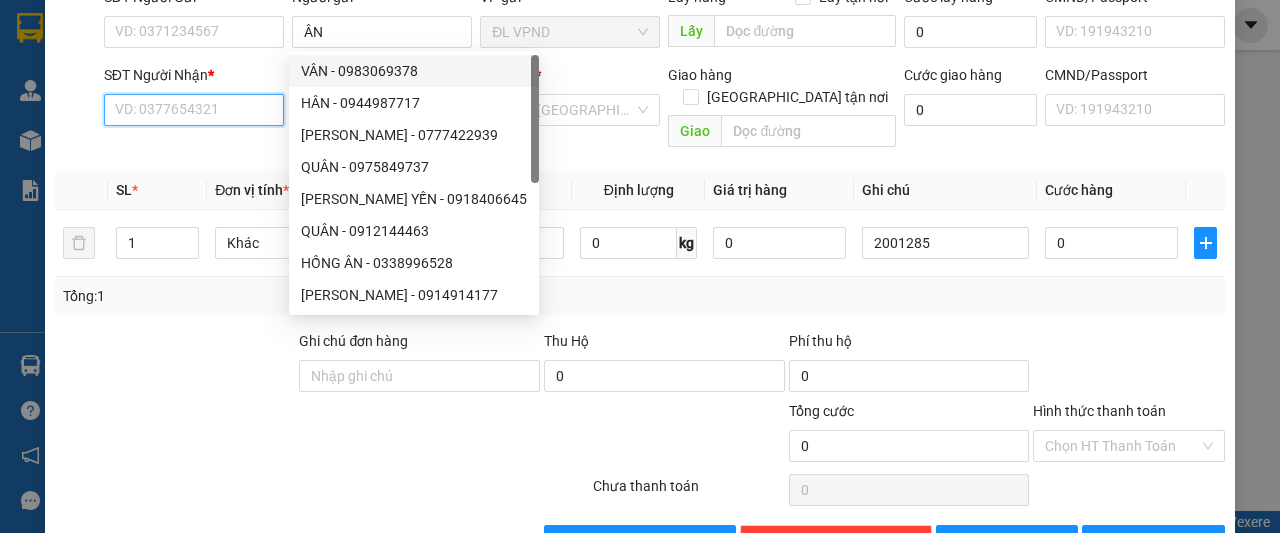 click on "SĐT Người Nhận  *" at bounding box center (194, 110) 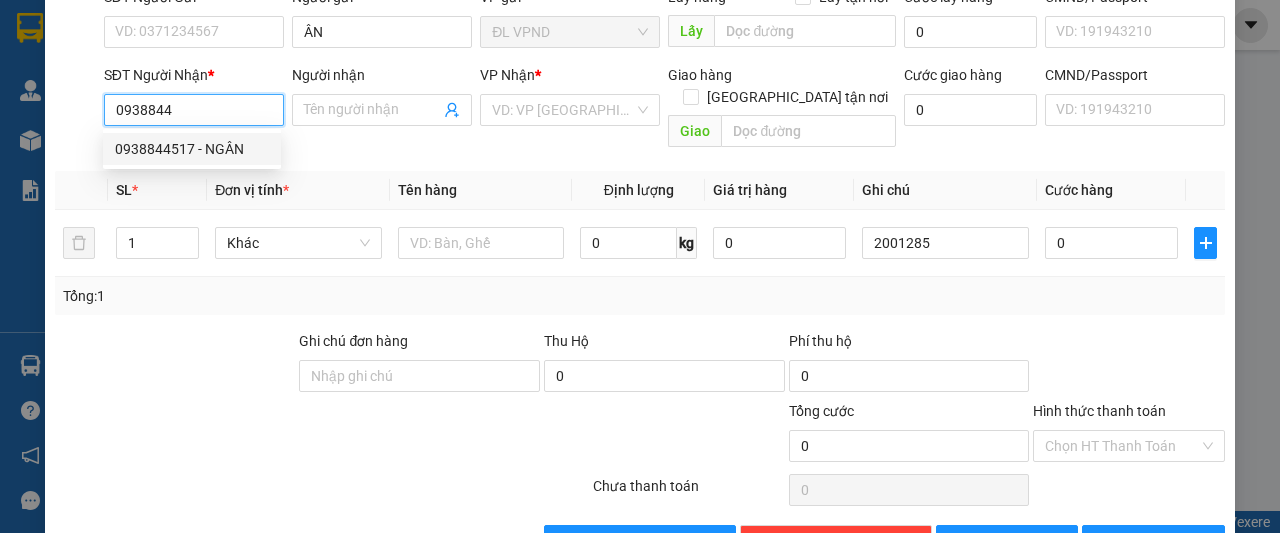 drag, startPoint x: 132, startPoint y: 151, endPoint x: 172, endPoint y: 146, distance: 40.311287 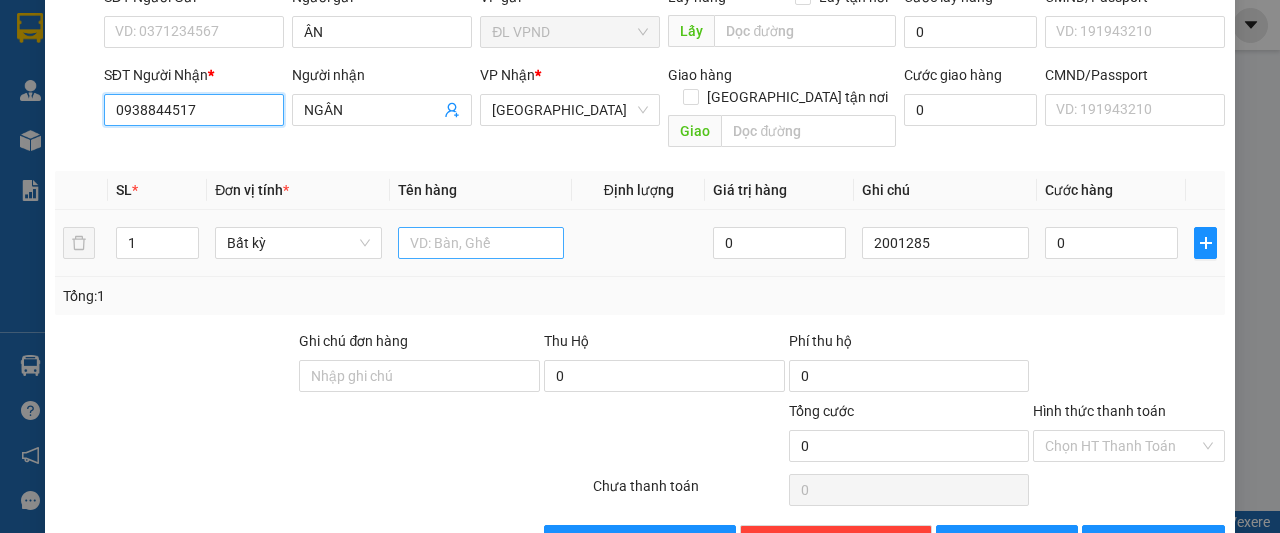 type on "0938844517" 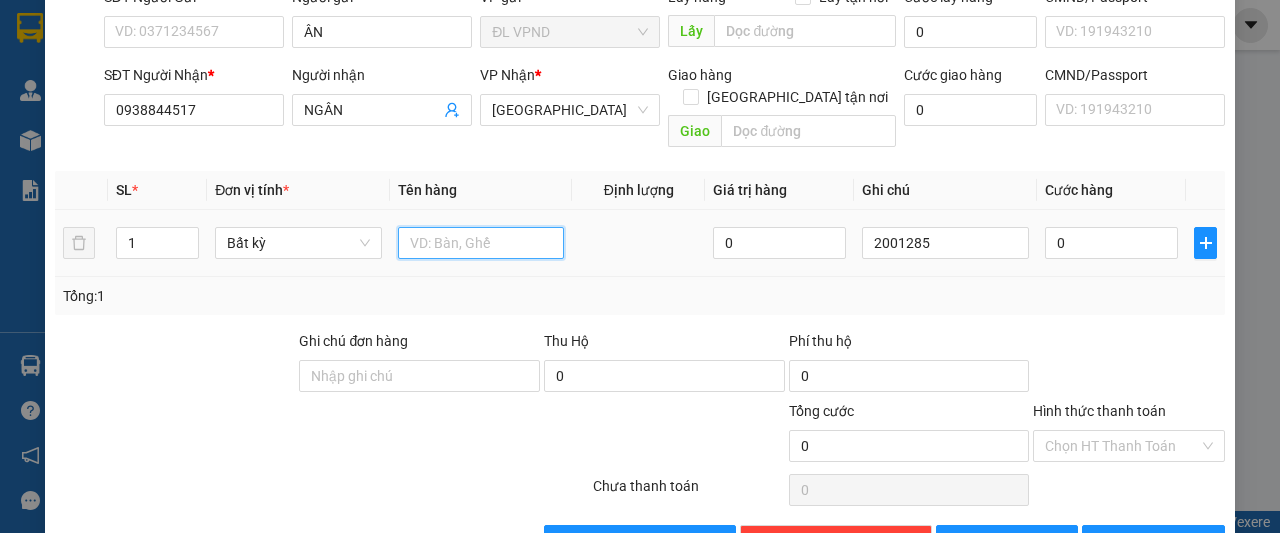 click at bounding box center (481, 243) 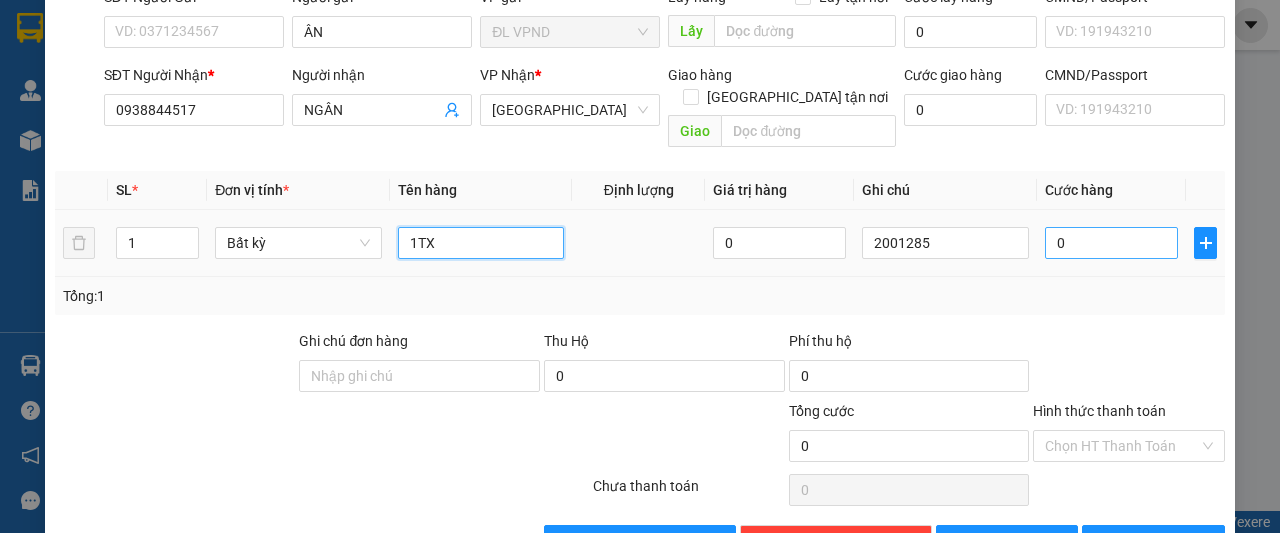 type on "1TX" 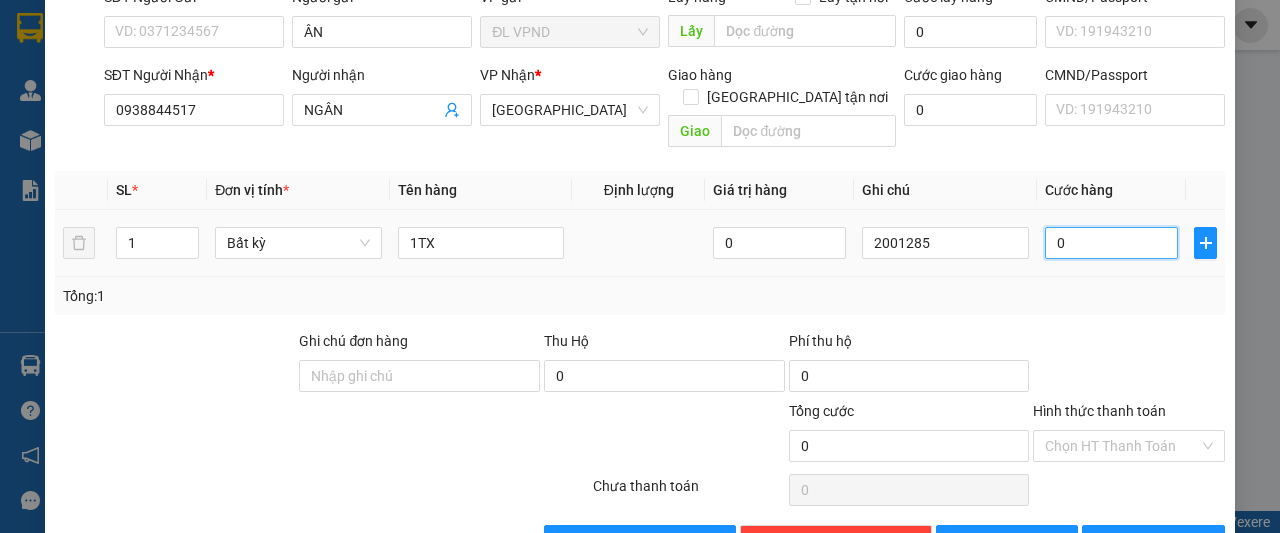 click on "0" at bounding box center [1111, 243] 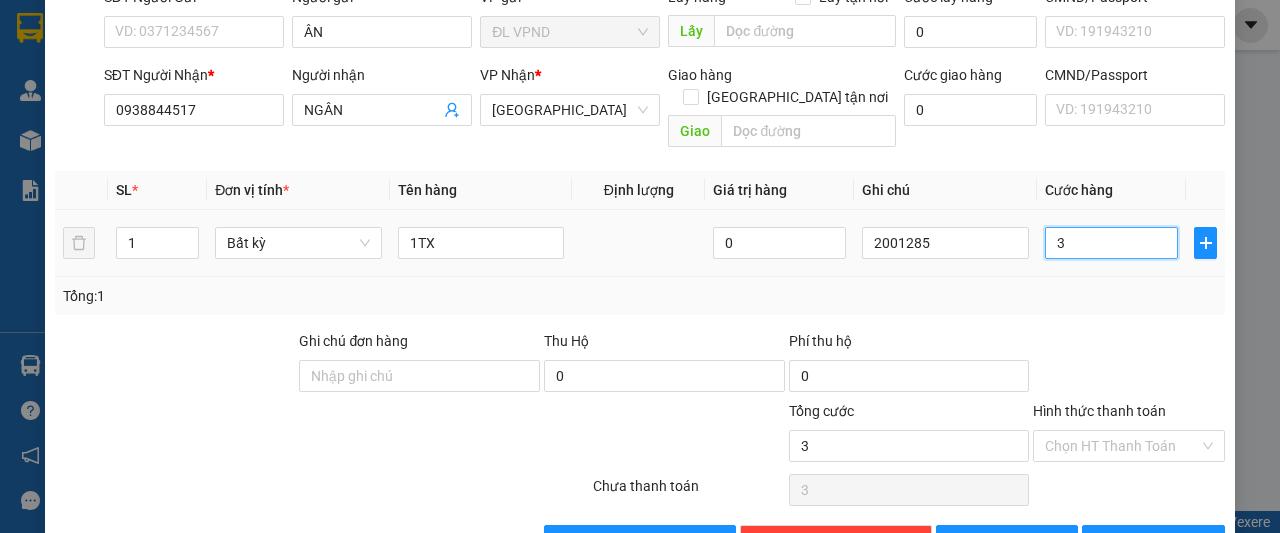 type on "30" 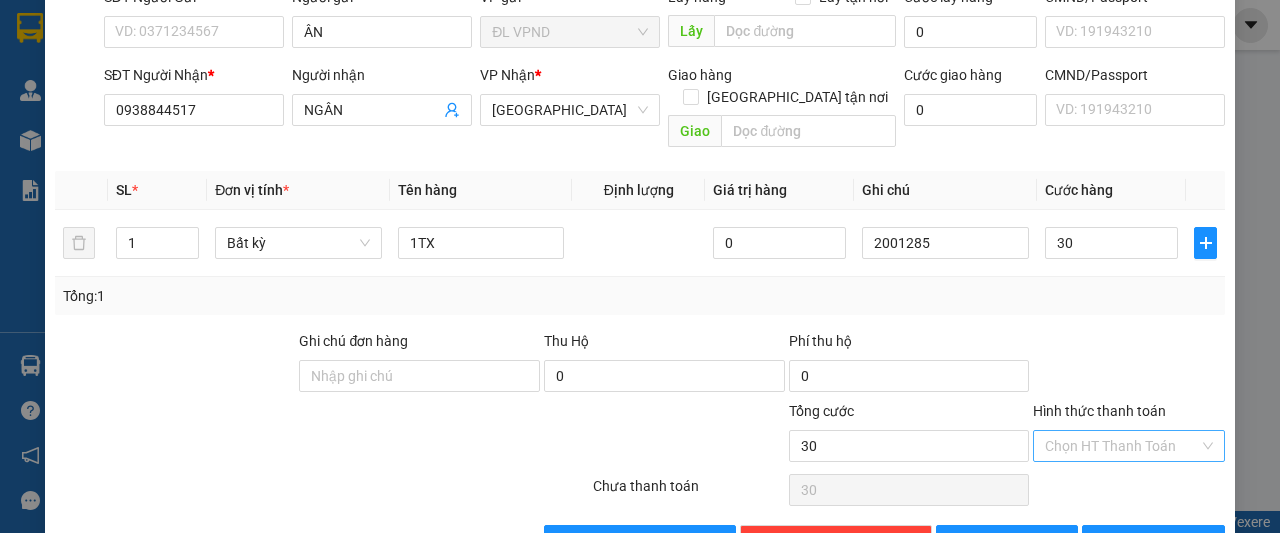 type on "30.000" 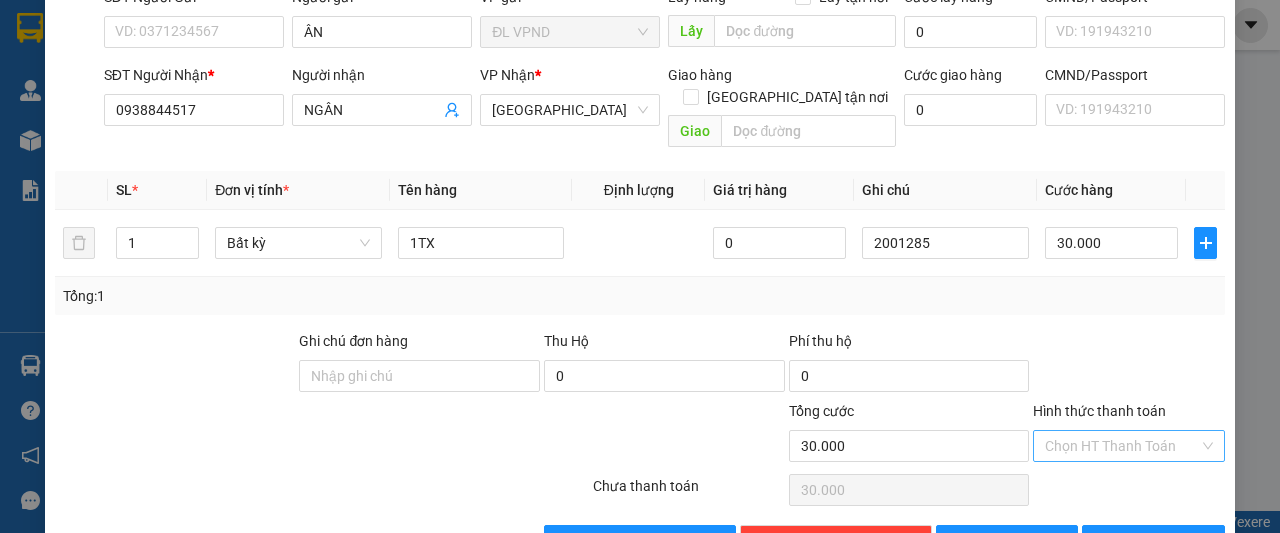 click on "Hình thức thanh toán" at bounding box center (1122, 446) 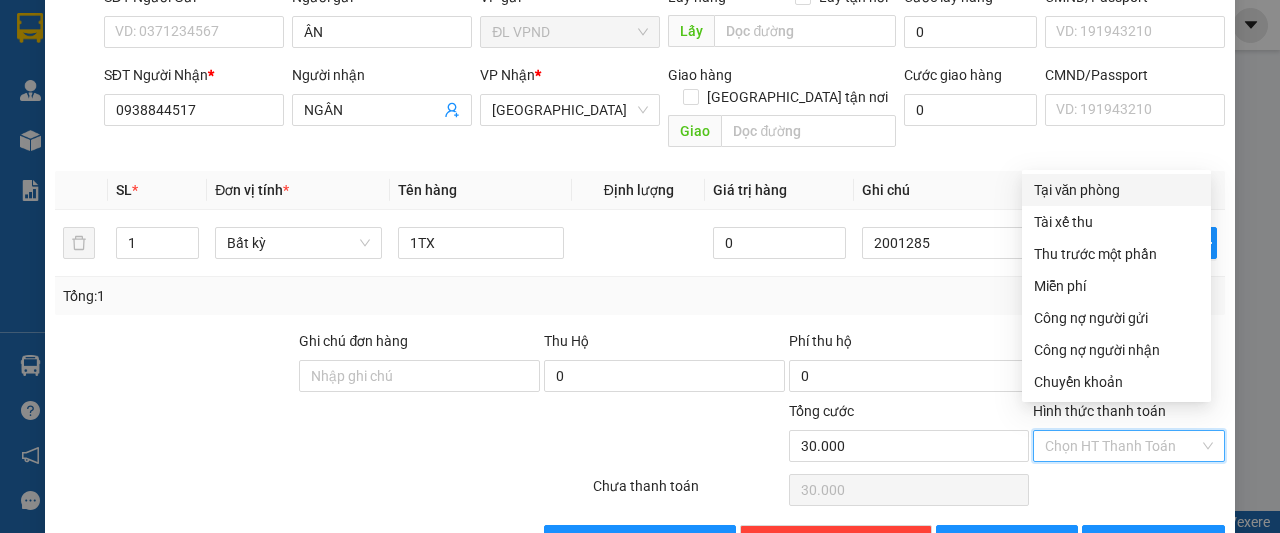click on "Tại văn phòng" at bounding box center [1116, 190] 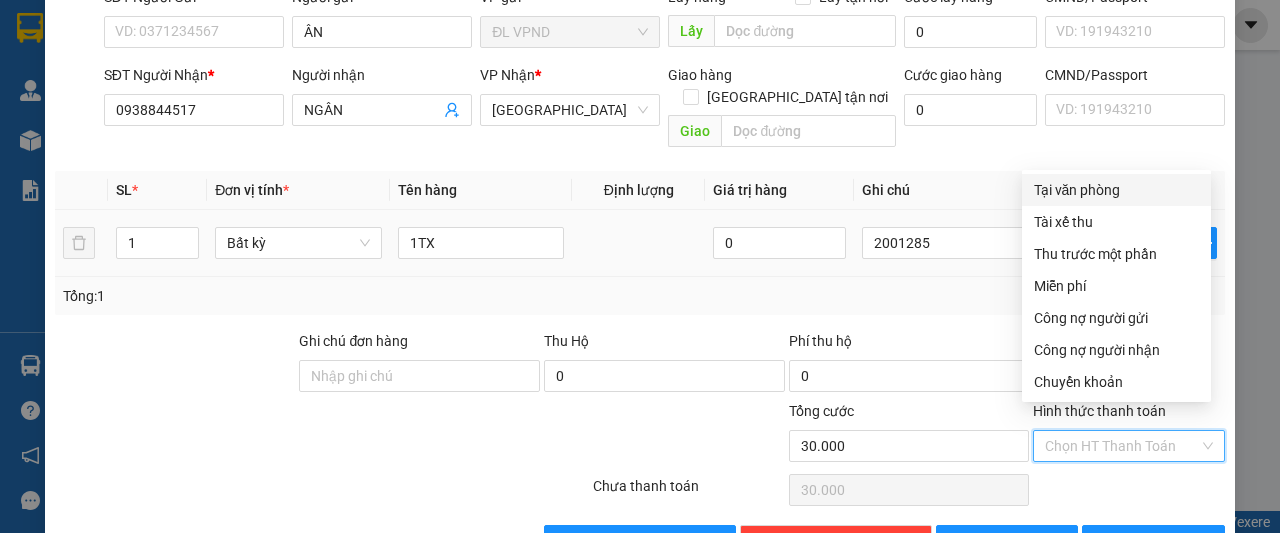 type on "0" 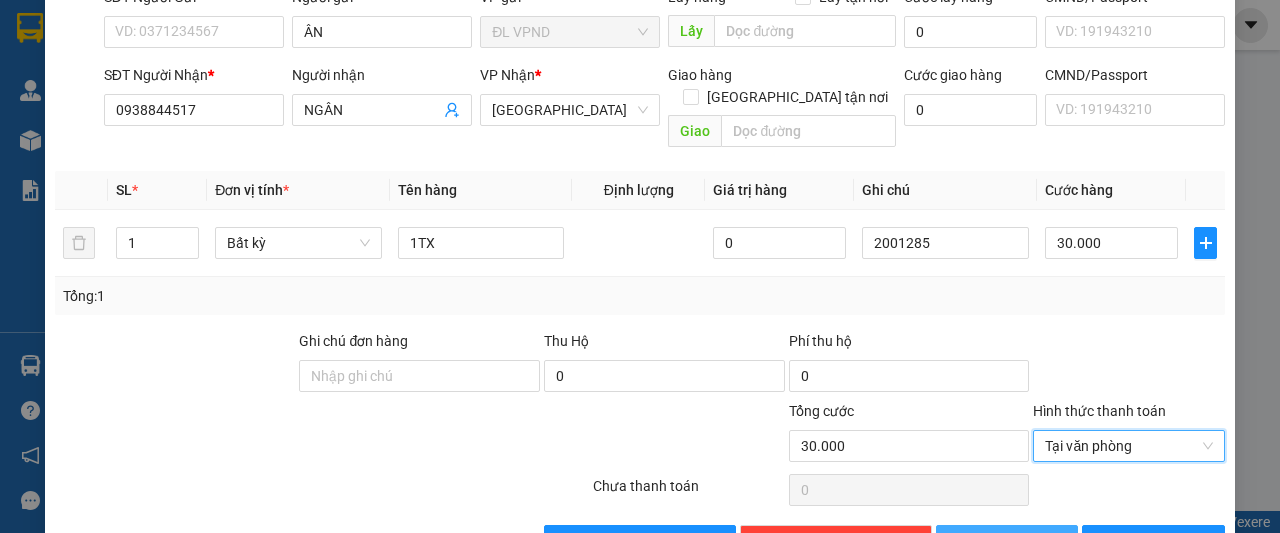 click on "[PERSON_NAME]" at bounding box center (1027, 541) 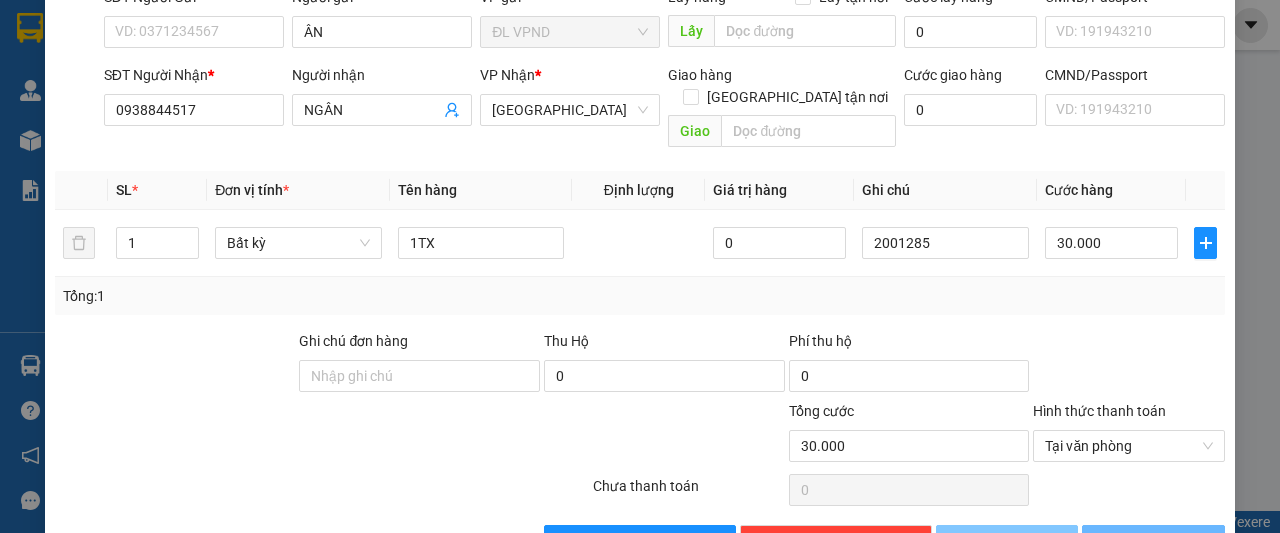 type 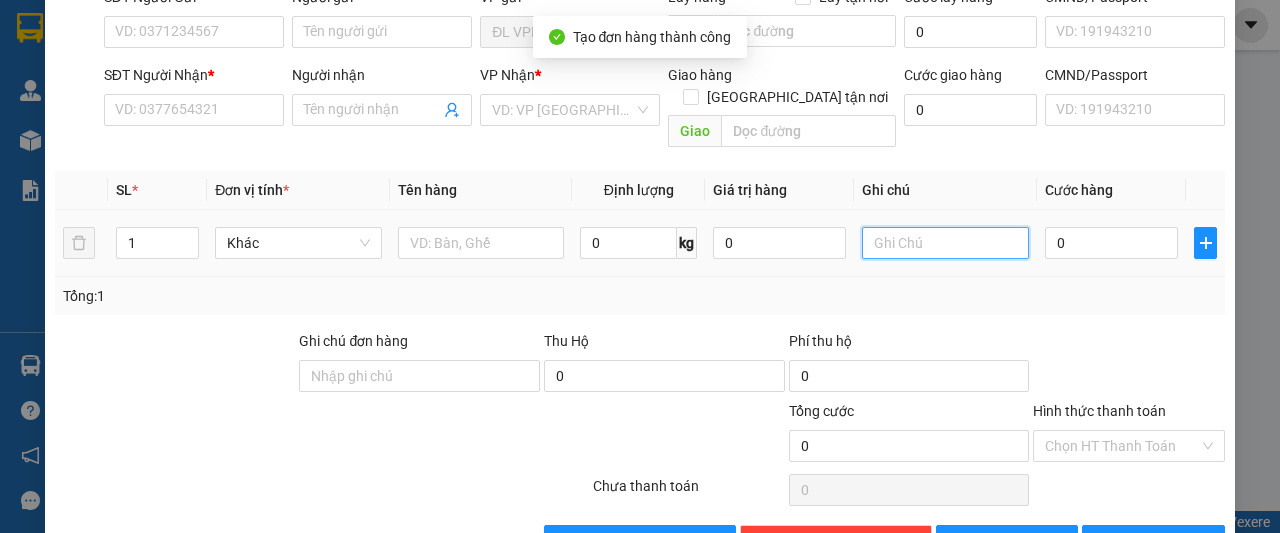 click at bounding box center [945, 243] 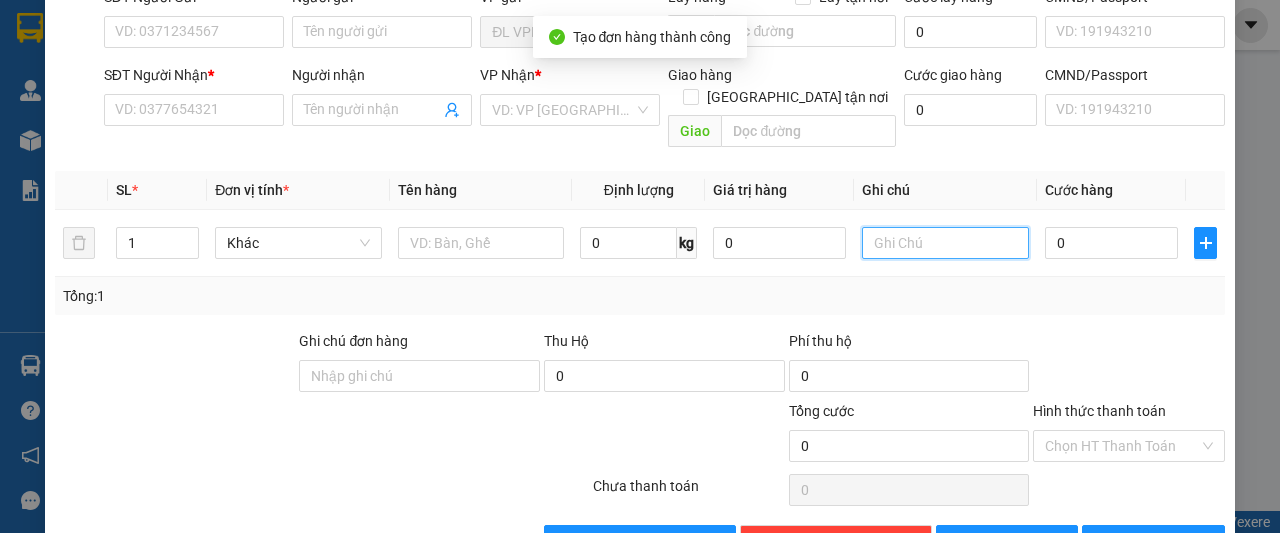 paste on "200128" 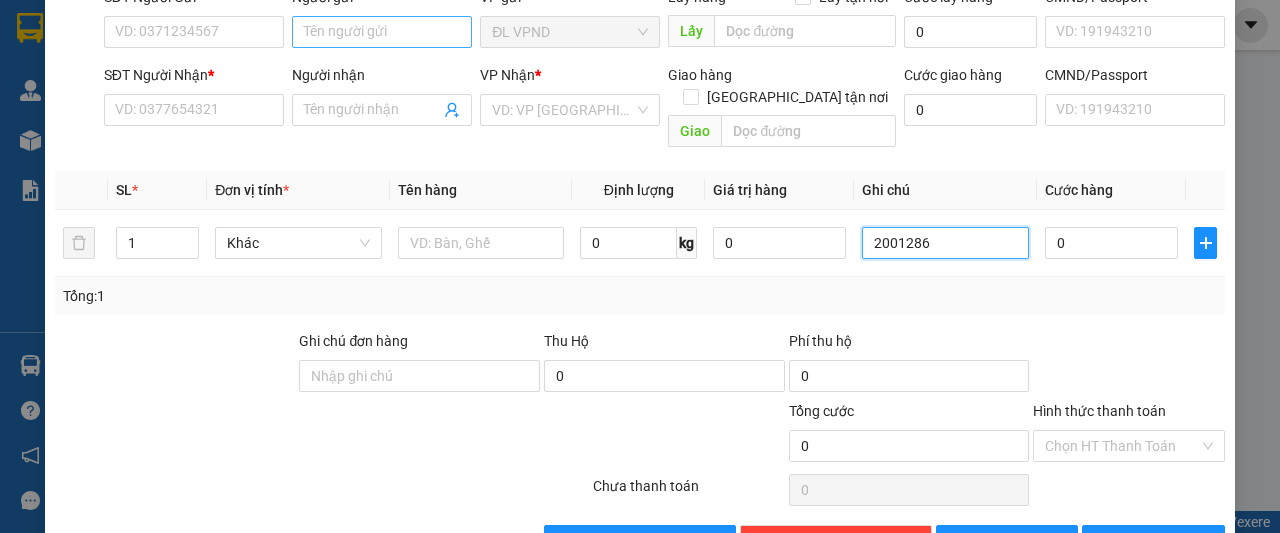 type on "2001286" 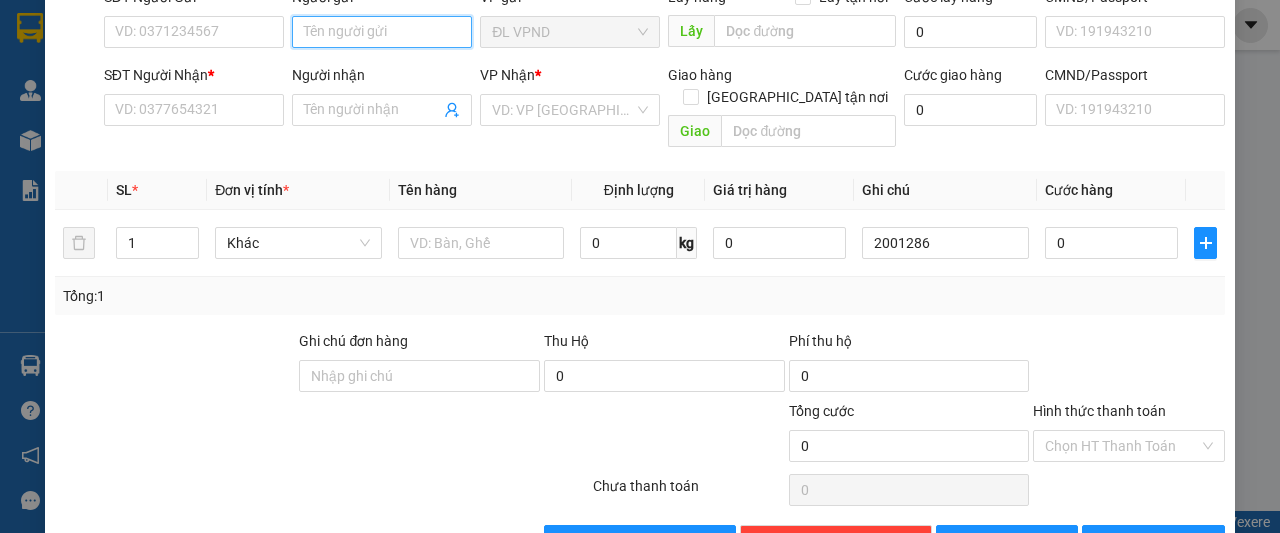 click on "Người gửi" at bounding box center [382, 32] 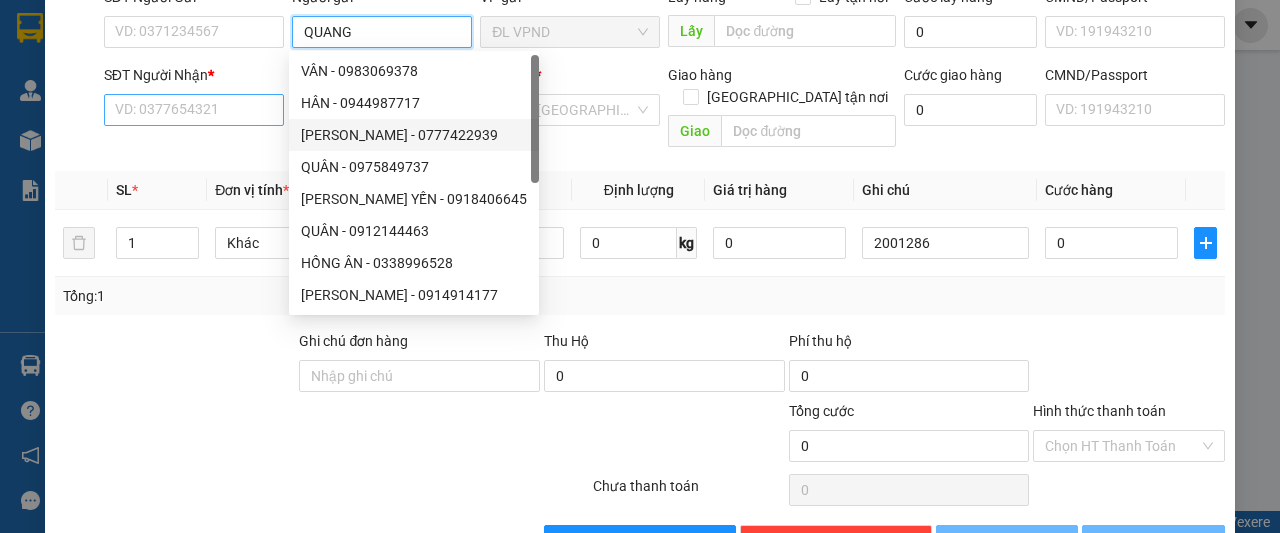type on "QUANG" 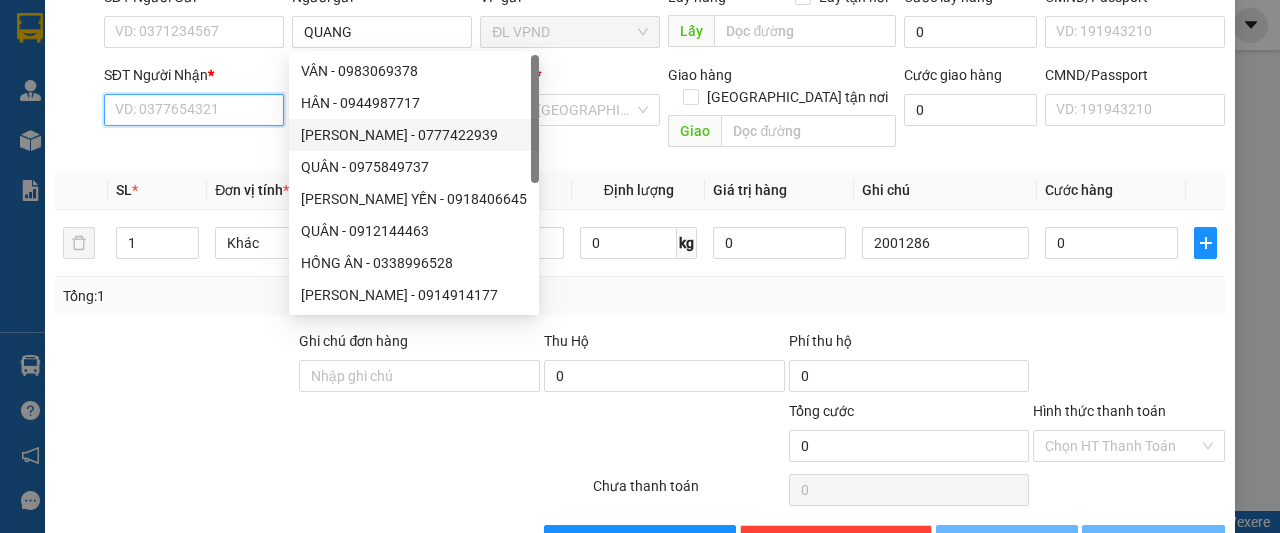 click on "SĐT Người Nhận  *" at bounding box center [194, 110] 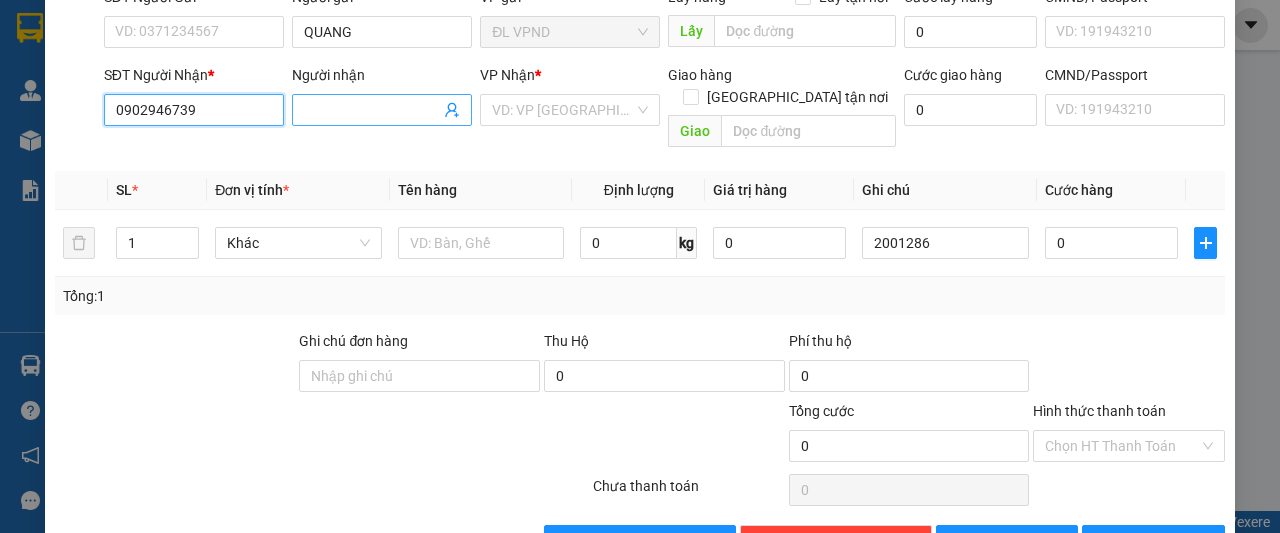 type on "0902946739" 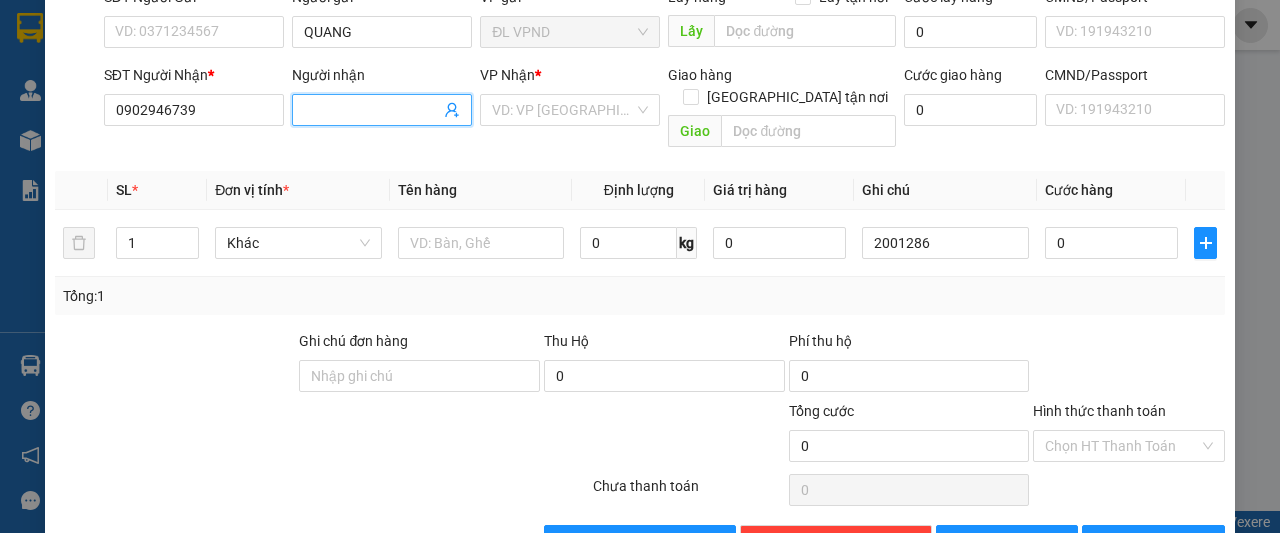 click on "Người nhận" at bounding box center (372, 110) 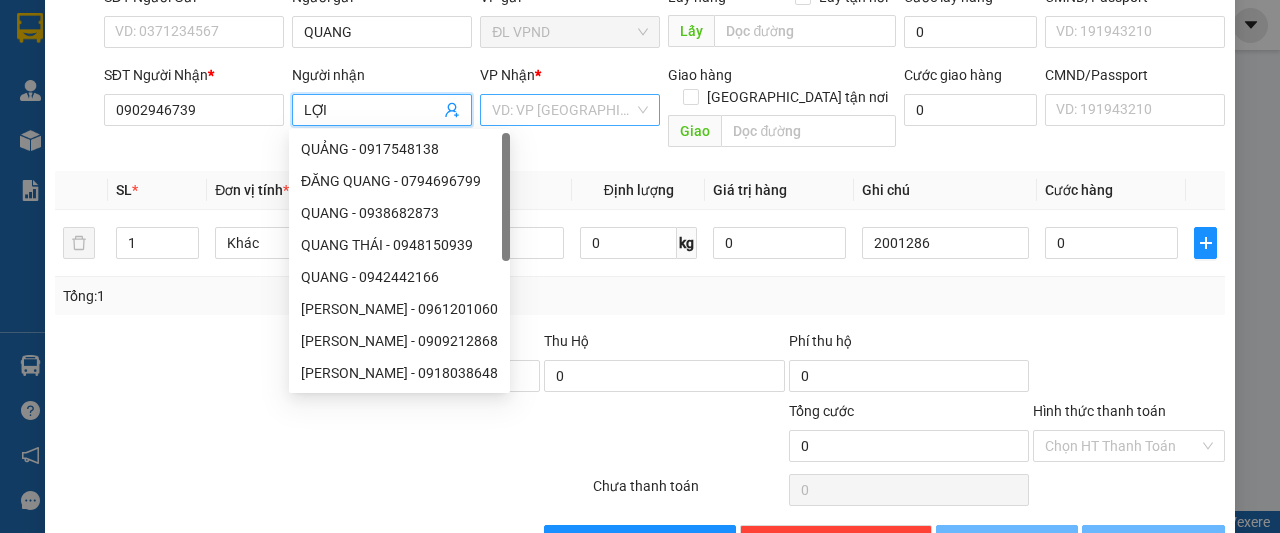 type on "LỢI" 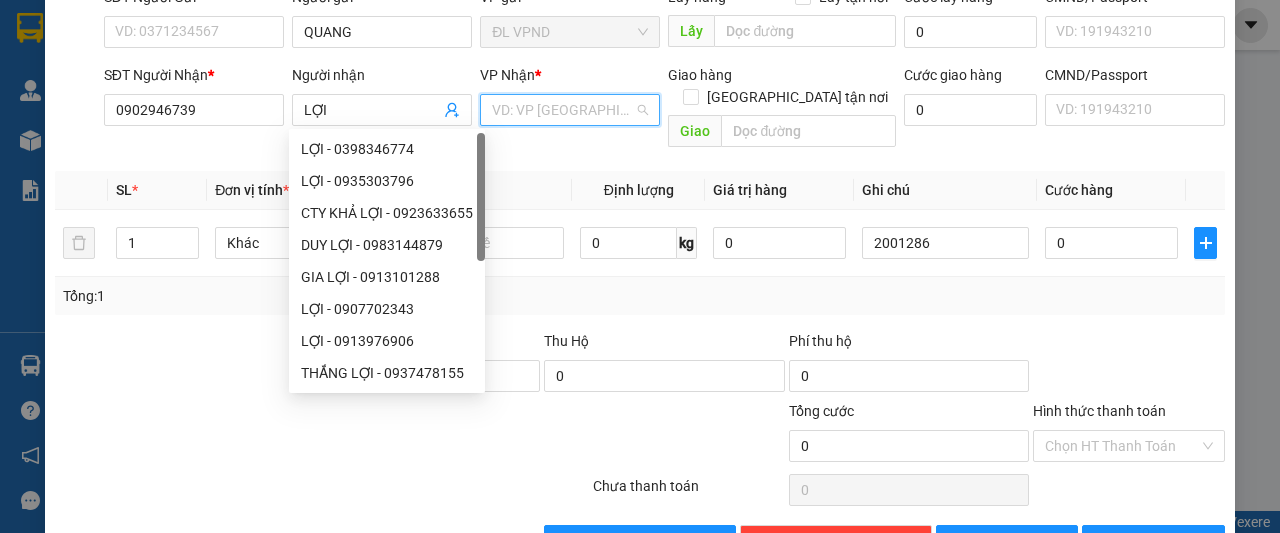 click at bounding box center (563, 110) 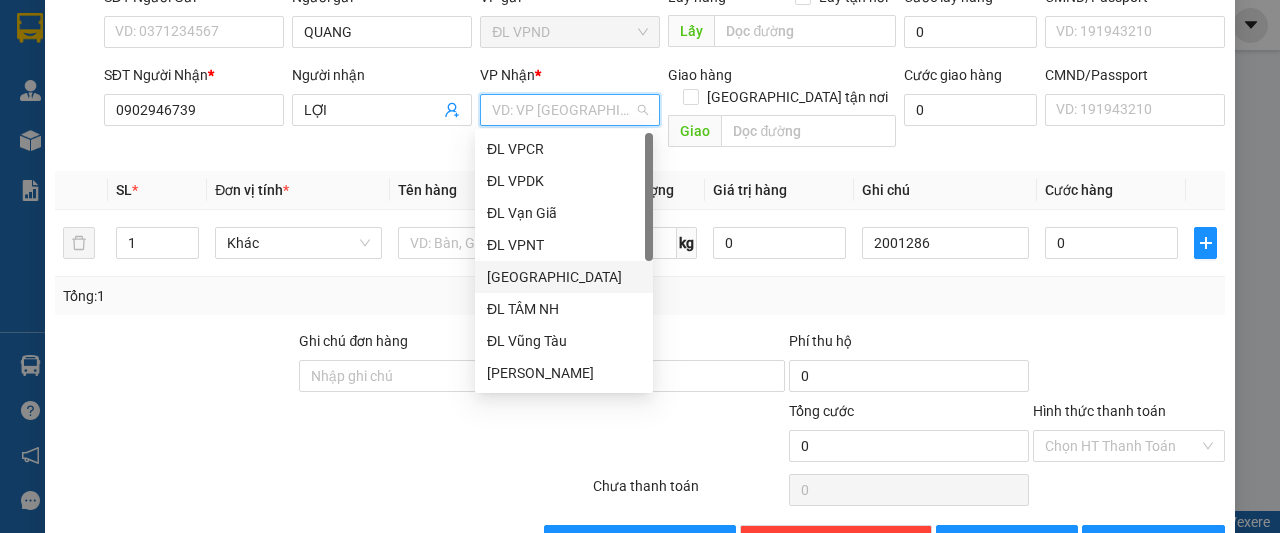 click on "[GEOGRAPHIC_DATA]" at bounding box center (564, 277) 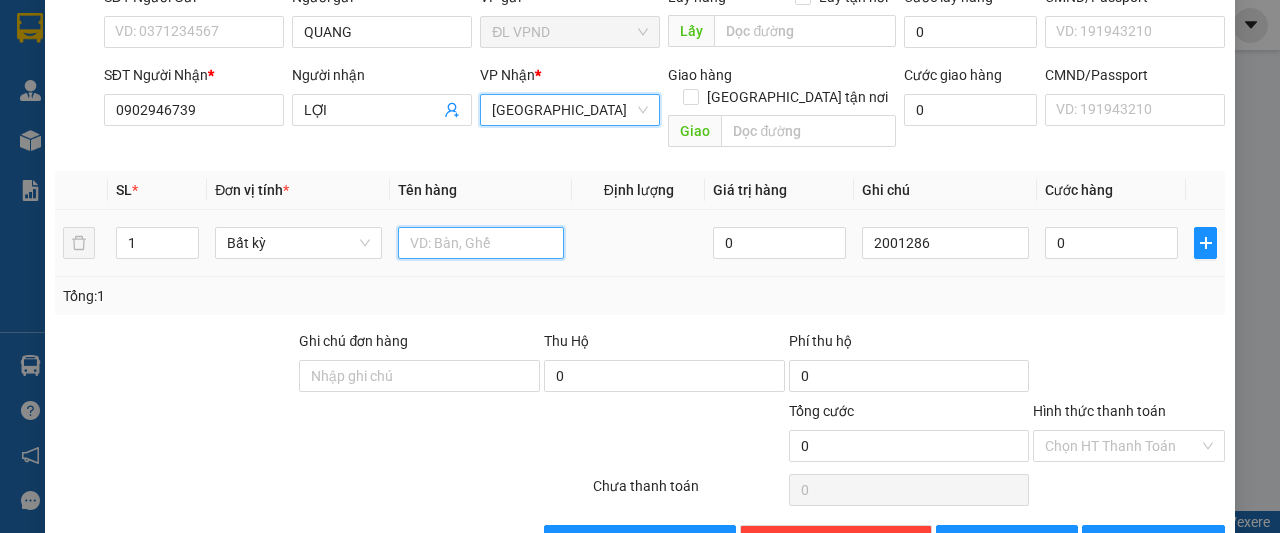 click at bounding box center (481, 243) 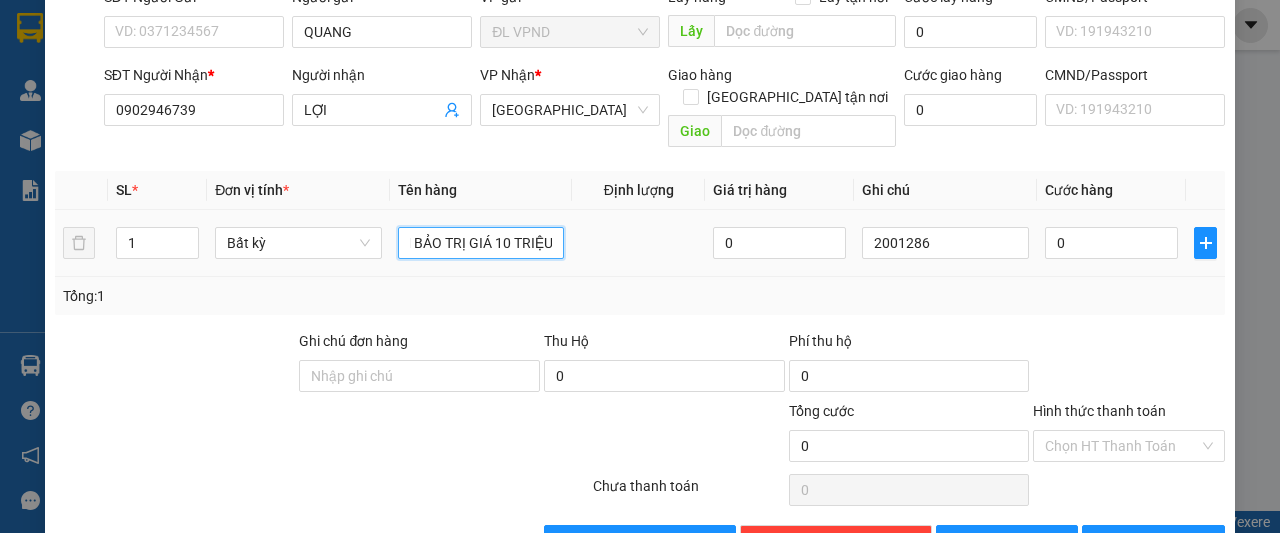 scroll, scrollTop: 0, scrollLeft: 52, axis: horizontal 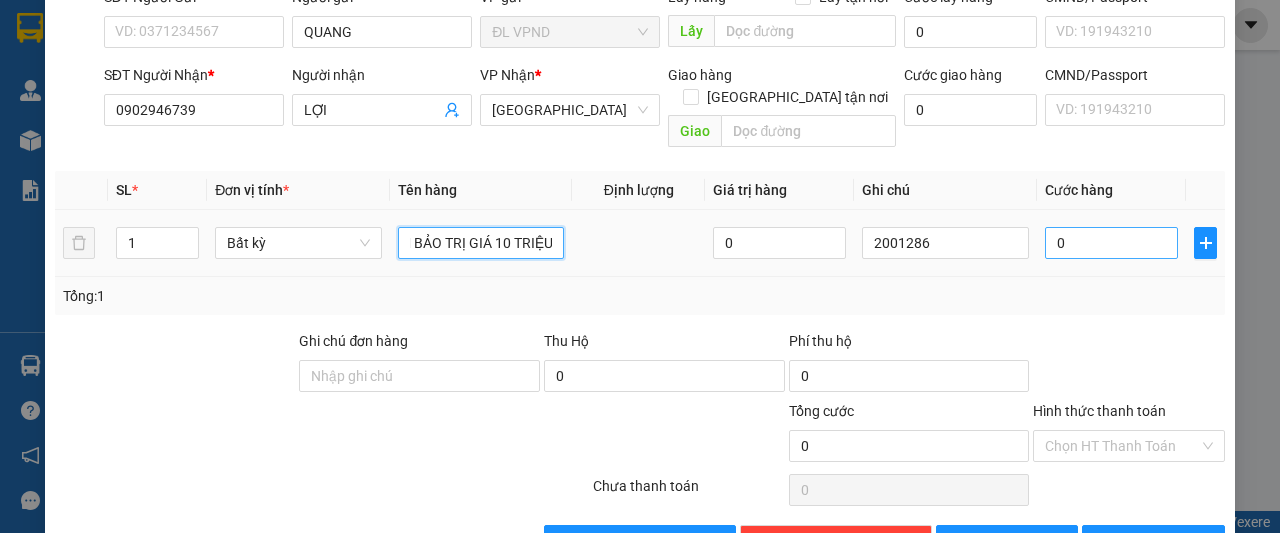 type on "1H ĐẢM BẢO TRỊ GIÁ 10 TRIỆU" 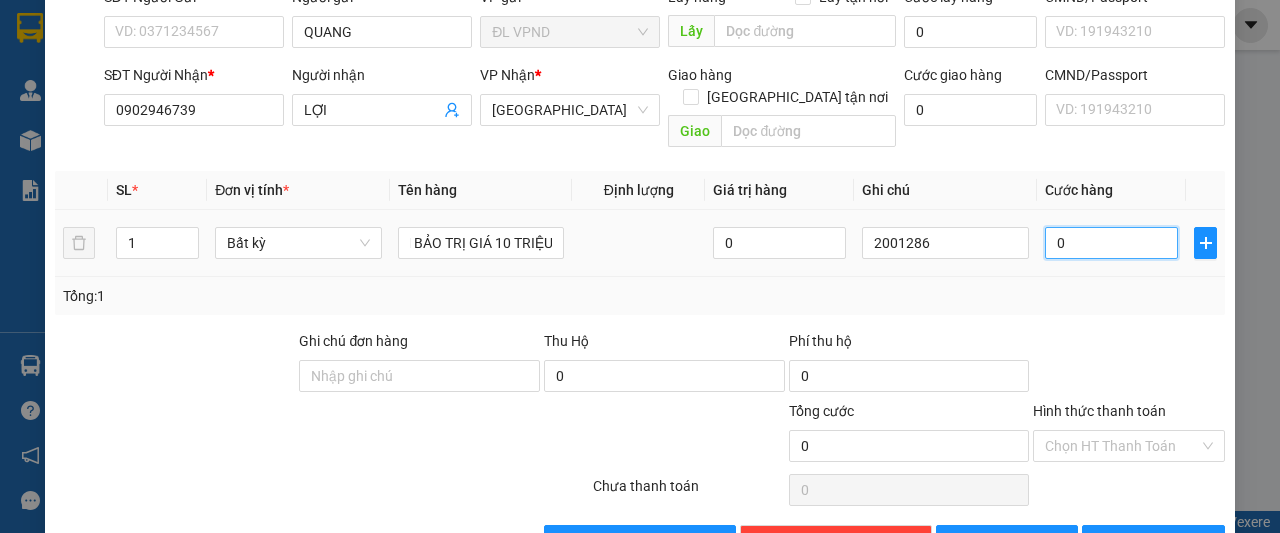click on "0" at bounding box center [1111, 243] 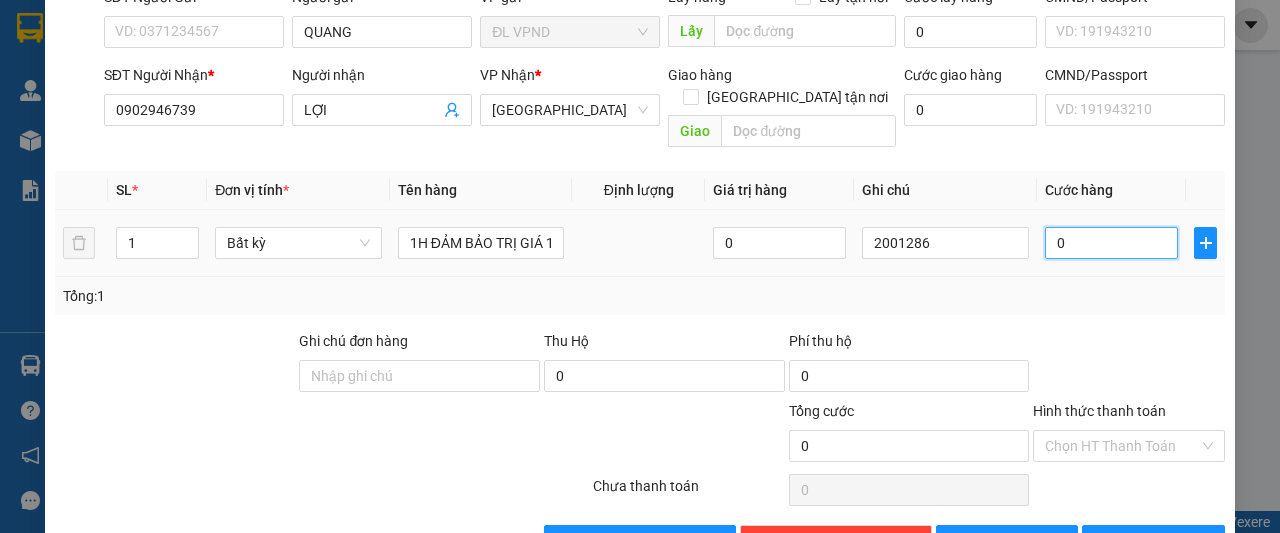 type on "1" 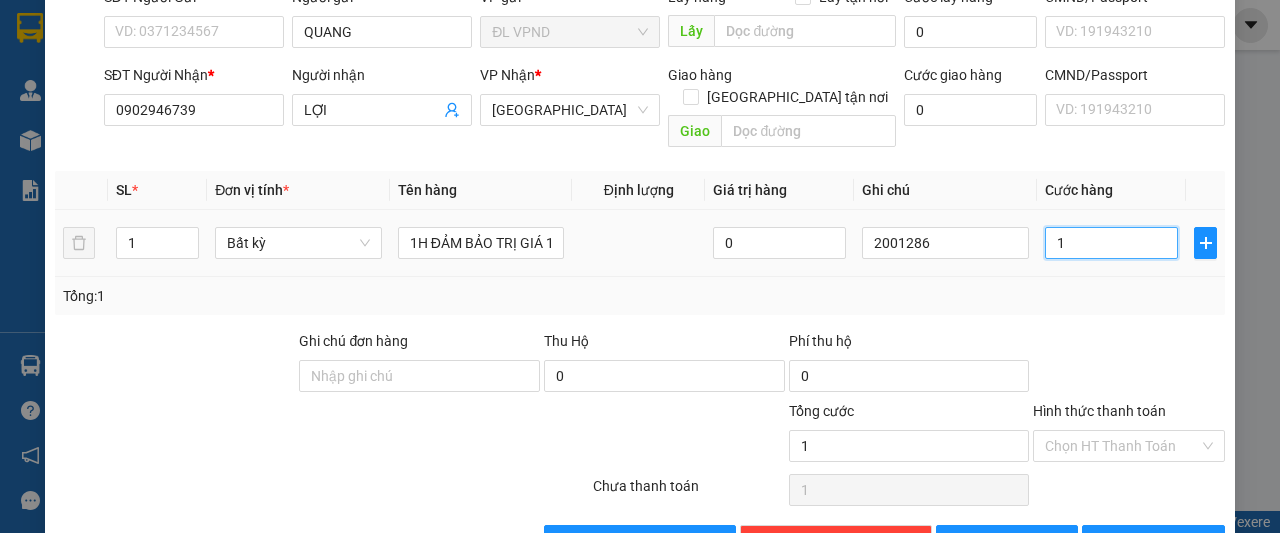 type on "10" 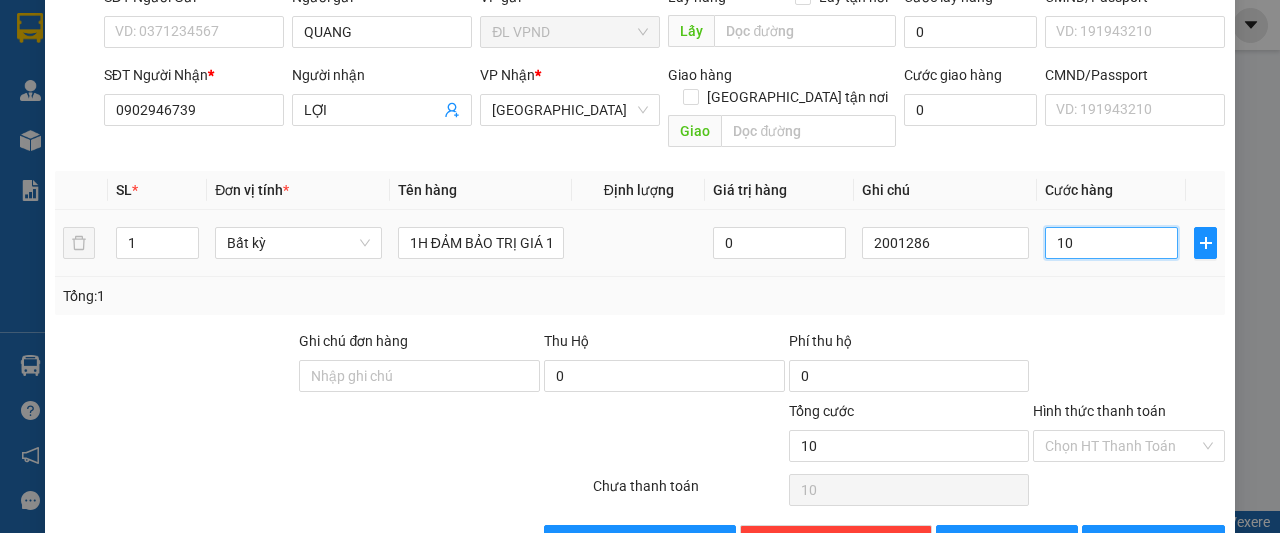 type on "100" 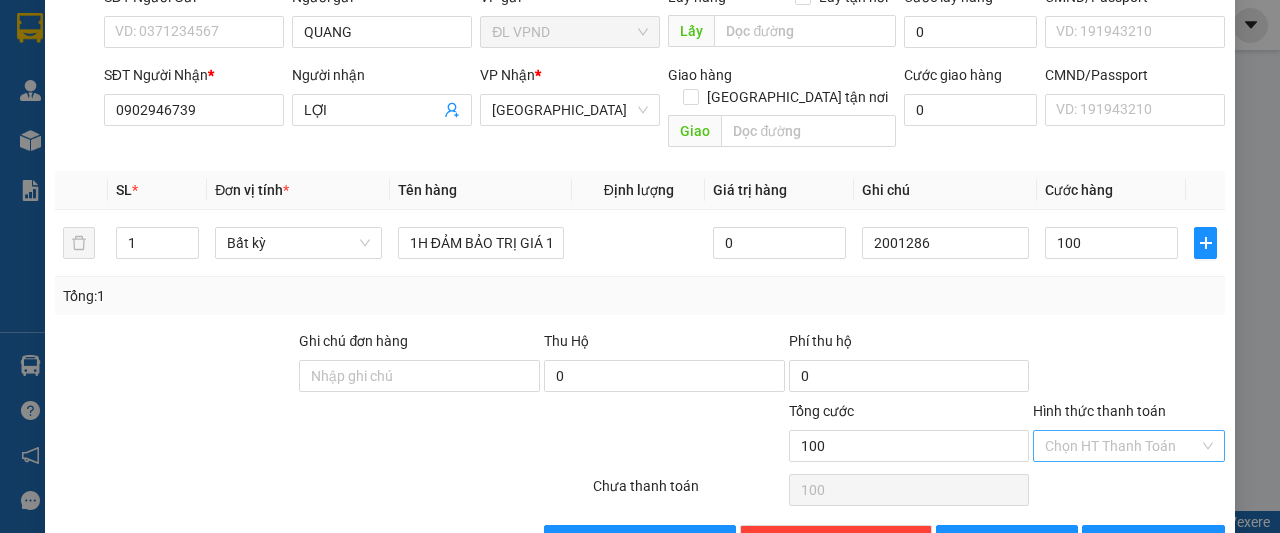 type on "100.000" 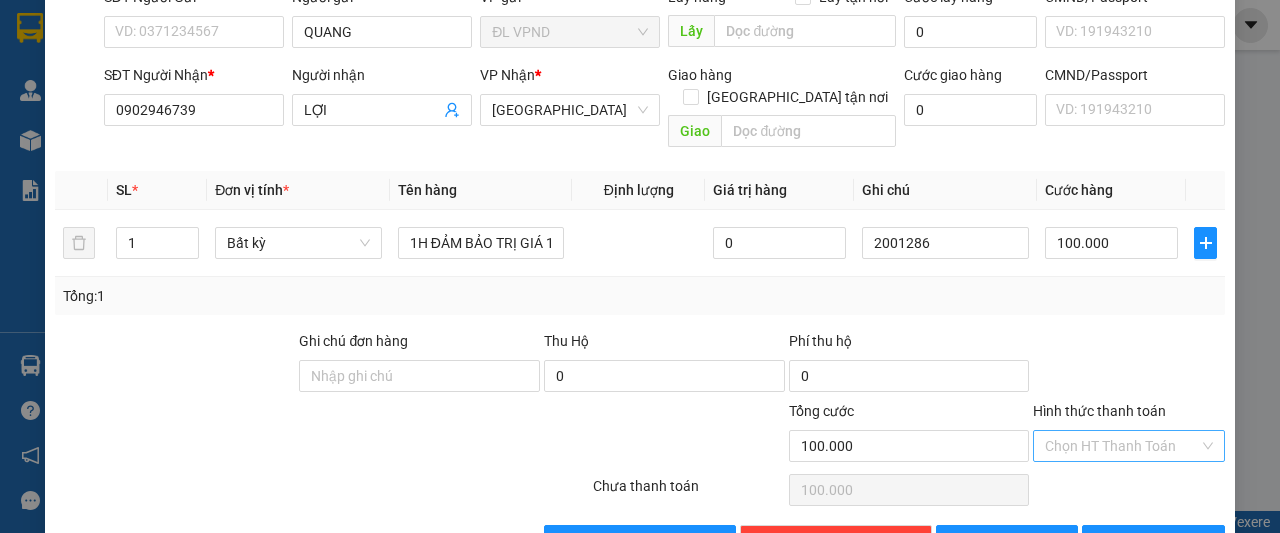 click on "Hình thức thanh toán" at bounding box center (1122, 446) 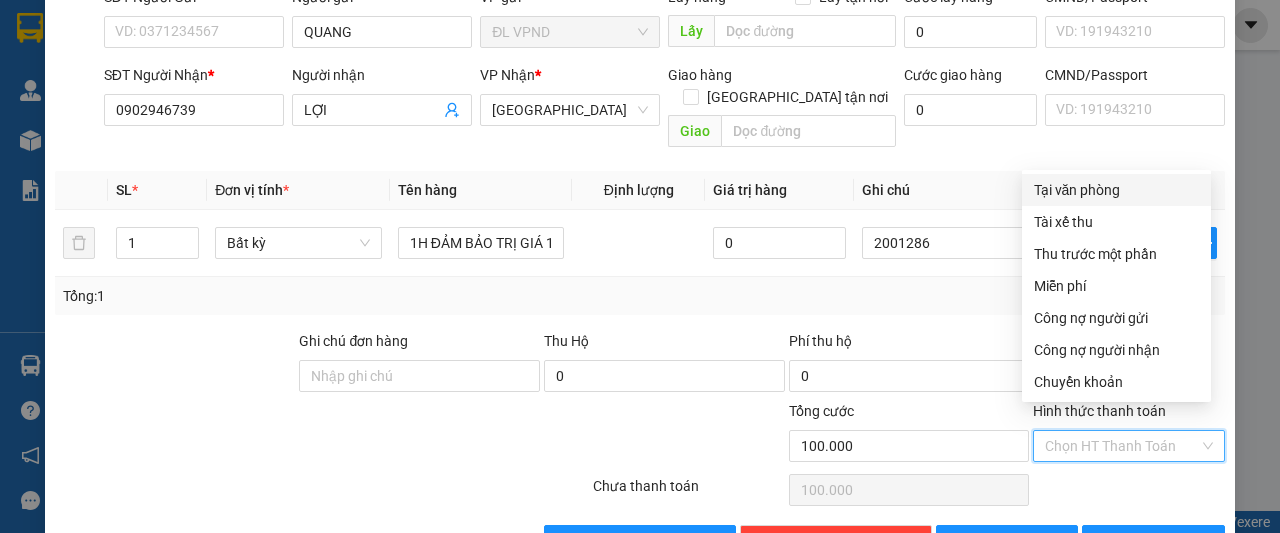 drag, startPoint x: 1083, startPoint y: 184, endPoint x: 1106, endPoint y: 331, distance: 148.78844 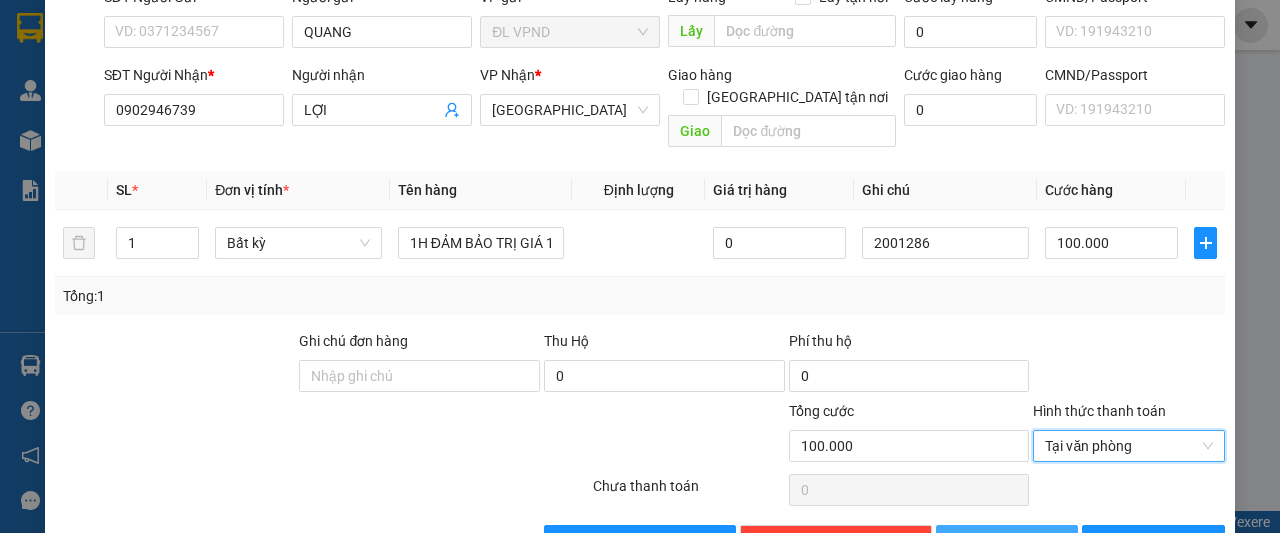click on "[PERSON_NAME]" at bounding box center [1007, 541] 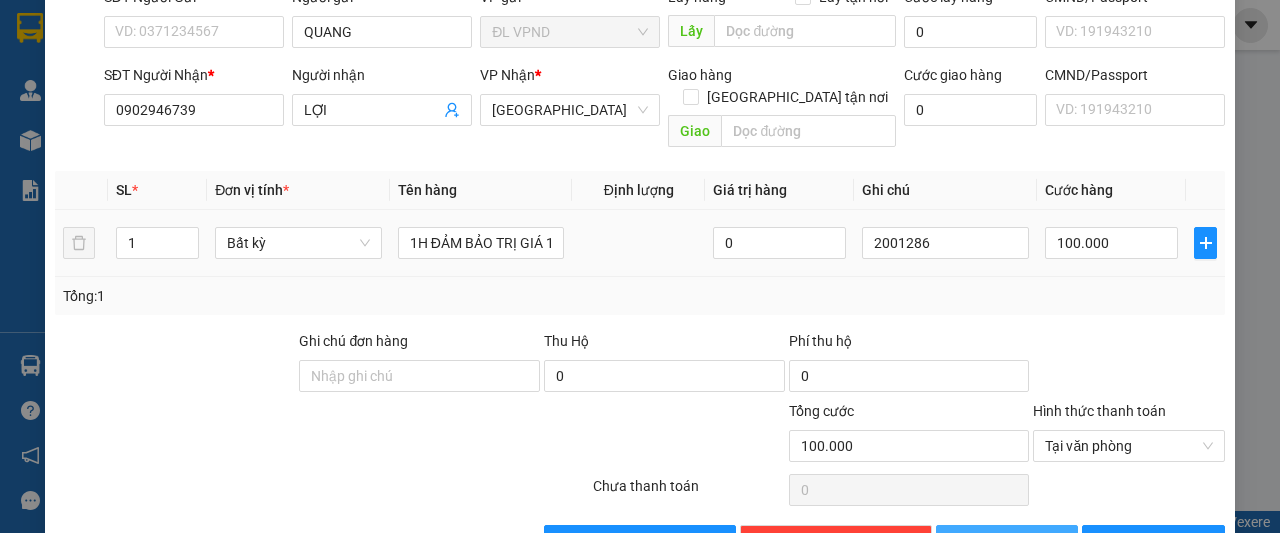 type 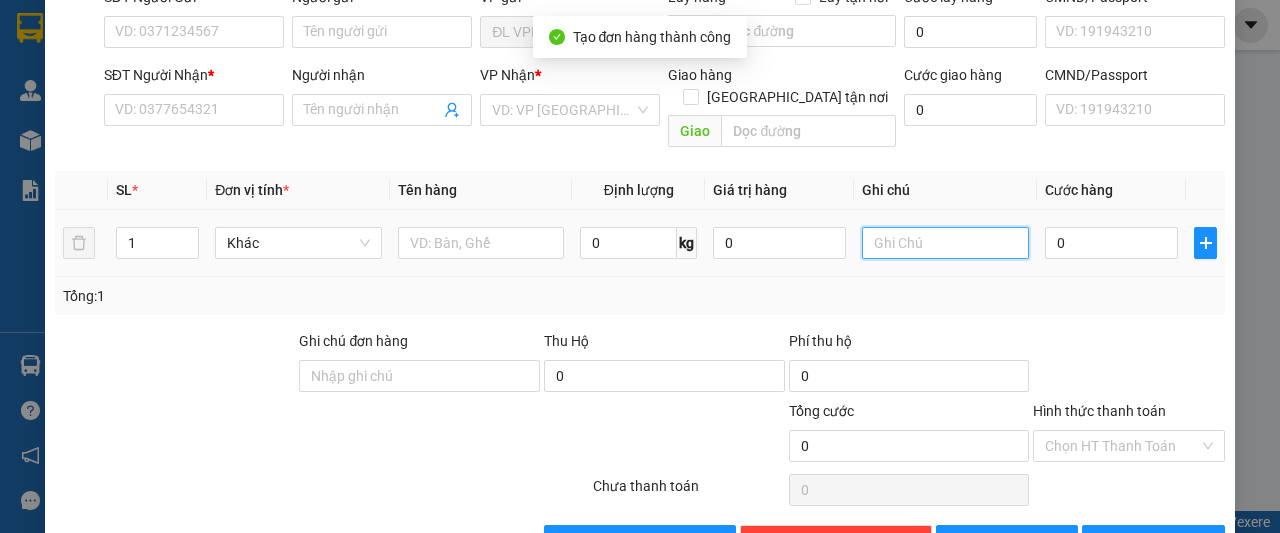 click at bounding box center (945, 243) 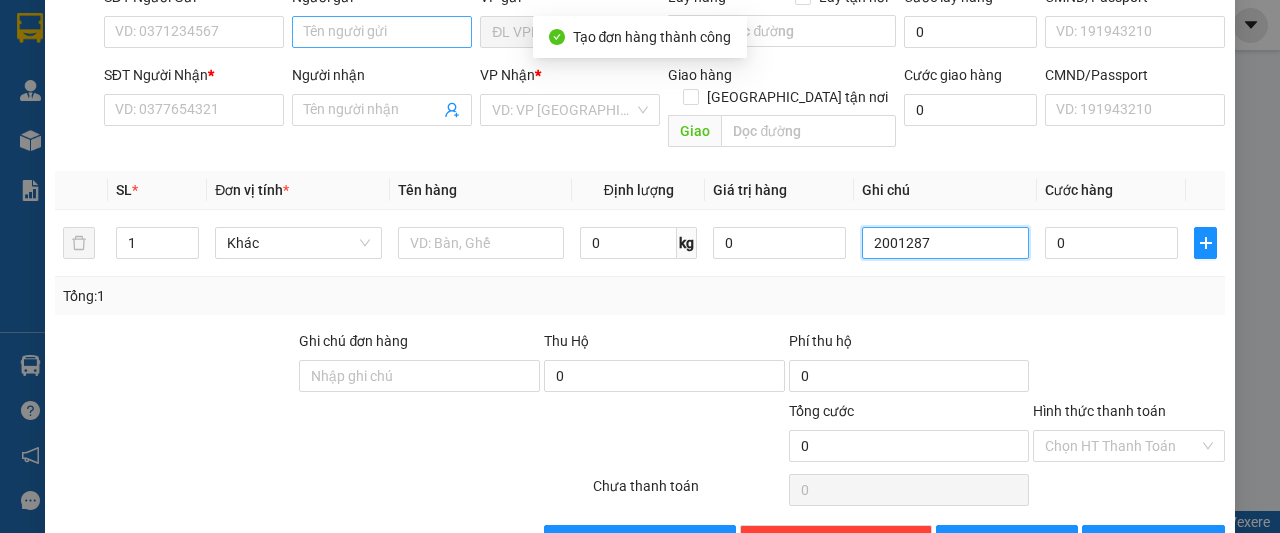 type on "2001287" 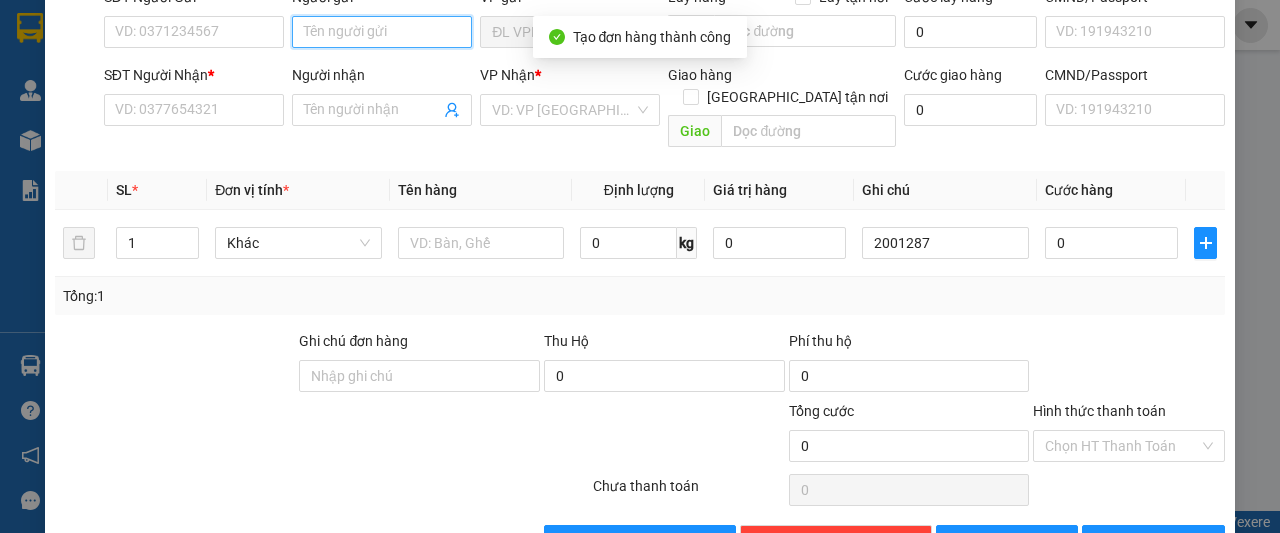 click on "Người gửi" at bounding box center (382, 32) 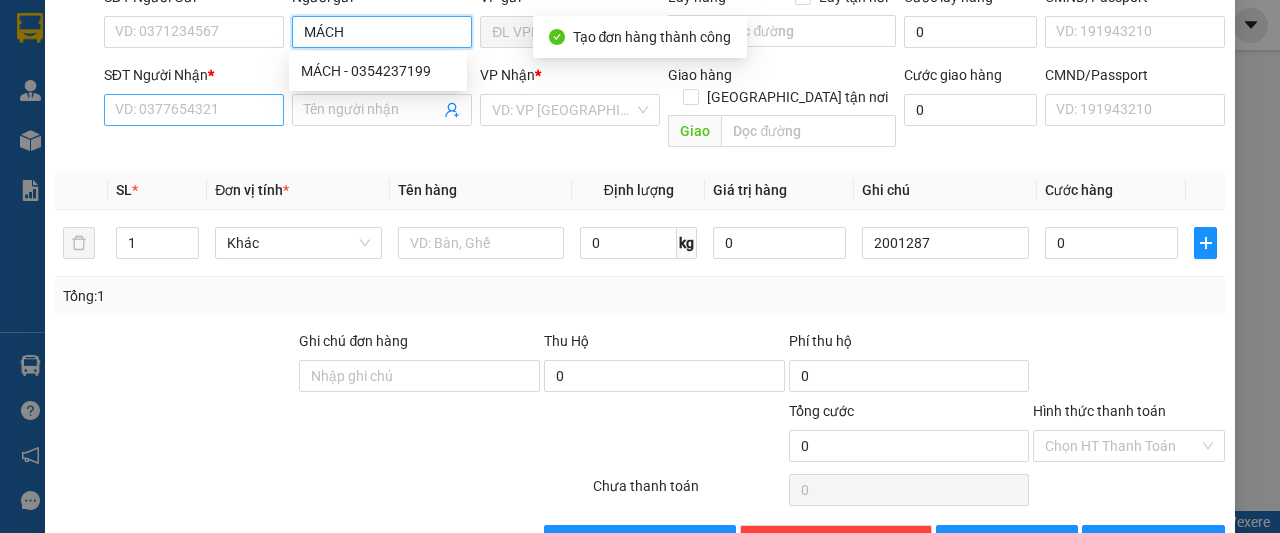 type on "MÁCH" 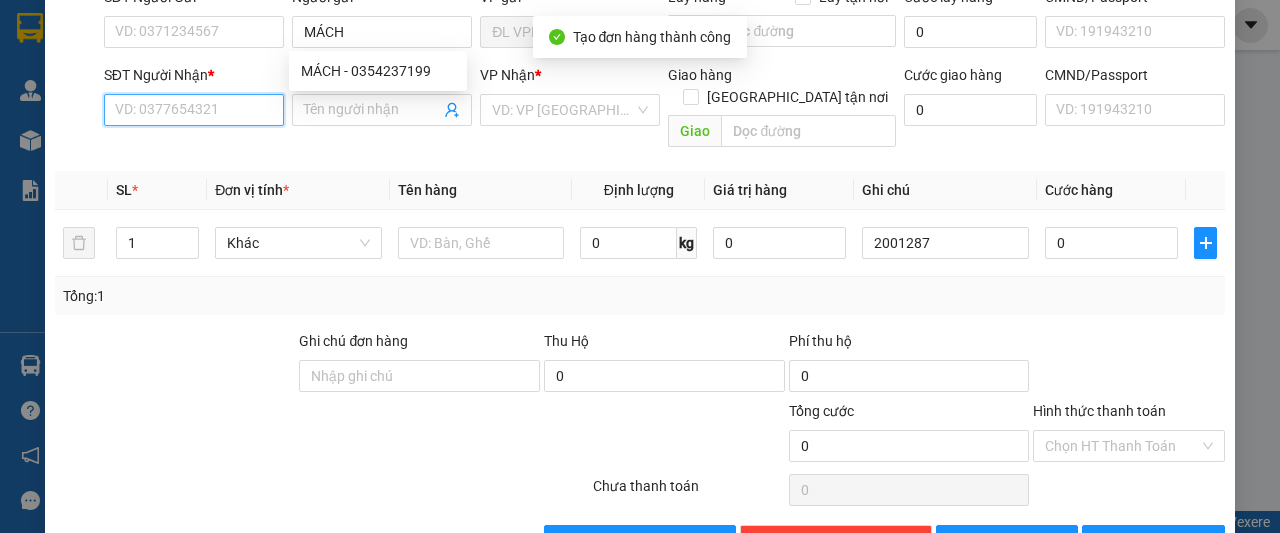 click on "SĐT Người Nhận  *" at bounding box center (194, 110) 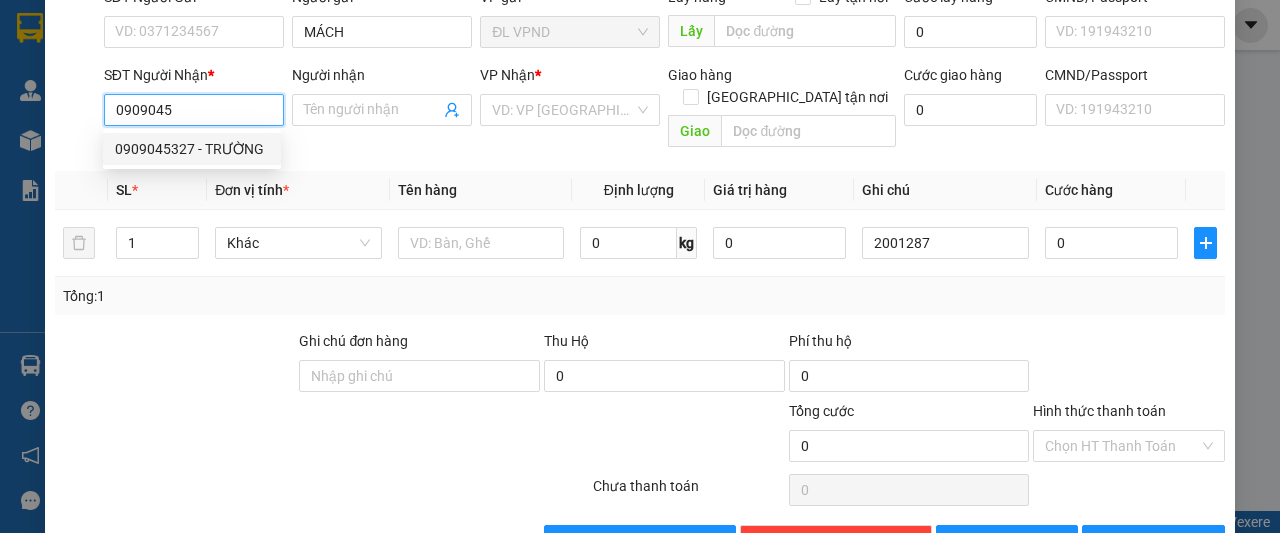 click on "0909045327 - TRƯỜNG" at bounding box center [192, 149] 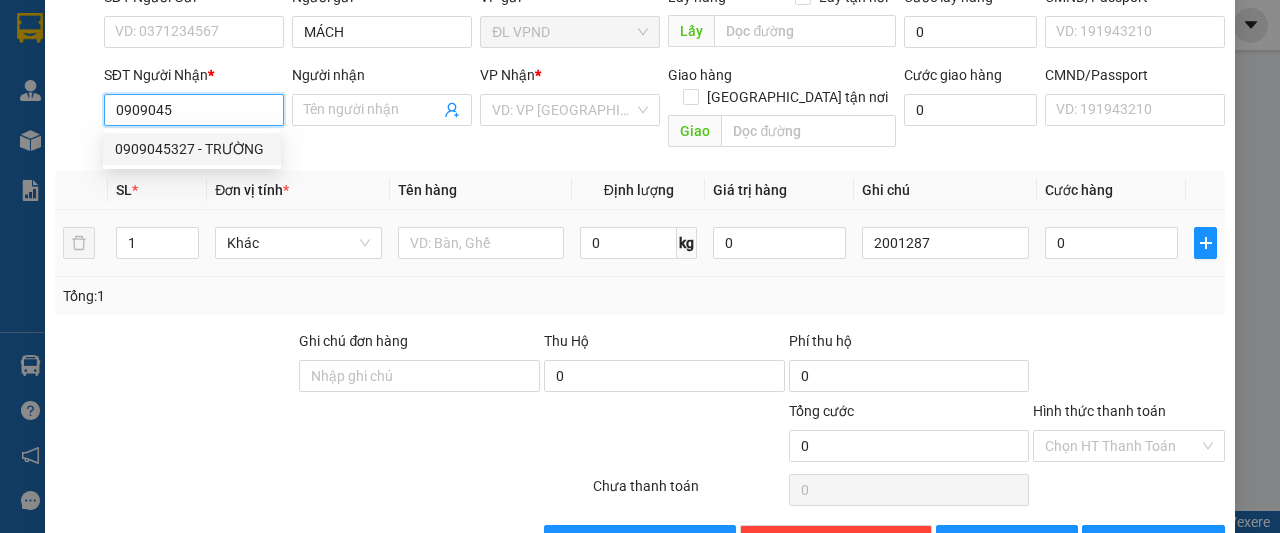 type on "0909045327" 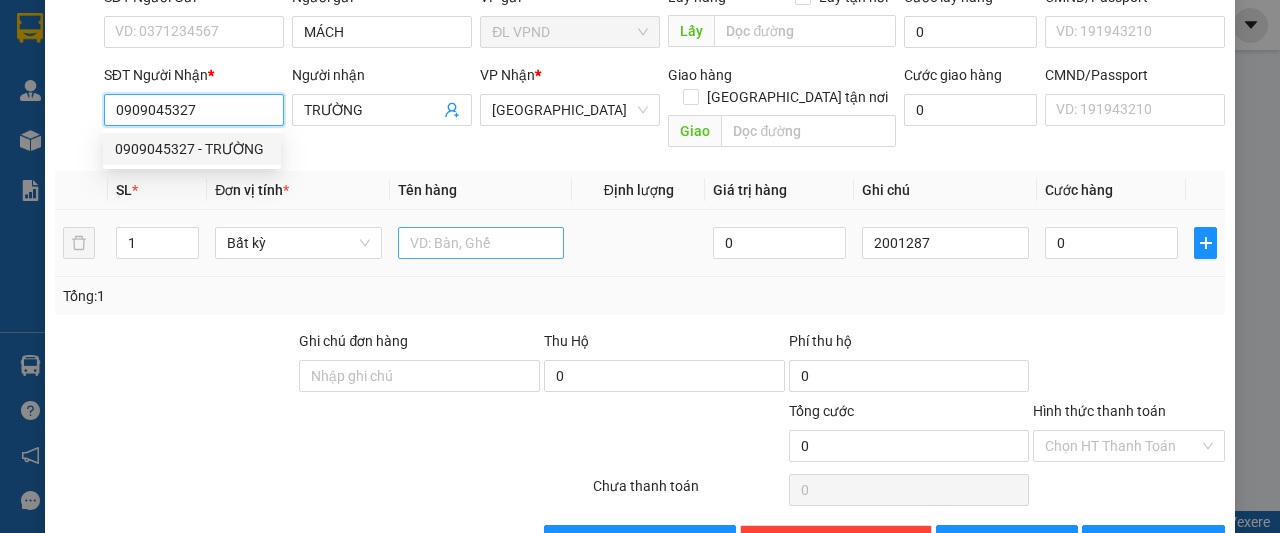 type on "0909045327" 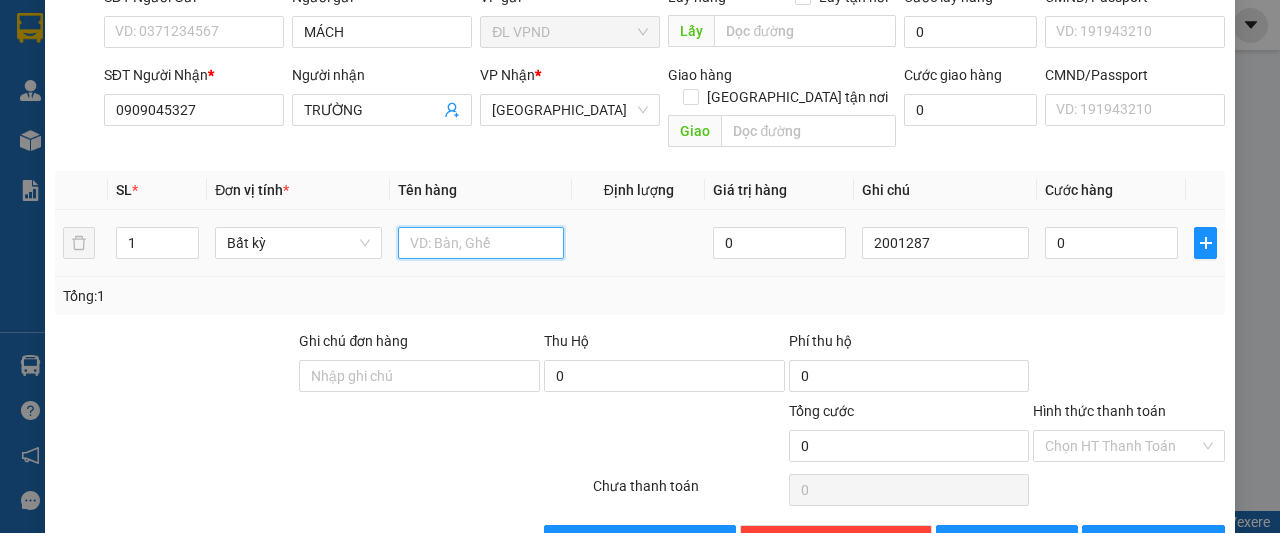 click at bounding box center (481, 243) 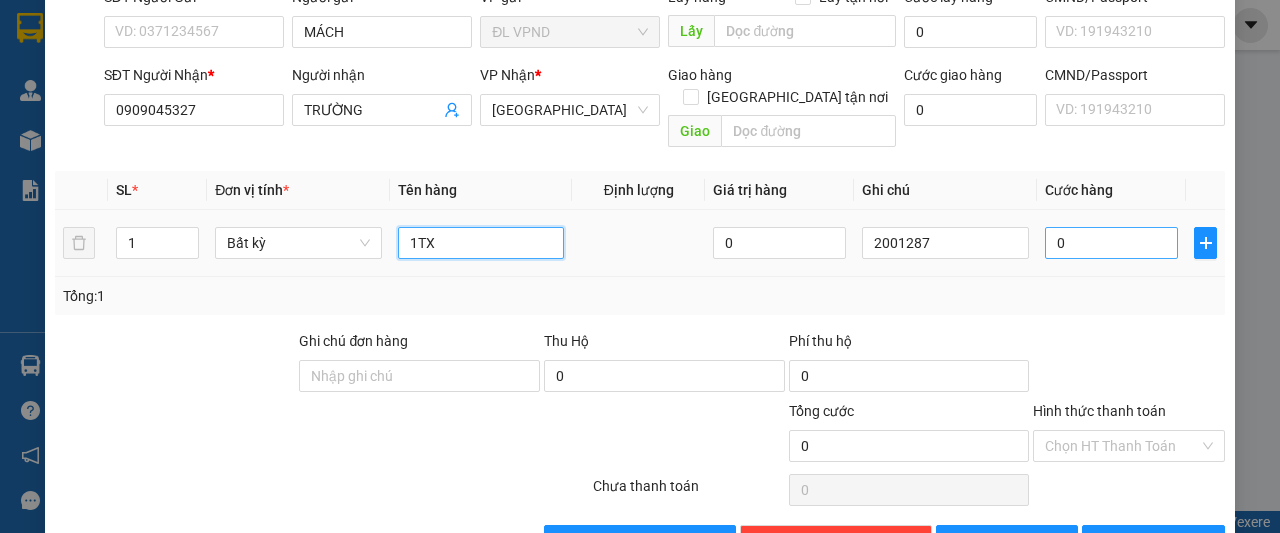 type on "1TX" 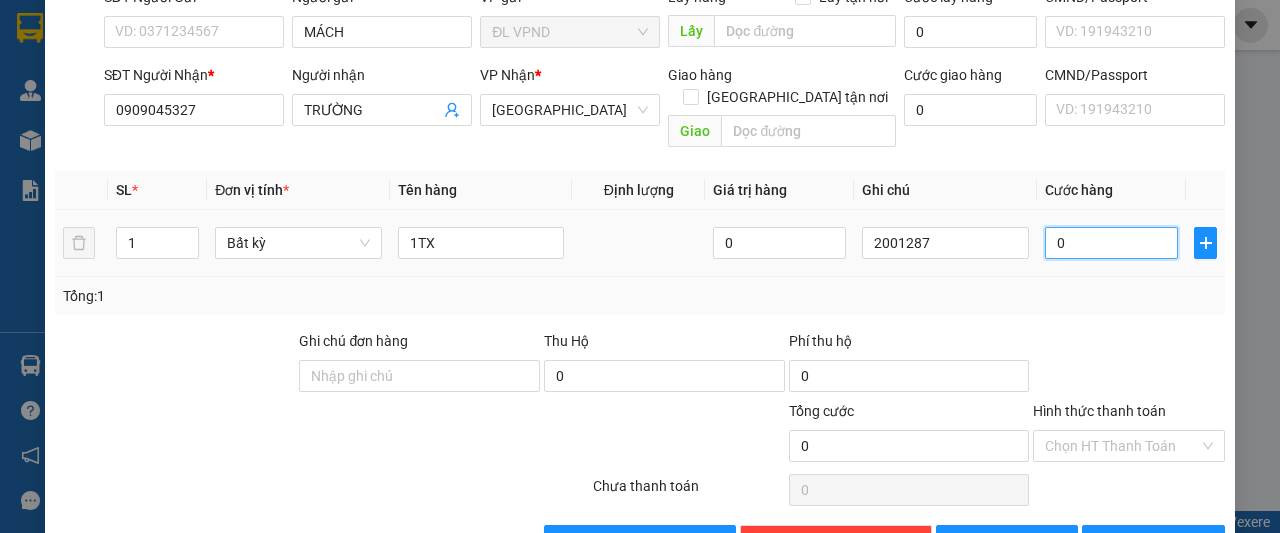 click on "0" at bounding box center [1111, 243] 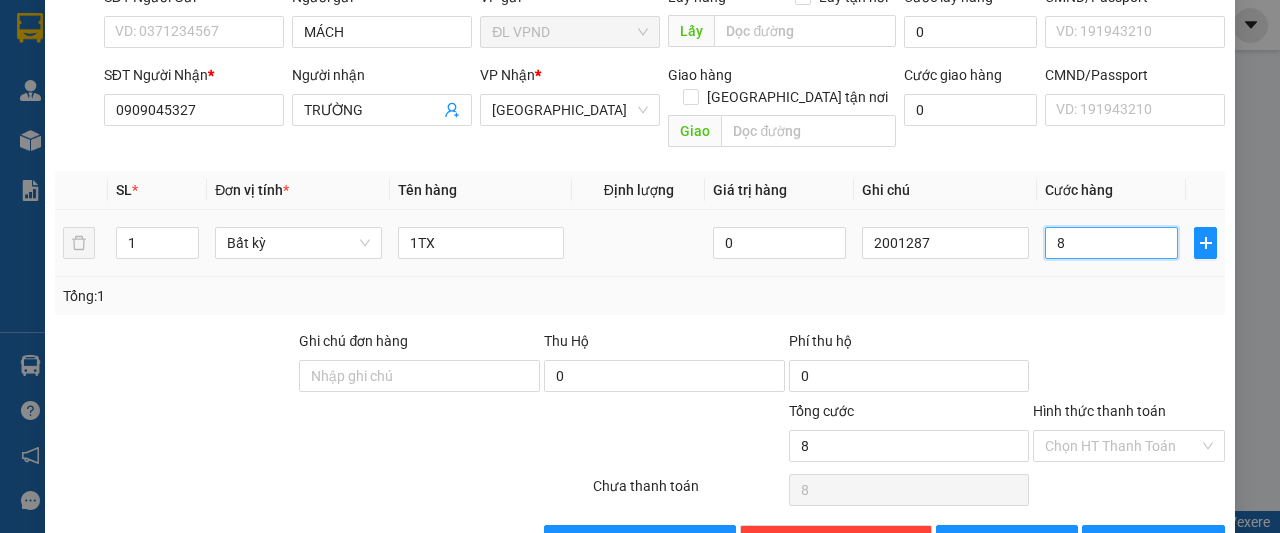 type on "80" 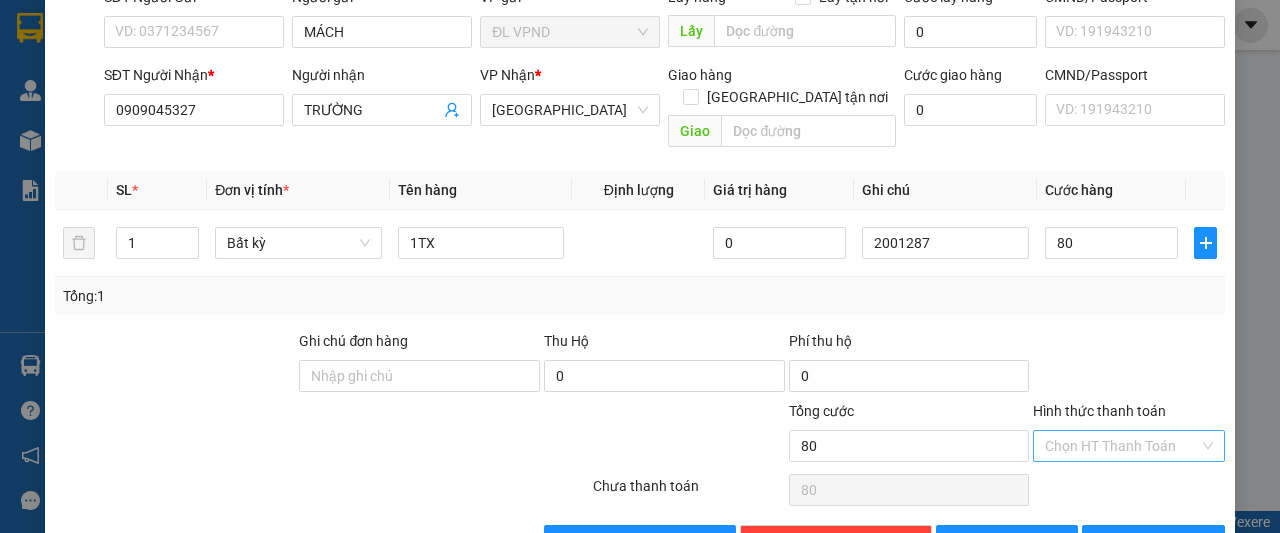 type on "80.000" 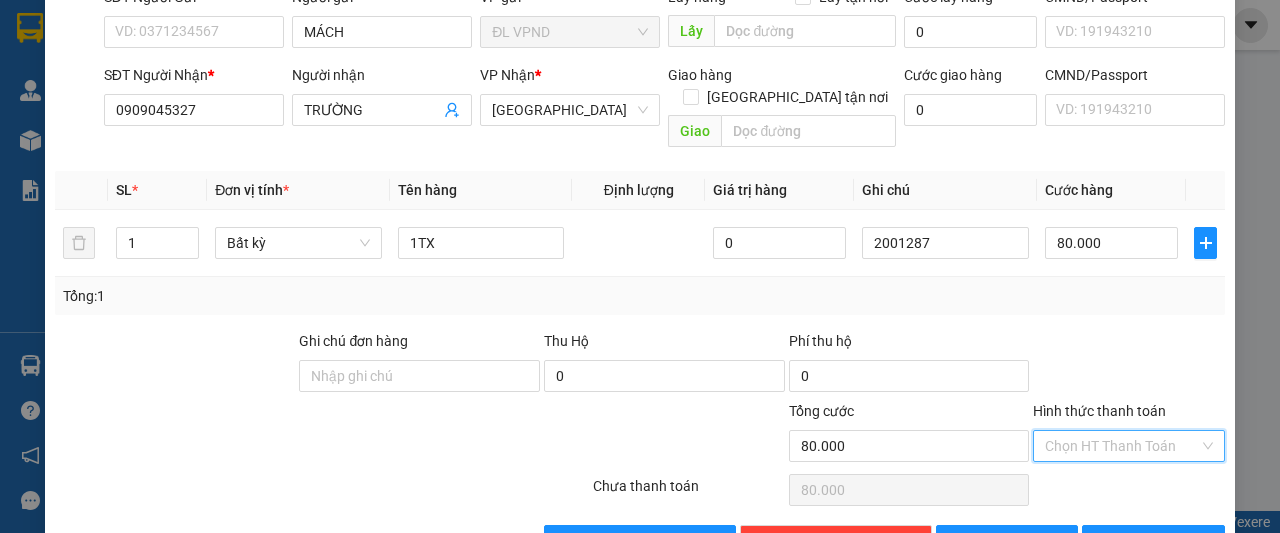 click on "Hình thức thanh toán" at bounding box center (1122, 446) 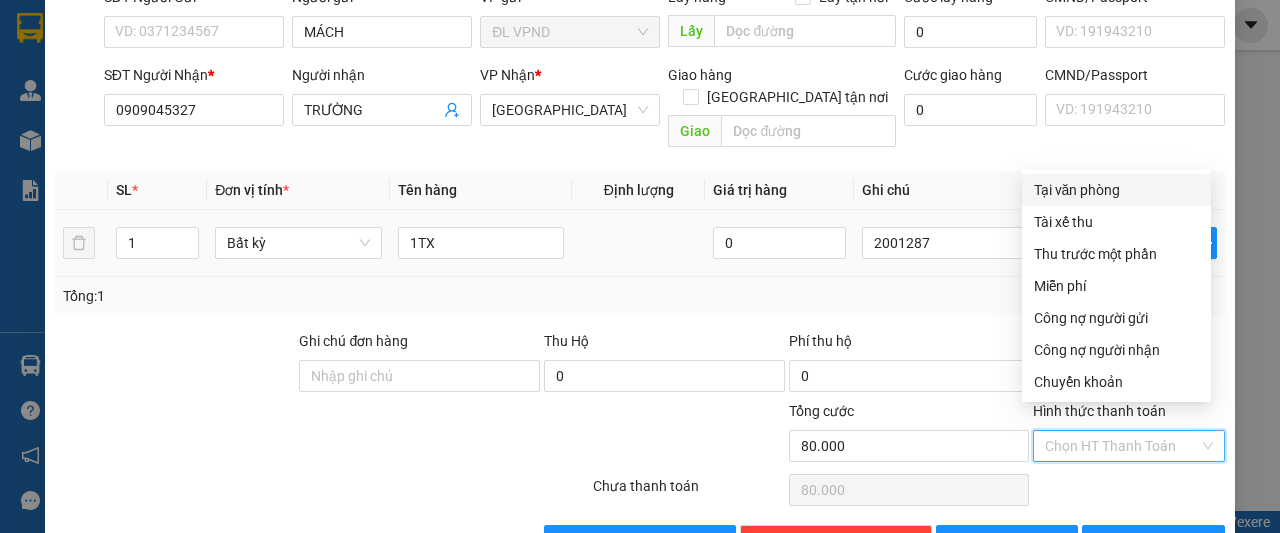 drag, startPoint x: 1120, startPoint y: 191, endPoint x: 1126, endPoint y: 209, distance: 18.973665 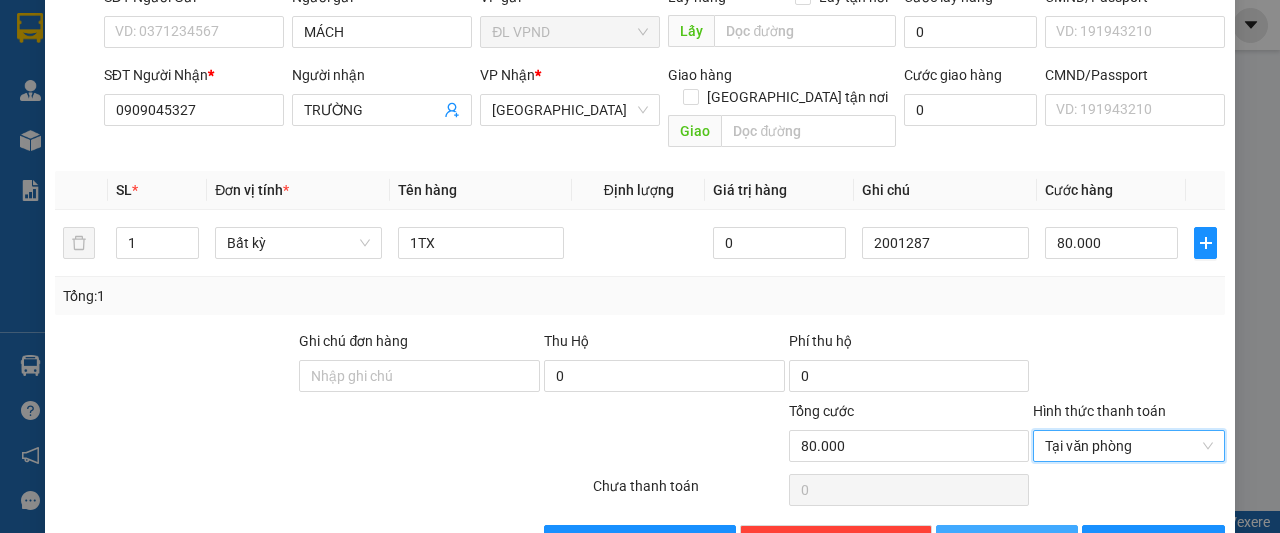 click on "[PERSON_NAME]" at bounding box center [1027, 541] 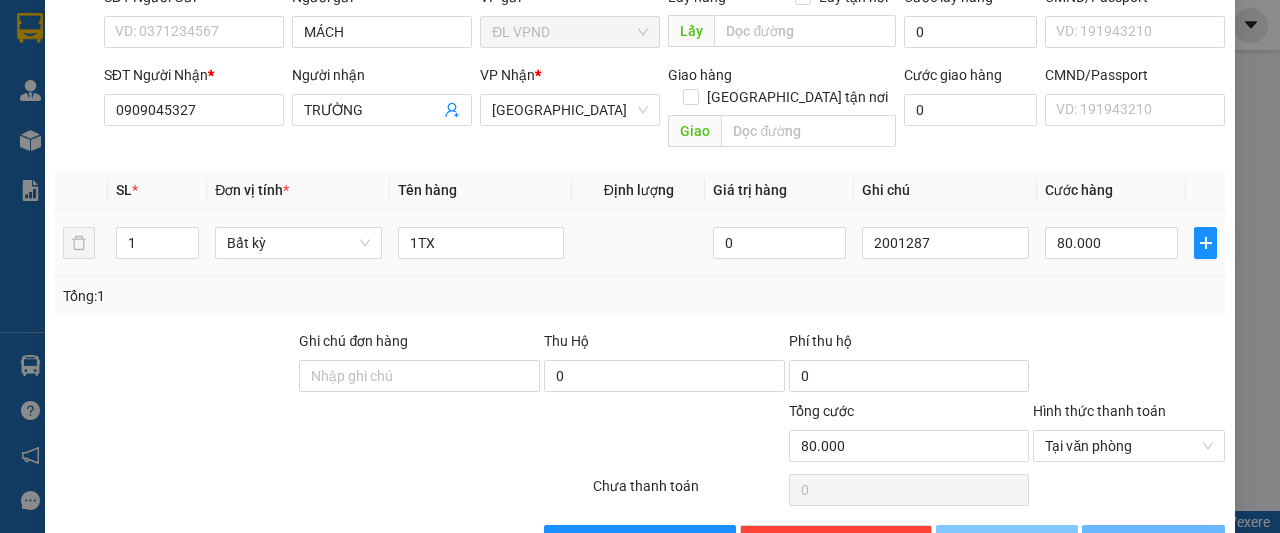 type 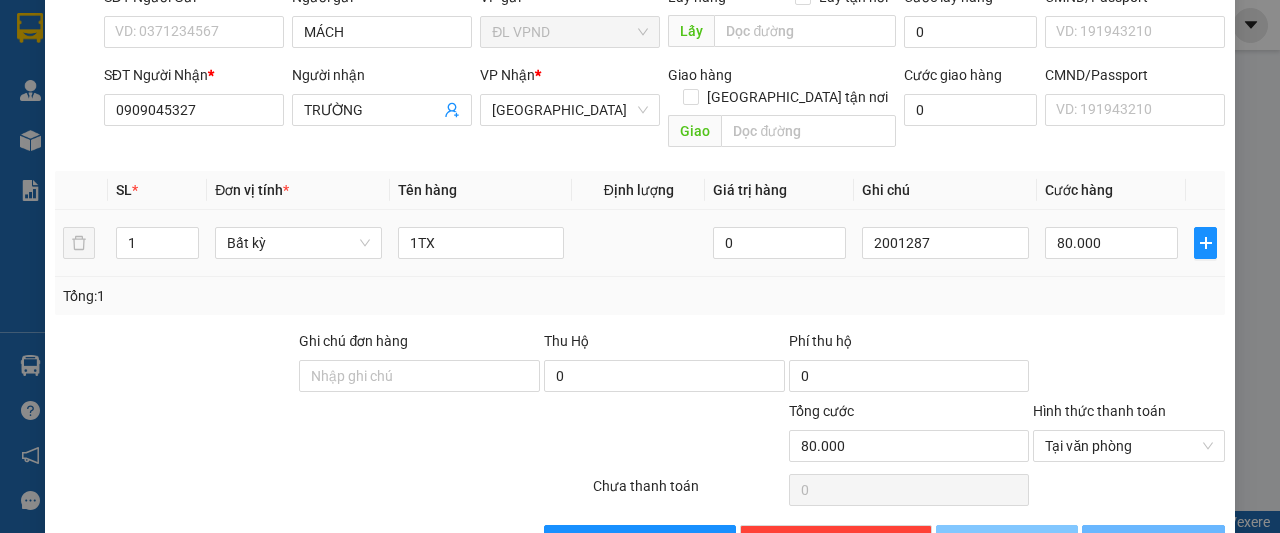 type 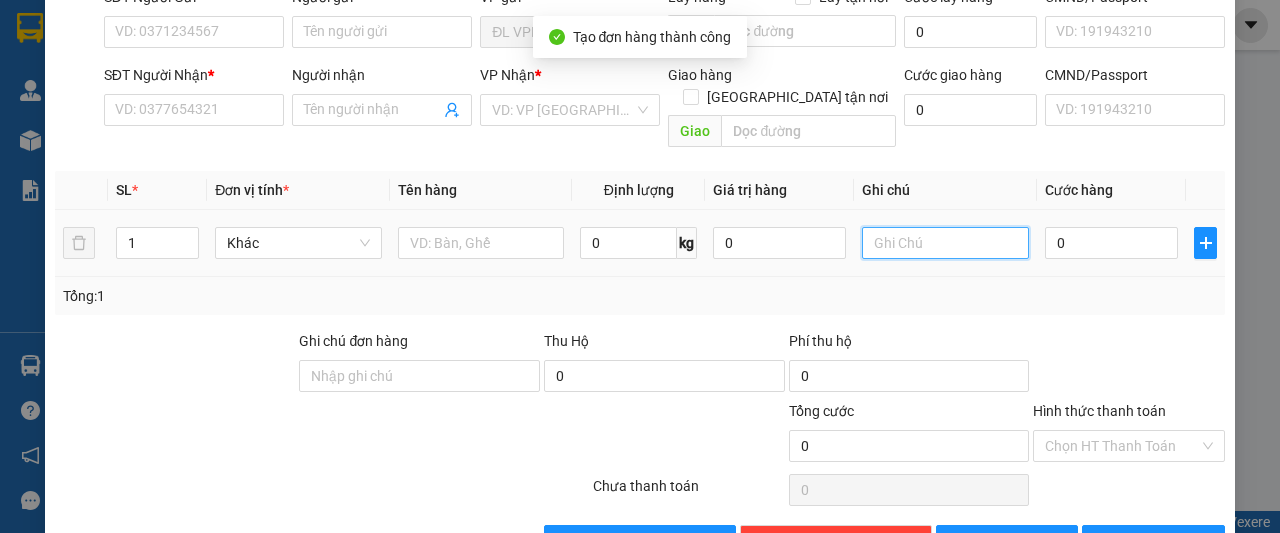 click at bounding box center (945, 243) 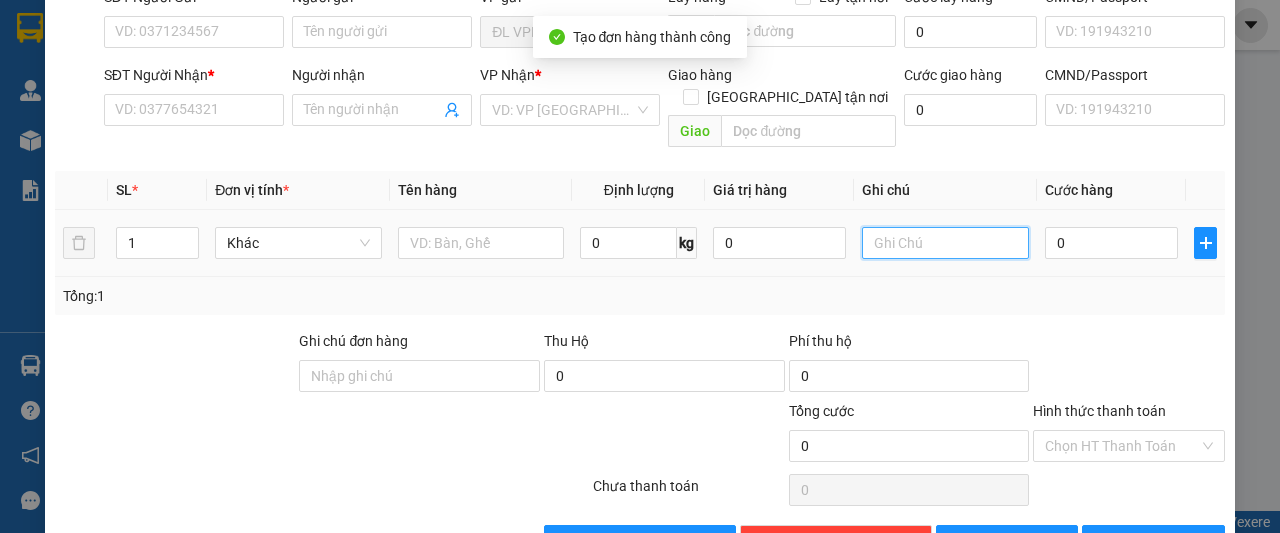 paste on "200128" 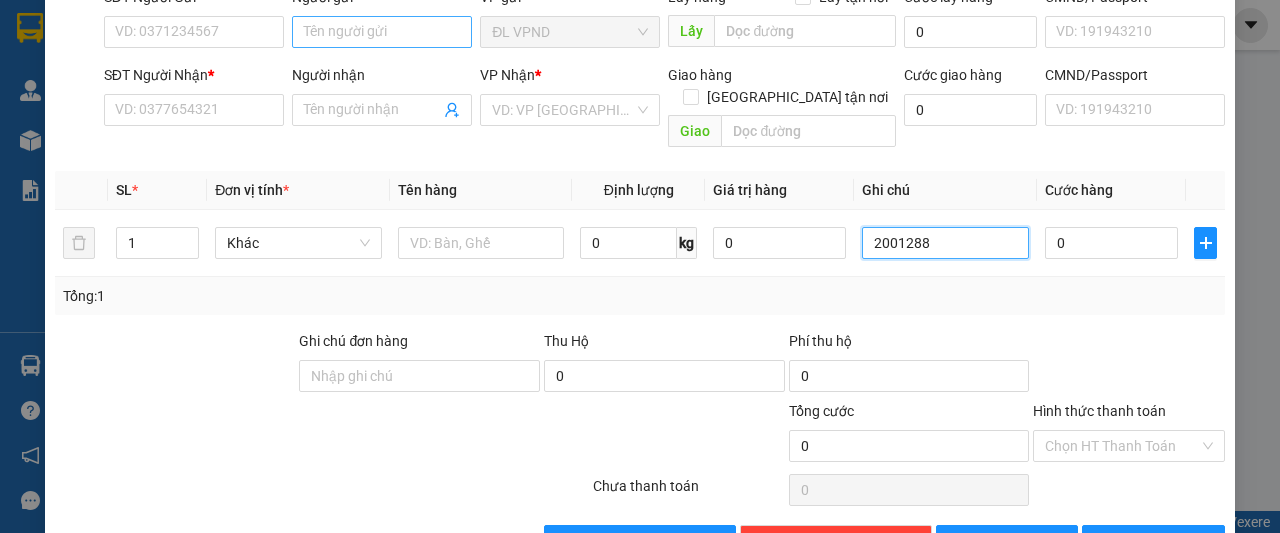 type on "2001288" 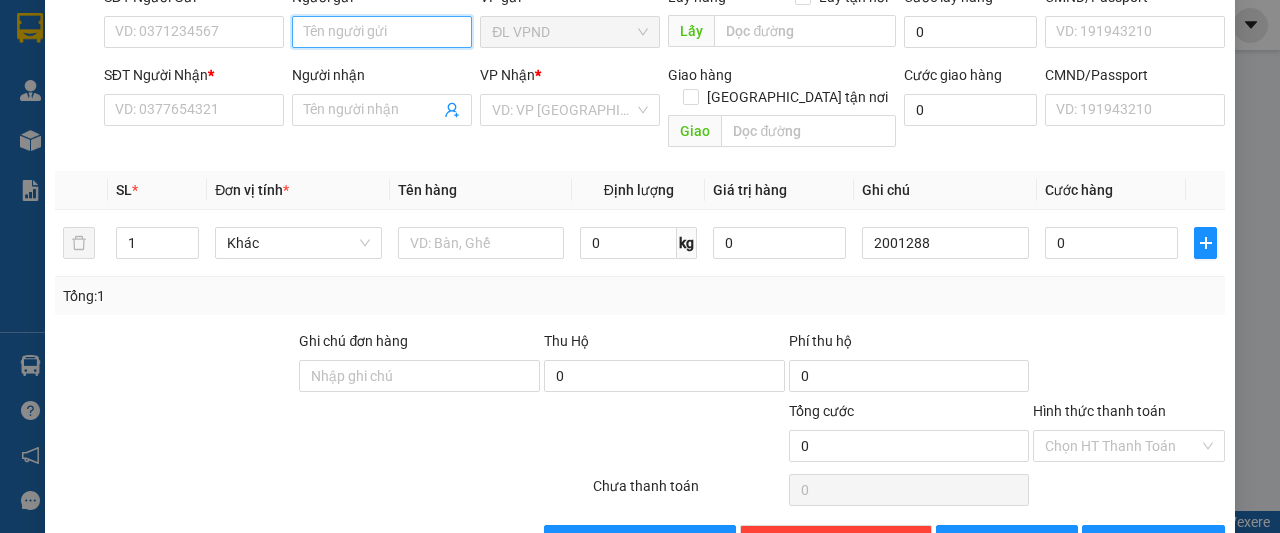click on "Người gửi" at bounding box center [382, 32] 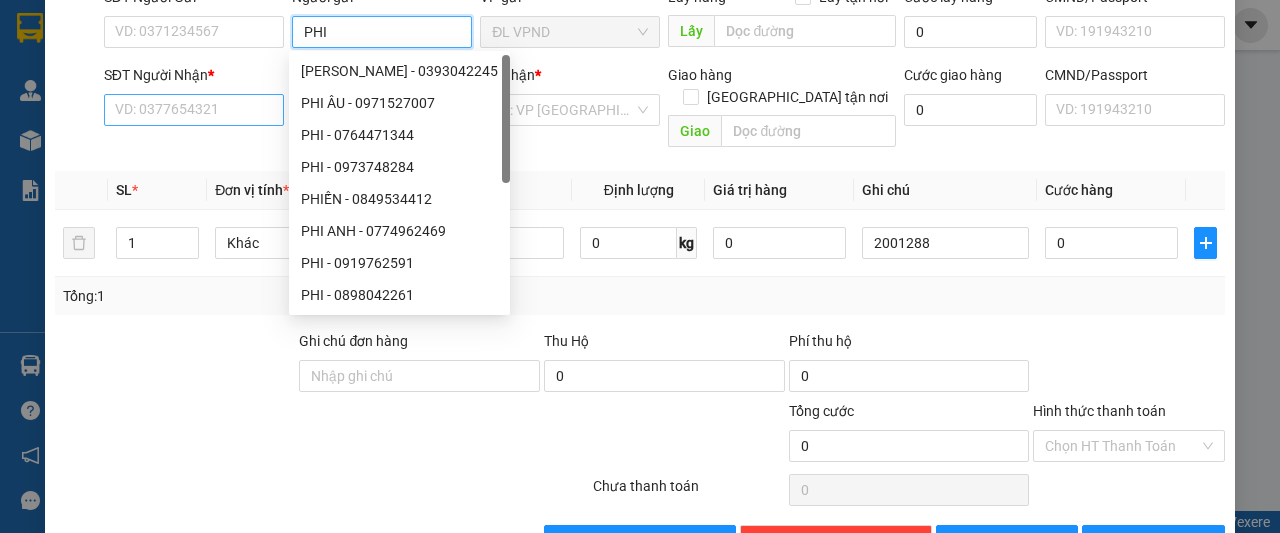 type on "PHI" 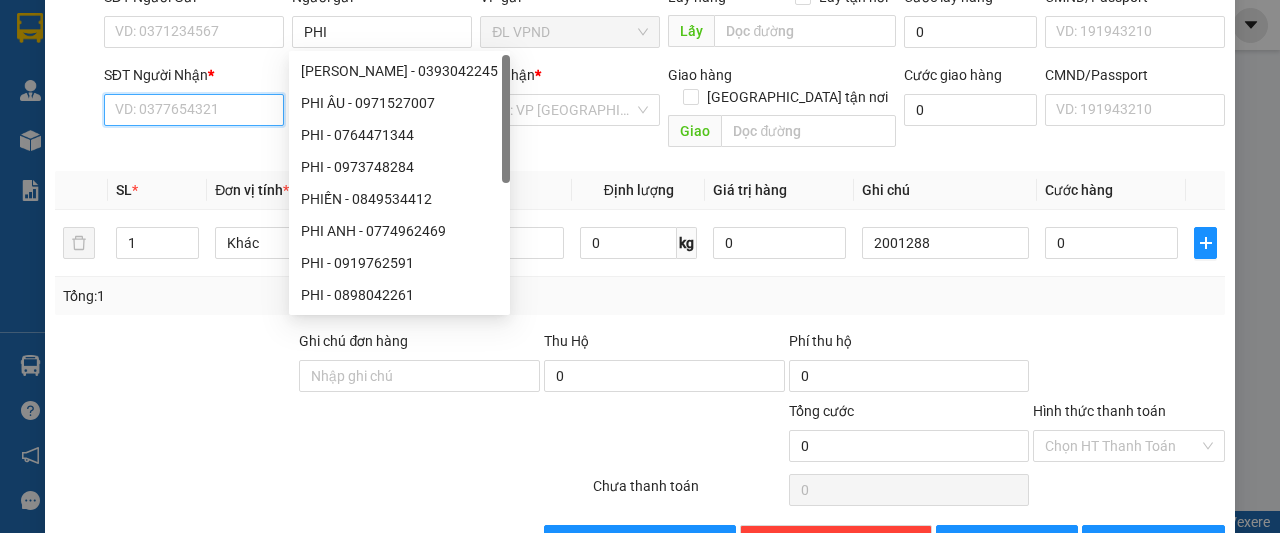 click on "SĐT Người Nhận  *" at bounding box center (194, 110) 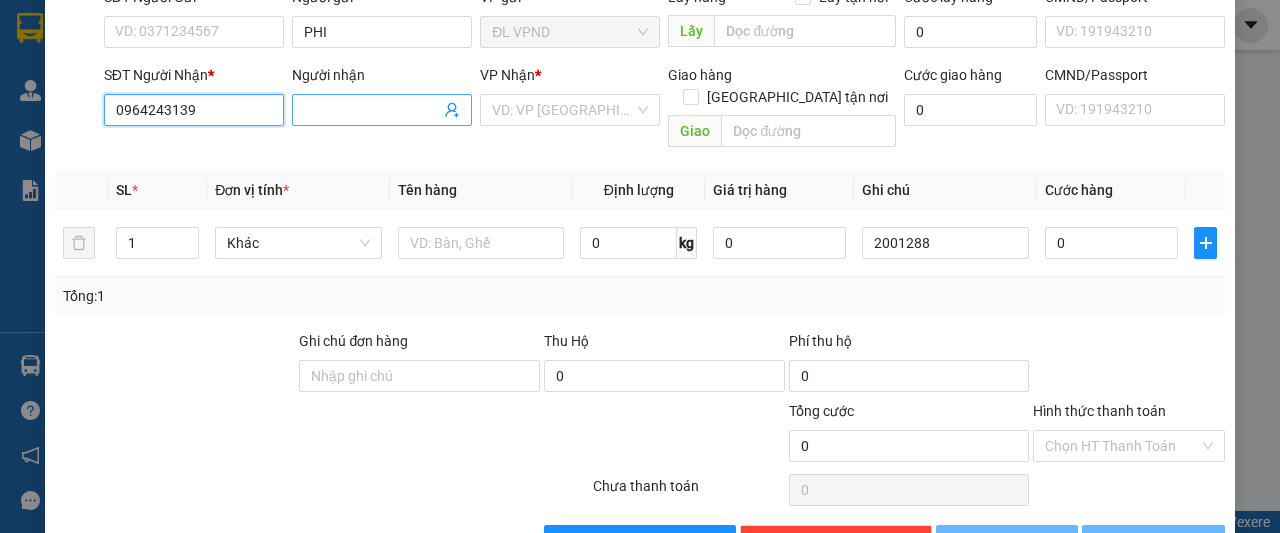 type on "0964243139" 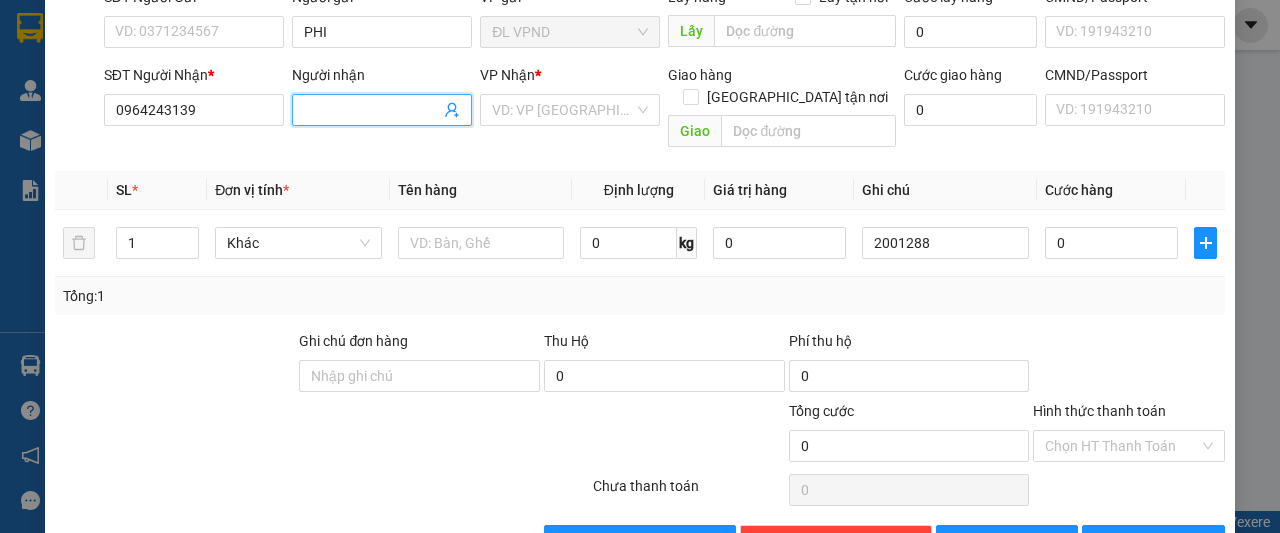 click on "Người nhận" at bounding box center (372, 110) 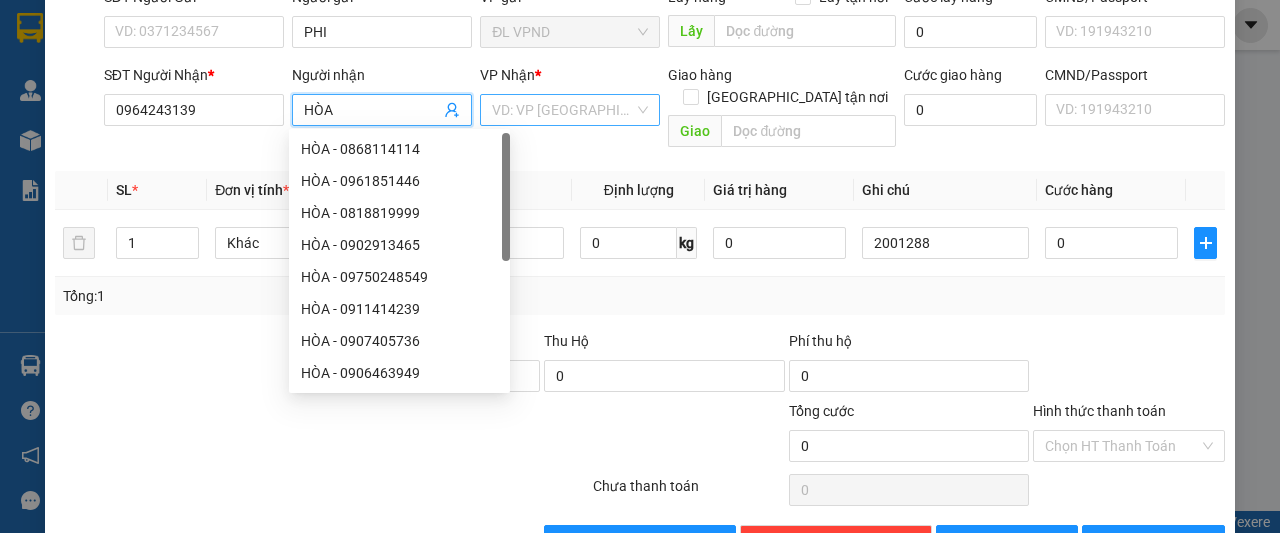 type on "HÒA" 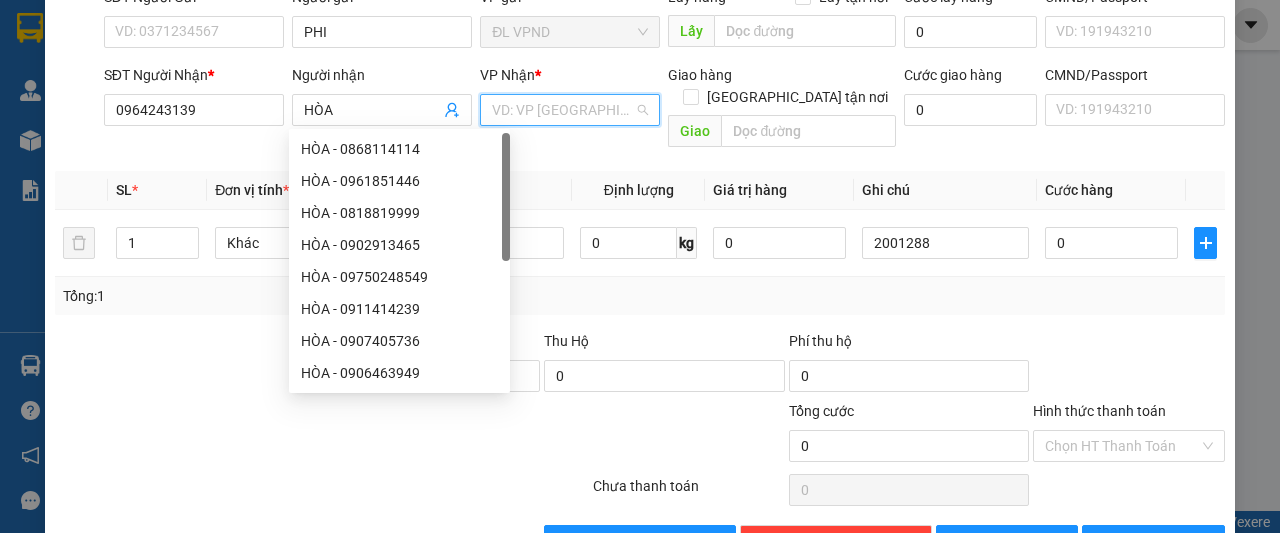 click at bounding box center [563, 110] 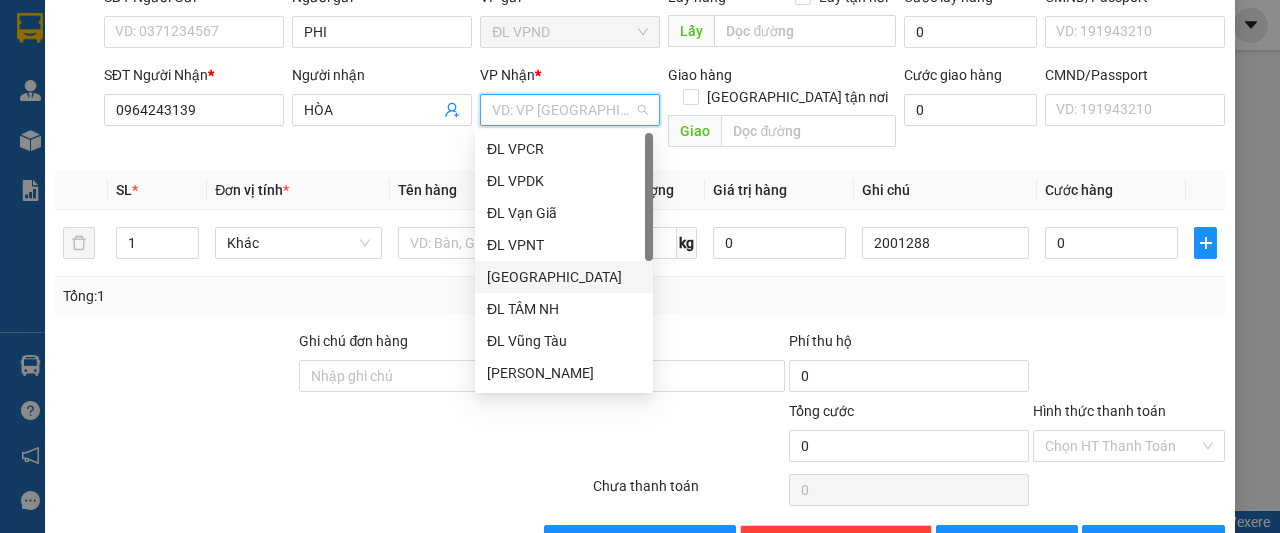 click on "[GEOGRAPHIC_DATA]" at bounding box center [564, 277] 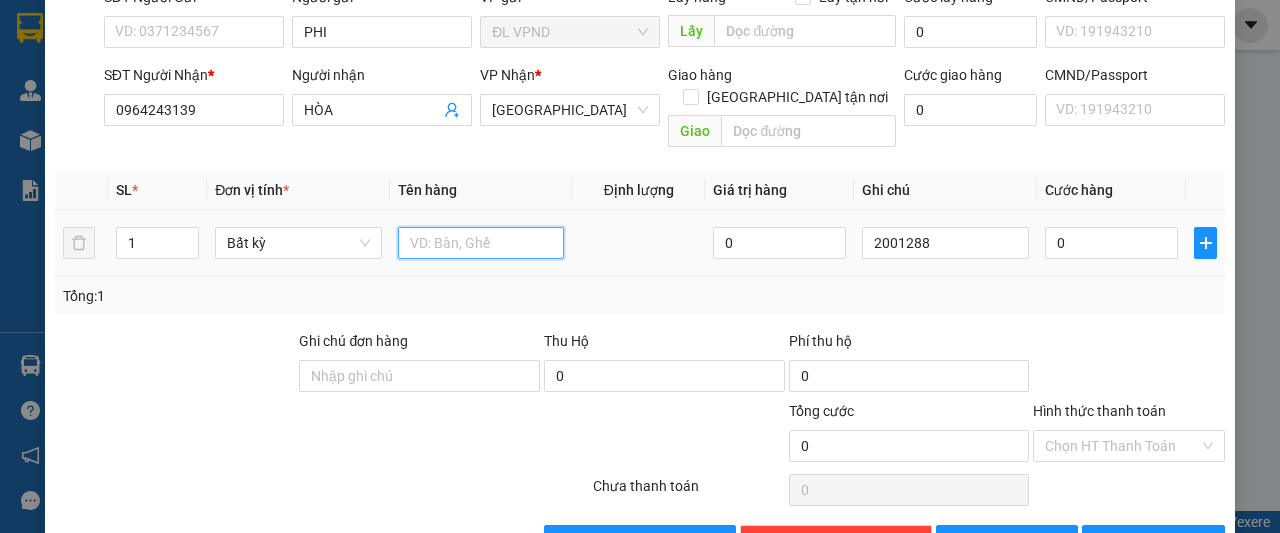 click at bounding box center (481, 243) 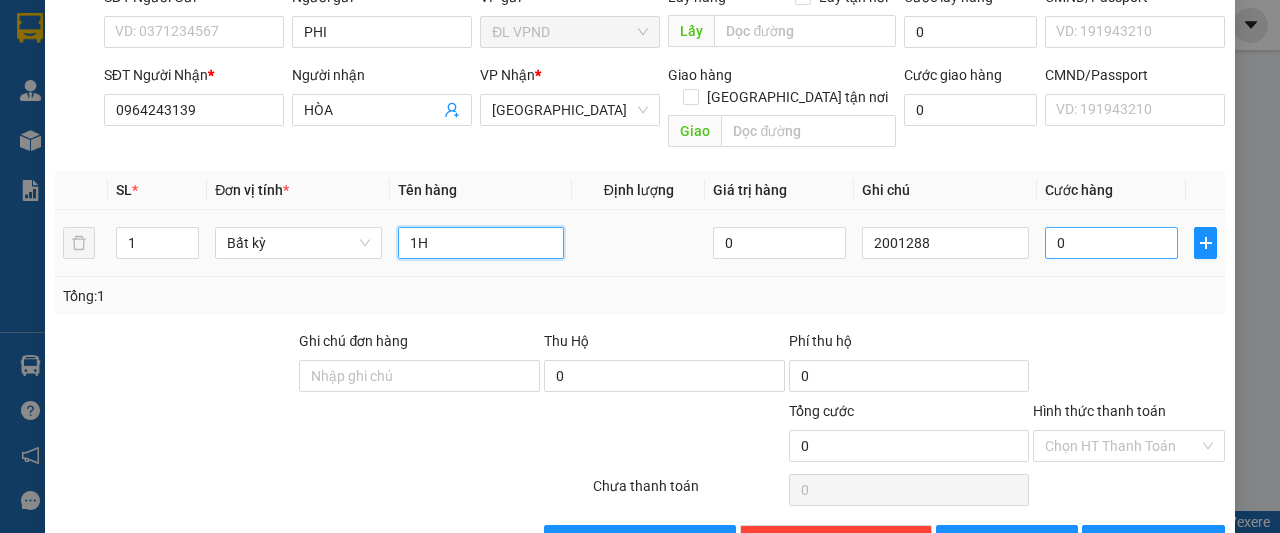 type on "1H" 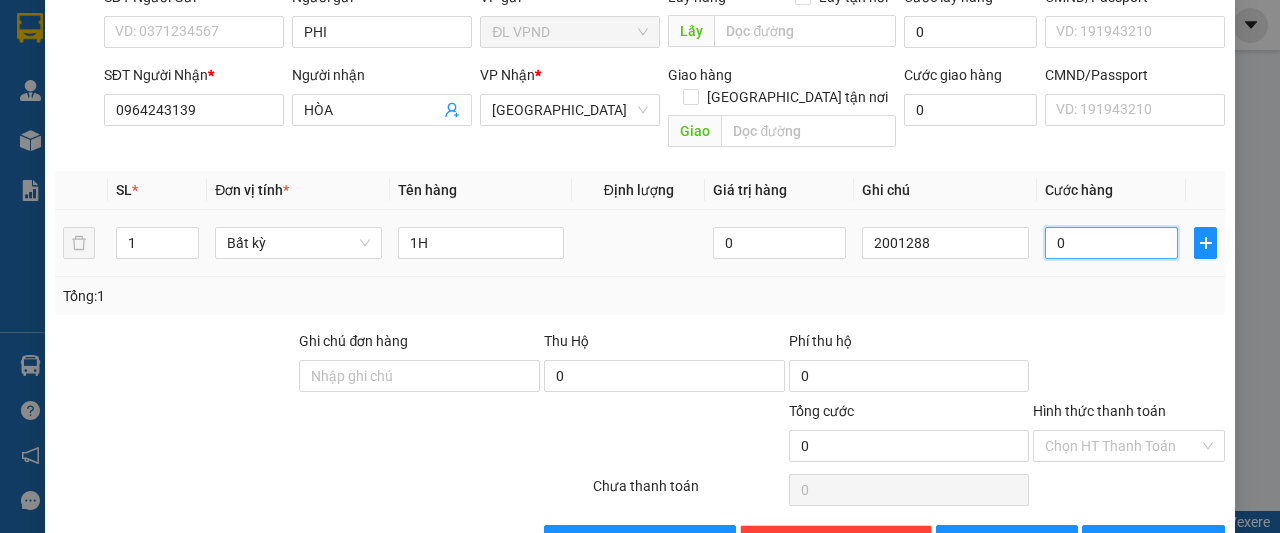 click on "0" at bounding box center [1111, 243] 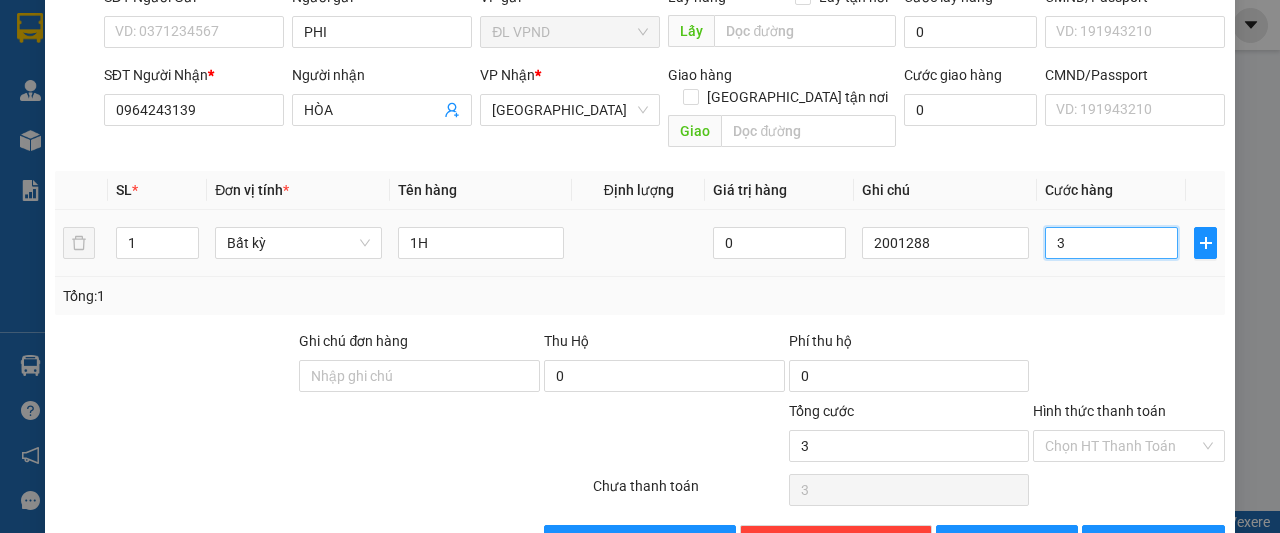 type on "30" 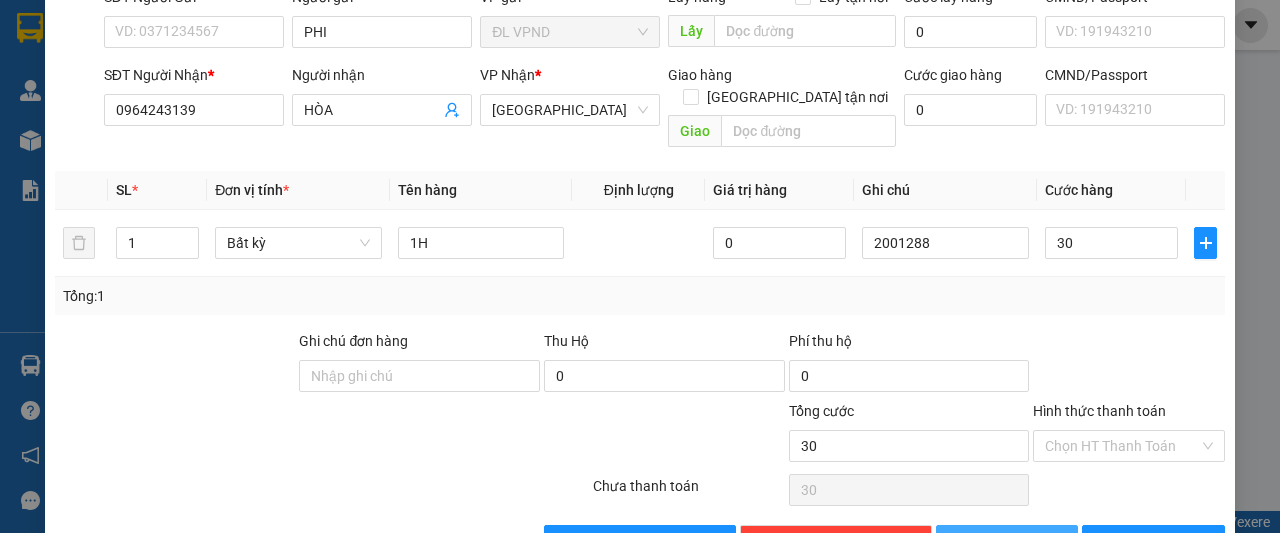 type on "30.000" 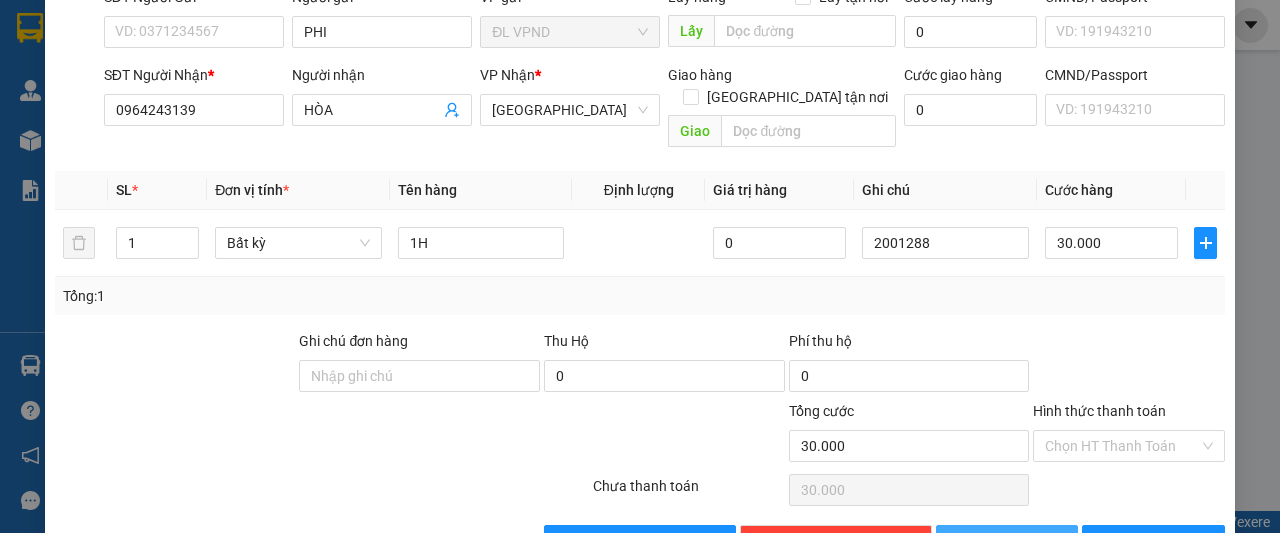 click on "[PERSON_NAME]" at bounding box center (1007, 541) 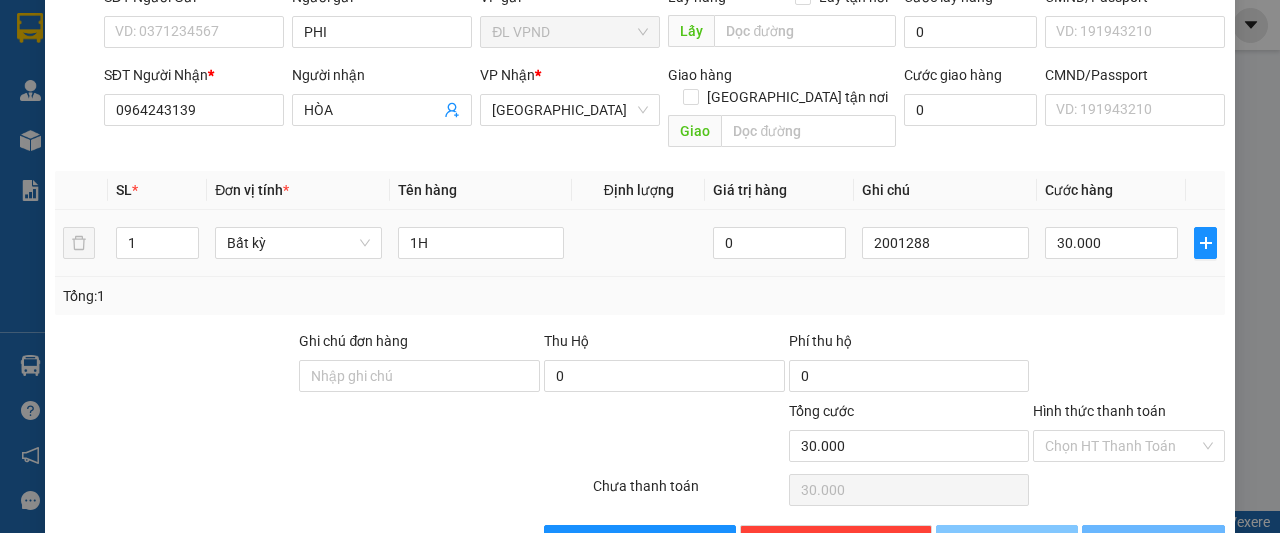 type 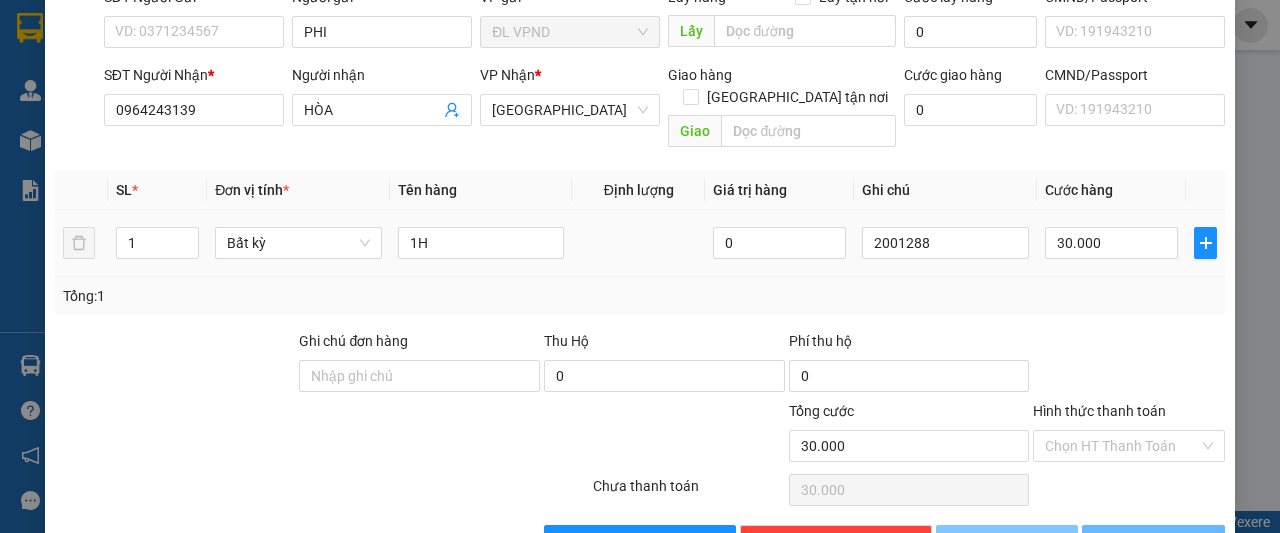 type 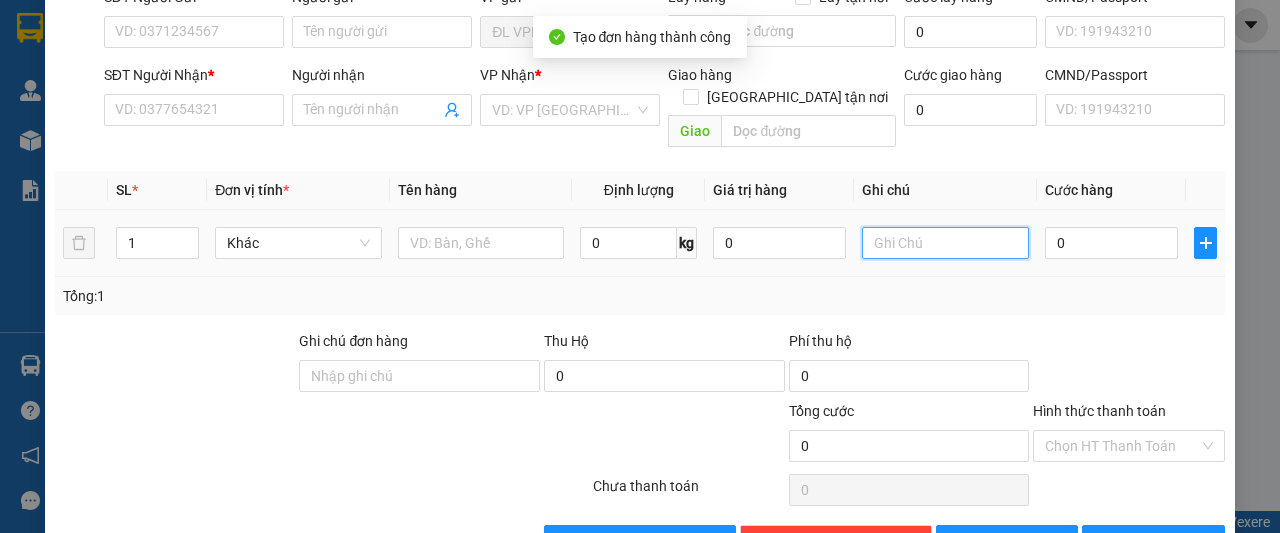 click at bounding box center (945, 243) 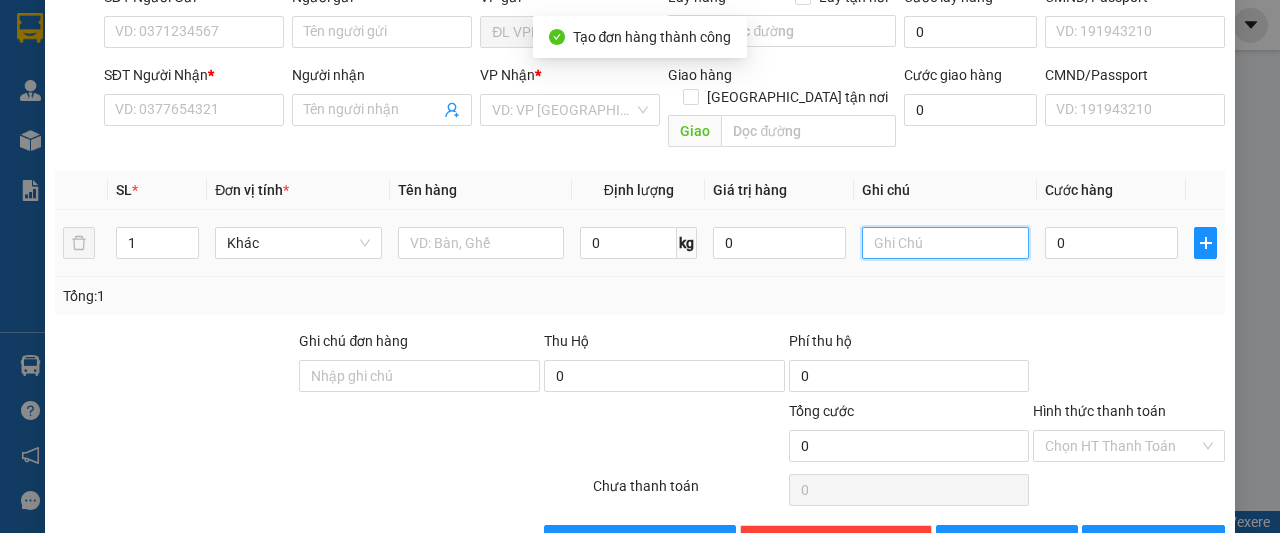 paste on "200128" 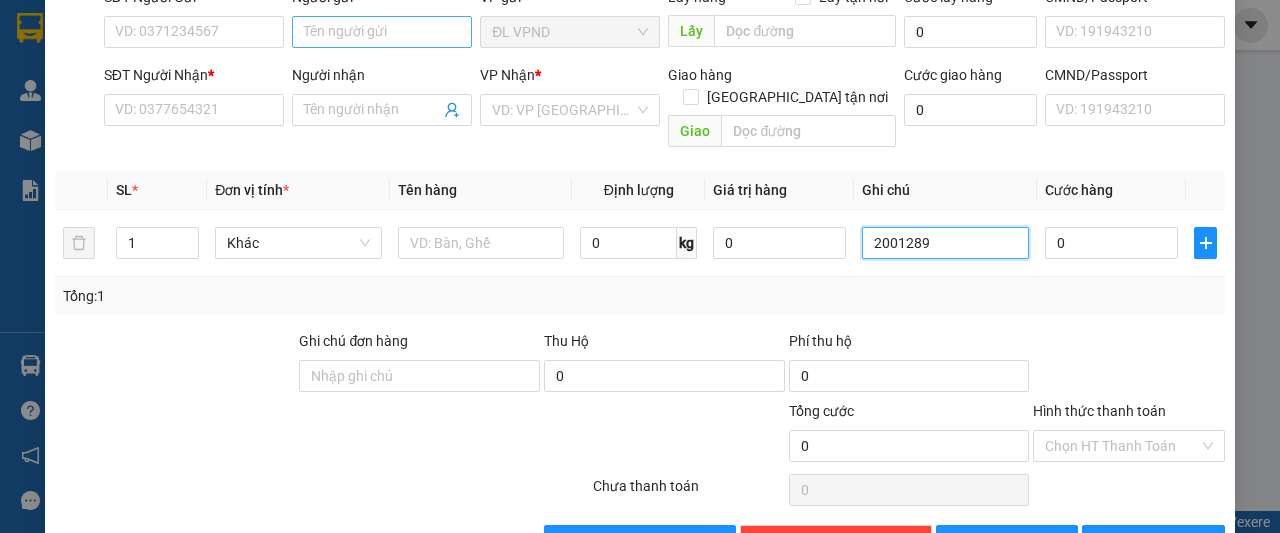 type on "2001289" 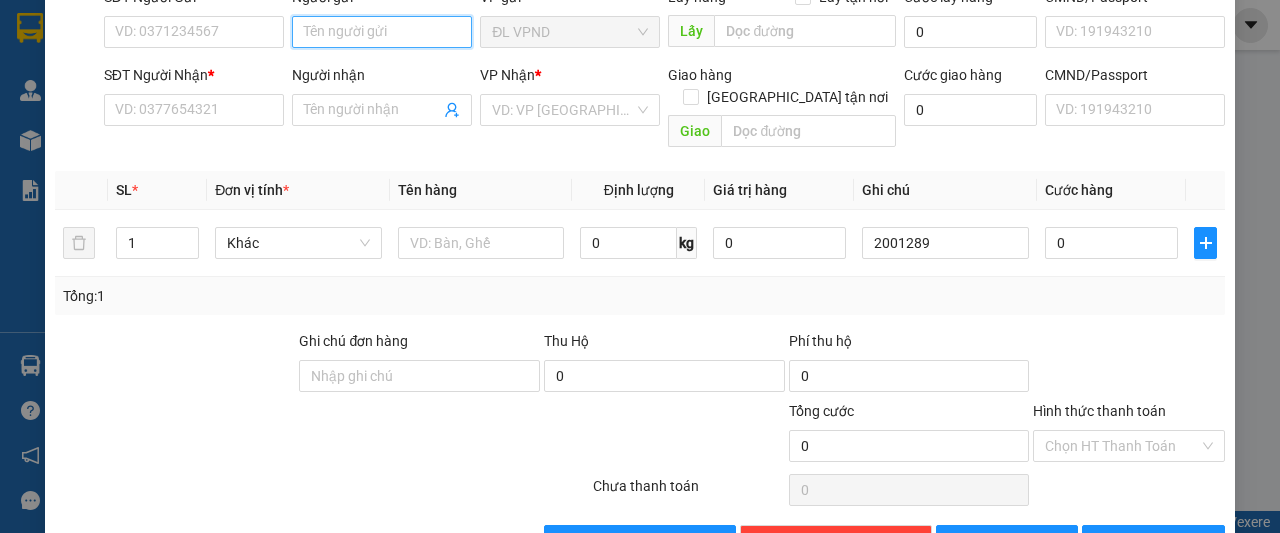 click on "Người gửi" at bounding box center (382, 32) 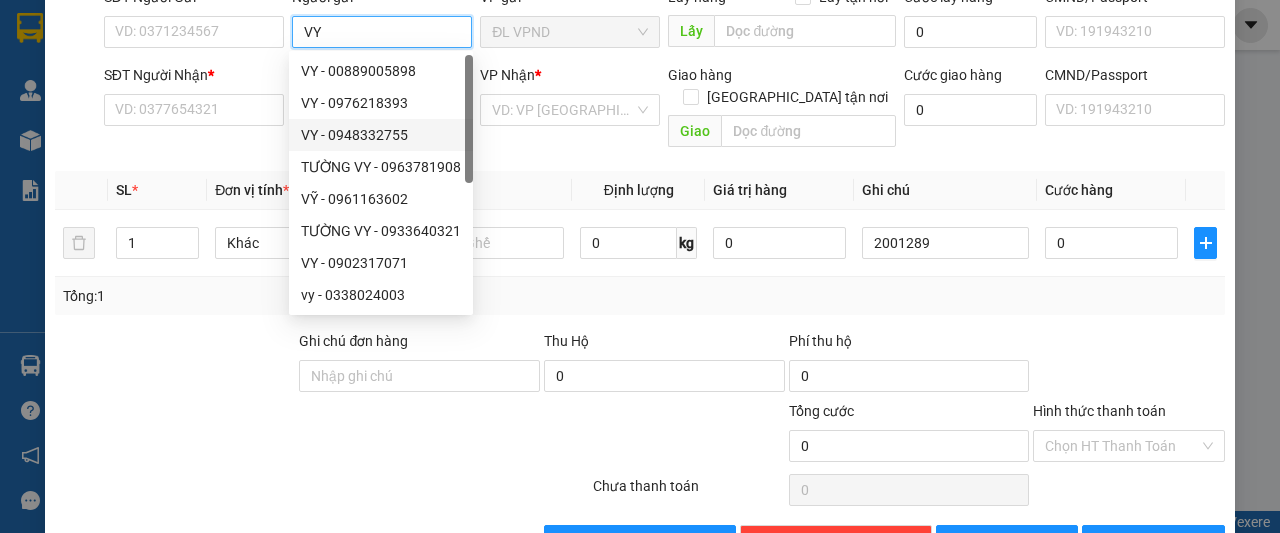 type on "VY" 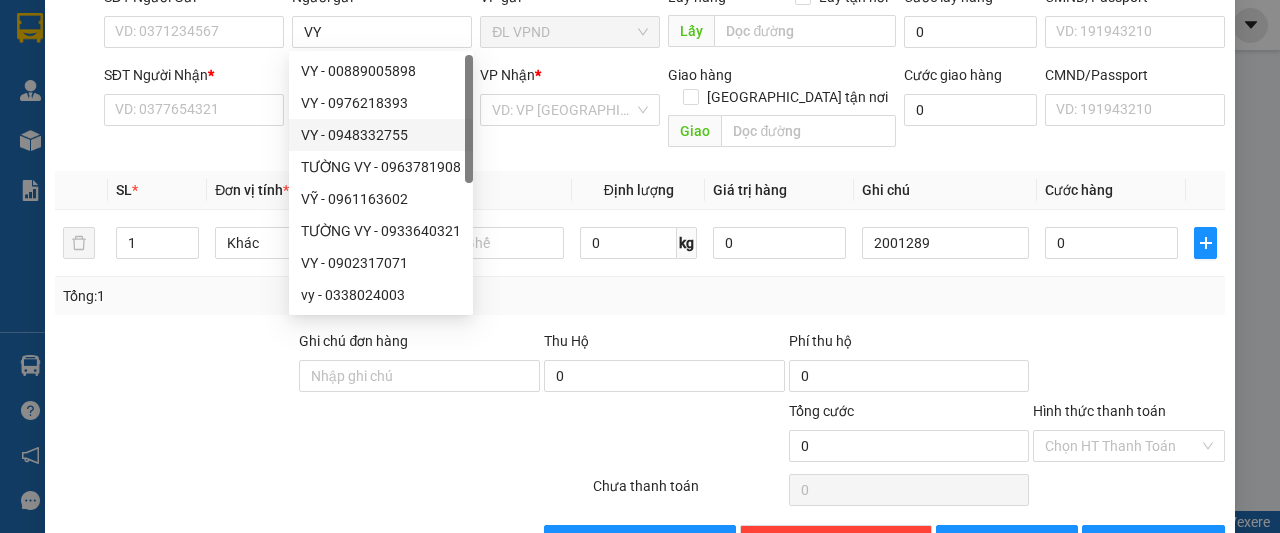 click on "SĐT Người Nhận  *" at bounding box center (194, 79) 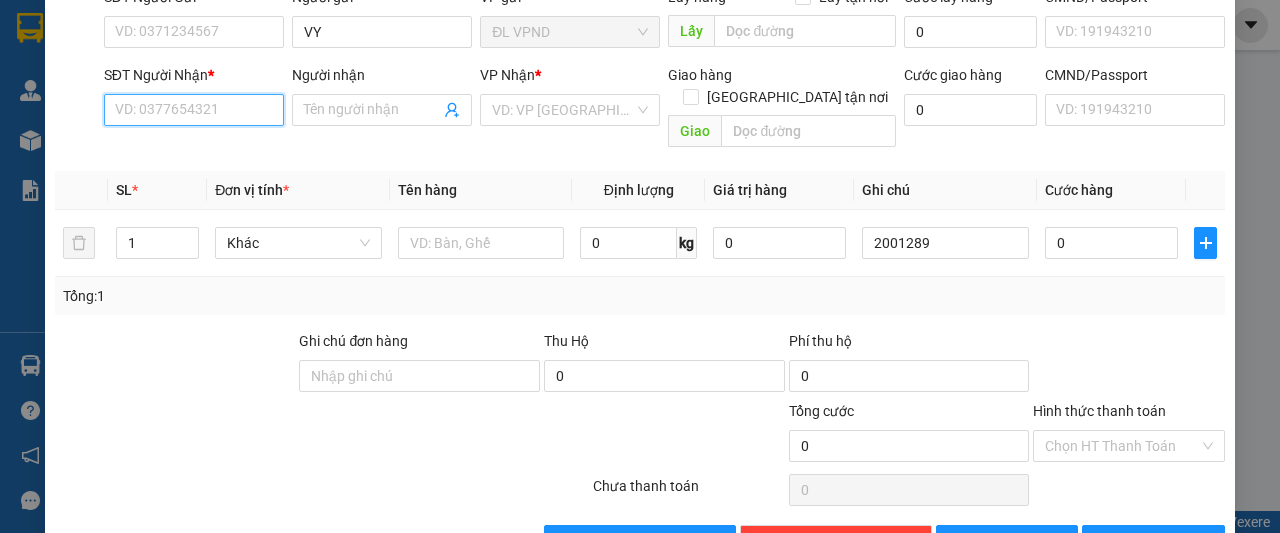 click on "SĐT Người Nhận  *" at bounding box center (194, 110) 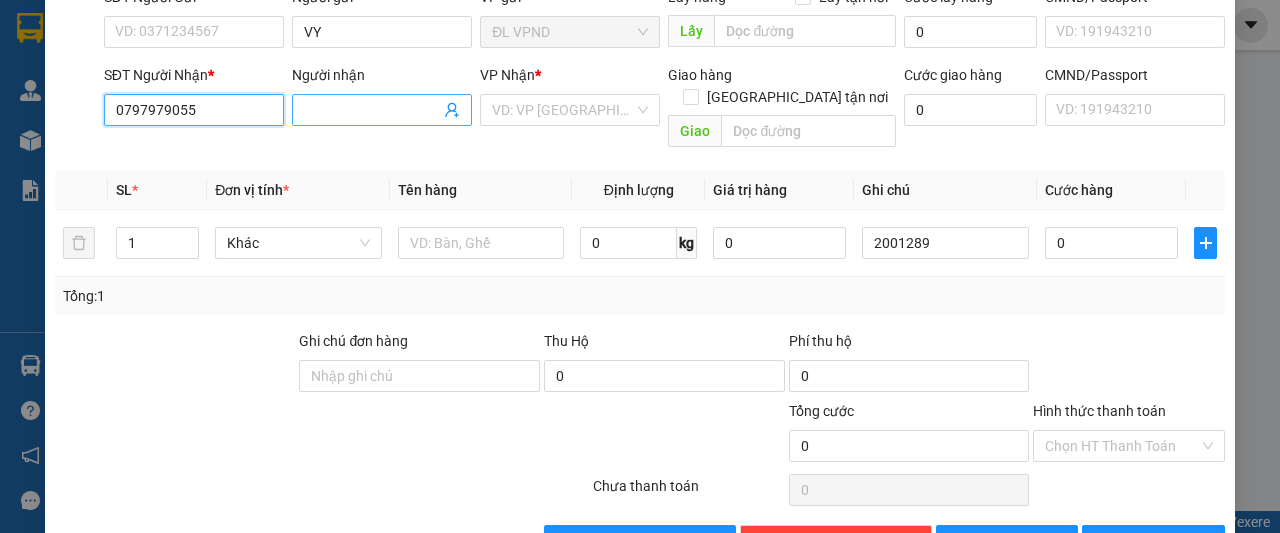 type on "0797979055" 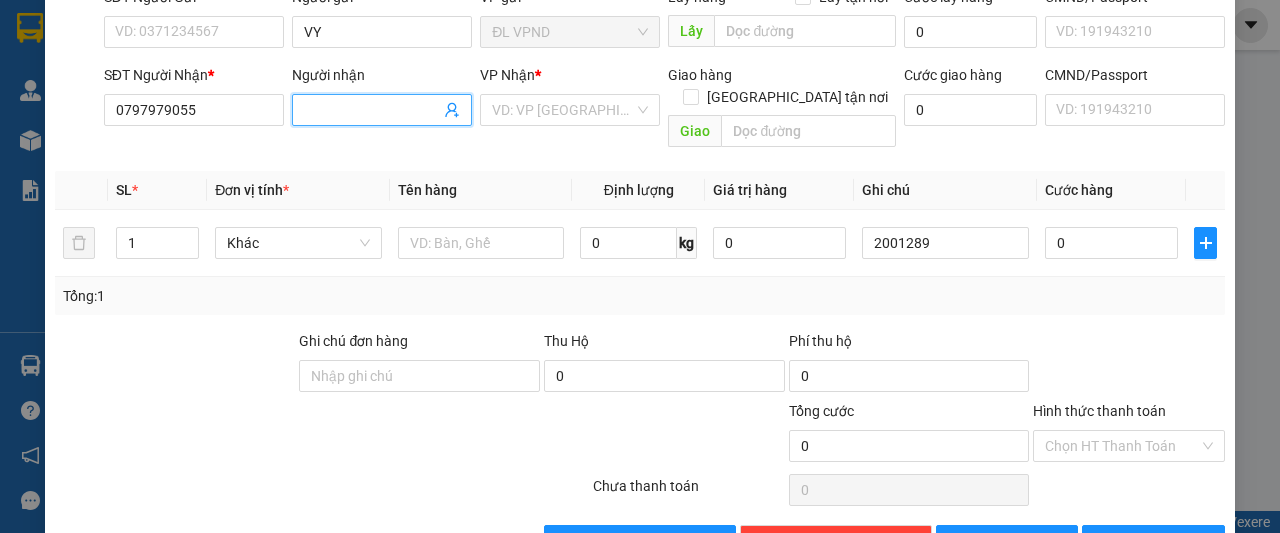 click on "Người nhận" at bounding box center (372, 110) 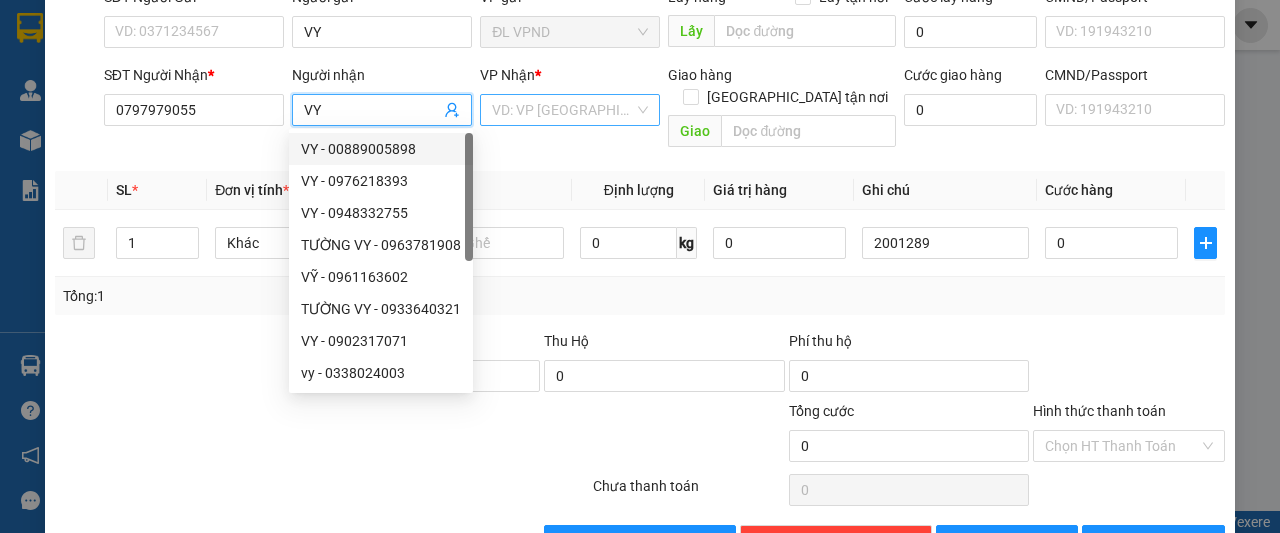 type on "VY" 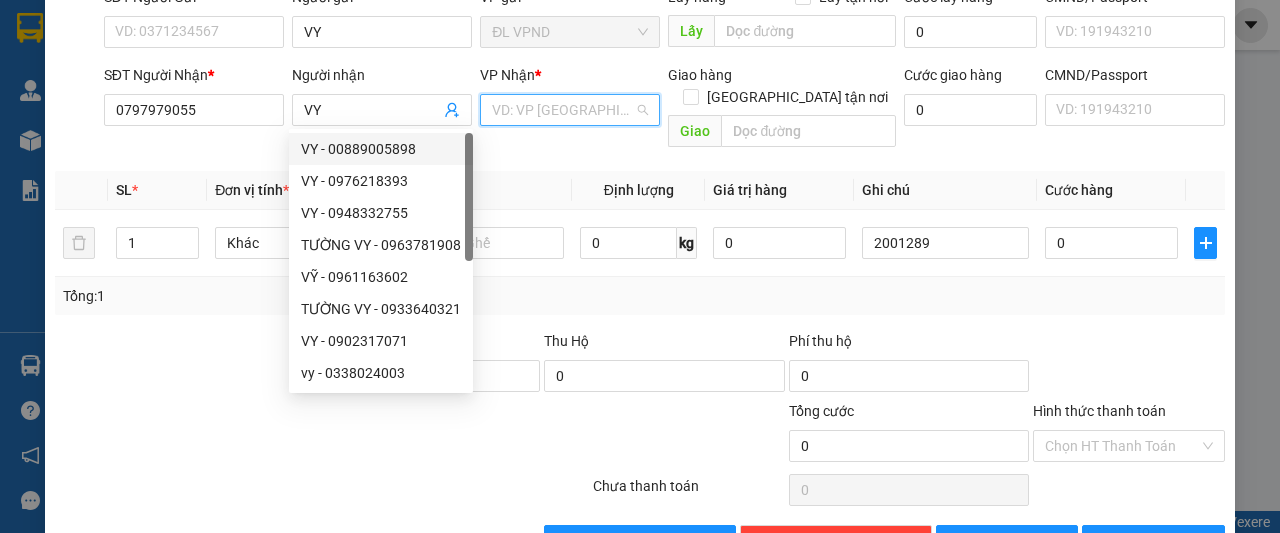 click at bounding box center [563, 110] 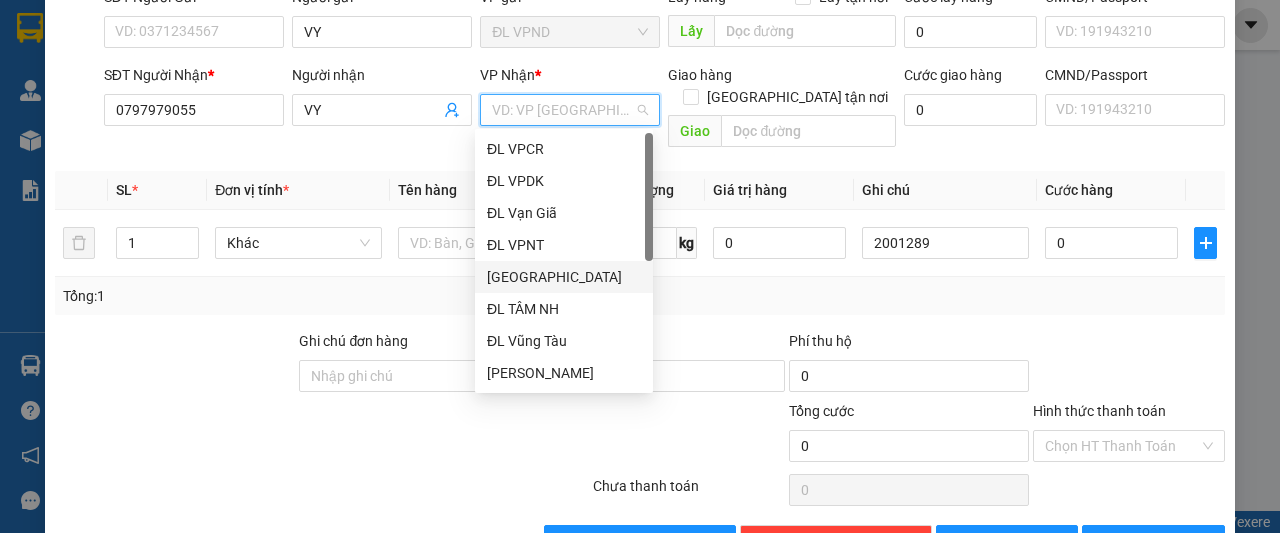 click on "[GEOGRAPHIC_DATA]" at bounding box center [564, 277] 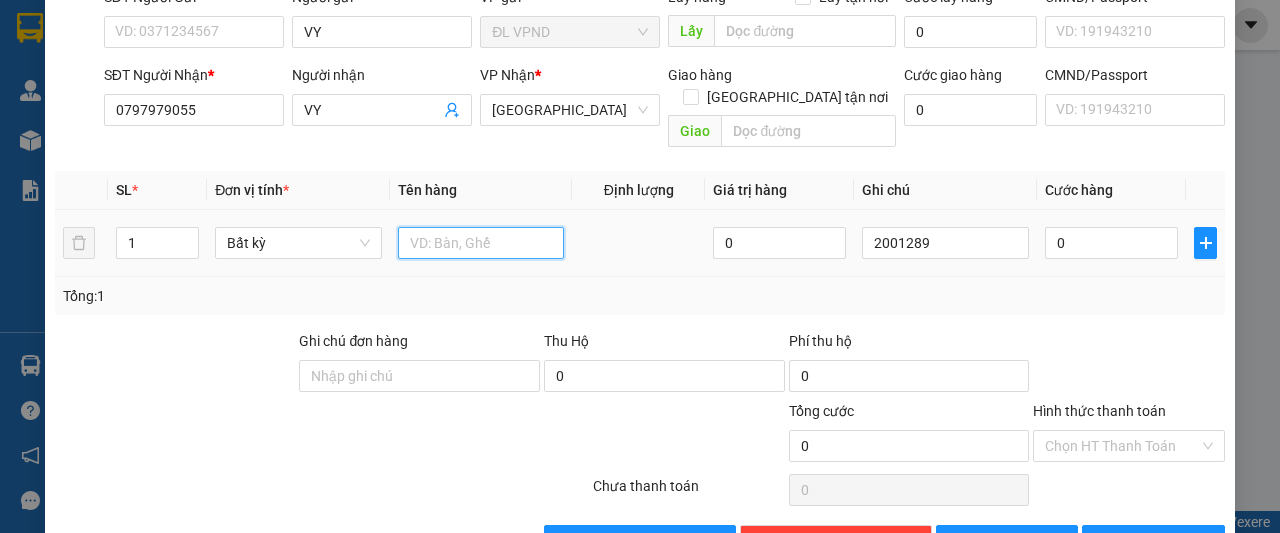click at bounding box center (481, 243) 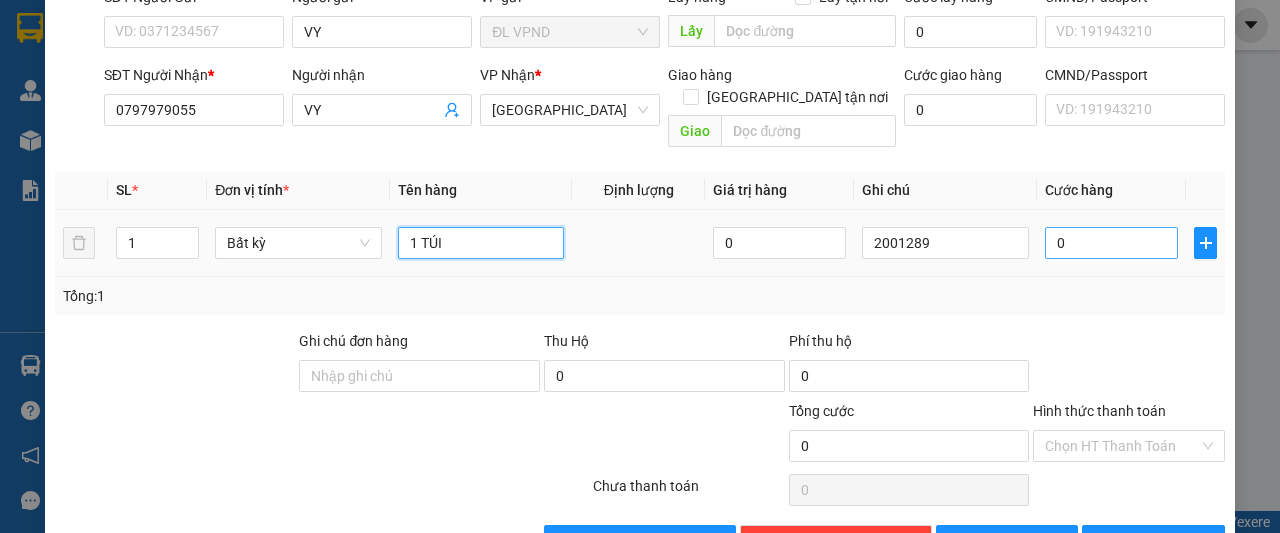 type on "1 TÚI" 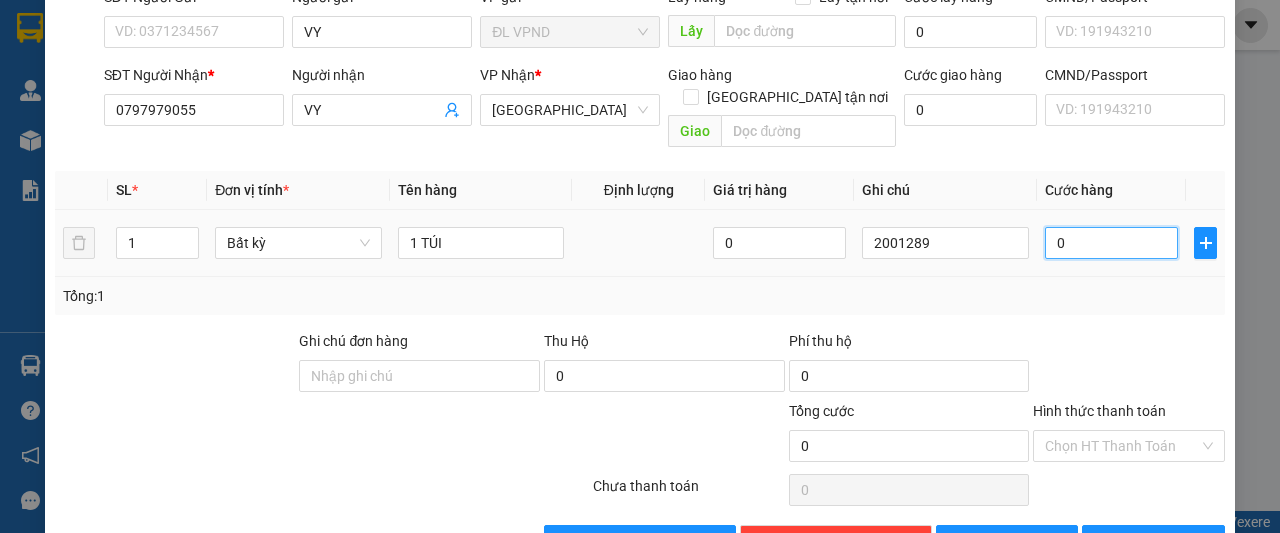 click on "0" at bounding box center [1111, 243] 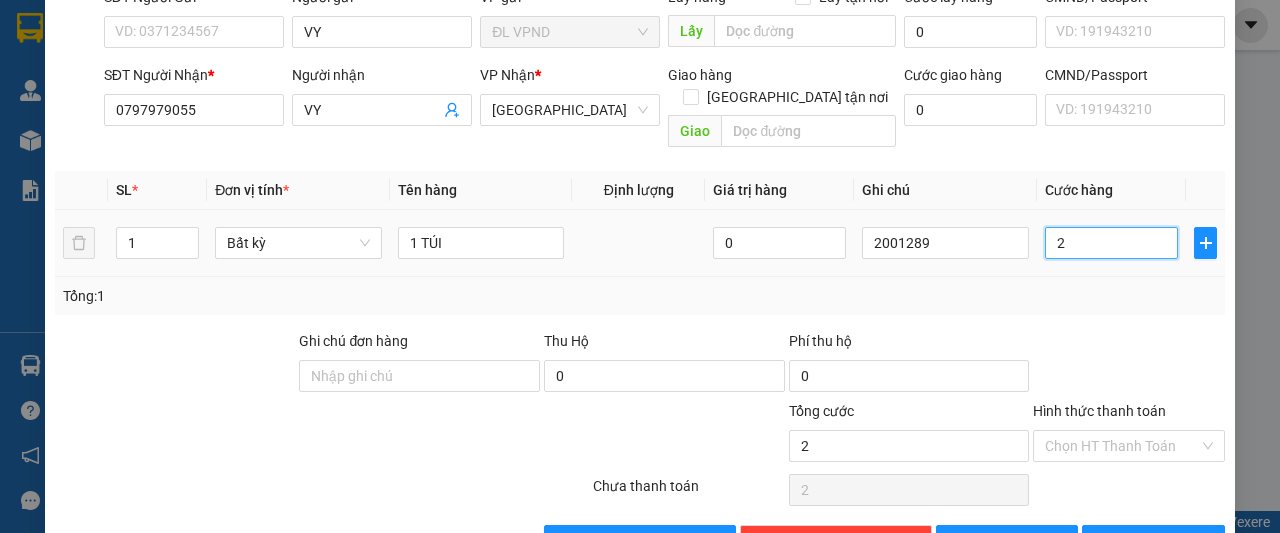 type on "20" 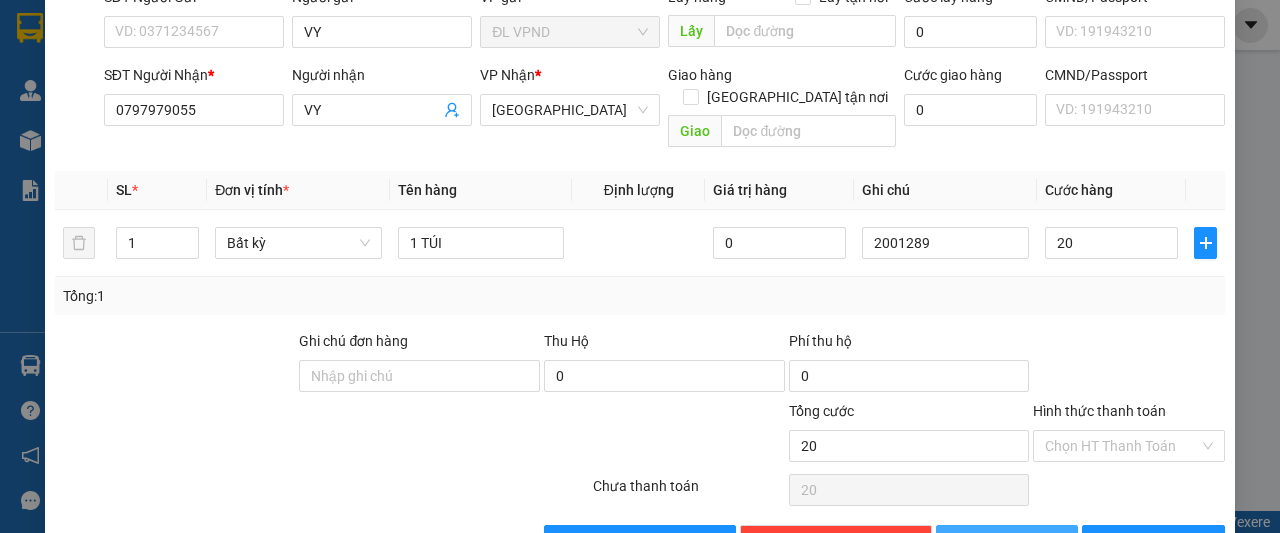 type on "20.000" 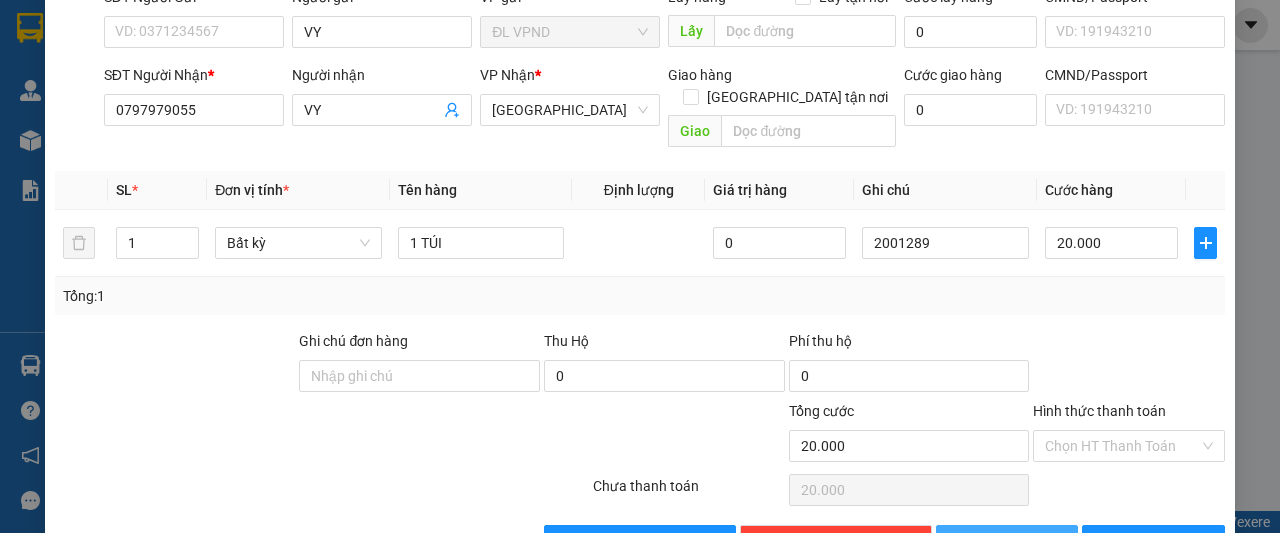 drag, startPoint x: 983, startPoint y: 493, endPoint x: 982, endPoint y: 511, distance: 18.027756 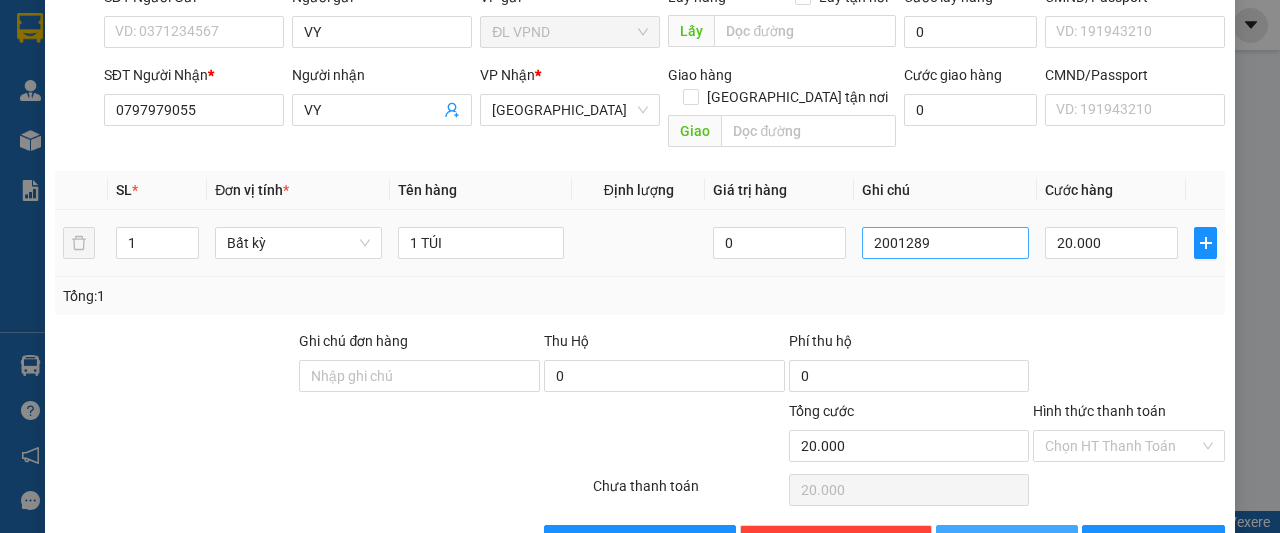type 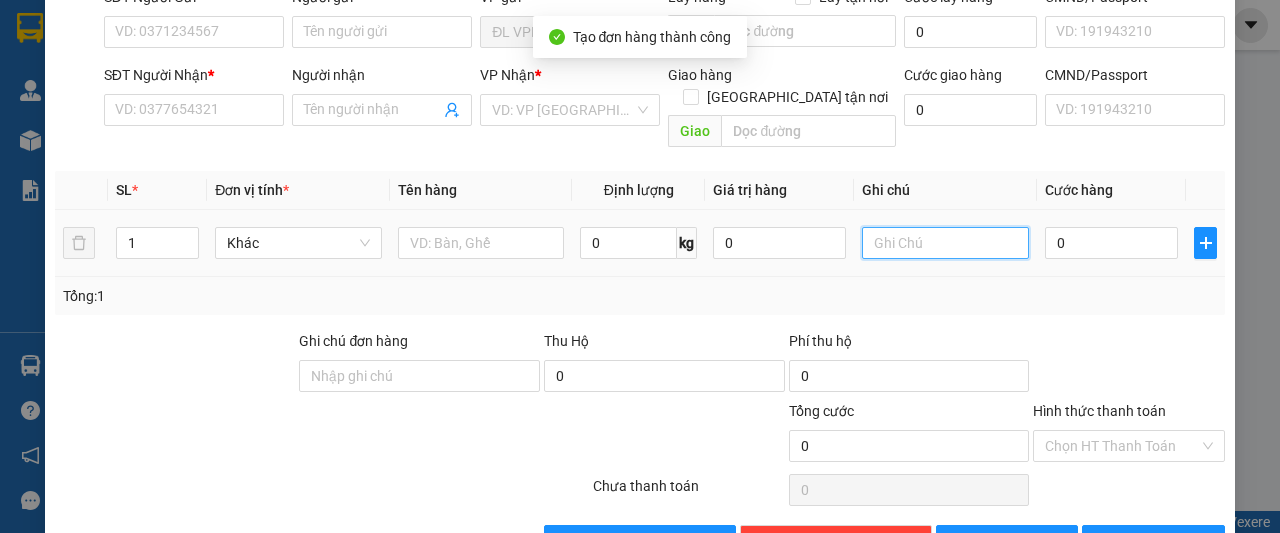 click at bounding box center (945, 243) 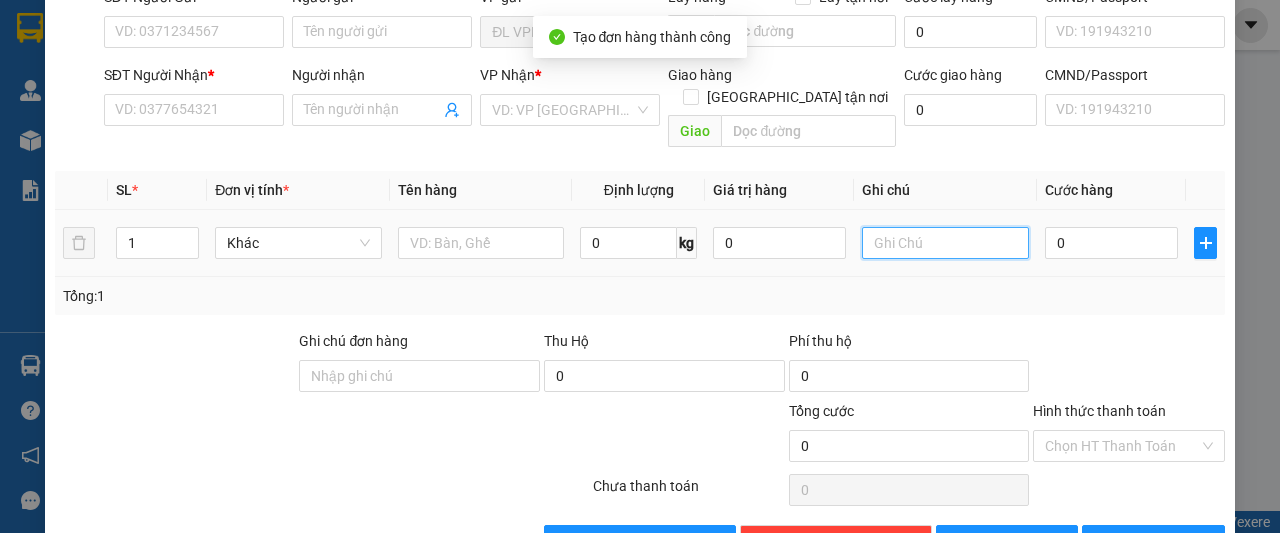 paste on "200128" 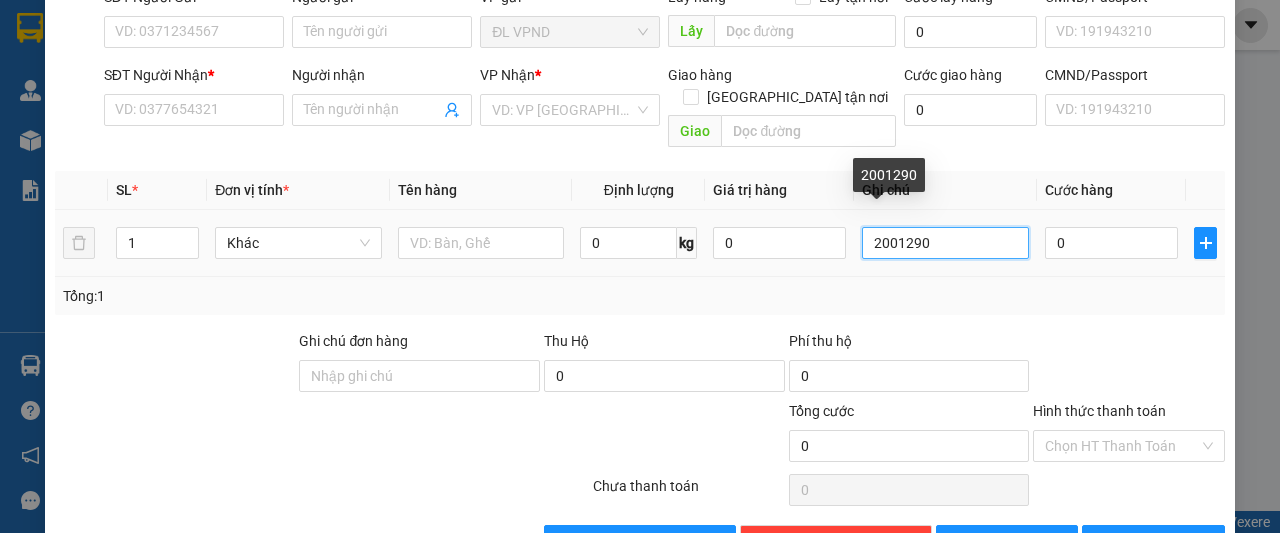 drag, startPoint x: 906, startPoint y: 221, endPoint x: 782, endPoint y: 242, distance: 125.765656 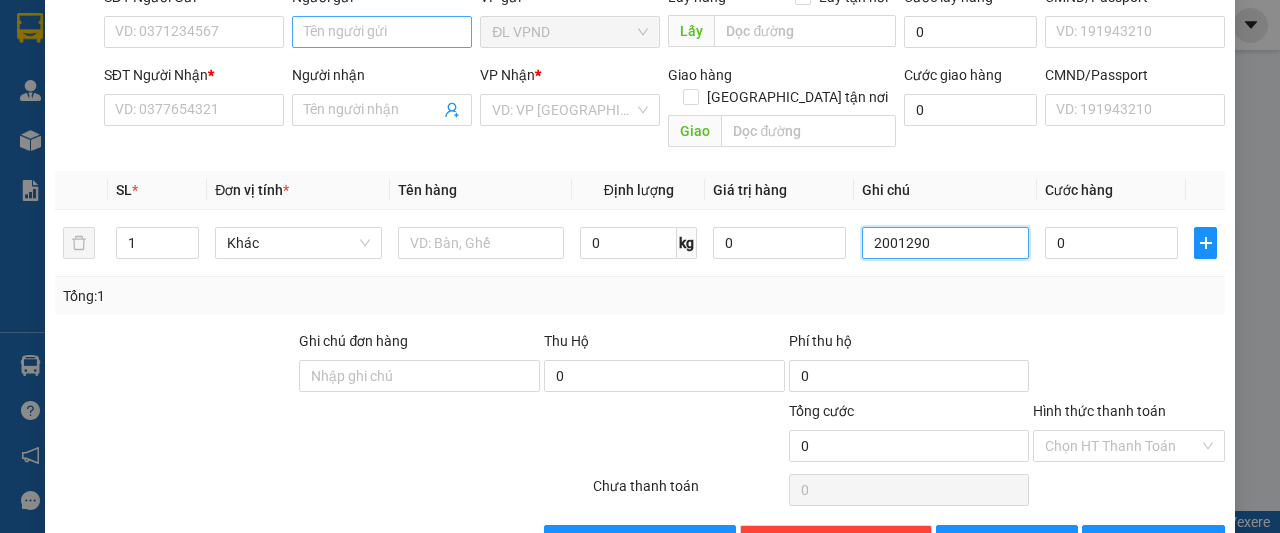 type on "2001290" 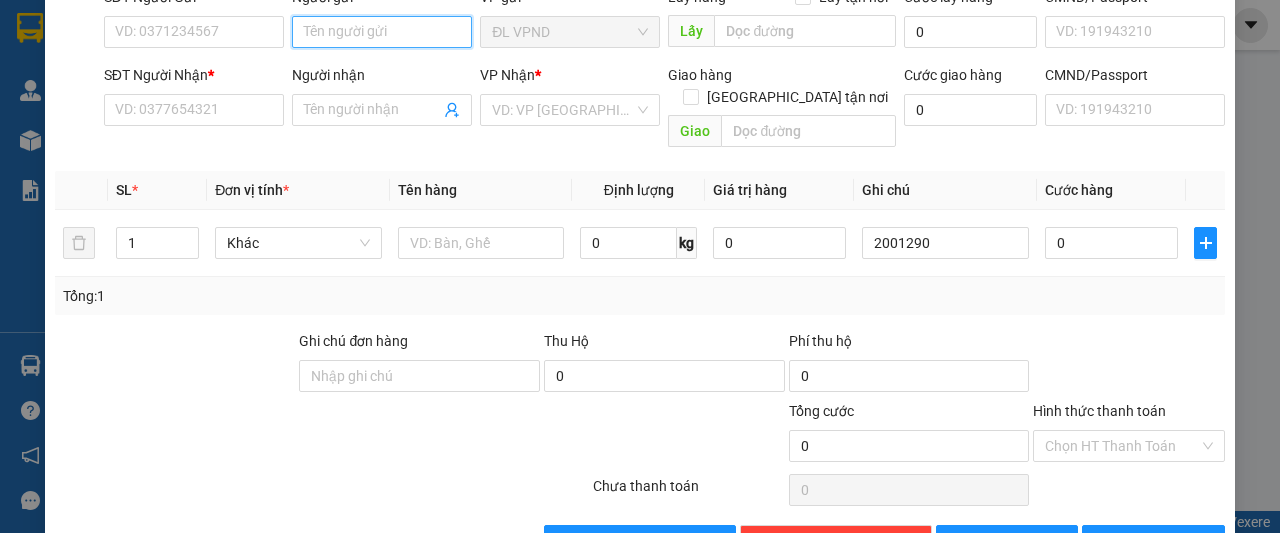 click on "Người gửi" at bounding box center [382, 32] 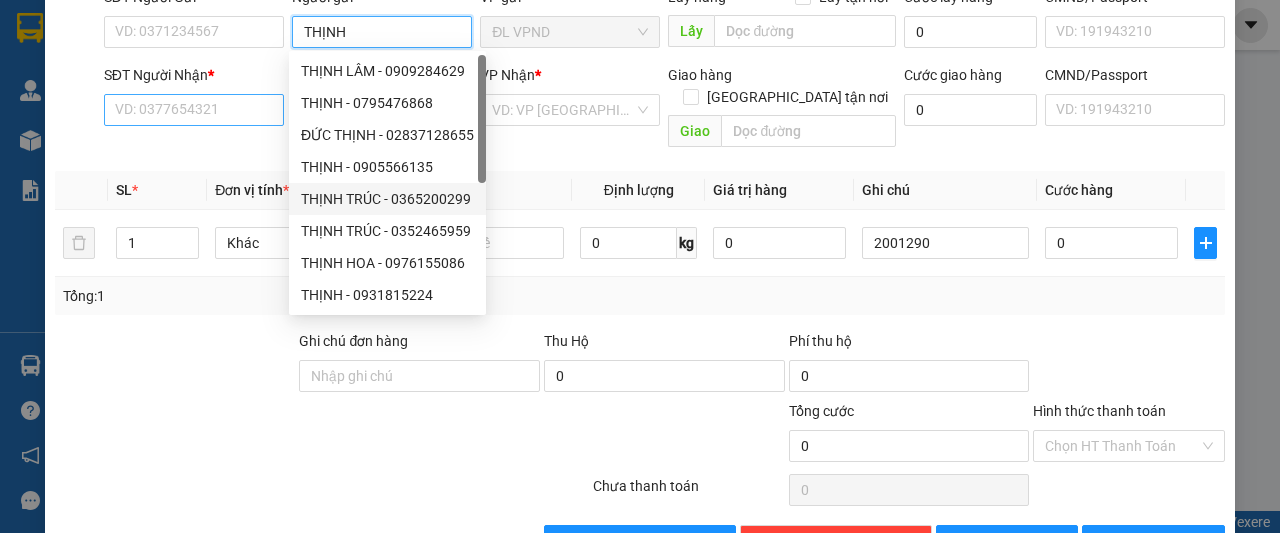 type on "THỊNH" 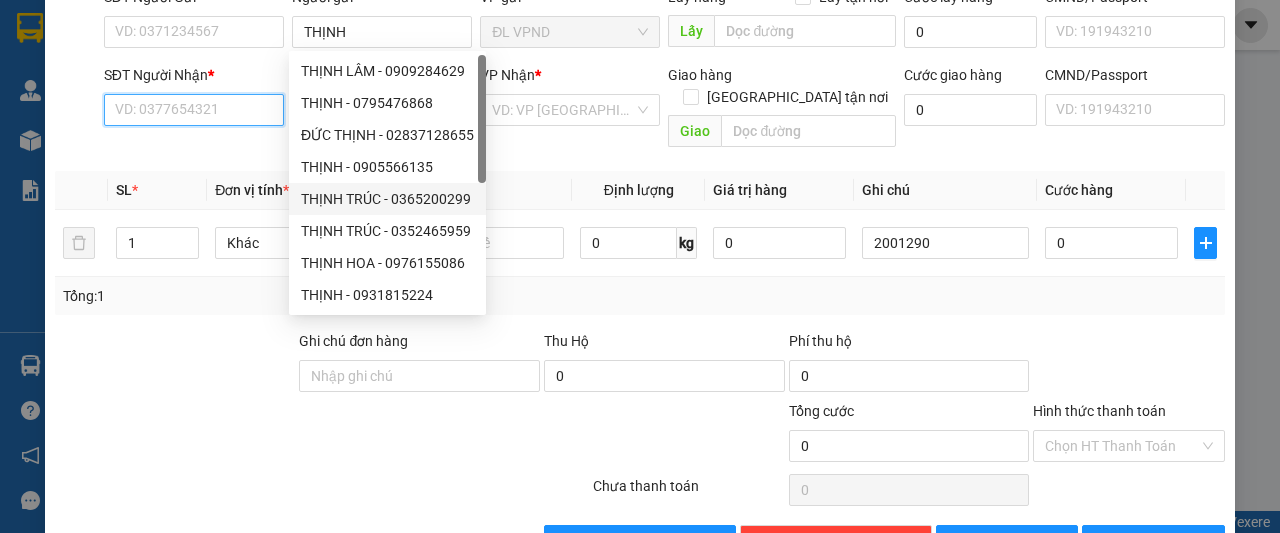 click on "SĐT Người Nhận  *" at bounding box center (194, 110) 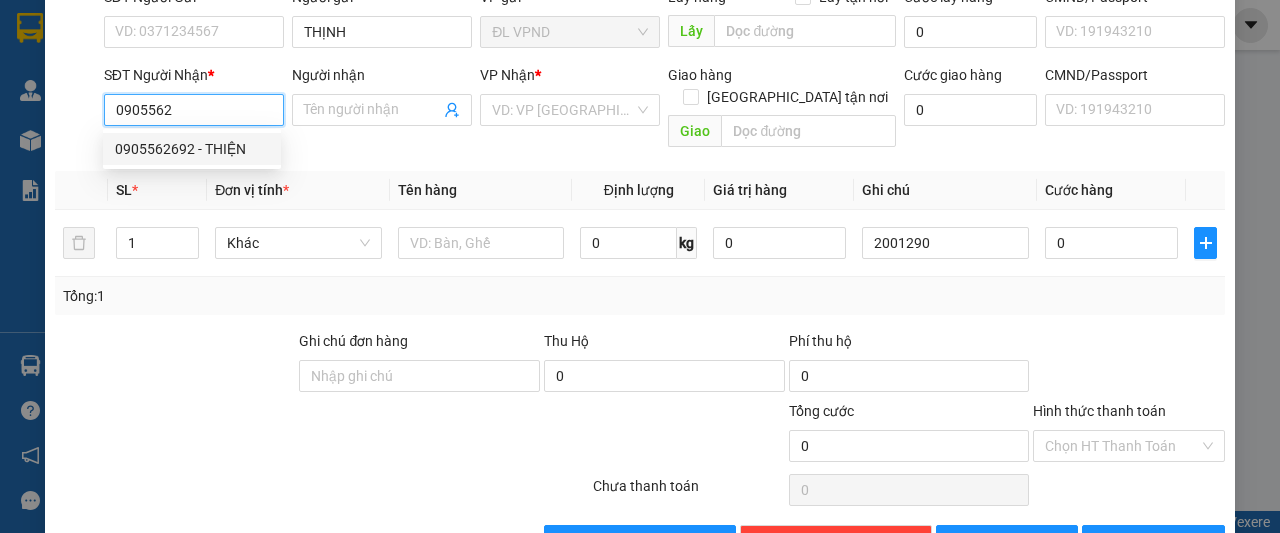 click on "0905562692 - THIỆN" at bounding box center [192, 149] 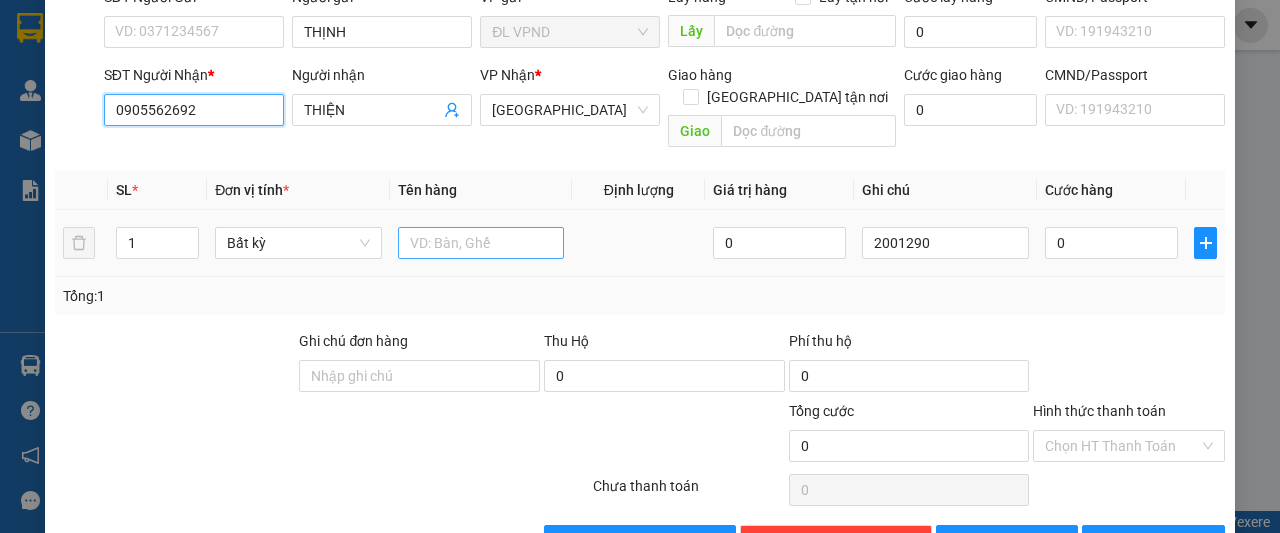 type on "0905562692" 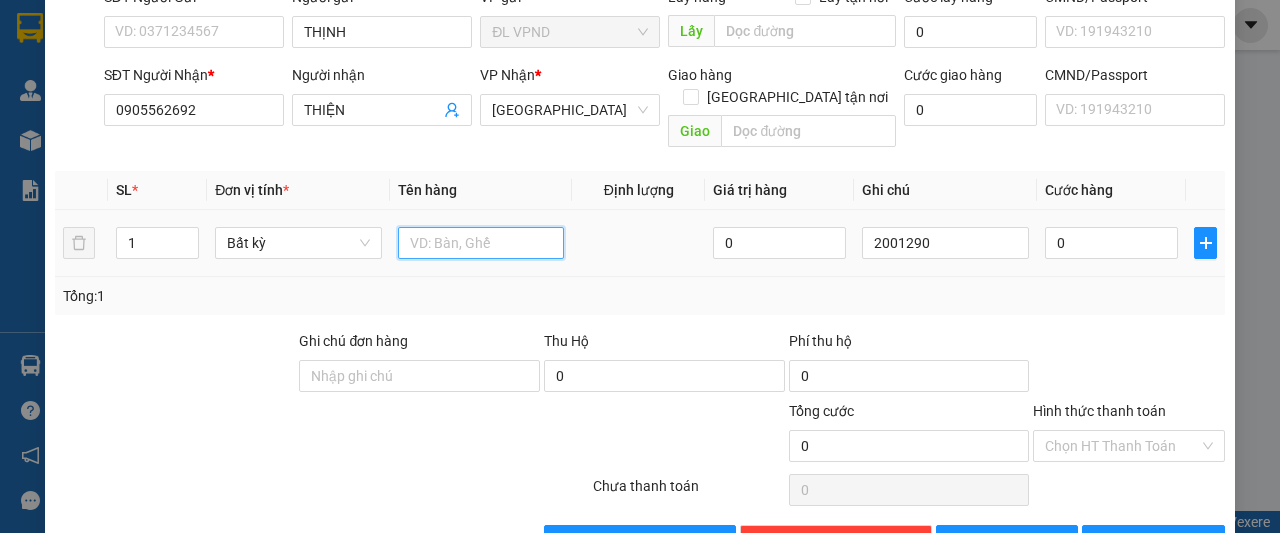 click at bounding box center (481, 243) 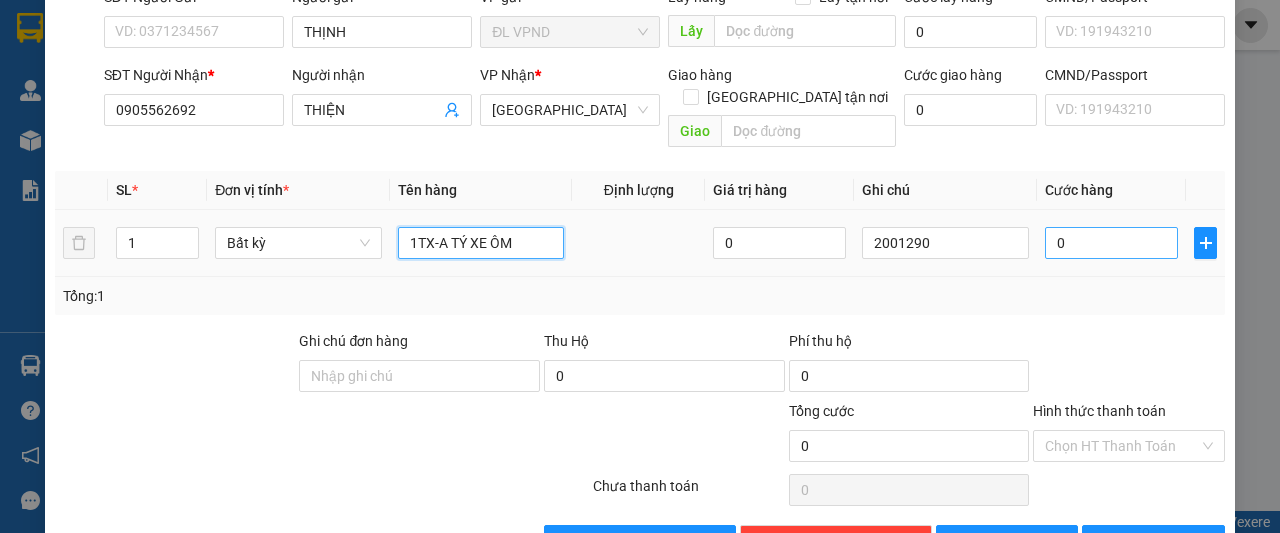 type on "1TX-A TÝ XE ÔM" 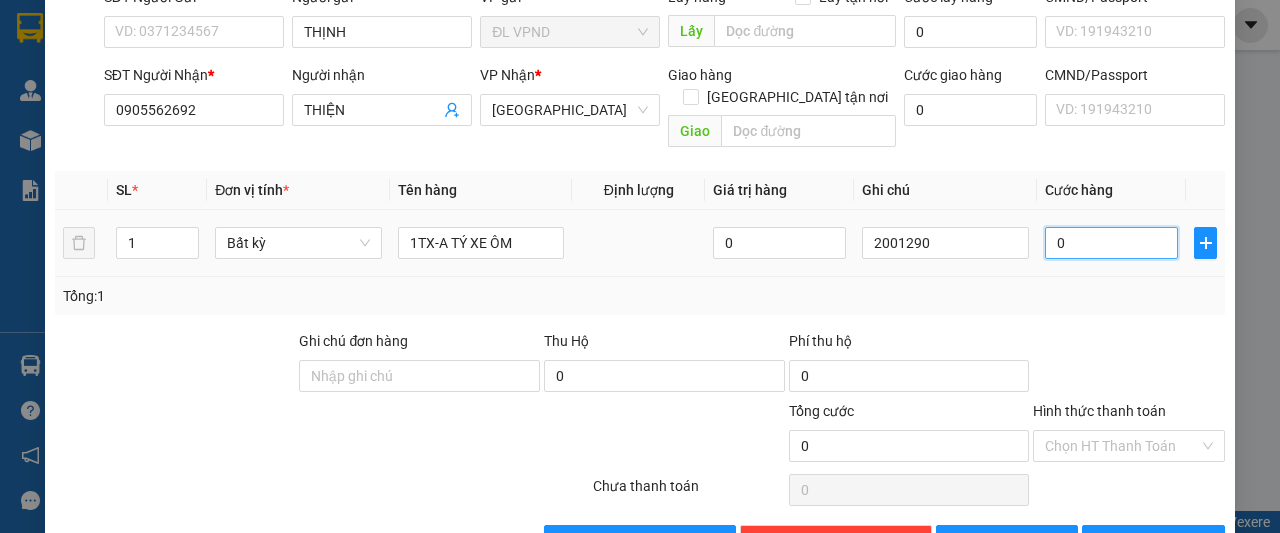 click on "0" at bounding box center (1111, 243) 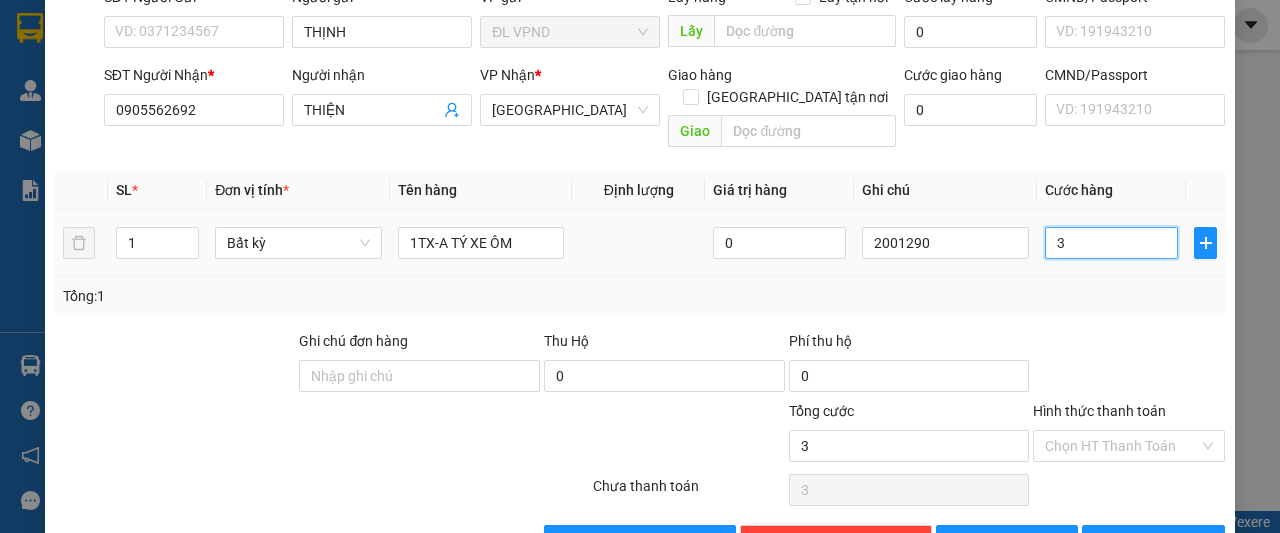type on "30" 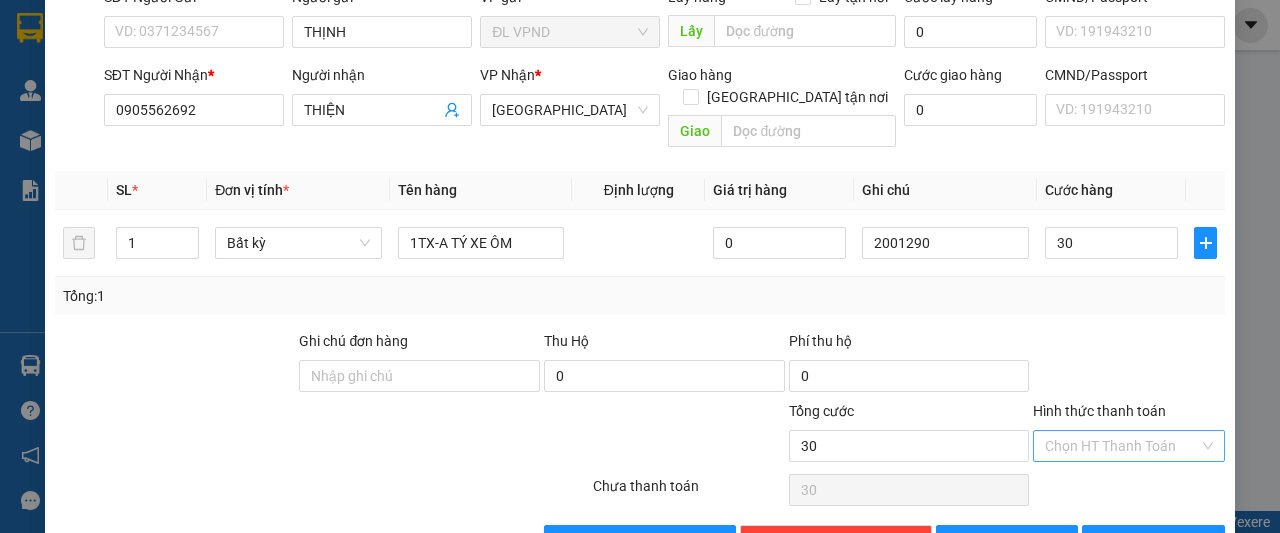 type on "30.000" 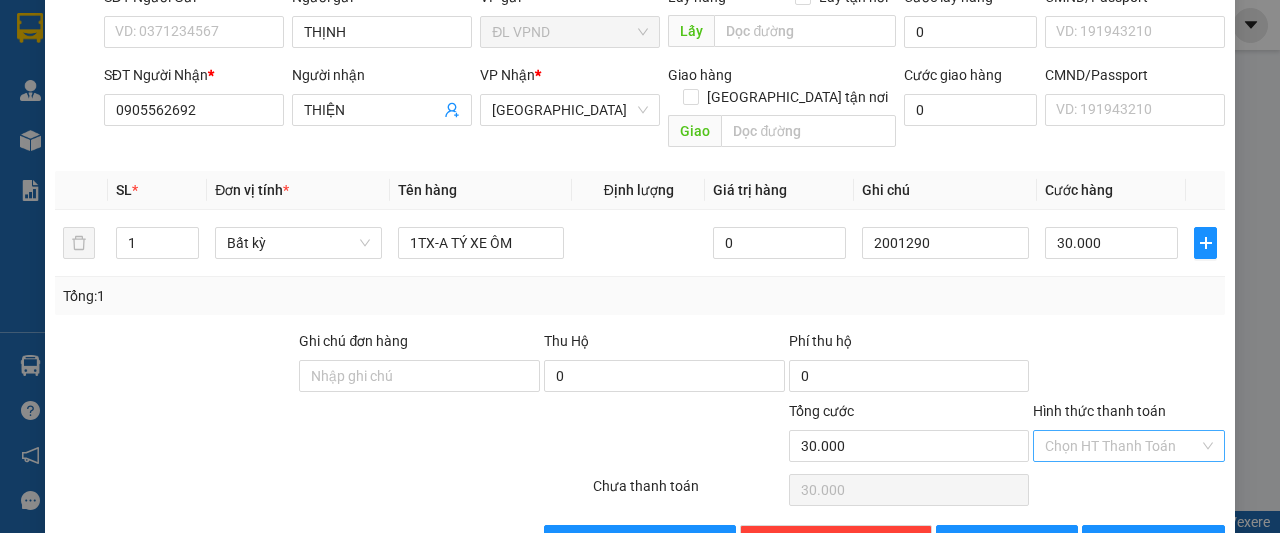 click on "Hình thức thanh toán" at bounding box center [1122, 446] 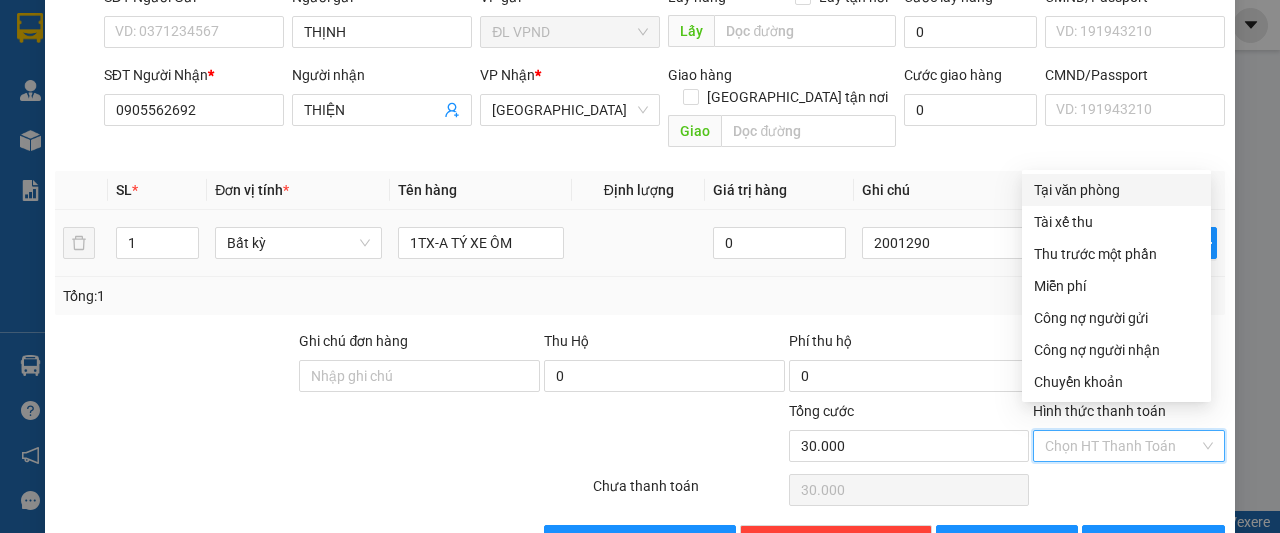 click on "Tại văn phòng" at bounding box center (1116, 190) 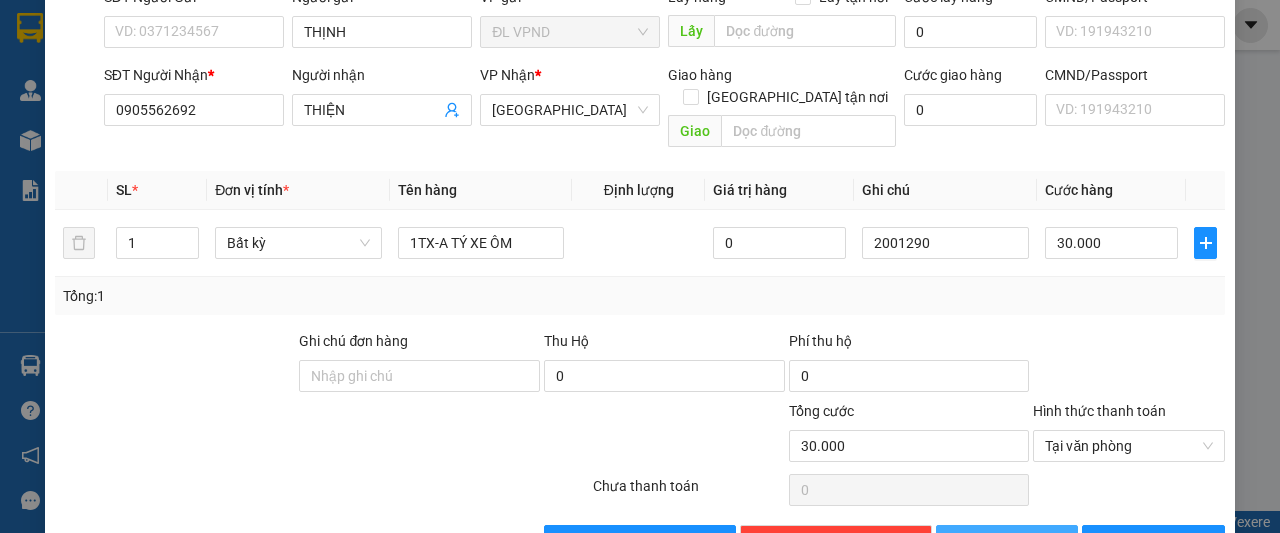 click on "[PERSON_NAME]" at bounding box center (1027, 541) 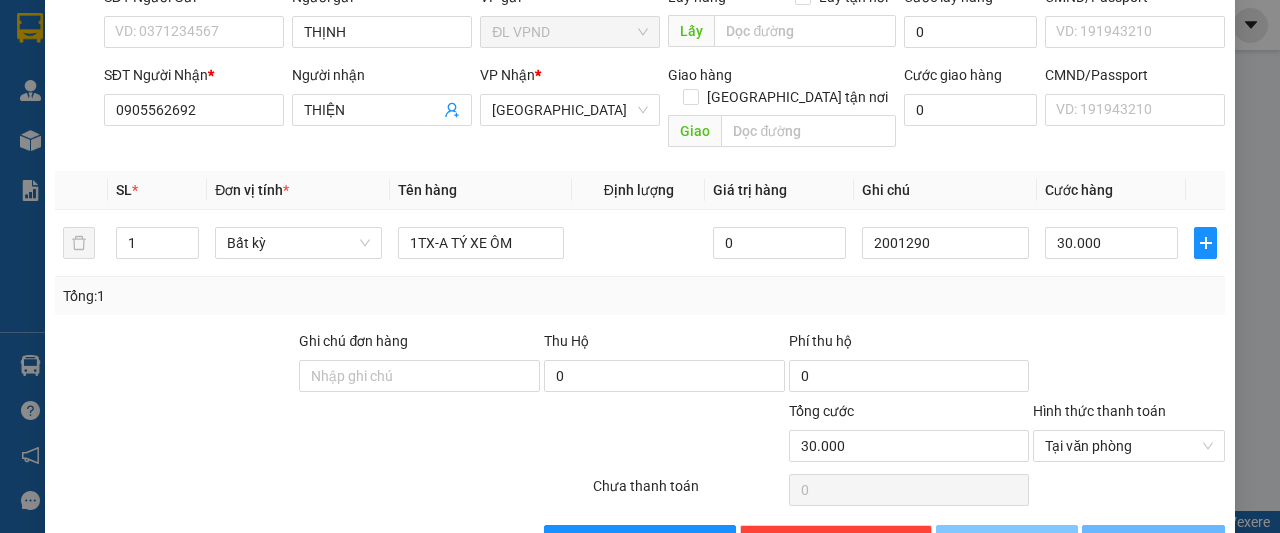 type 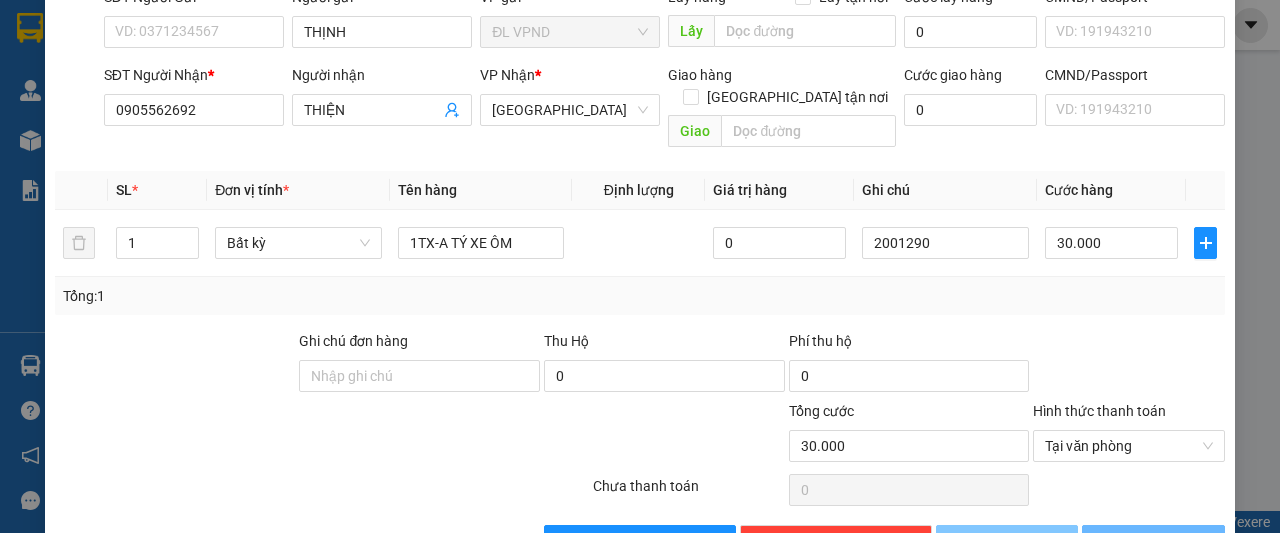 type 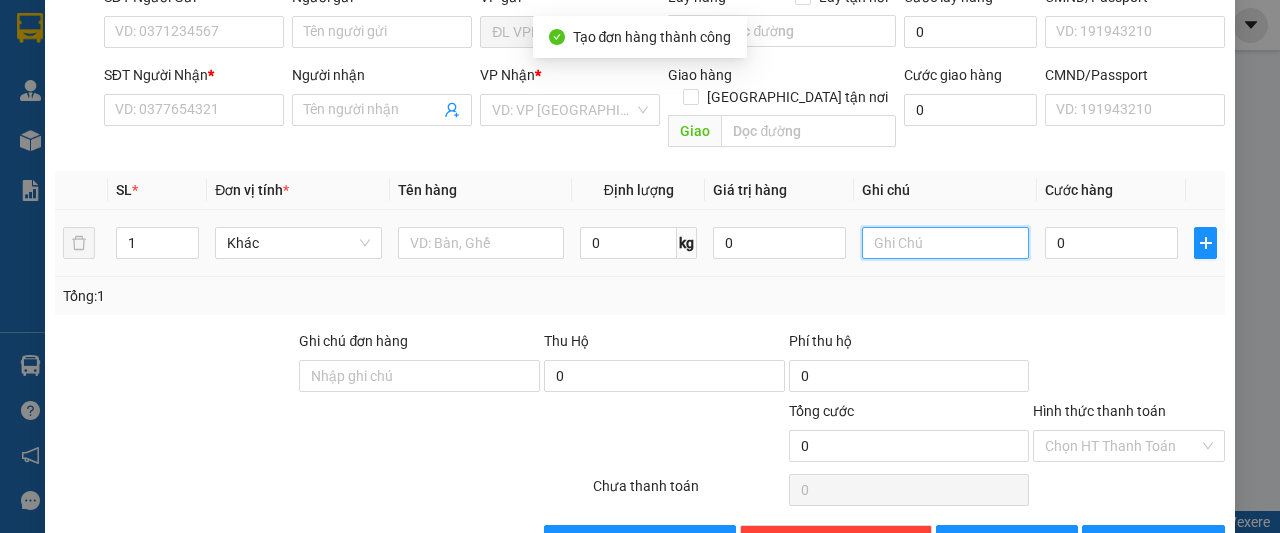 click at bounding box center [945, 243] 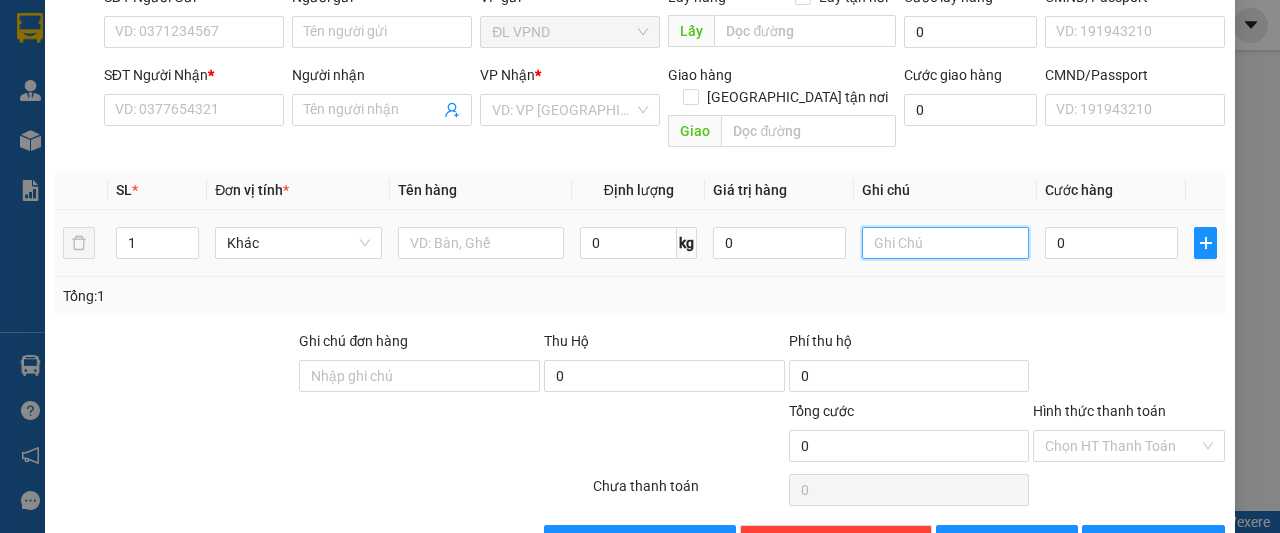 paste on "200129" 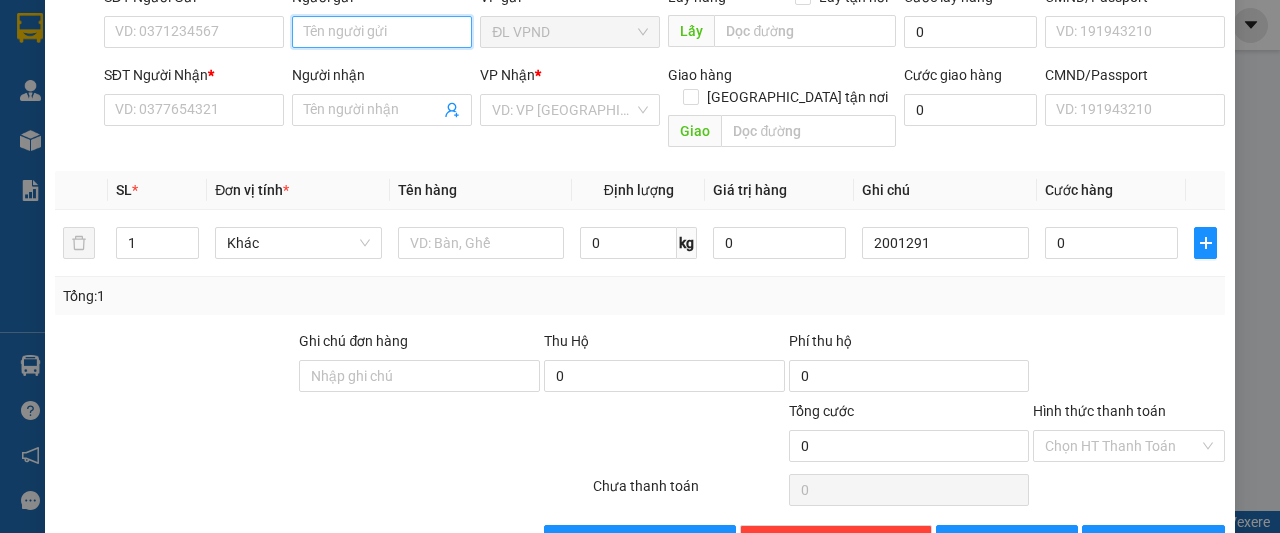 click on "Người gửi" at bounding box center (382, 32) 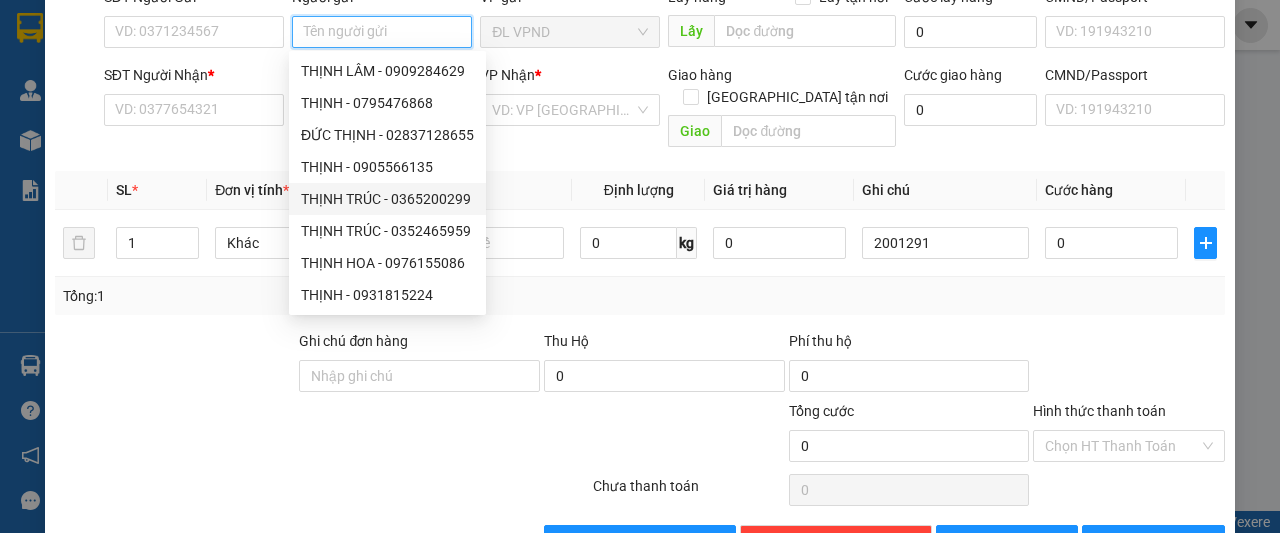 click on "Người gửi" at bounding box center [382, 32] 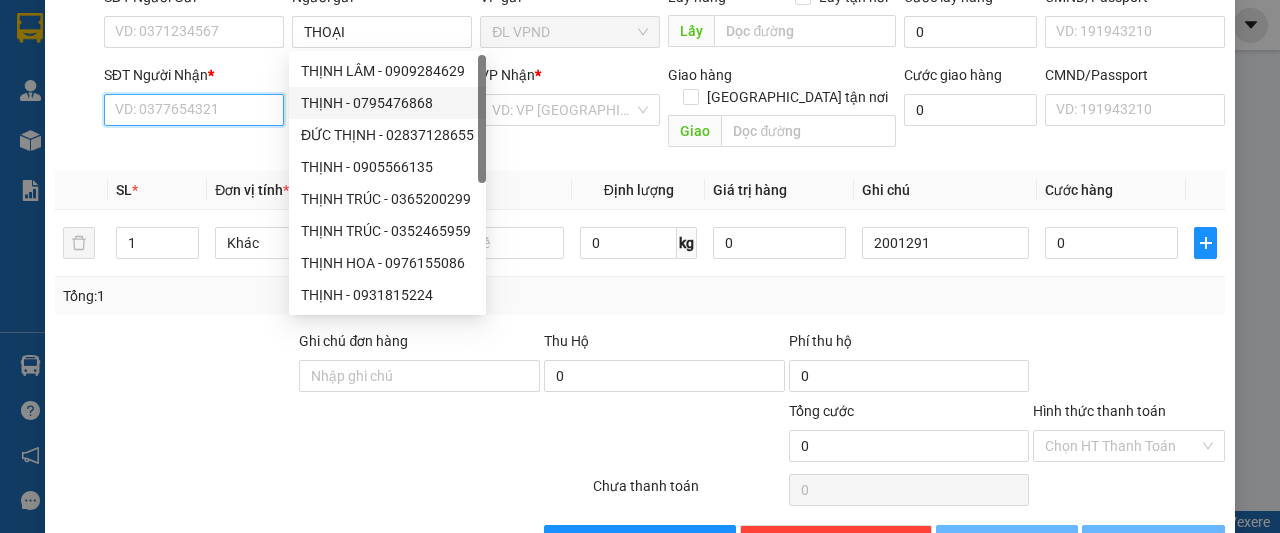 click on "SĐT Người Nhận  *" at bounding box center [194, 110] 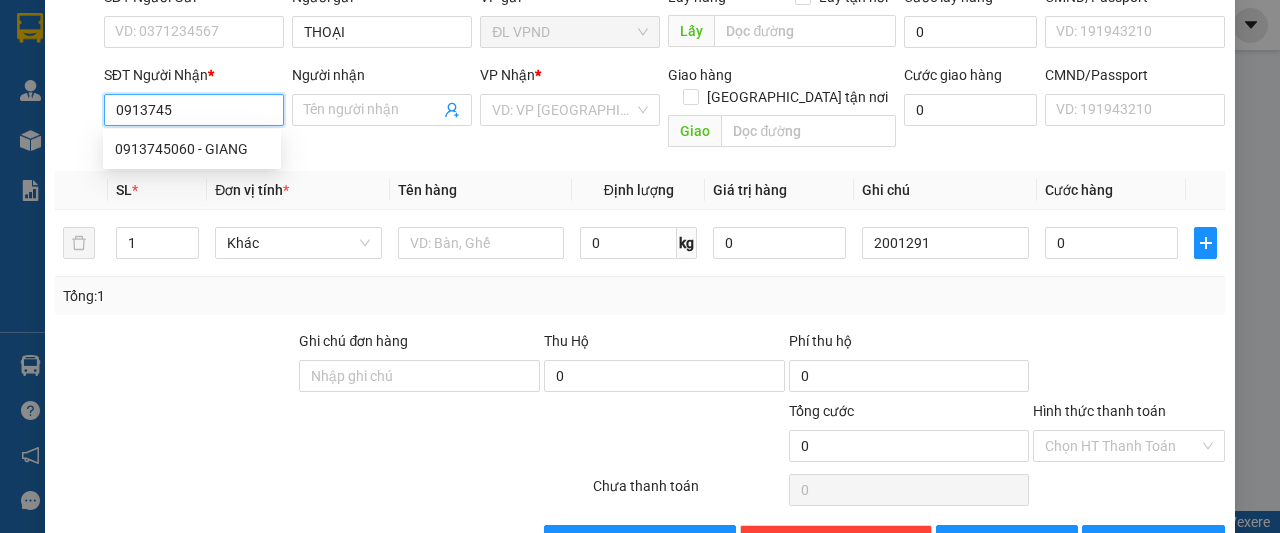 click on "0913745060 - GIANG" at bounding box center [192, 149] 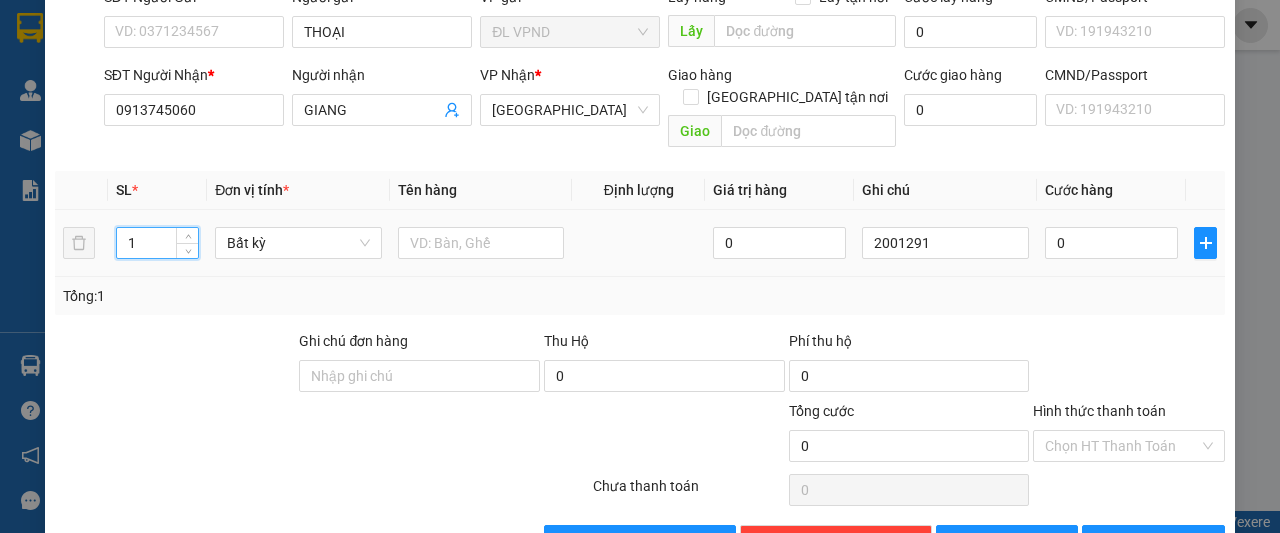 drag, startPoint x: 102, startPoint y: 231, endPoint x: 69, endPoint y: 240, distance: 34.20526 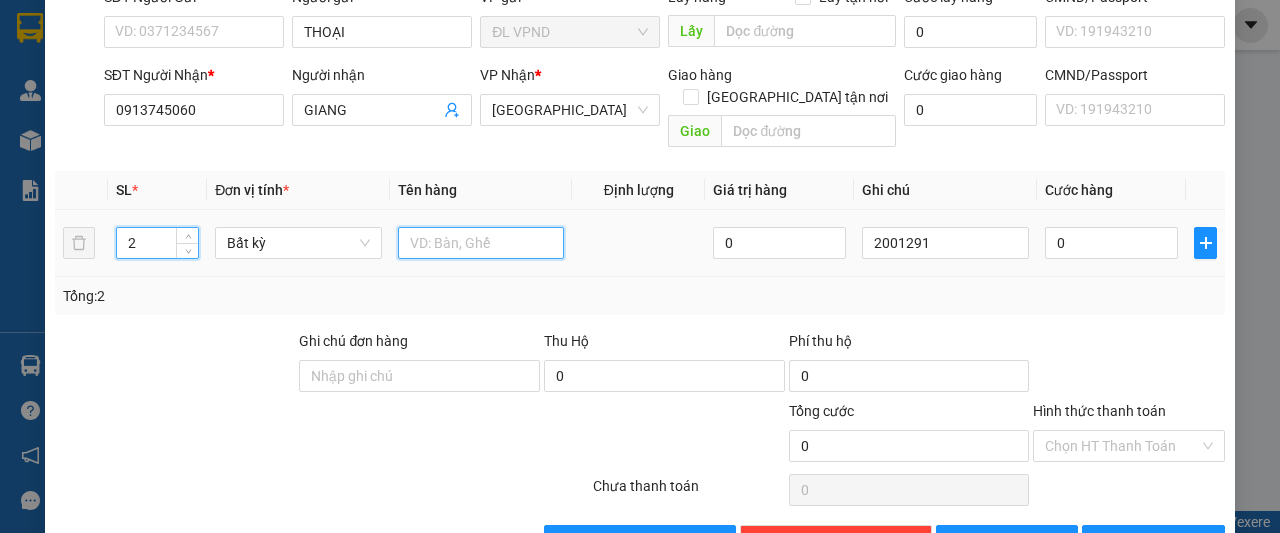 click at bounding box center (481, 243) 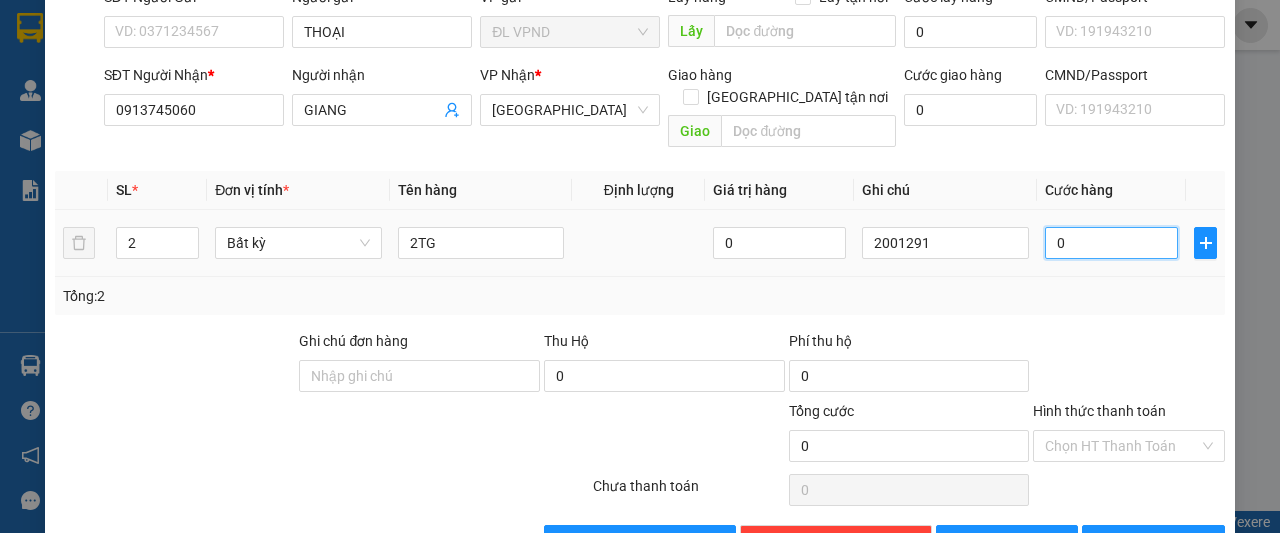 click on "0" at bounding box center [1111, 243] 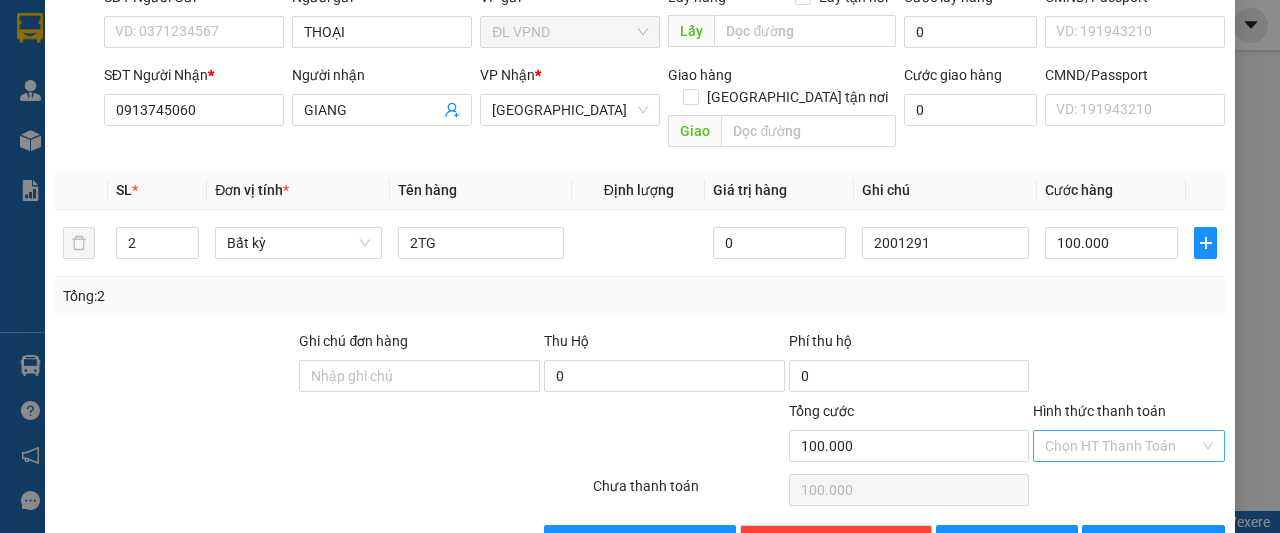 click on "Hình thức thanh toán" at bounding box center (1122, 446) 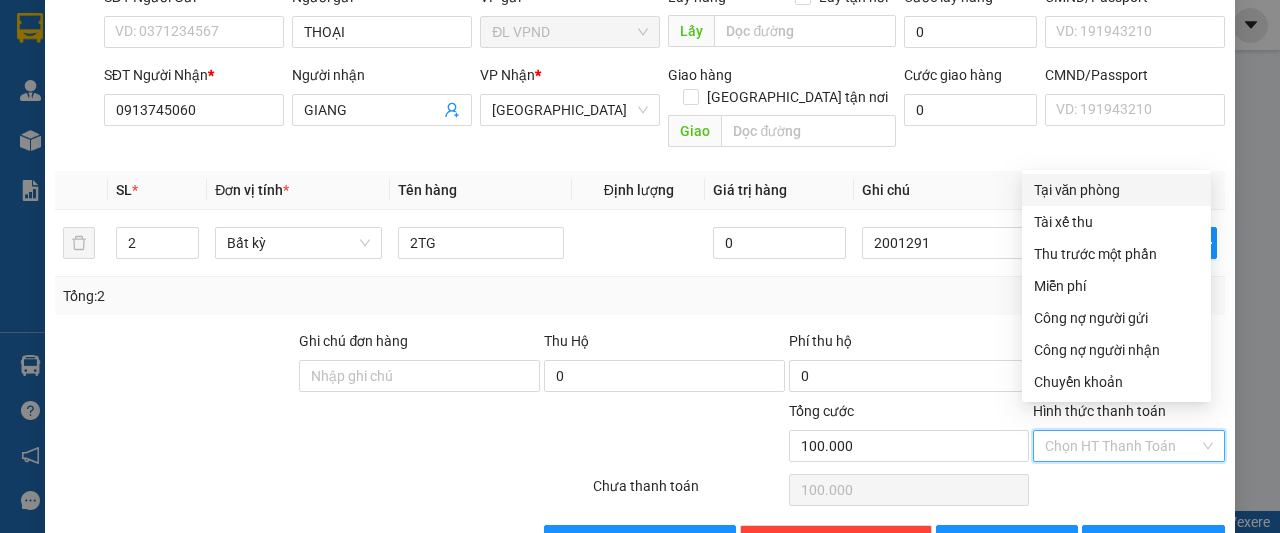 click on "Tại văn phòng" at bounding box center [1116, 190] 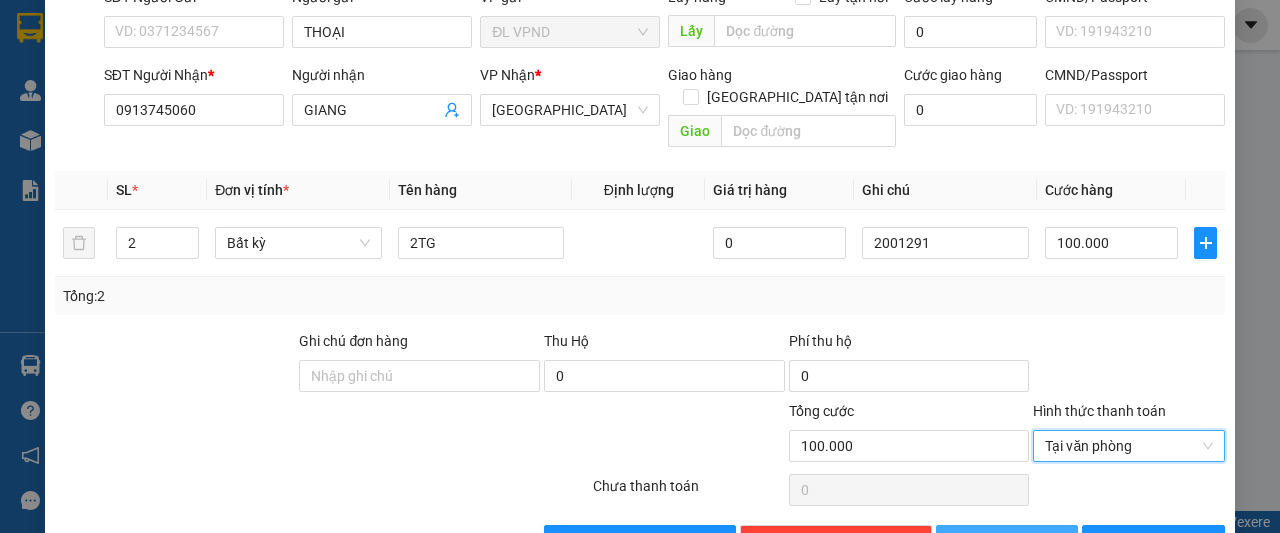 click on "[PERSON_NAME]" at bounding box center (1027, 541) 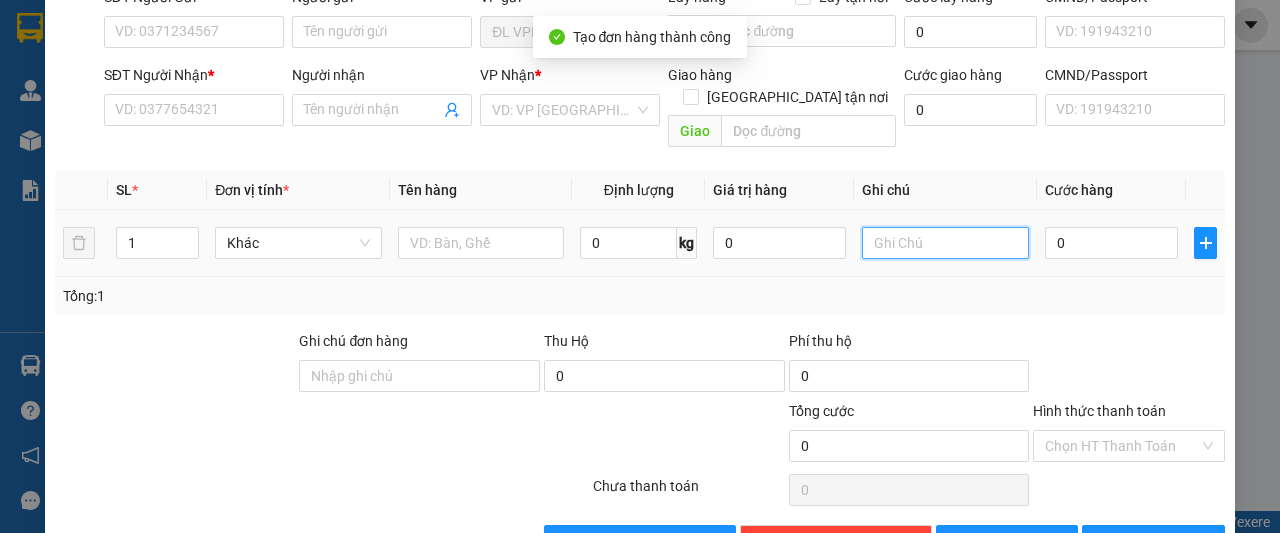click at bounding box center [945, 243] 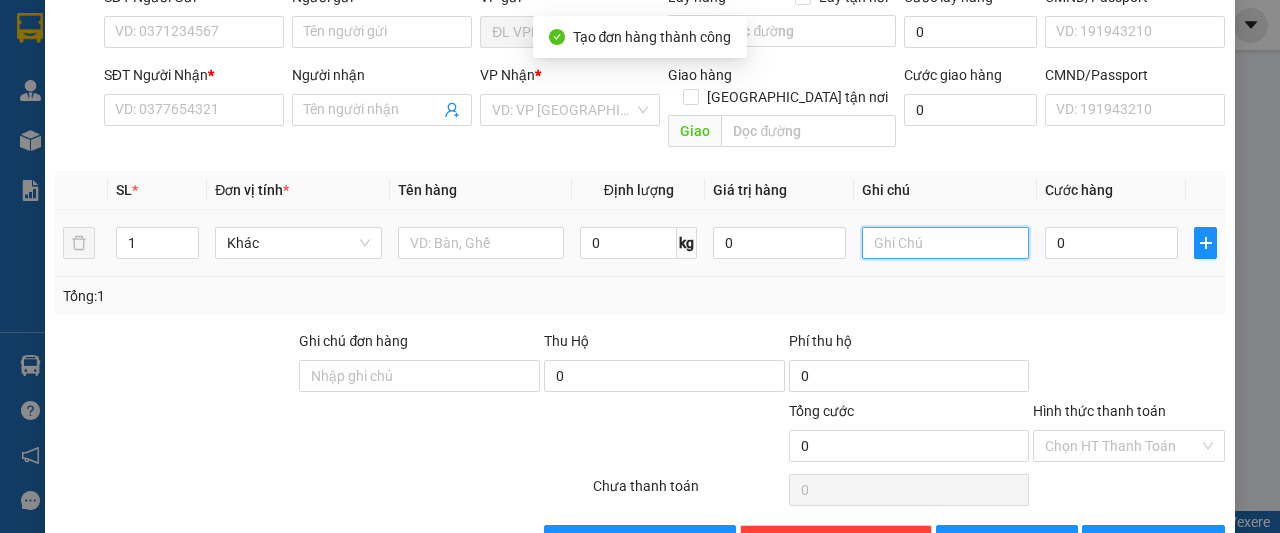 paste on "200129" 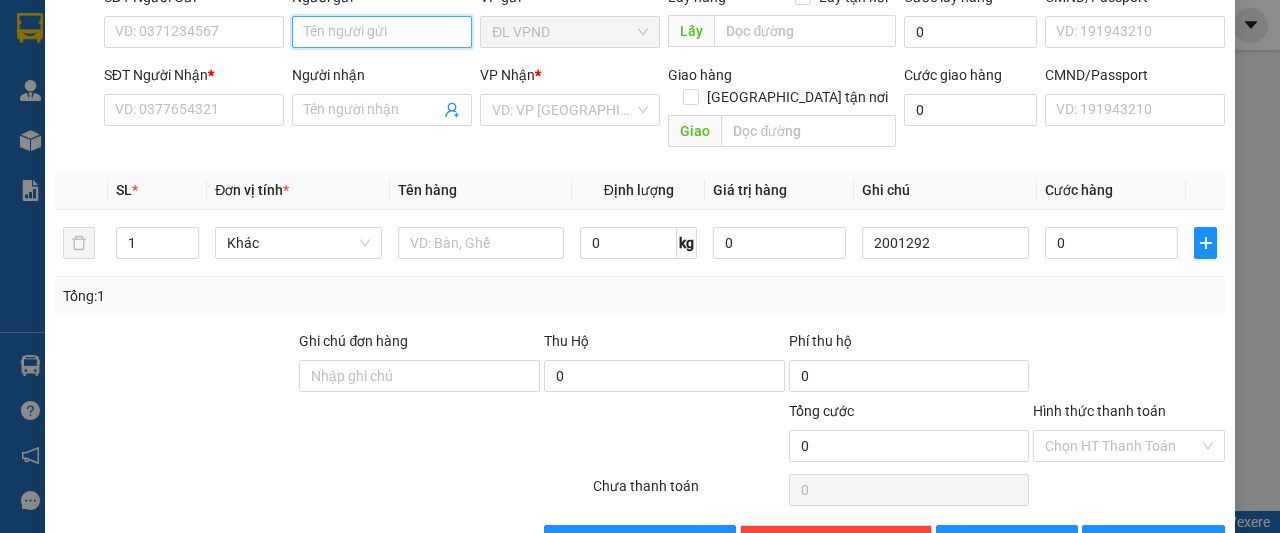 click on "Người gửi" at bounding box center (382, 32) 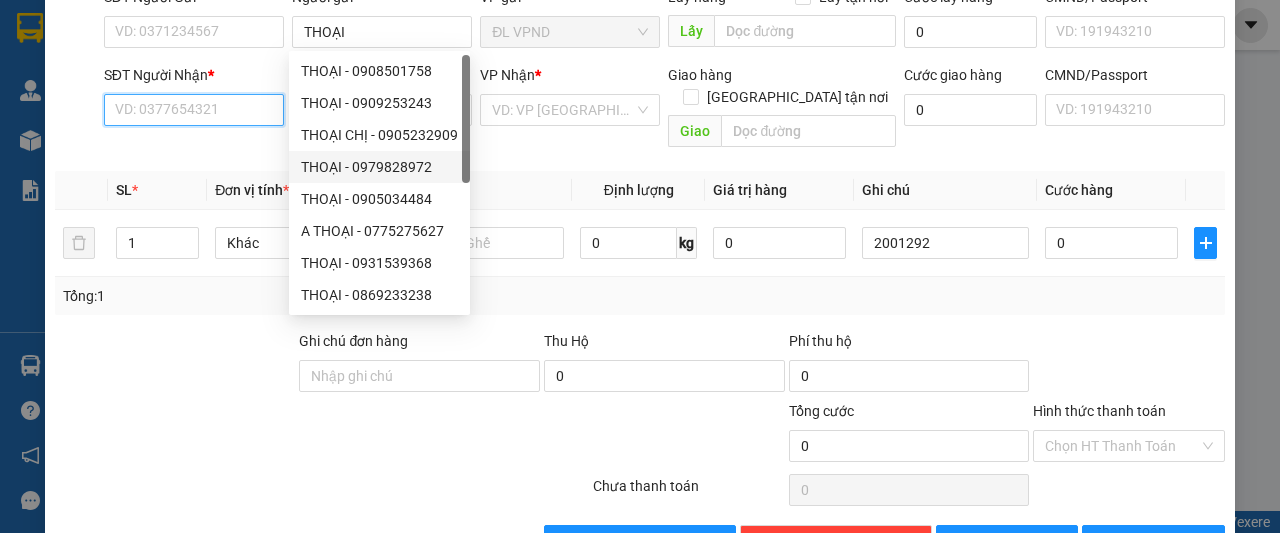 click on "SĐT Người Nhận  *" at bounding box center [194, 110] 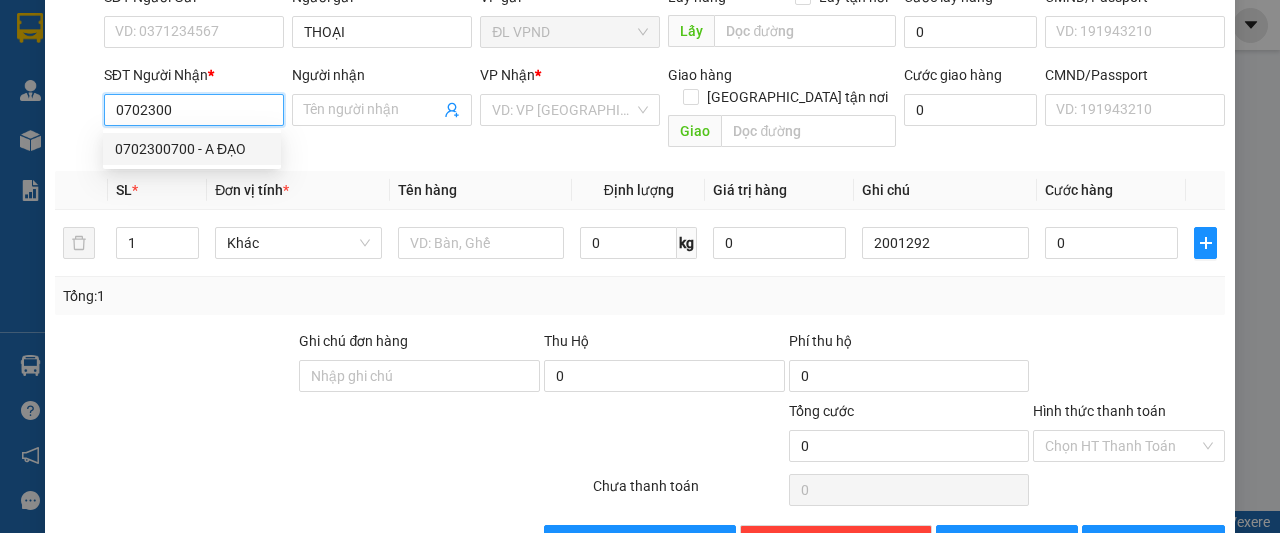 drag, startPoint x: 156, startPoint y: 145, endPoint x: 173, endPoint y: 145, distance: 17 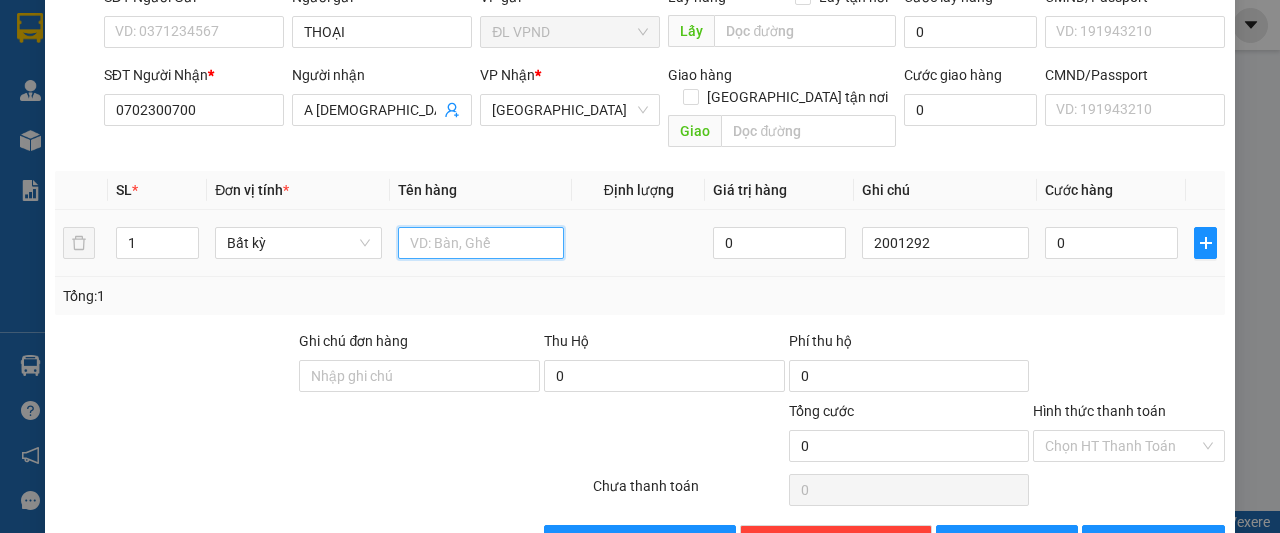 click at bounding box center (481, 243) 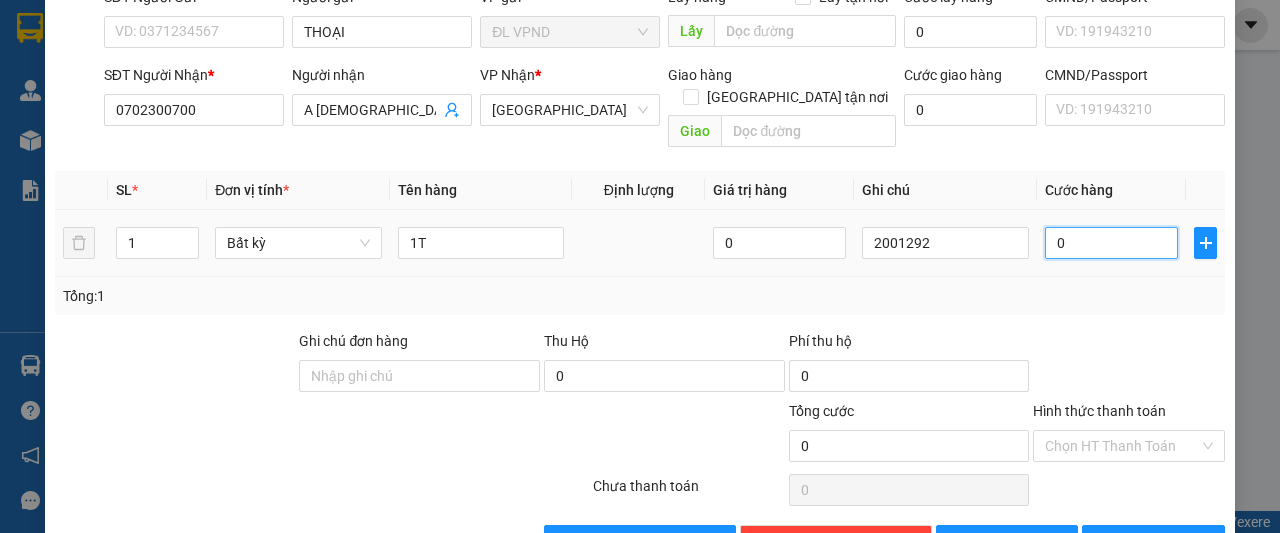 click on "0" at bounding box center (1111, 243) 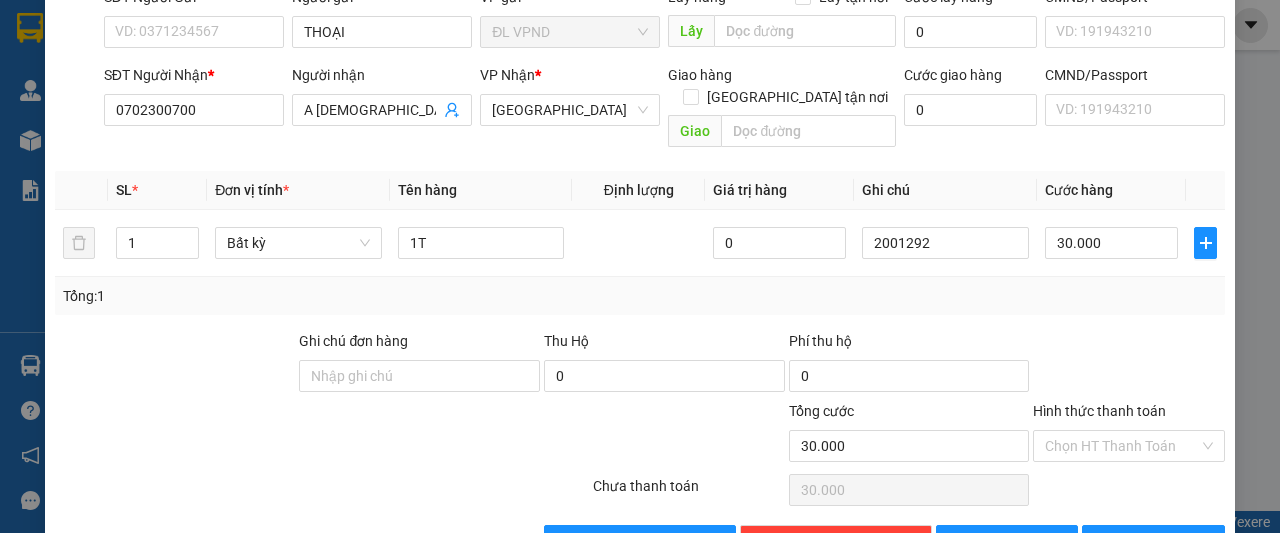 click on "Hình thức thanh toán" at bounding box center [1122, 446] 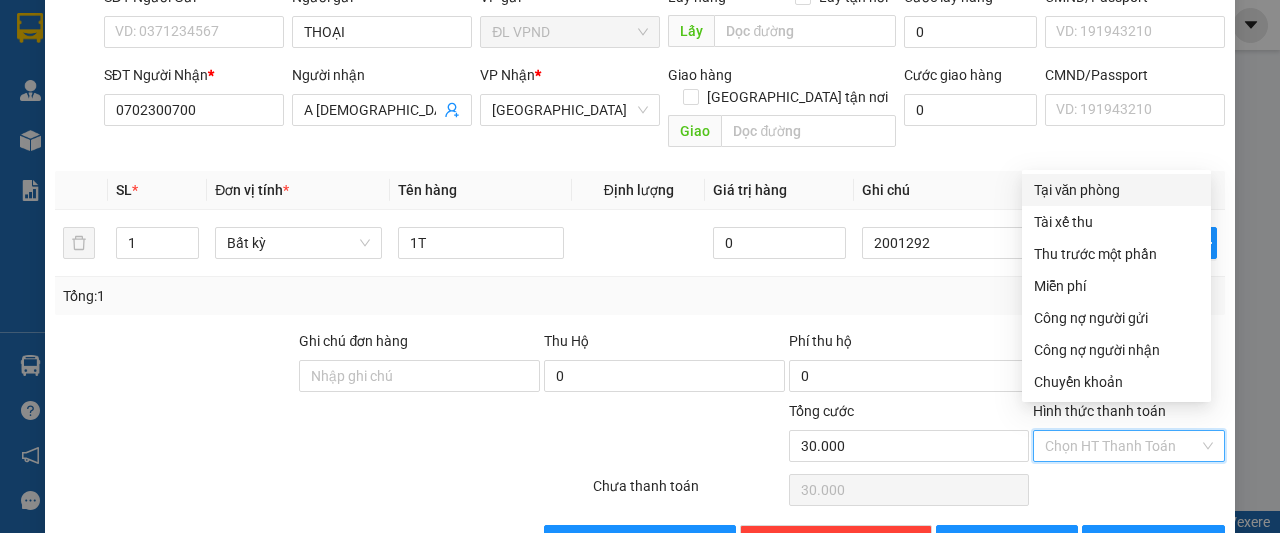 click on "Tại văn phòng" at bounding box center (1116, 190) 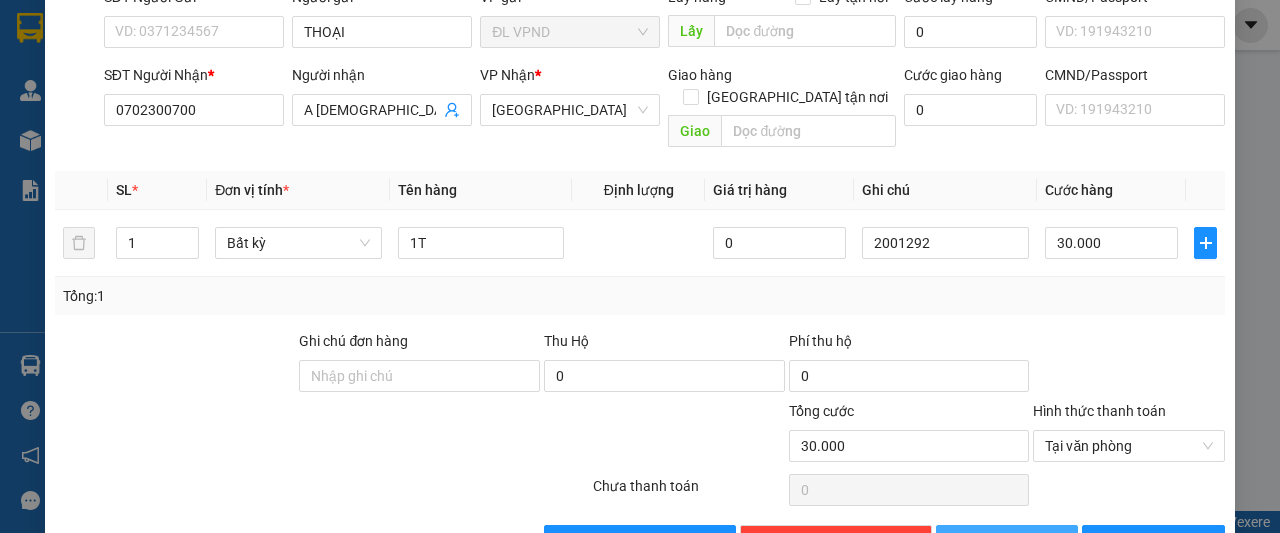 click on "[PERSON_NAME]" at bounding box center [1007, 541] 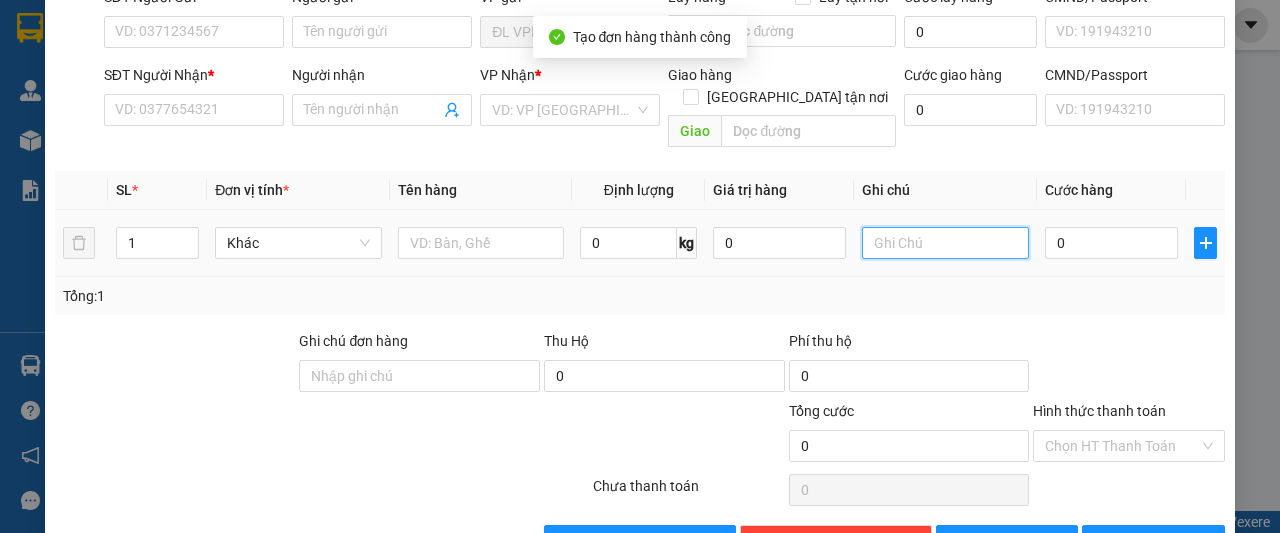 click at bounding box center [945, 243] 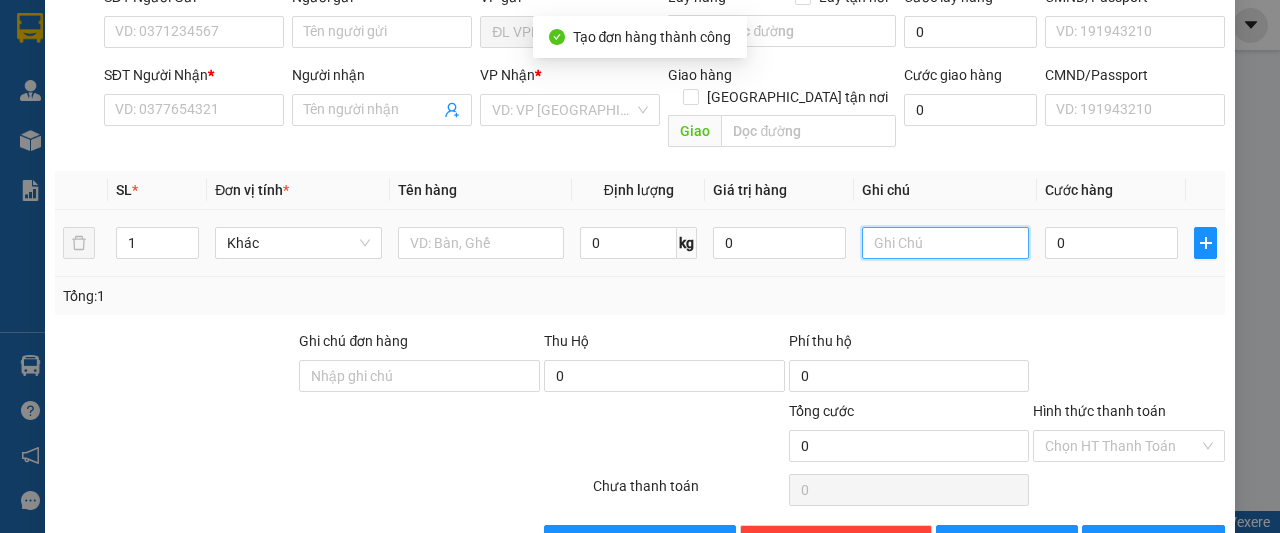 click at bounding box center [945, 243] 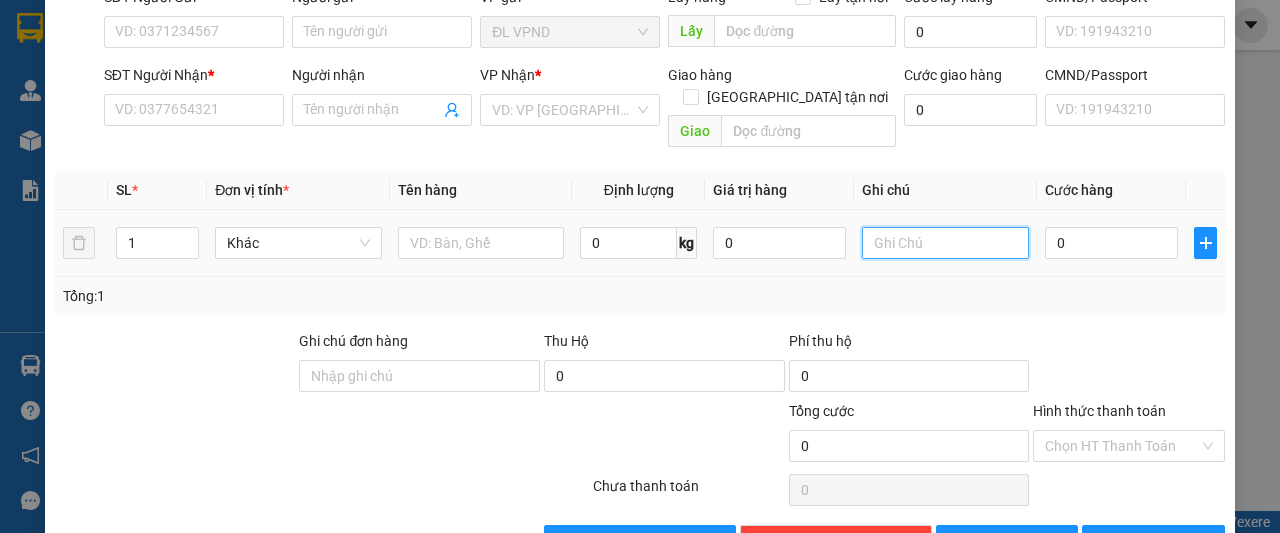paste on "200129" 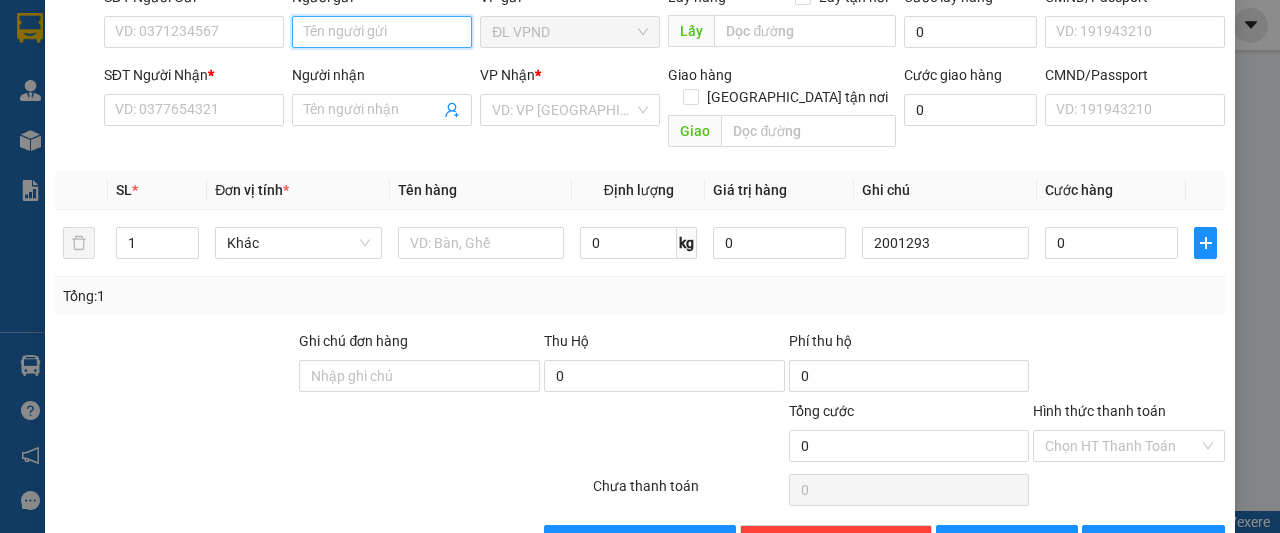 click on "Người gửi" at bounding box center [382, 32] 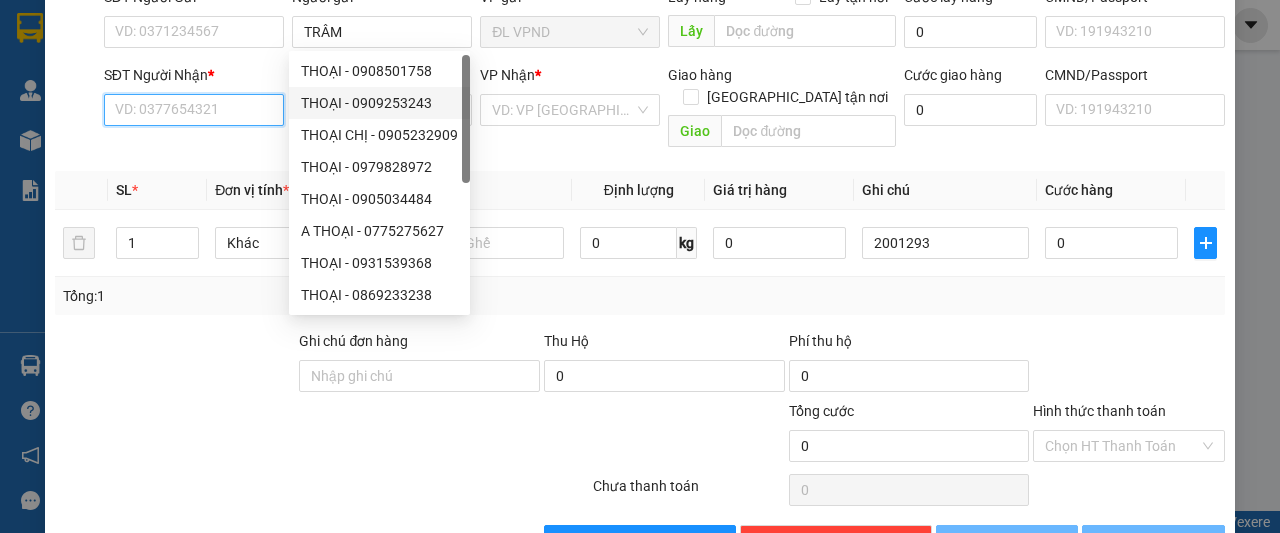 click on "SĐT Người Nhận  *" at bounding box center [194, 110] 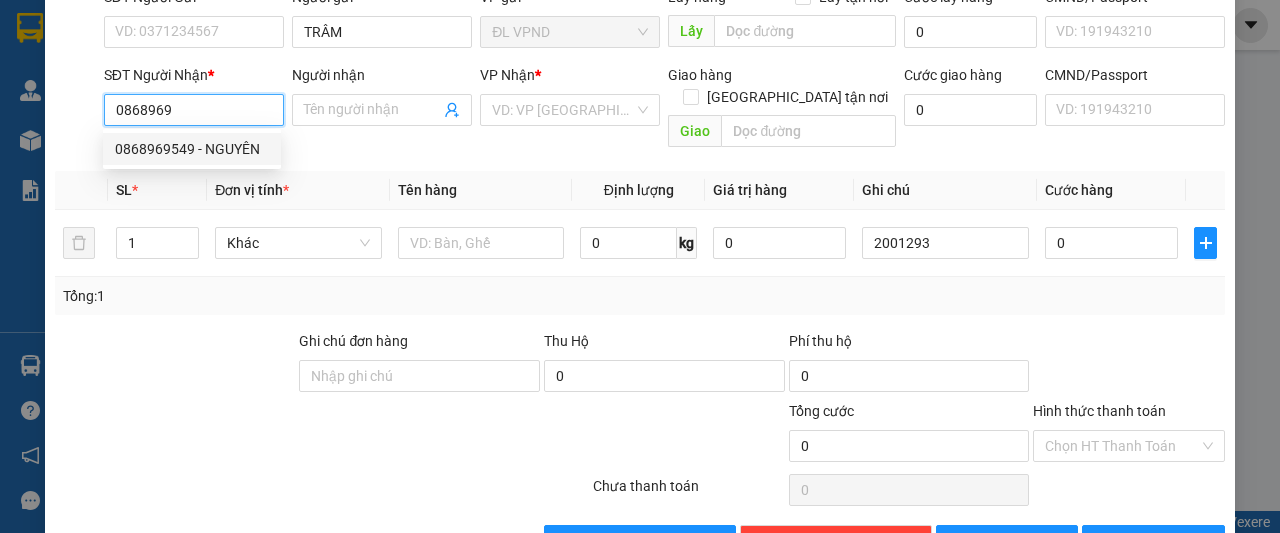 click on "0868969549 - NGUYÊN" at bounding box center [192, 149] 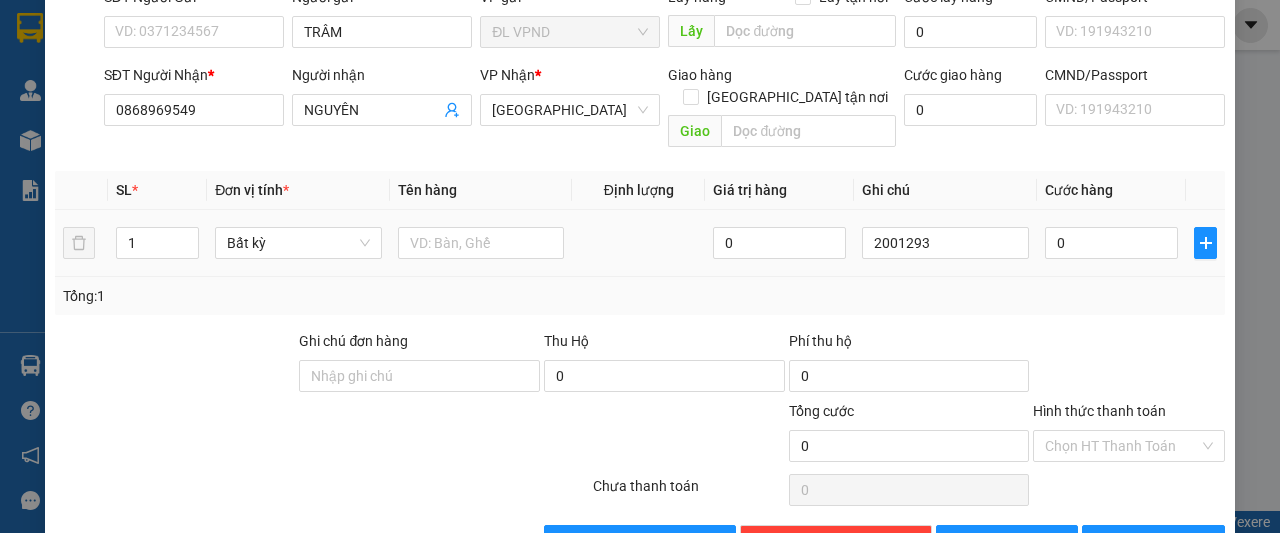 drag, startPoint x: 85, startPoint y: 225, endPoint x: 53, endPoint y: 228, distance: 32.140316 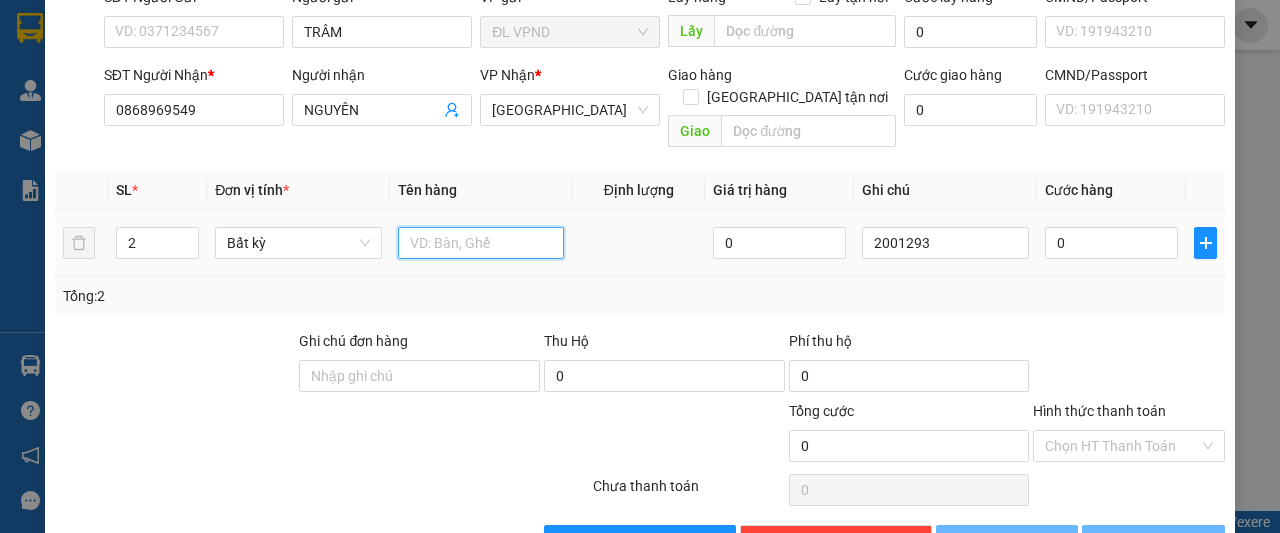 click at bounding box center [481, 243] 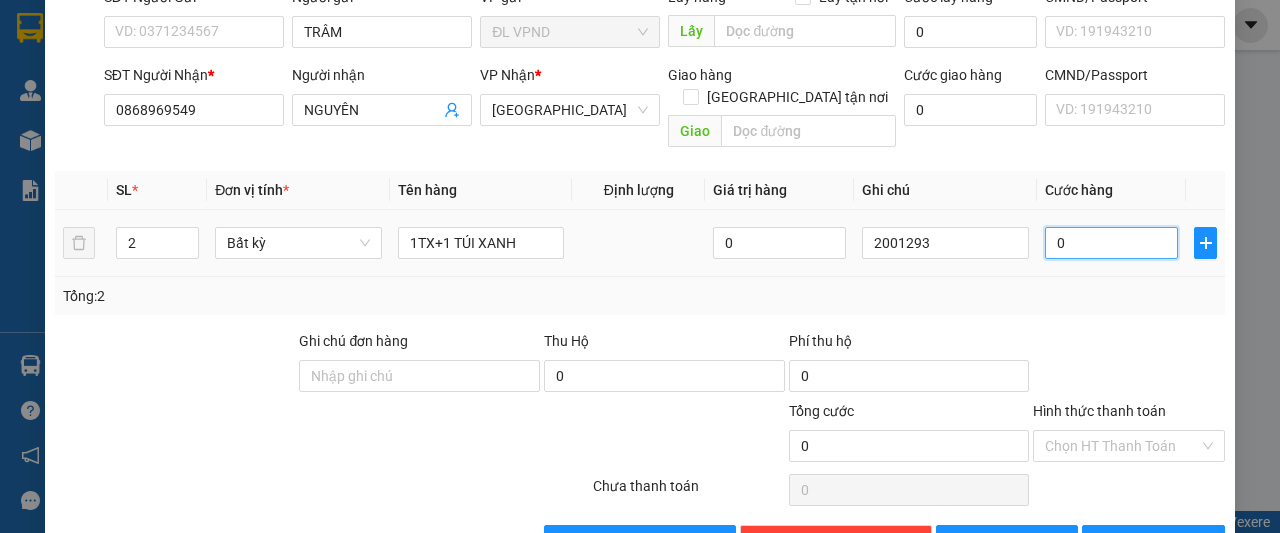 click on "0" at bounding box center [1111, 243] 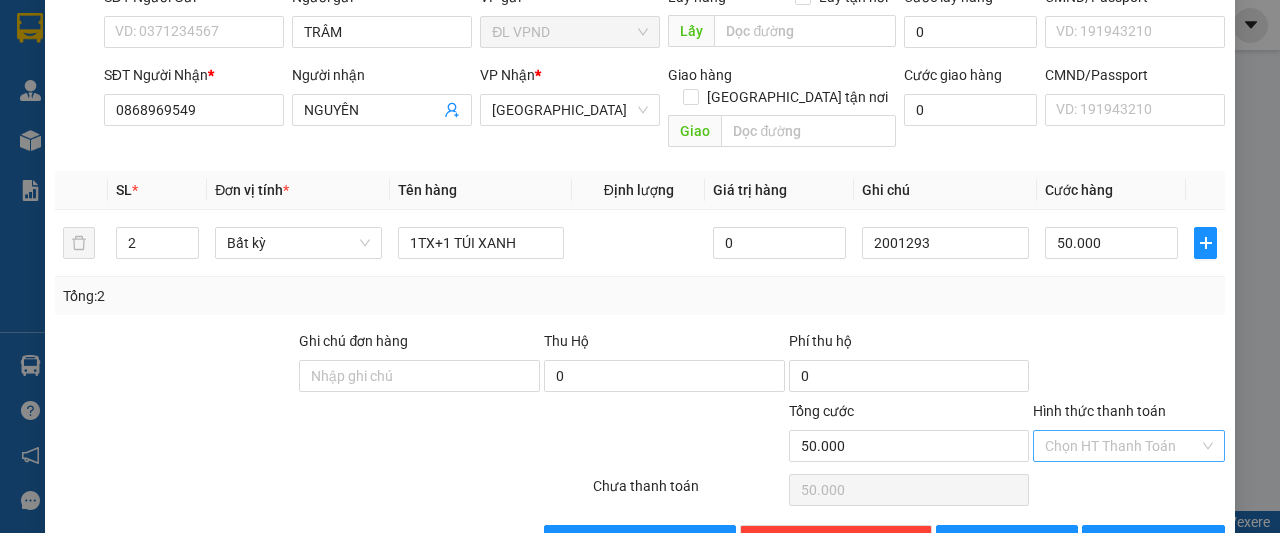 click on "Hình thức thanh toán" at bounding box center [1122, 446] 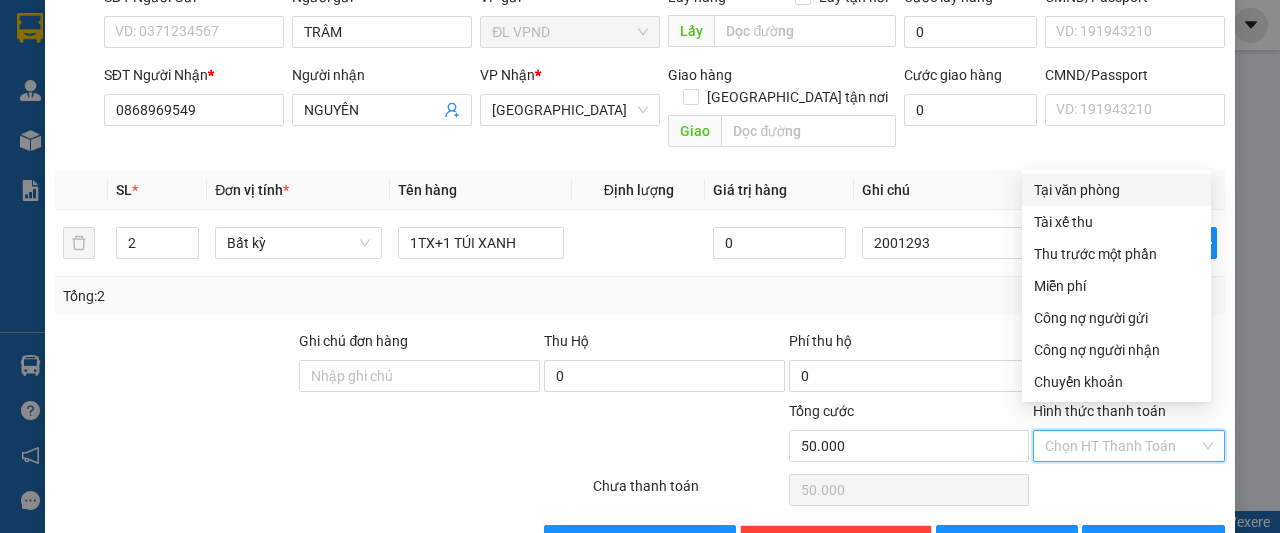 click on "Tại văn phòng" at bounding box center [1116, 190] 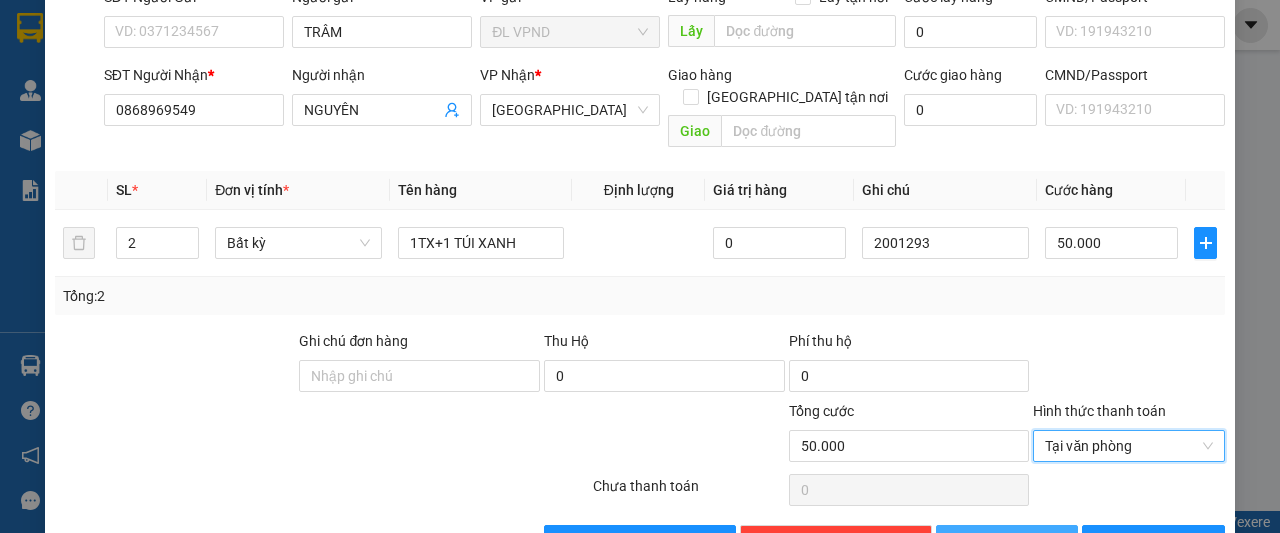 click on "[PERSON_NAME]" at bounding box center (1007, 541) 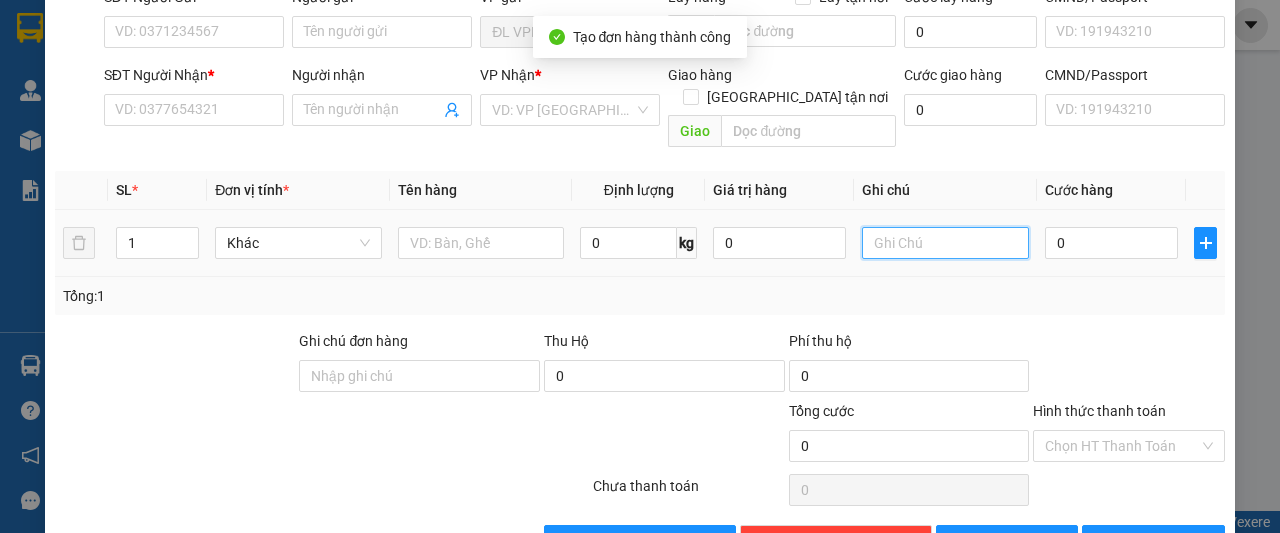 click at bounding box center [945, 243] 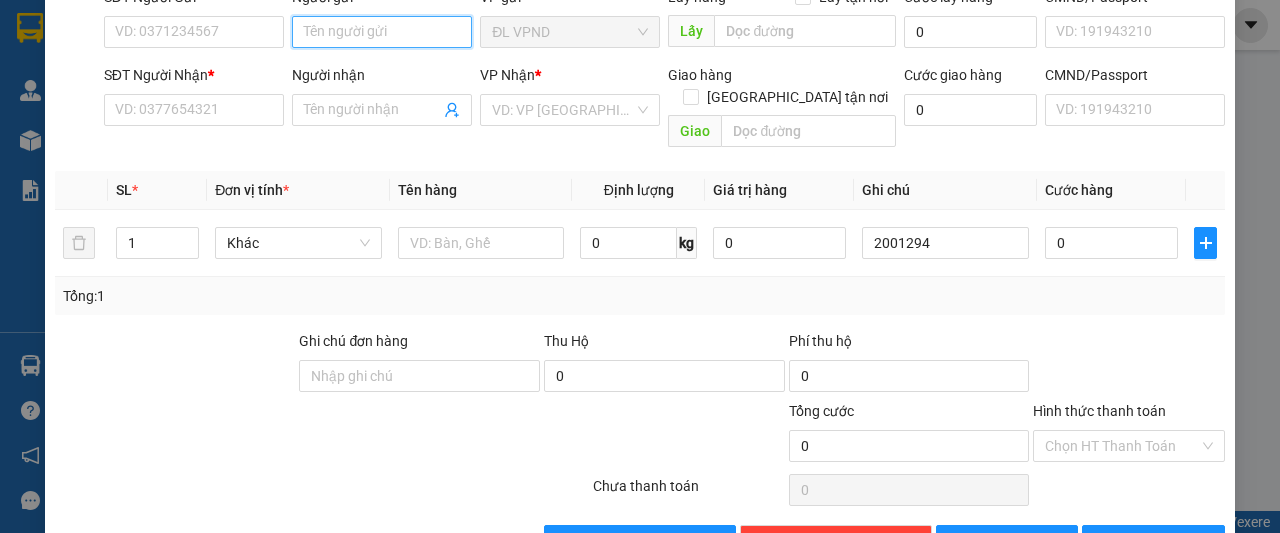 click on "Người gửi" at bounding box center [382, 32] 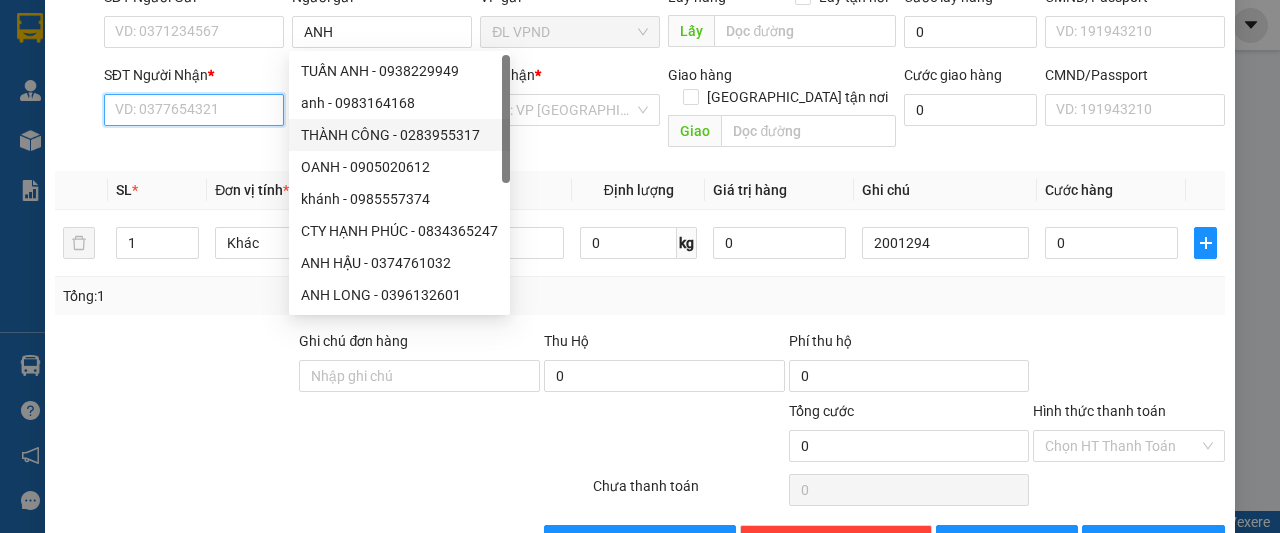 click on "SĐT Người Nhận  *" at bounding box center [194, 110] 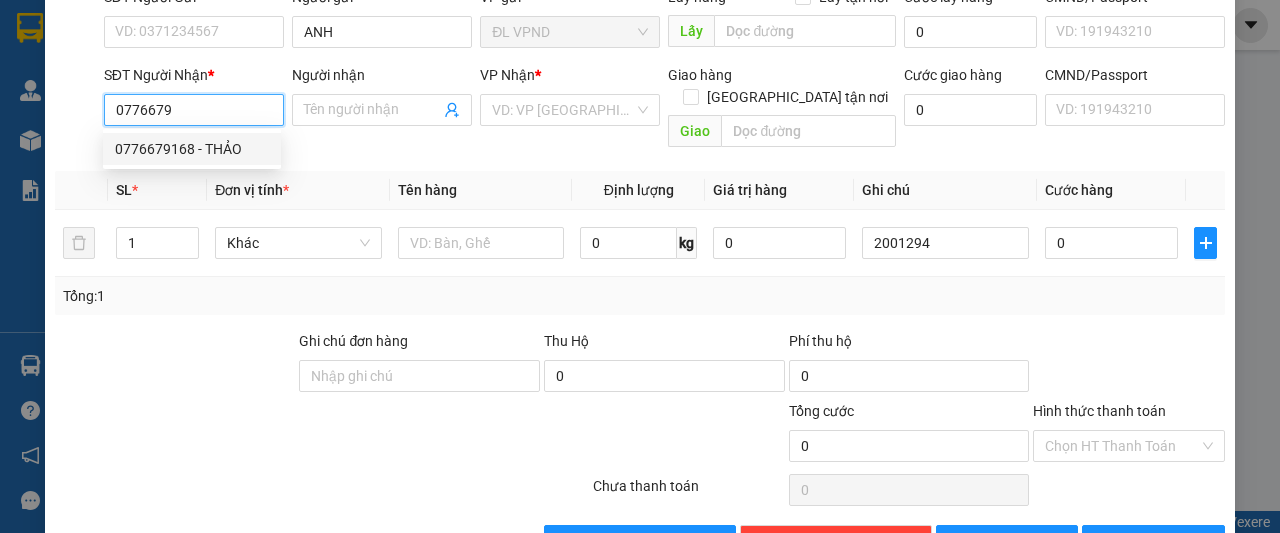 click on "0776679168 - THẢO" at bounding box center (192, 149) 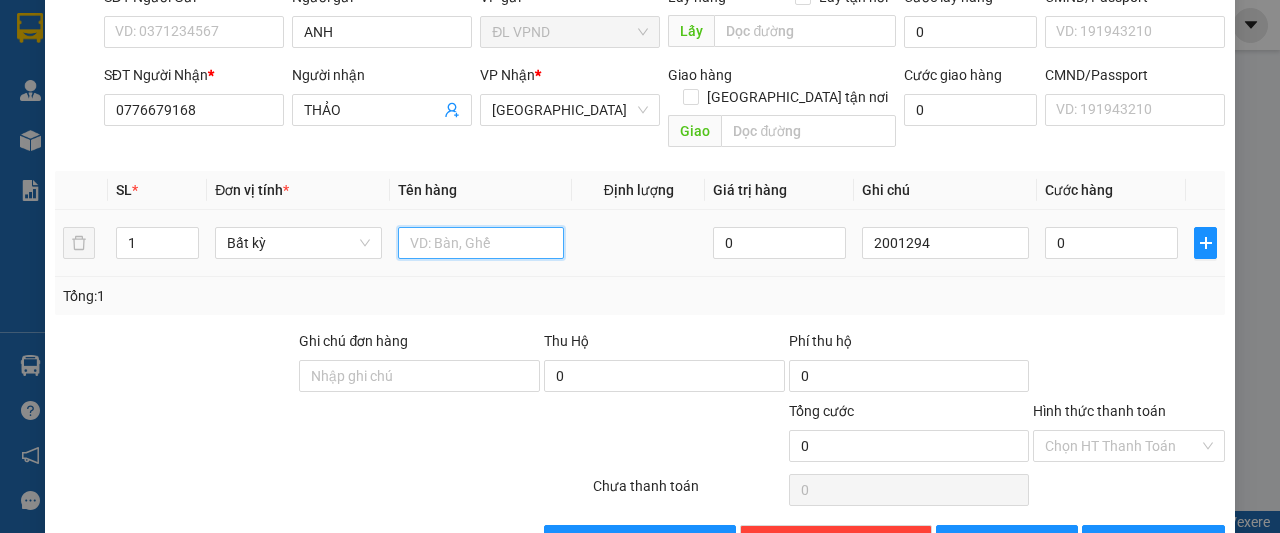 click at bounding box center [481, 243] 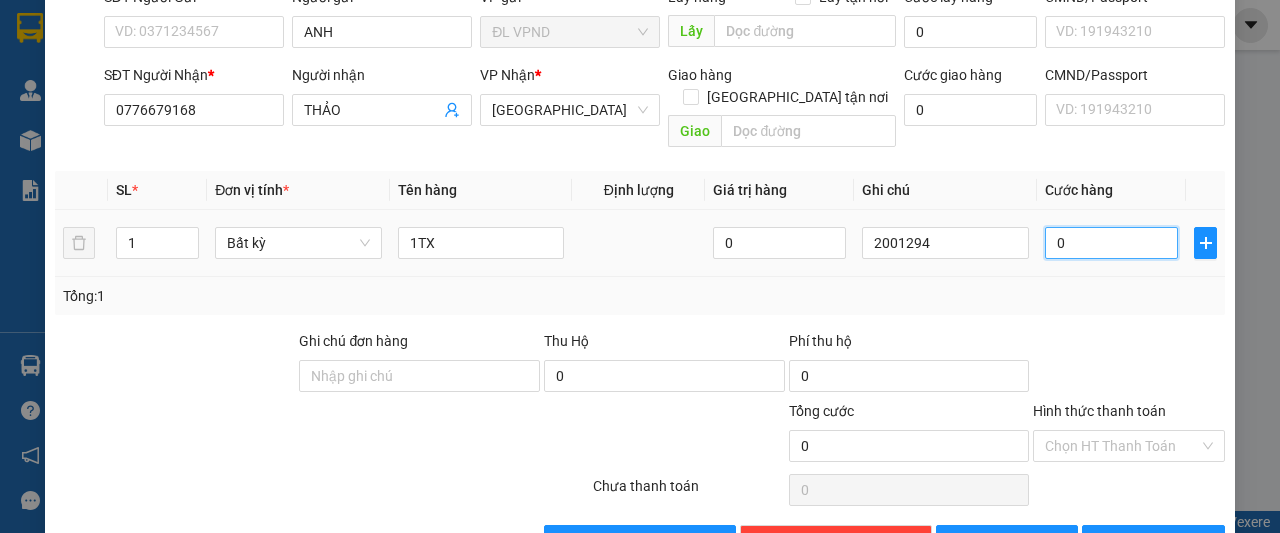 click on "0" at bounding box center [1111, 243] 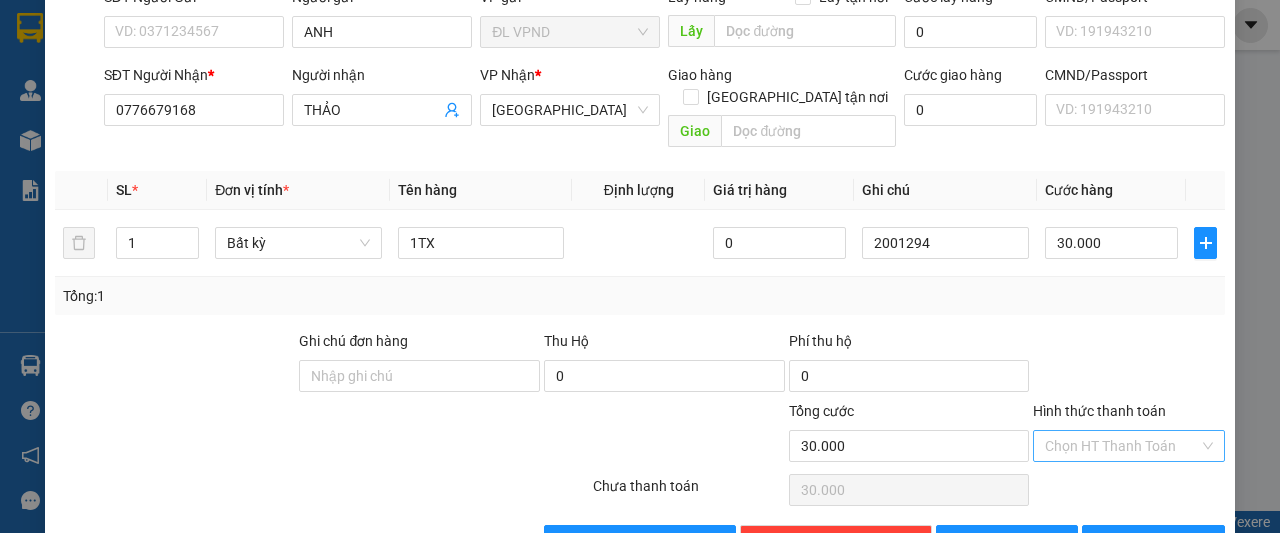 click on "Hình thức thanh toán" at bounding box center [1122, 446] 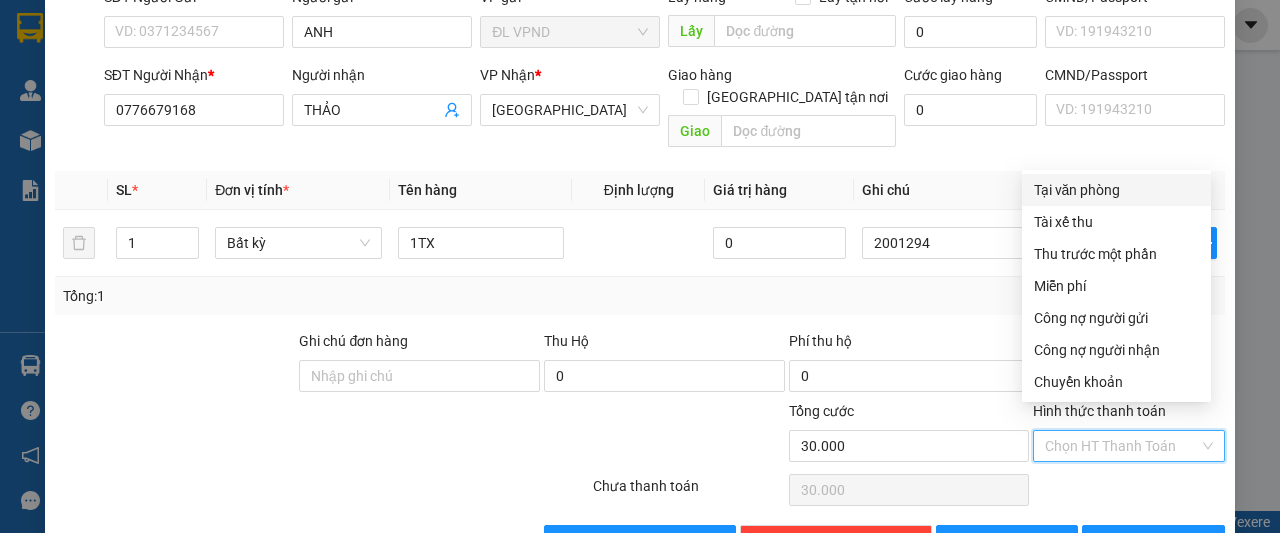 click on "Tại văn phòng" at bounding box center [1116, 190] 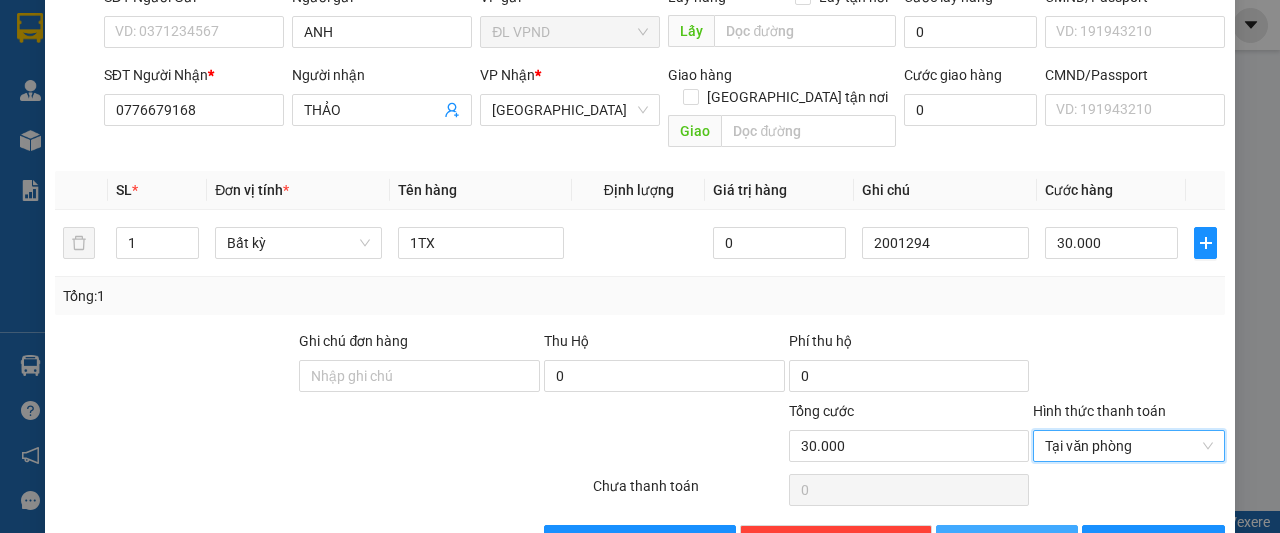 click on "[PERSON_NAME]" at bounding box center (1007, 541) 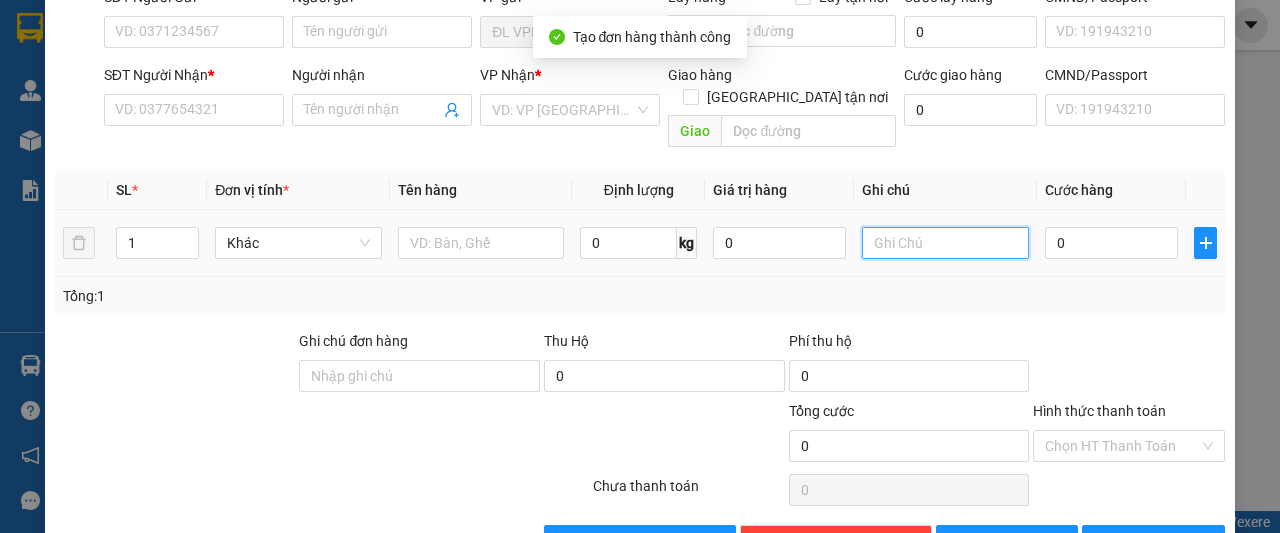 click at bounding box center (945, 243) 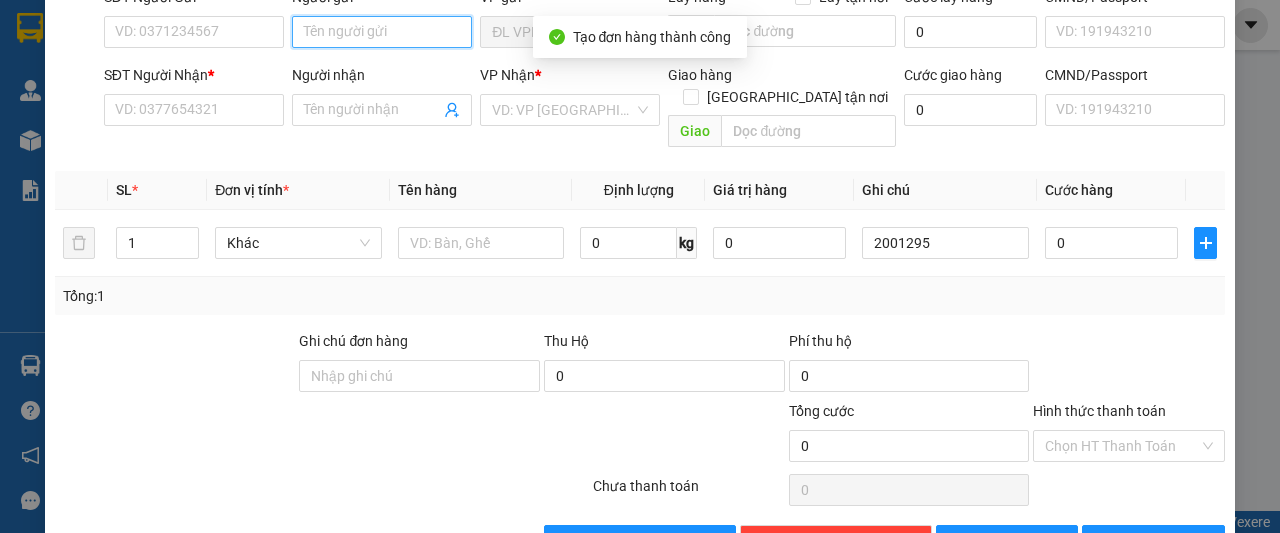 click on "Người gửi" at bounding box center (382, 32) 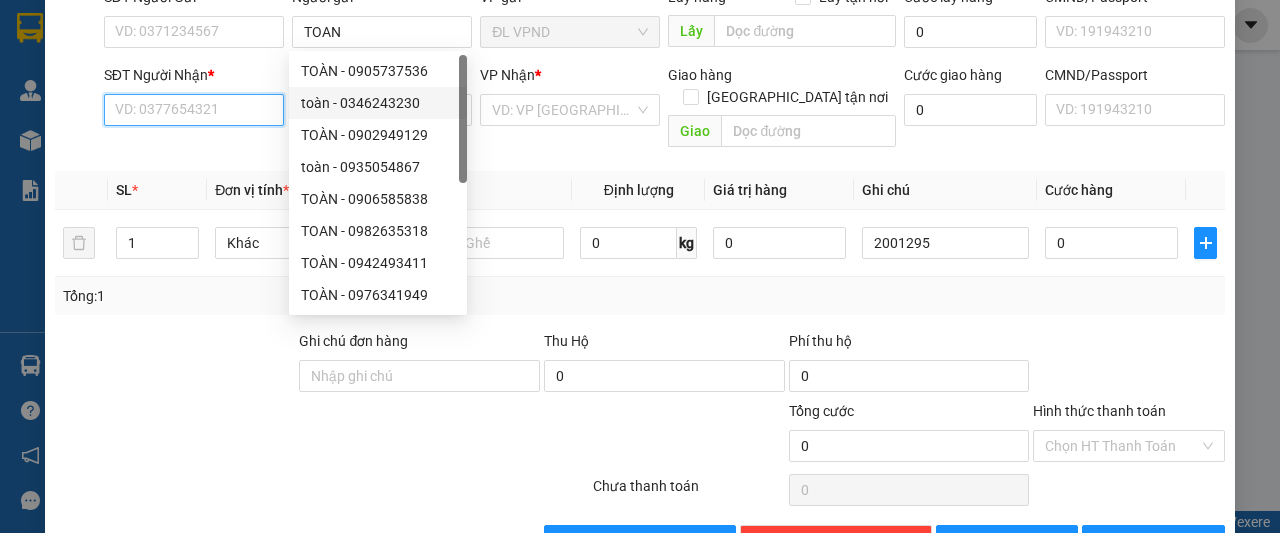 click on "SĐT Người Nhận  *" at bounding box center (194, 110) 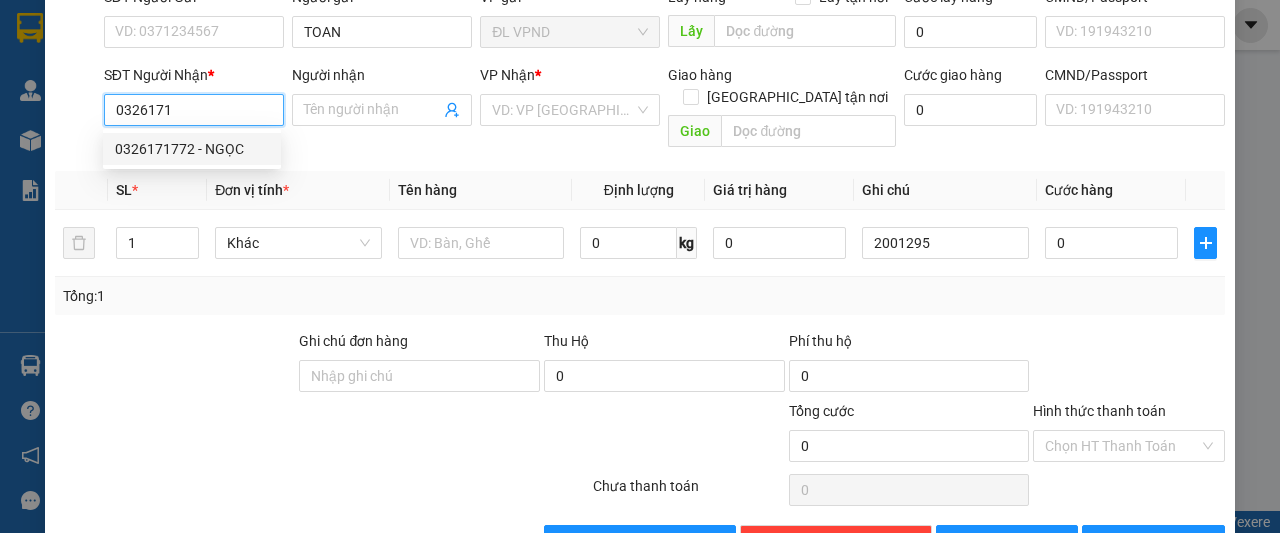 click on "0326171772 - NGỌC" at bounding box center [192, 149] 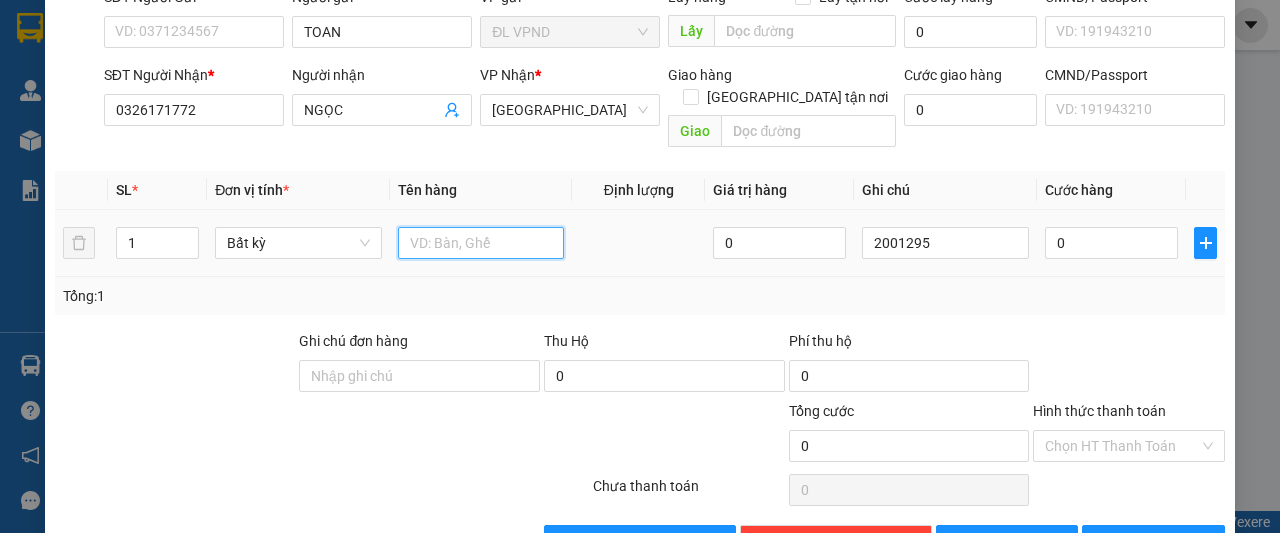 click at bounding box center (481, 243) 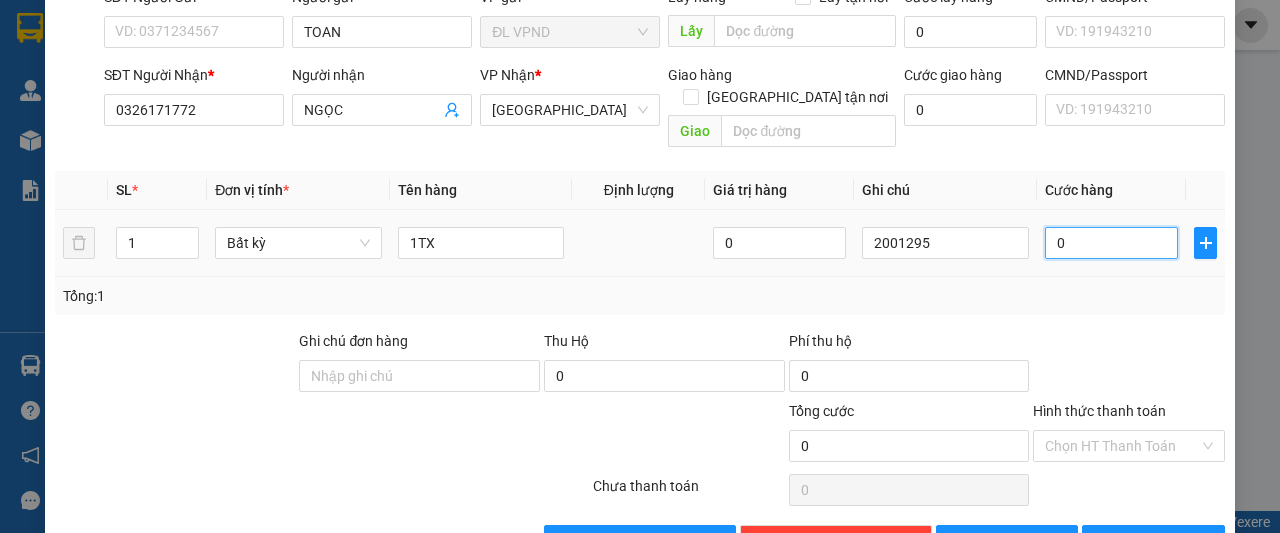 click on "0" at bounding box center (1111, 243) 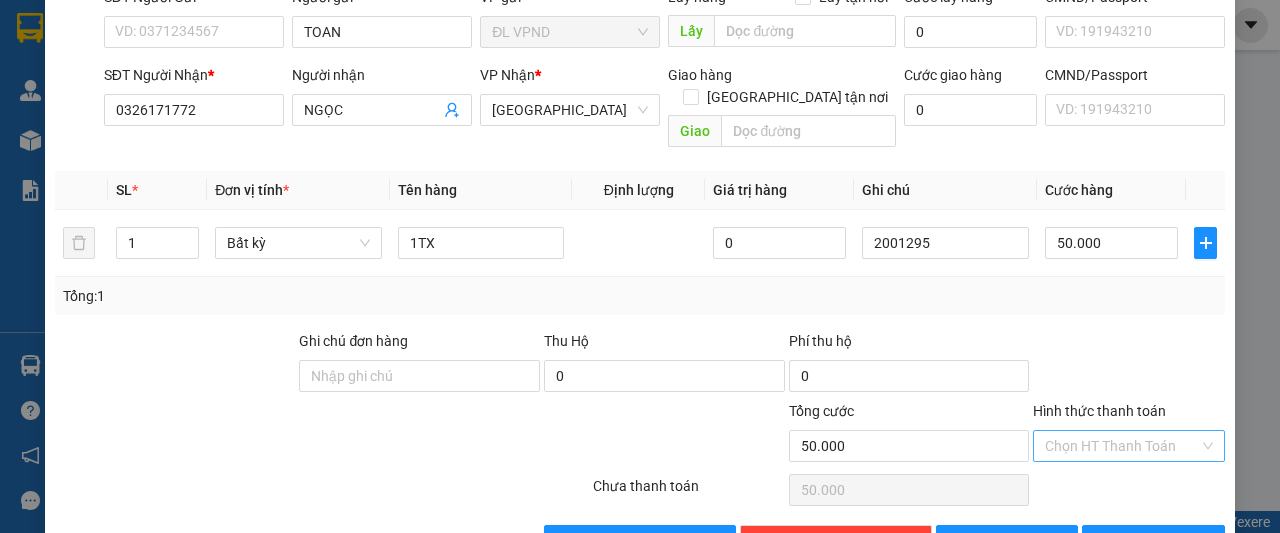 click on "Hình thức thanh toán" at bounding box center [1122, 446] 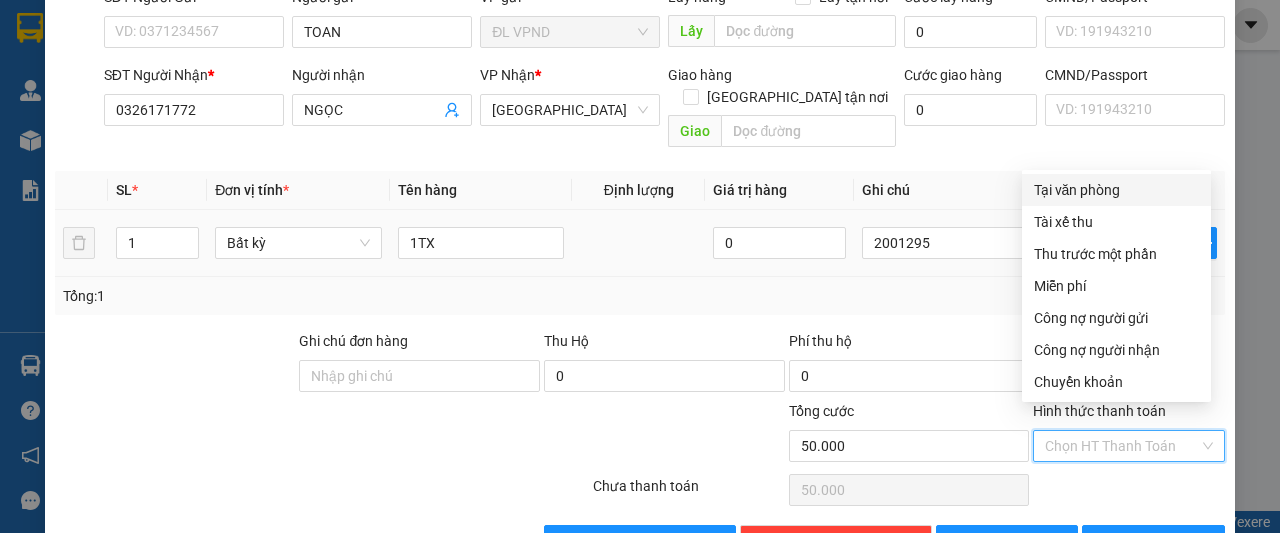 drag, startPoint x: 1069, startPoint y: 196, endPoint x: 1068, endPoint y: 215, distance: 19.026299 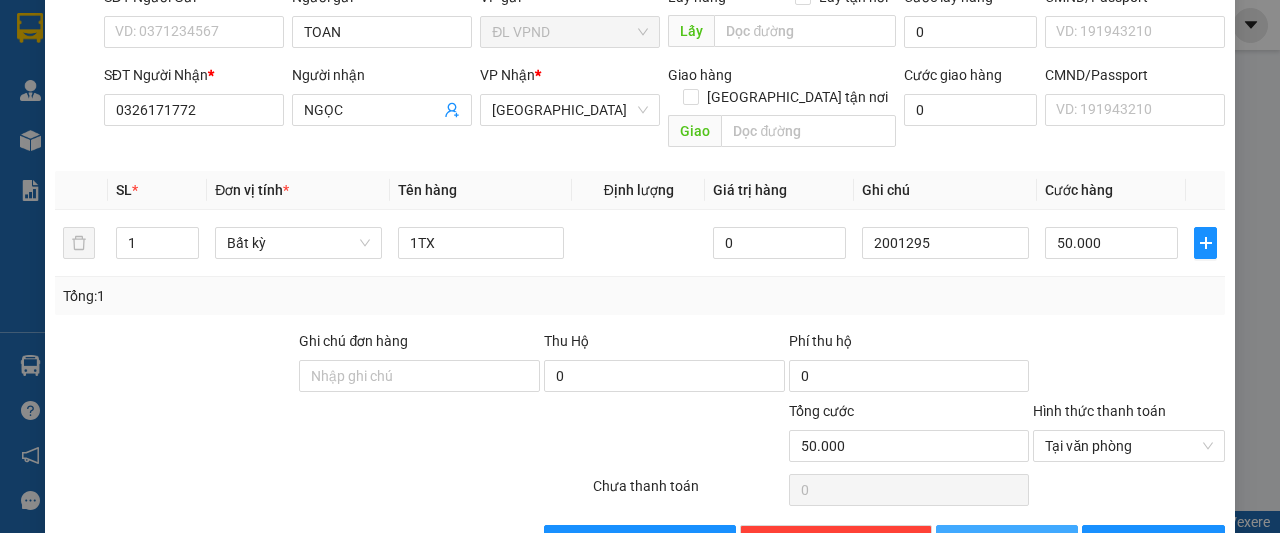 click on "[PERSON_NAME]" at bounding box center (1007, 541) 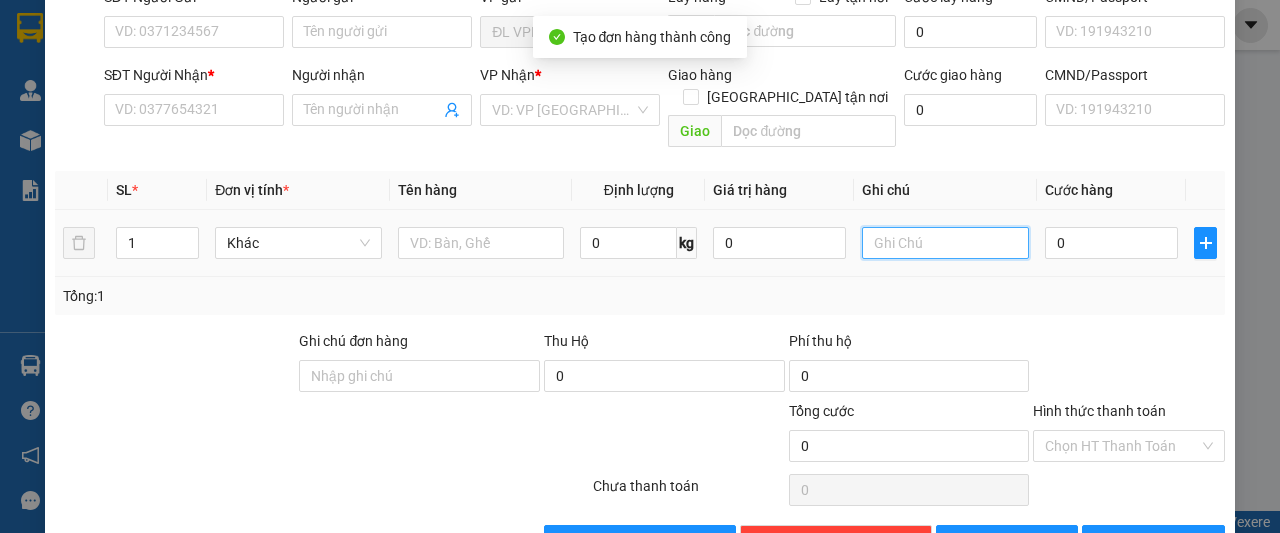 click at bounding box center [945, 243] 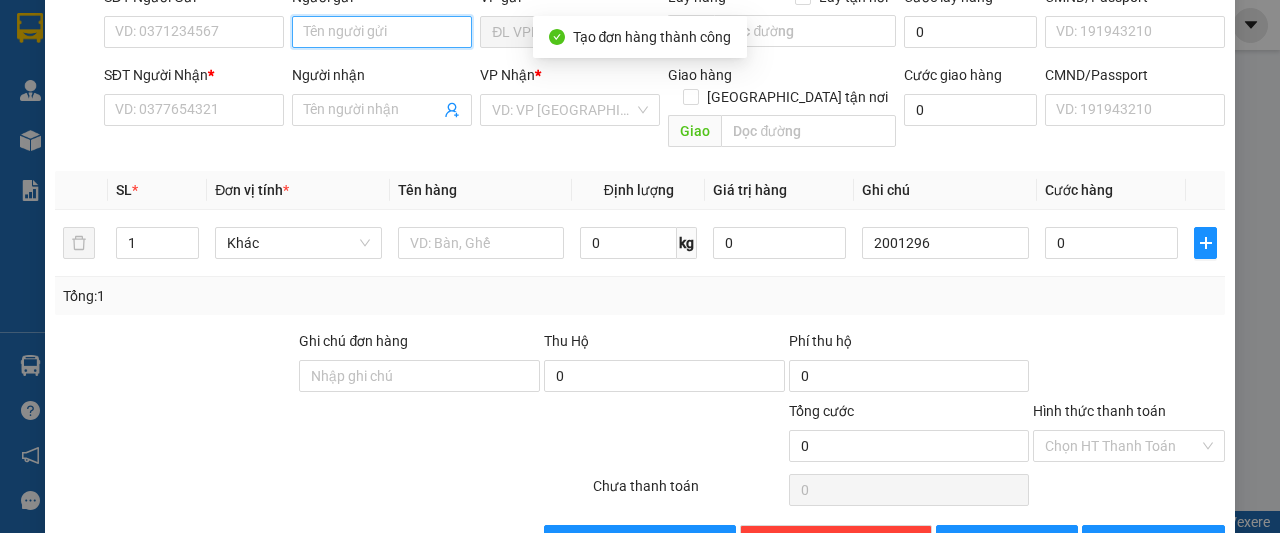 click on "Người gửi" at bounding box center (382, 32) 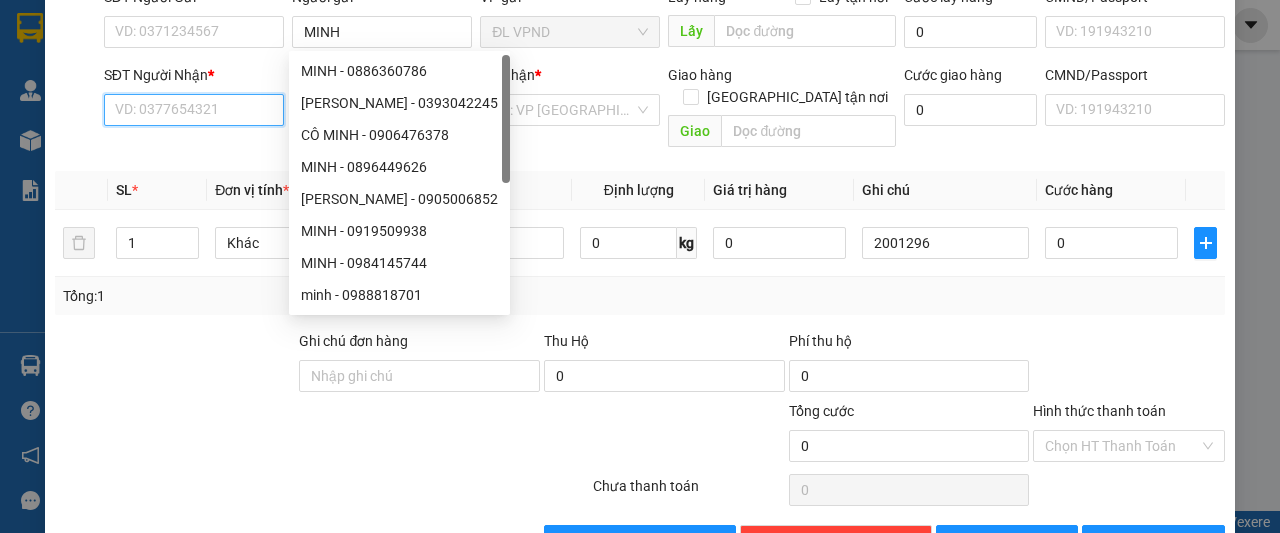 click on "SĐT Người Nhận  *" at bounding box center [194, 110] 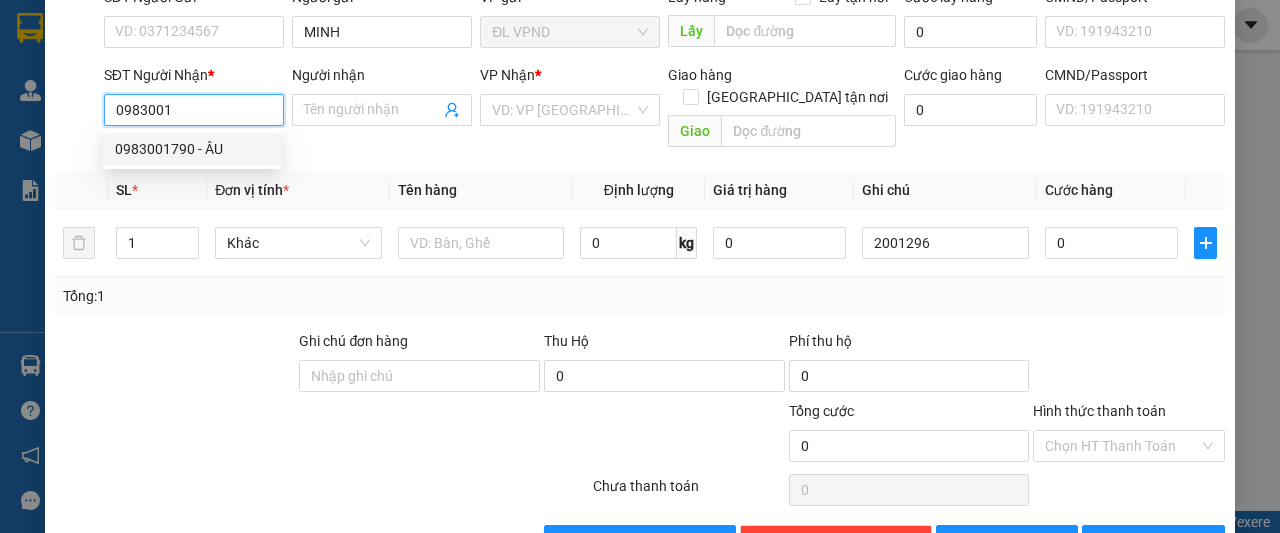 click on "0983001790 - ÂU" at bounding box center (192, 149) 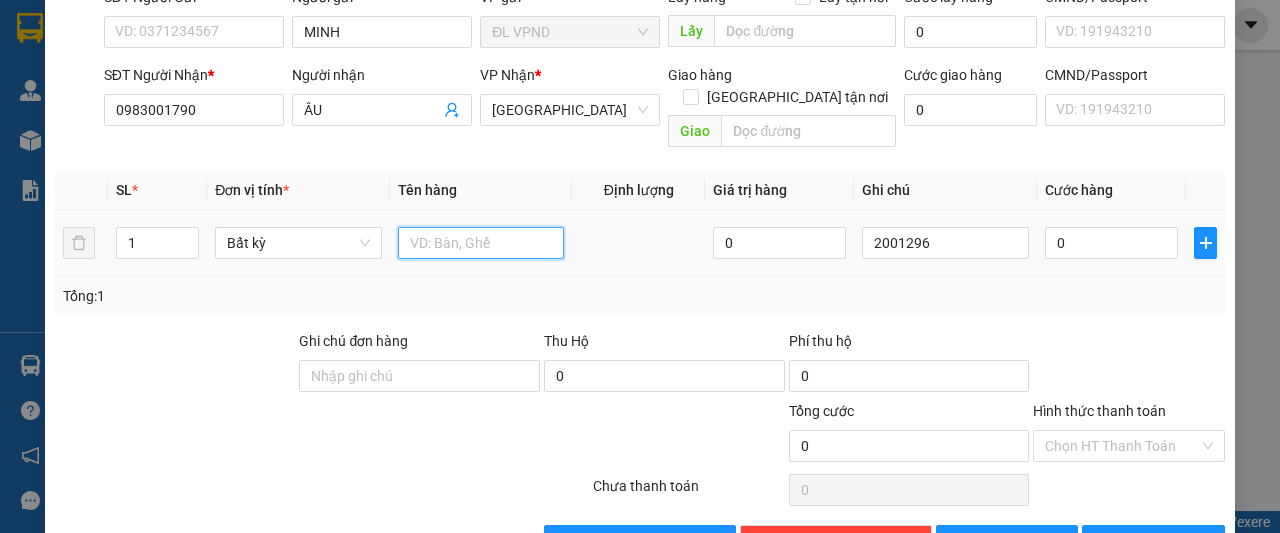 click at bounding box center (481, 243) 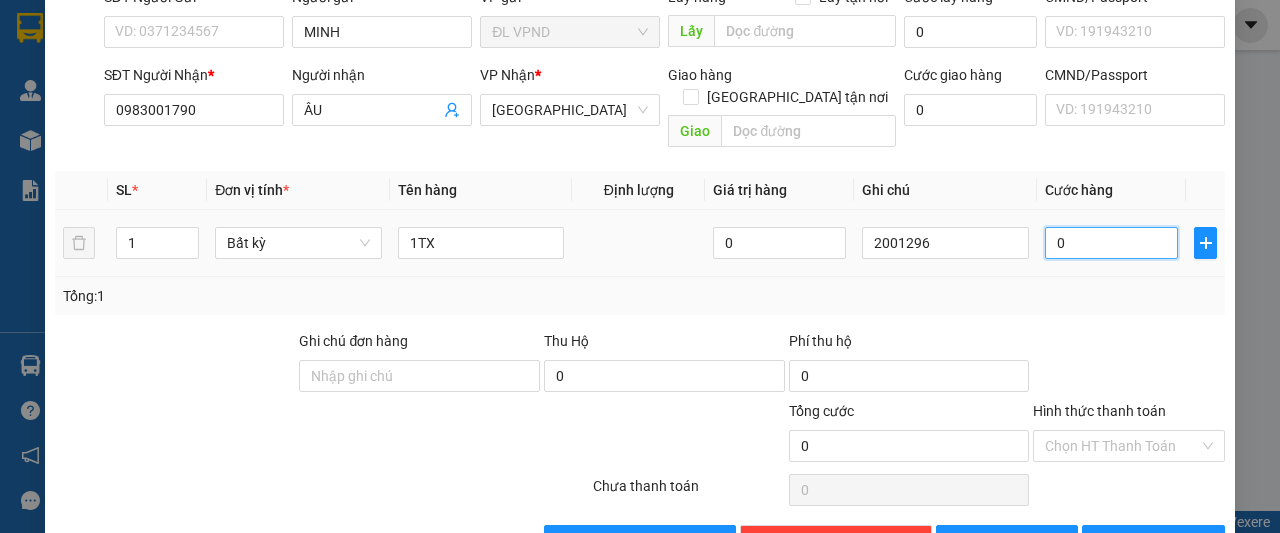 click on "0" at bounding box center [1111, 243] 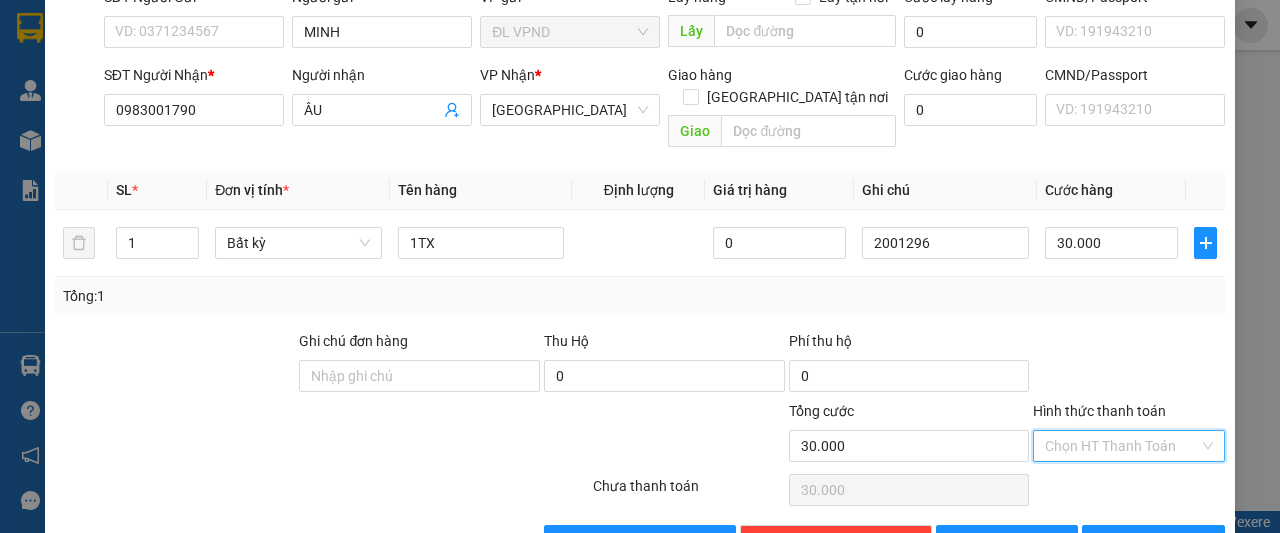 click on "Hình thức thanh toán" at bounding box center [1122, 446] 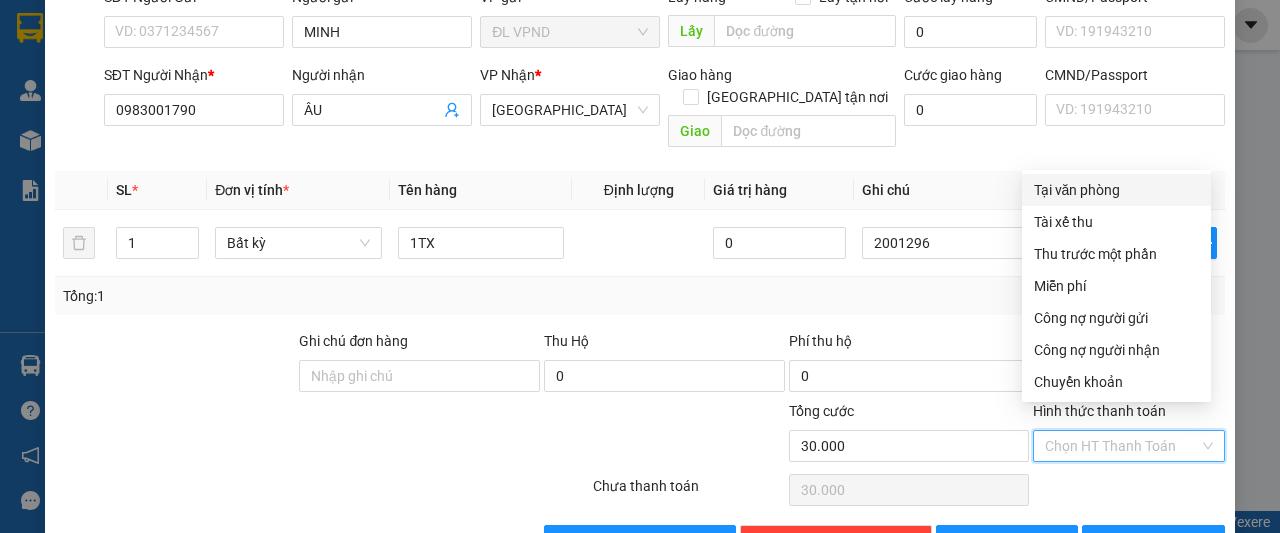 click on "Tại văn phòng" at bounding box center (1116, 190) 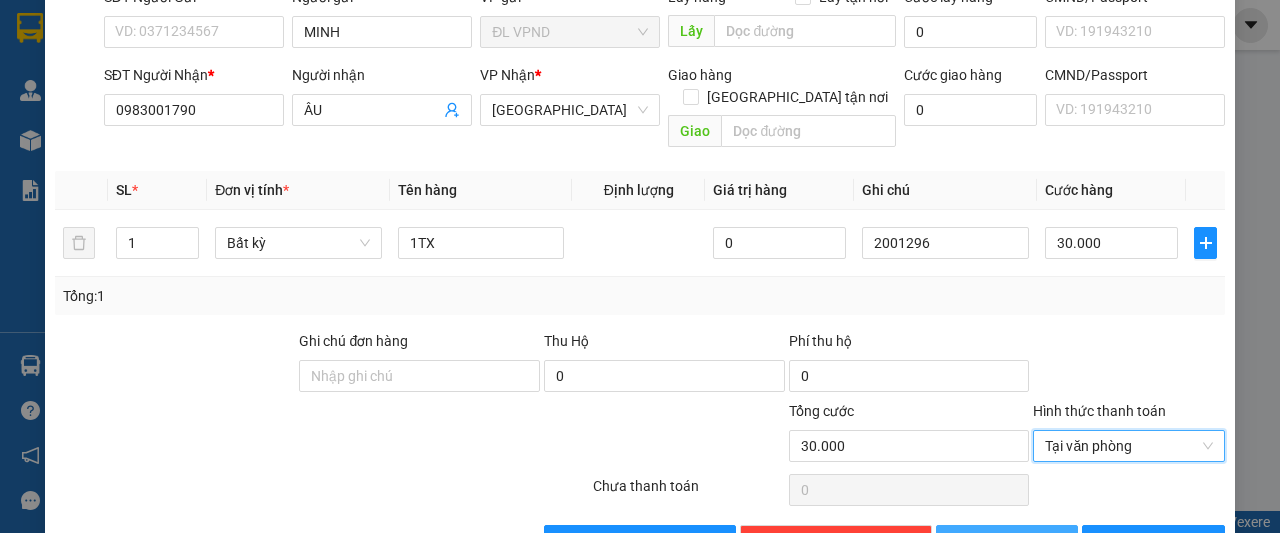 click on "[PERSON_NAME]" at bounding box center [1007, 541] 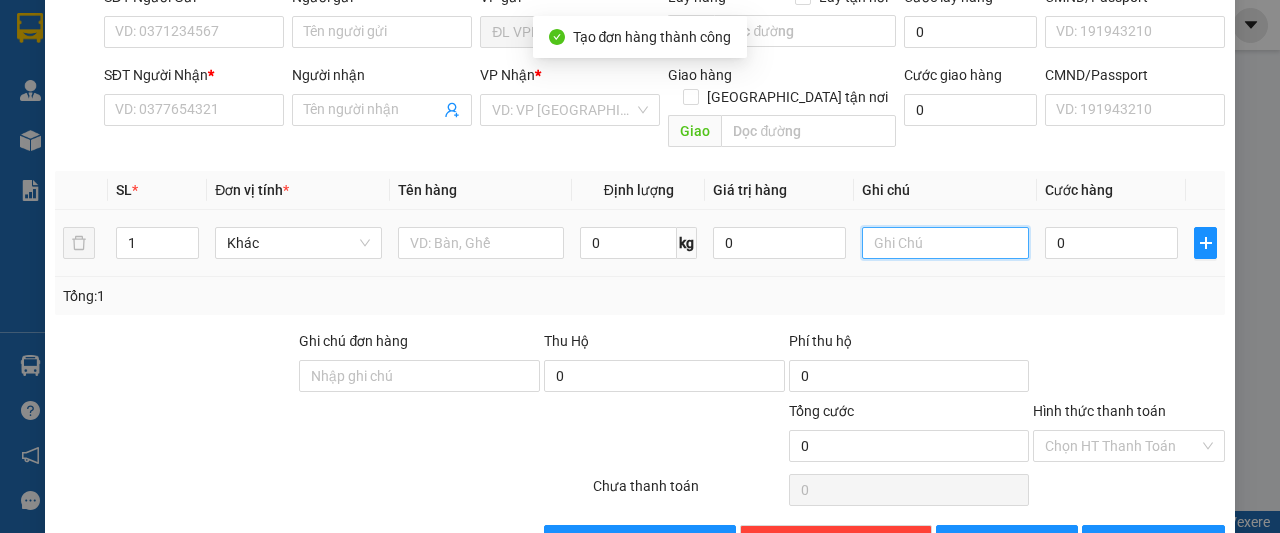 click at bounding box center (945, 243) 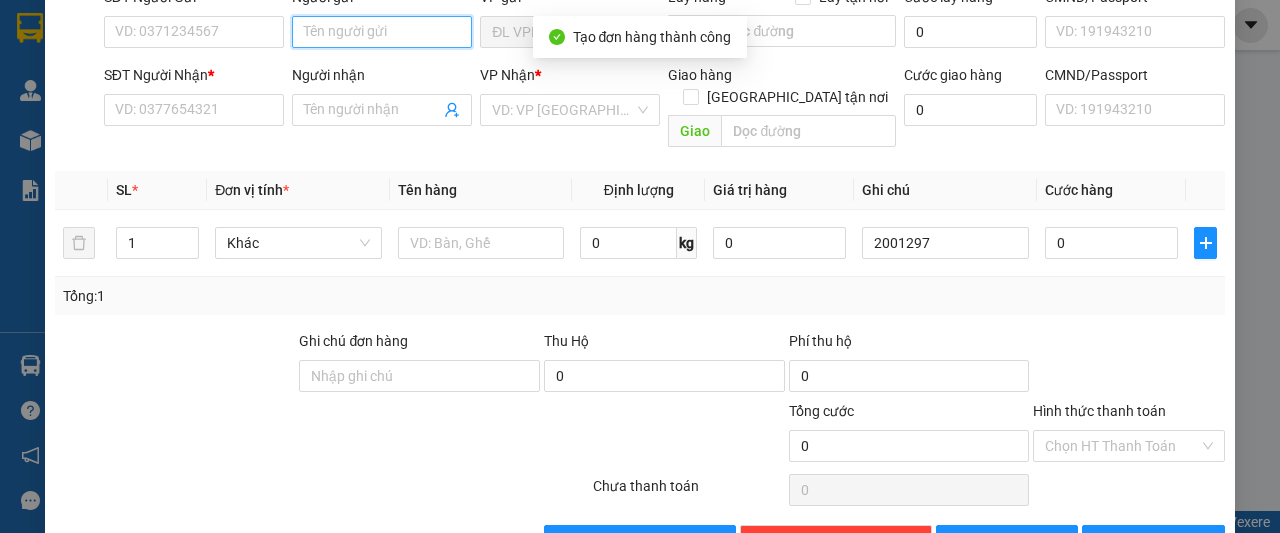 click on "Người gửi" at bounding box center [382, 32] 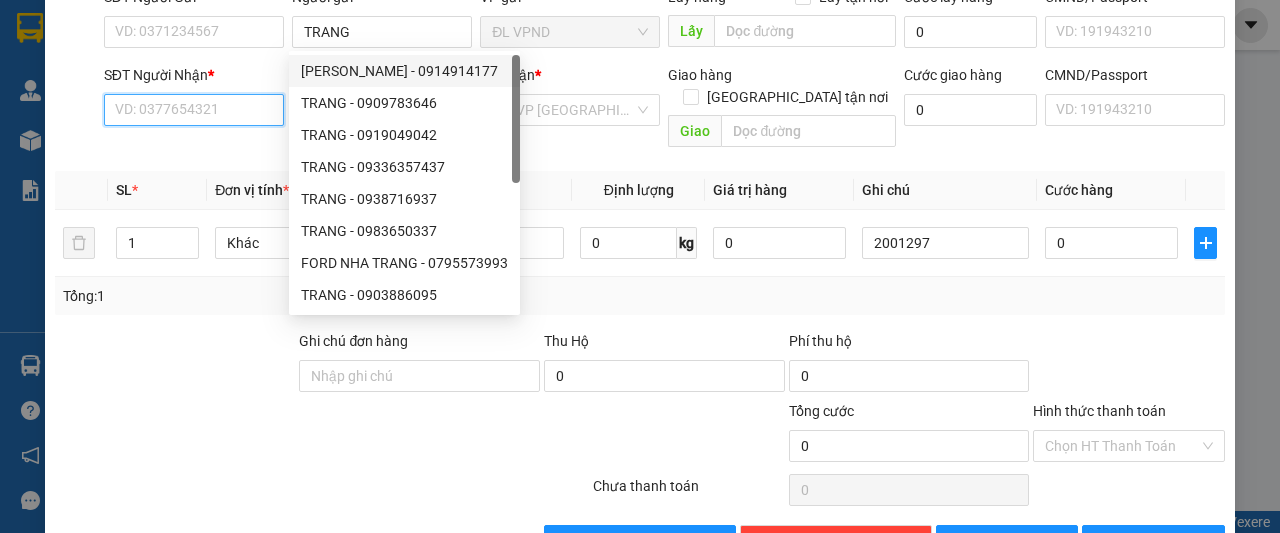 click on "SĐT Người Nhận  *" at bounding box center [194, 110] 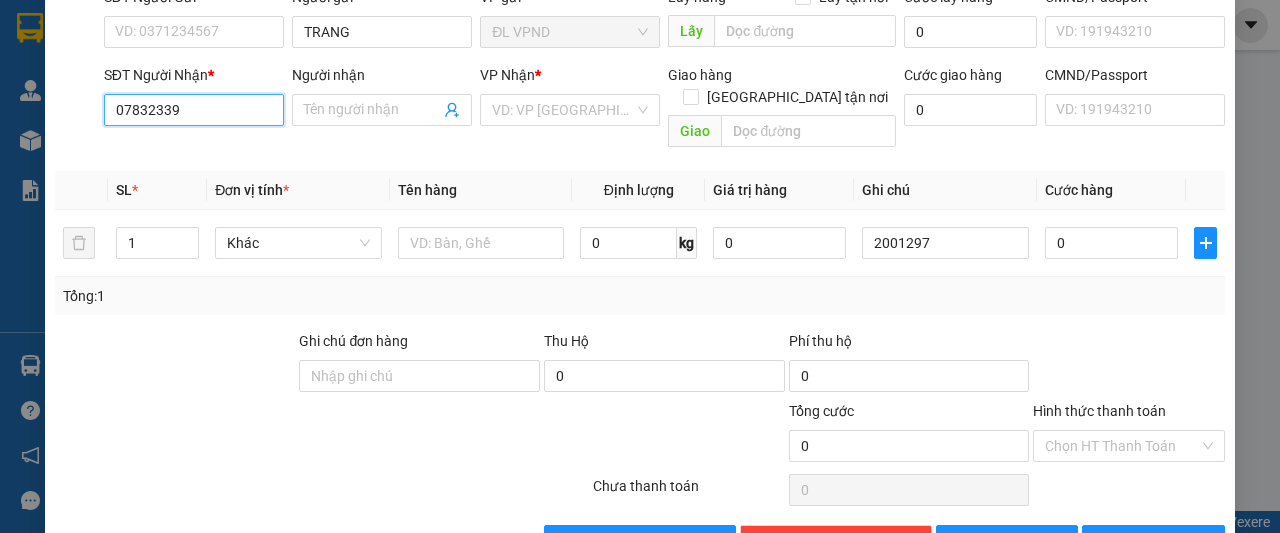 drag, startPoint x: 164, startPoint y: 108, endPoint x: 174, endPoint y: 107, distance: 10.049875 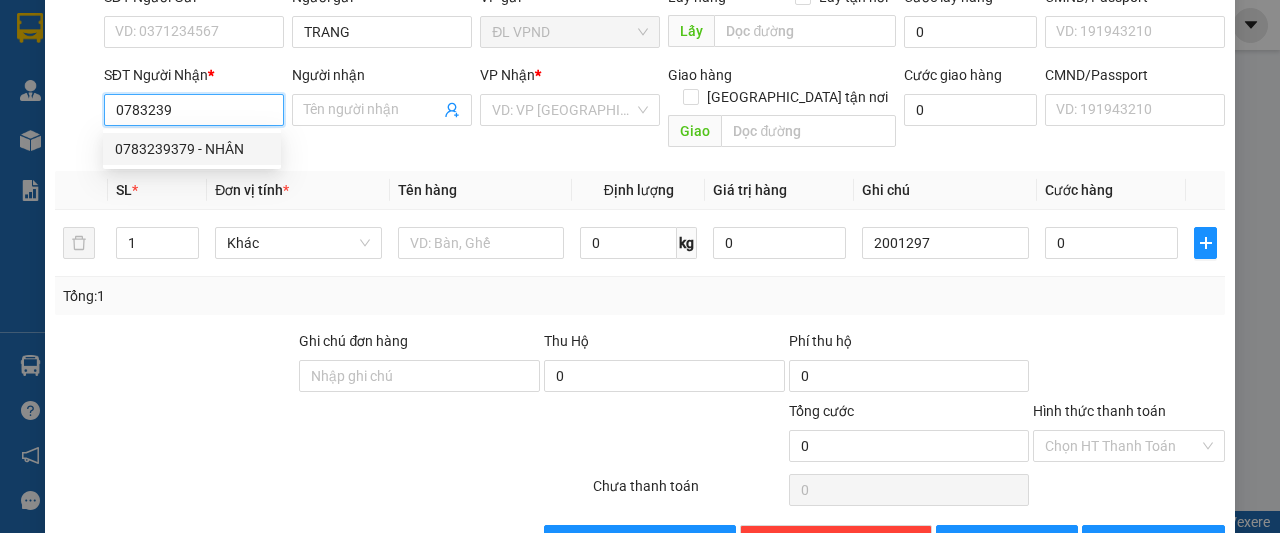 click on "0783239379 - NHÂN" at bounding box center (192, 149) 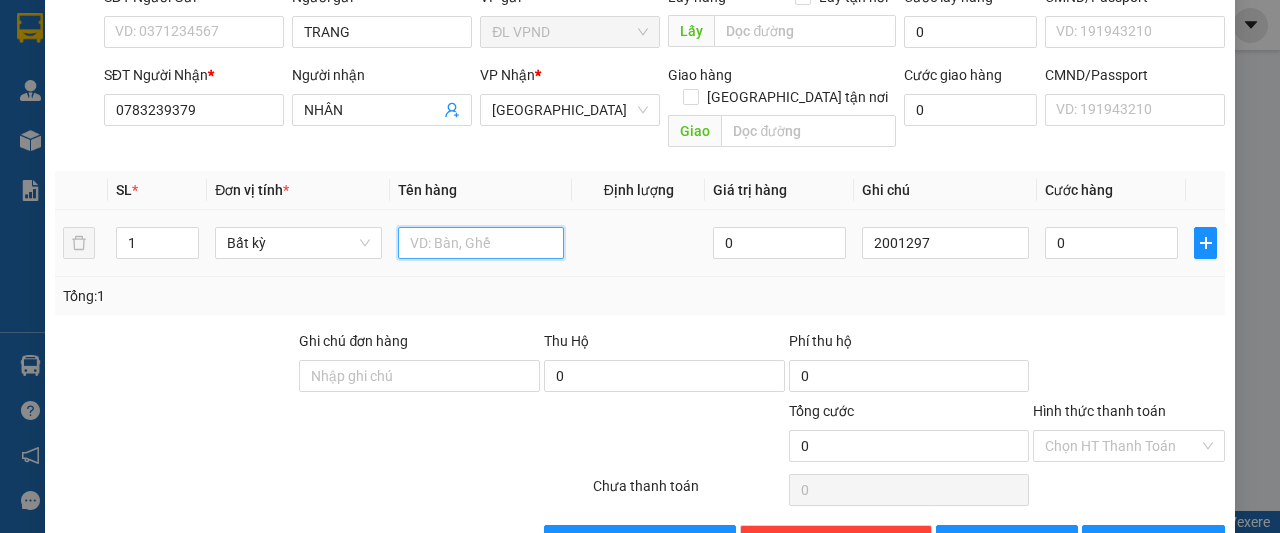 click at bounding box center (481, 243) 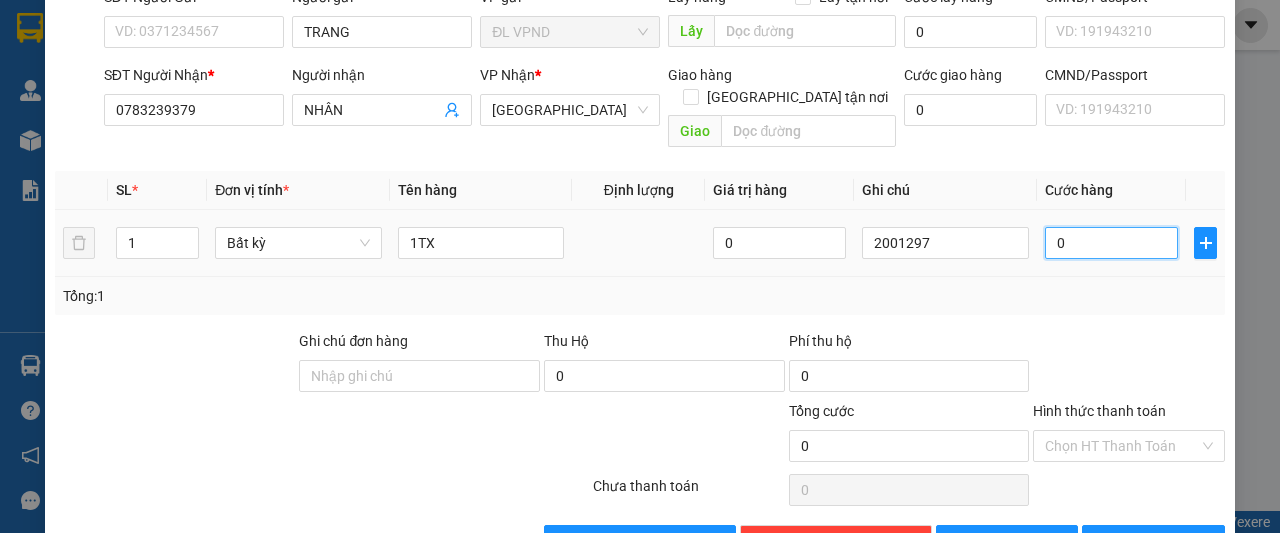 click on "0" at bounding box center [1111, 243] 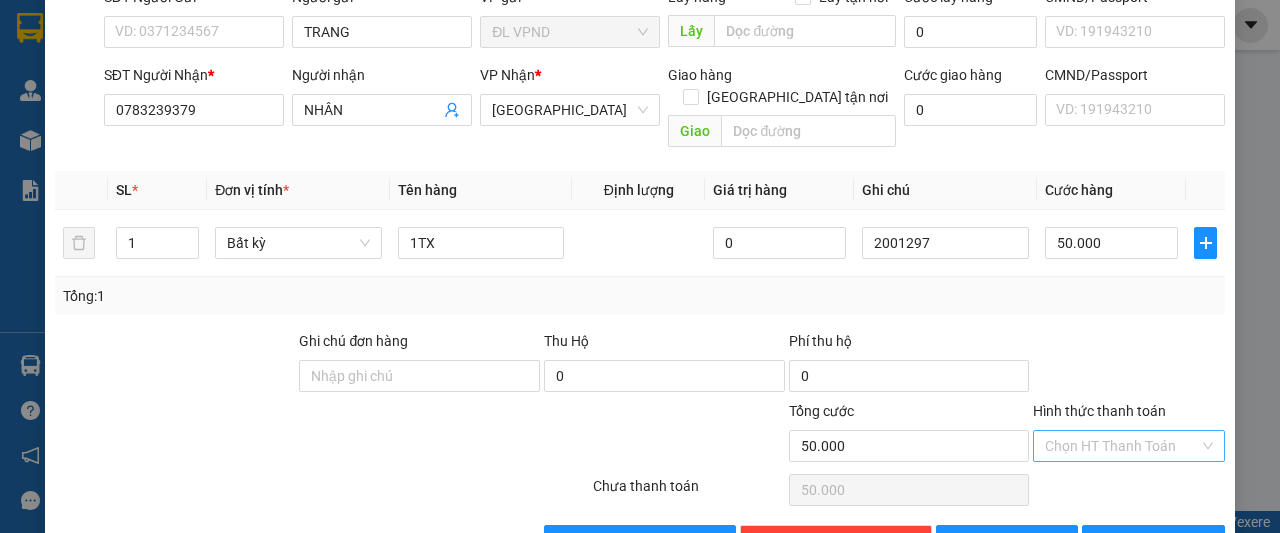 click on "Hình thức thanh toán" at bounding box center (1122, 446) 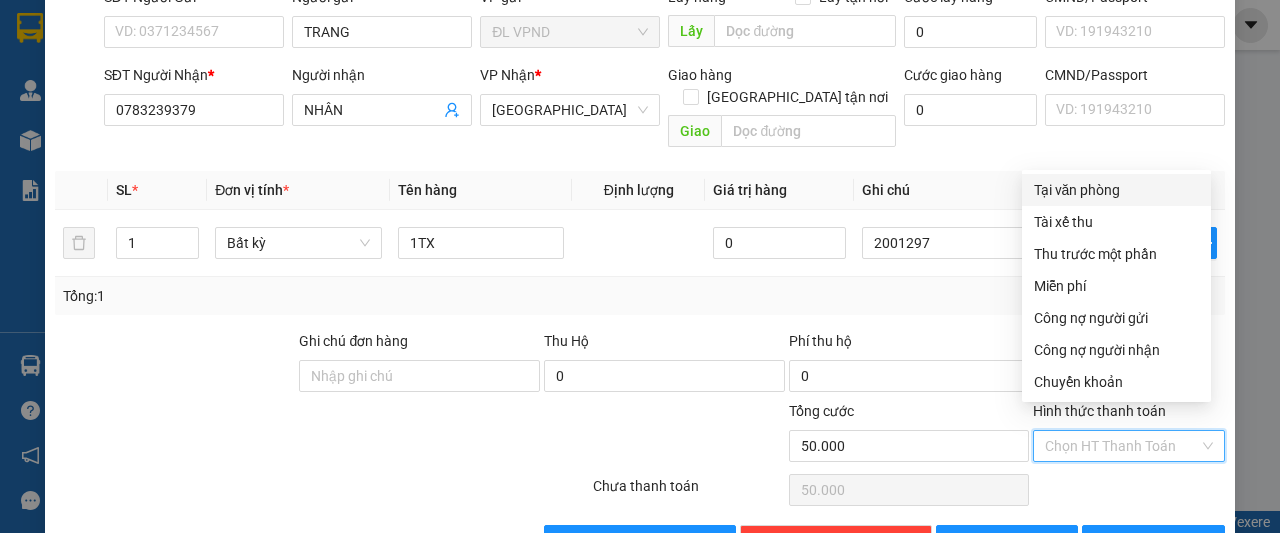 click on "Tại văn phòng" at bounding box center [1116, 190] 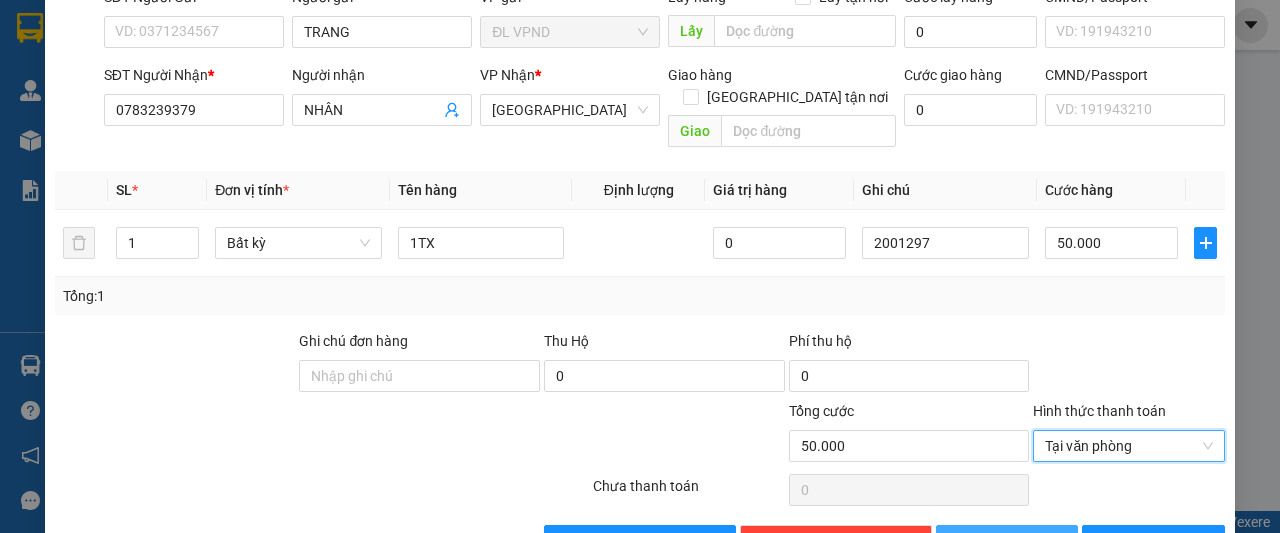 click 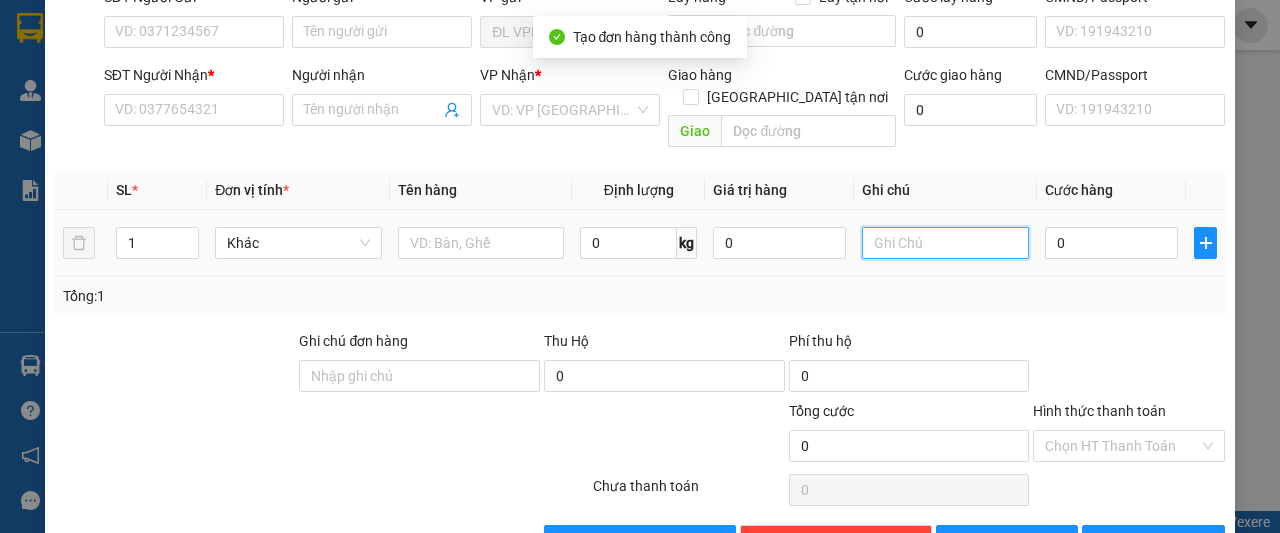 click at bounding box center (945, 243) 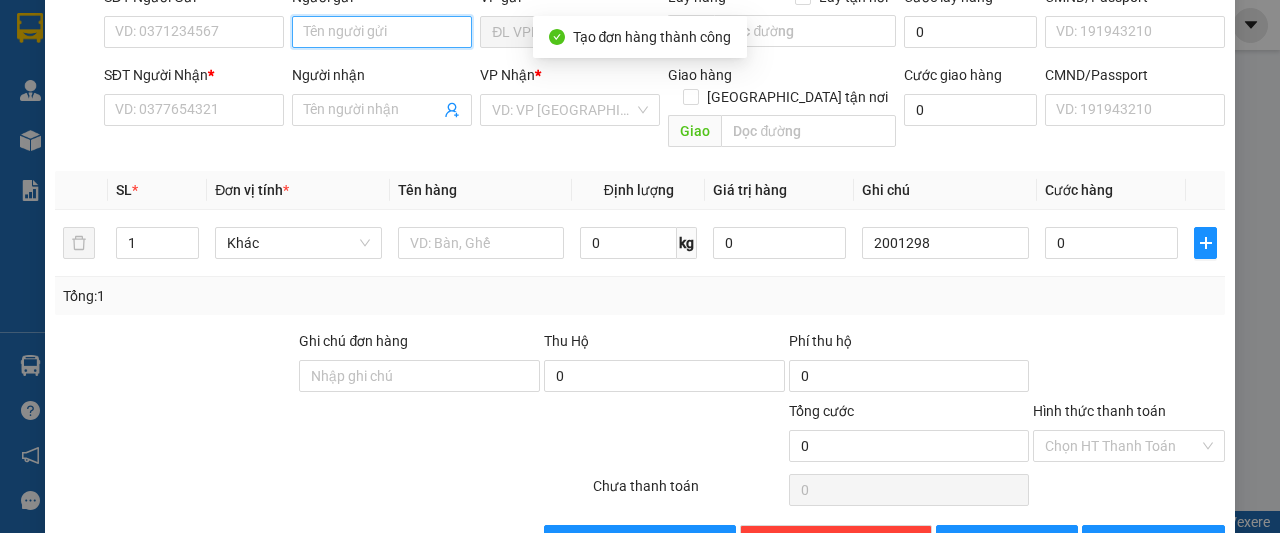 click on "Người gửi" at bounding box center [382, 32] 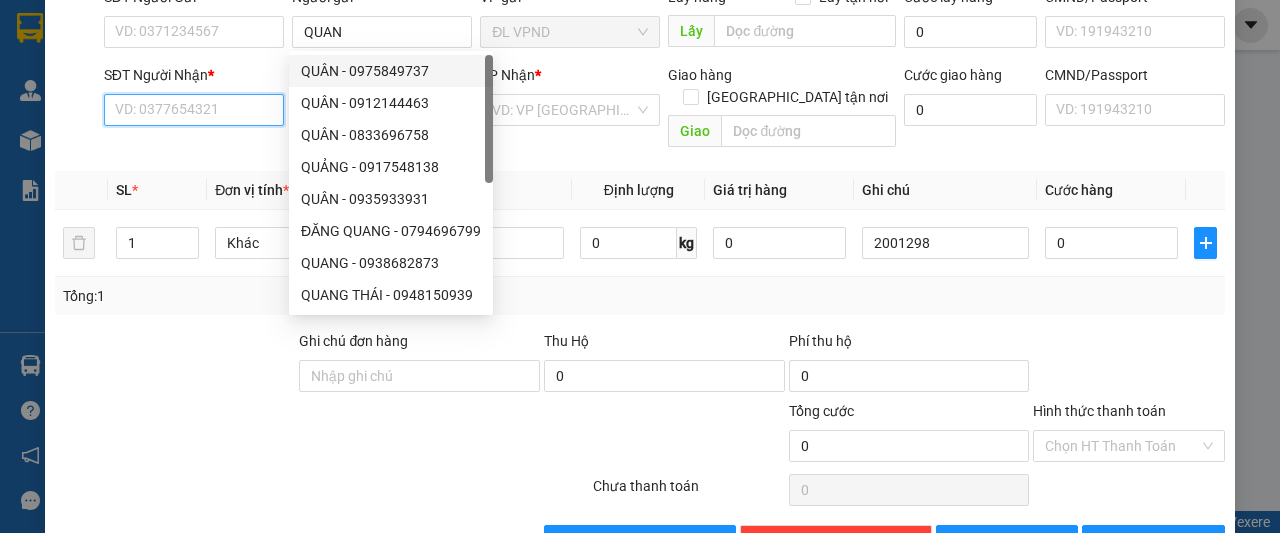 click on "SĐT Người Nhận  *" at bounding box center [194, 110] 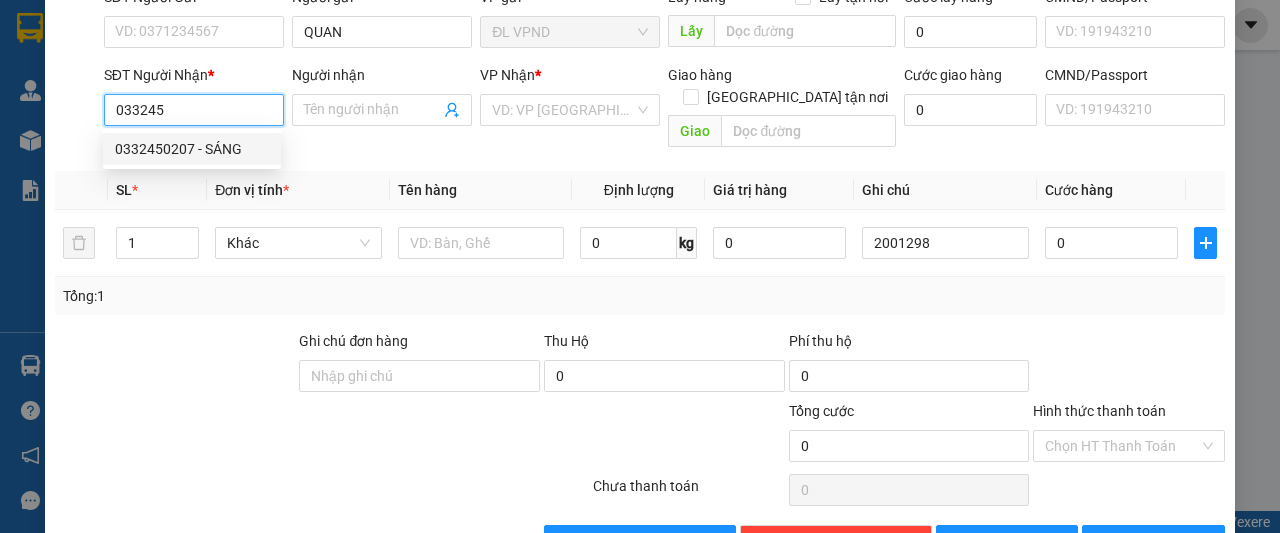 click on "0332450207 - SÁNG" at bounding box center (192, 149) 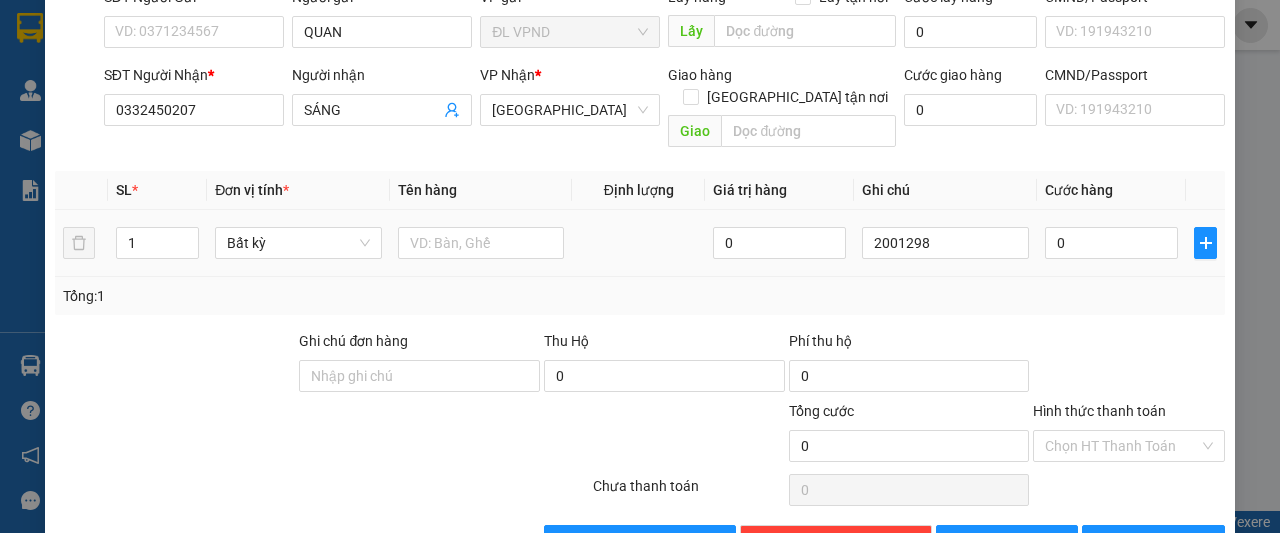 drag, startPoint x: 148, startPoint y: 223, endPoint x: 94, endPoint y: 239, distance: 56.32051 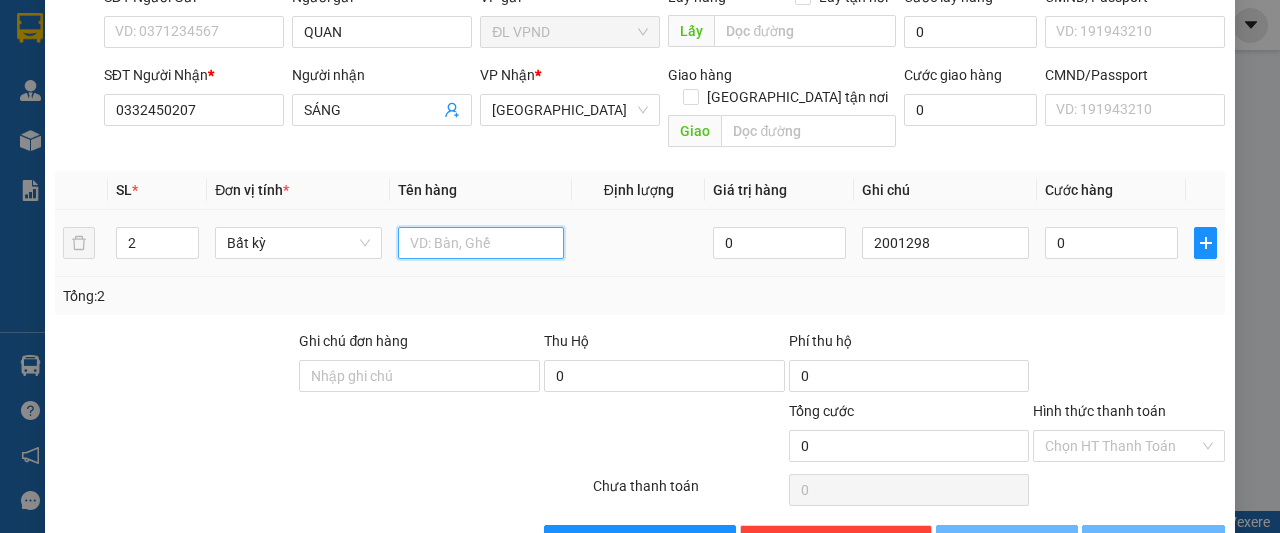 click at bounding box center [481, 243] 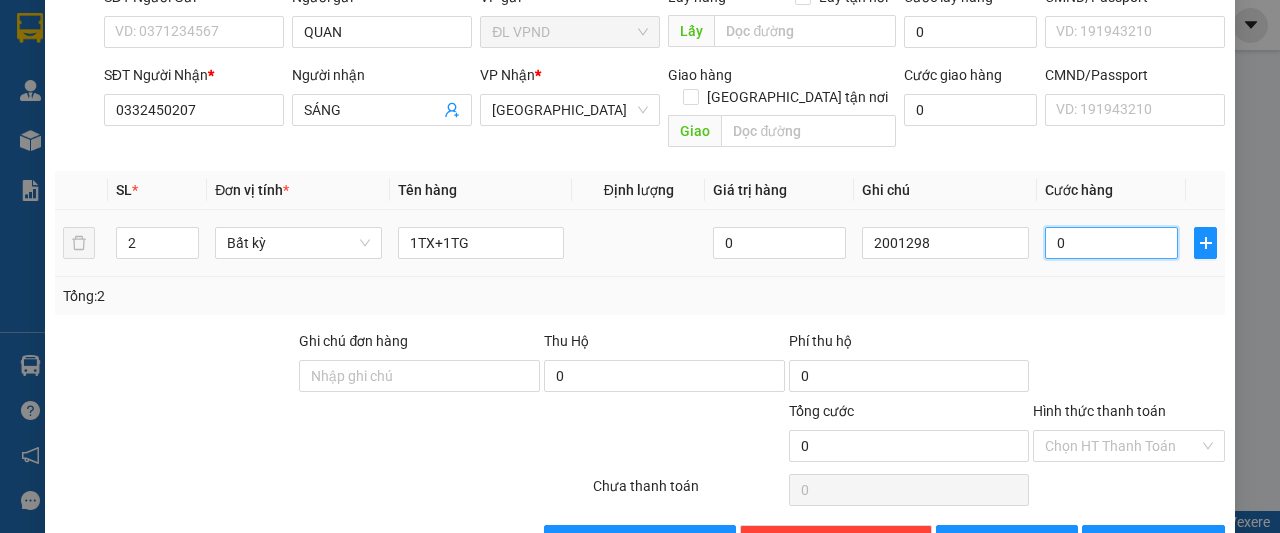 click on "0" at bounding box center (1111, 243) 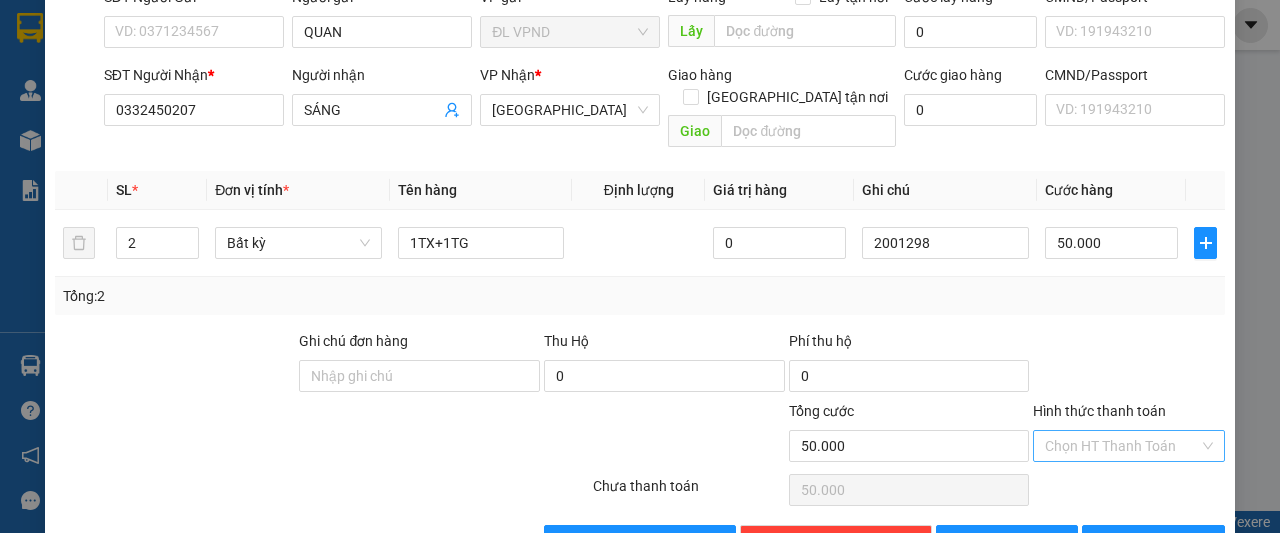 click on "Hình thức thanh toán" at bounding box center (1122, 446) 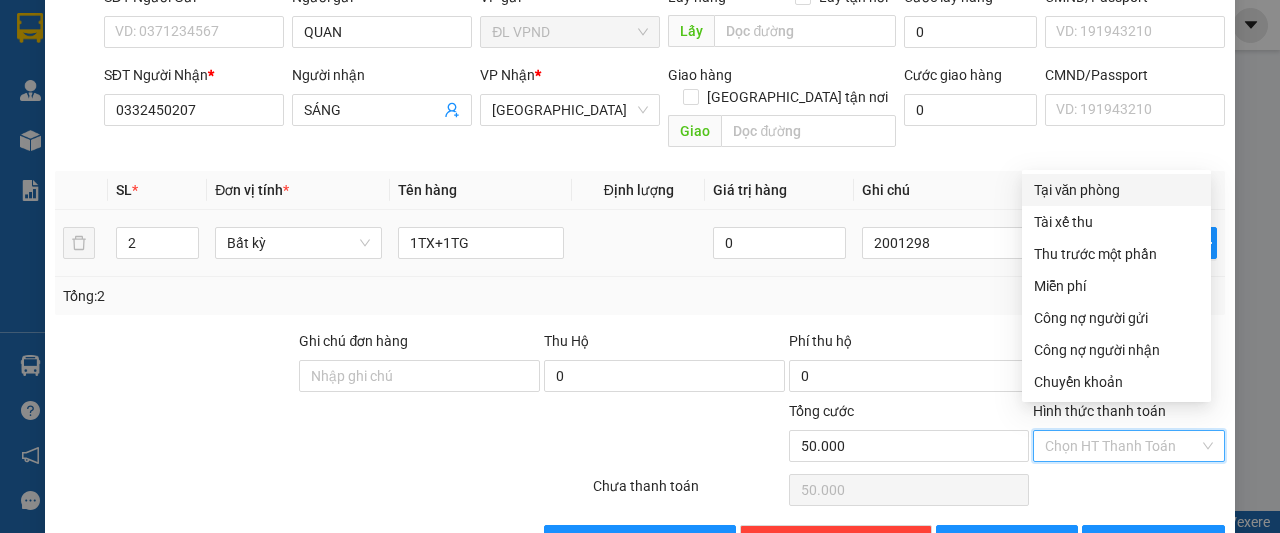 click on "Tại văn phòng" at bounding box center [1116, 190] 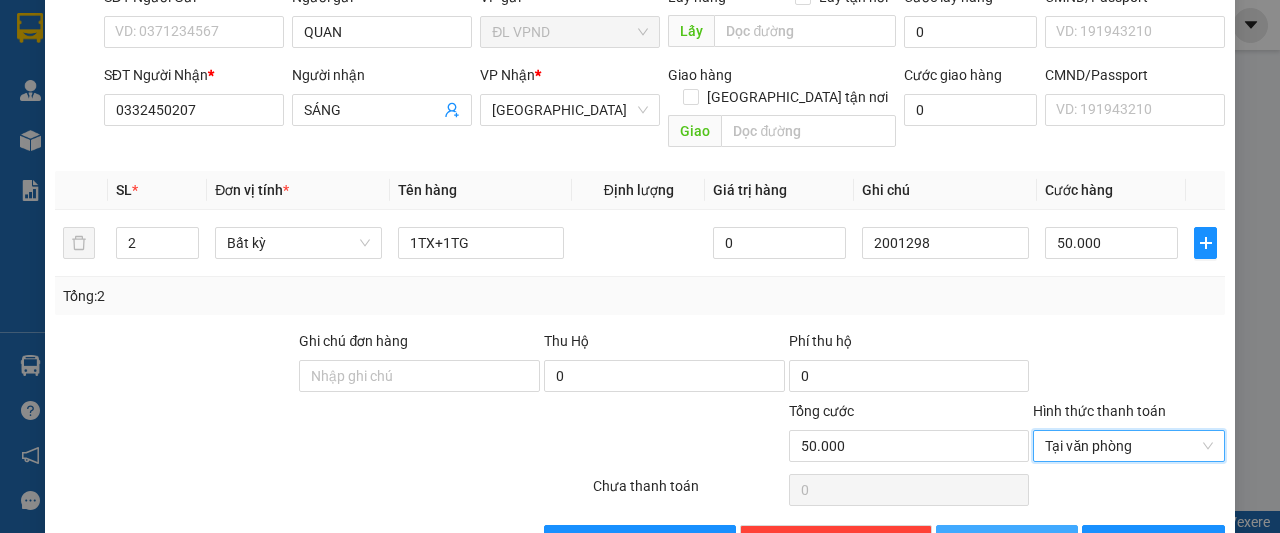 click on "[PERSON_NAME]" at bounding box center [1027, 541] 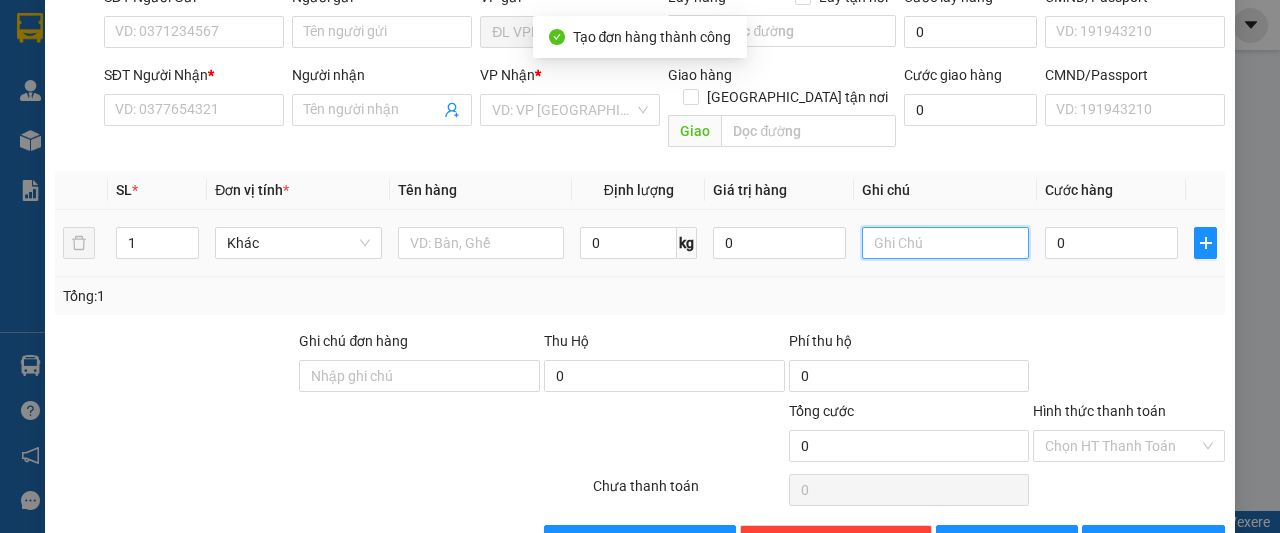 click at bounding box center (945, 243) 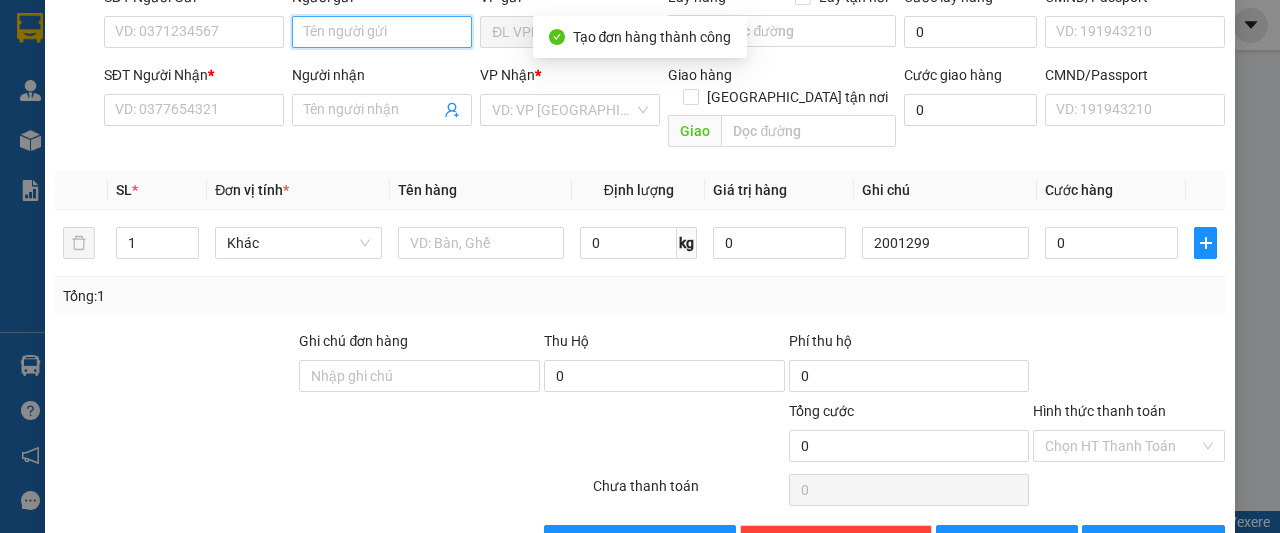 click on "Người gửi" at bounding box center [382, 32] 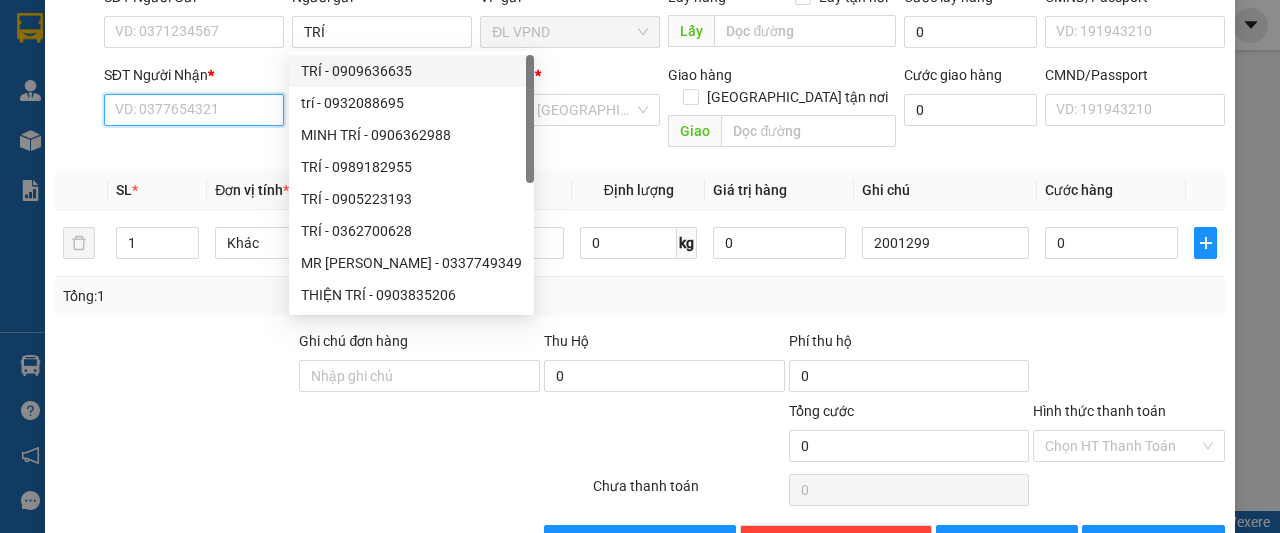 click on "SĐT Người Nhận  *" at bounding box center (194, 110) 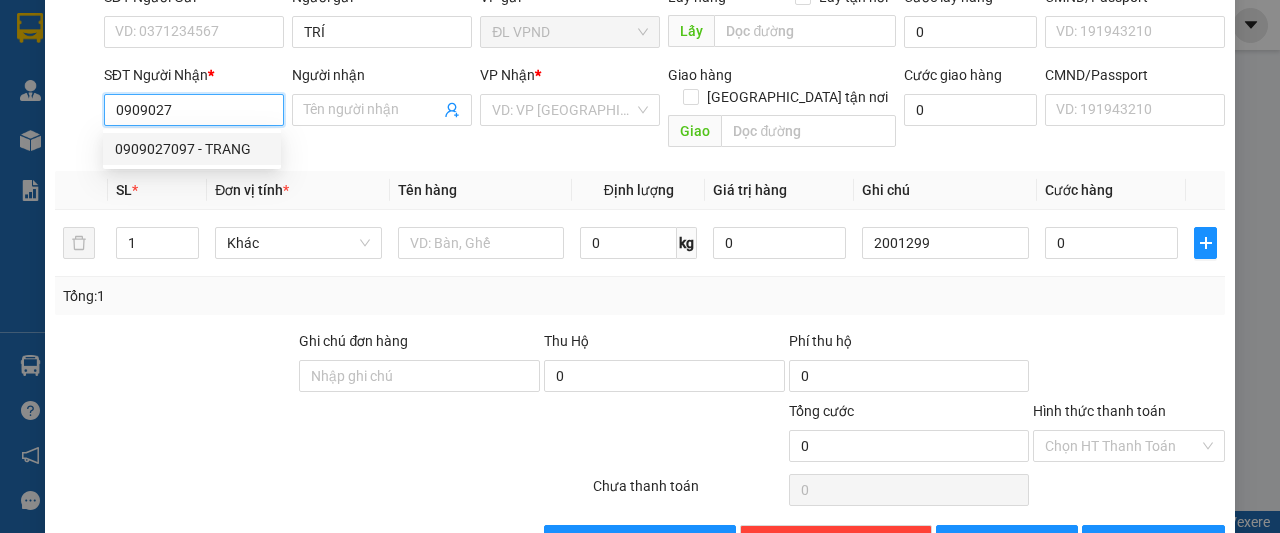 click on "0909027097 - TRANG" at bounding box center [192, 149] 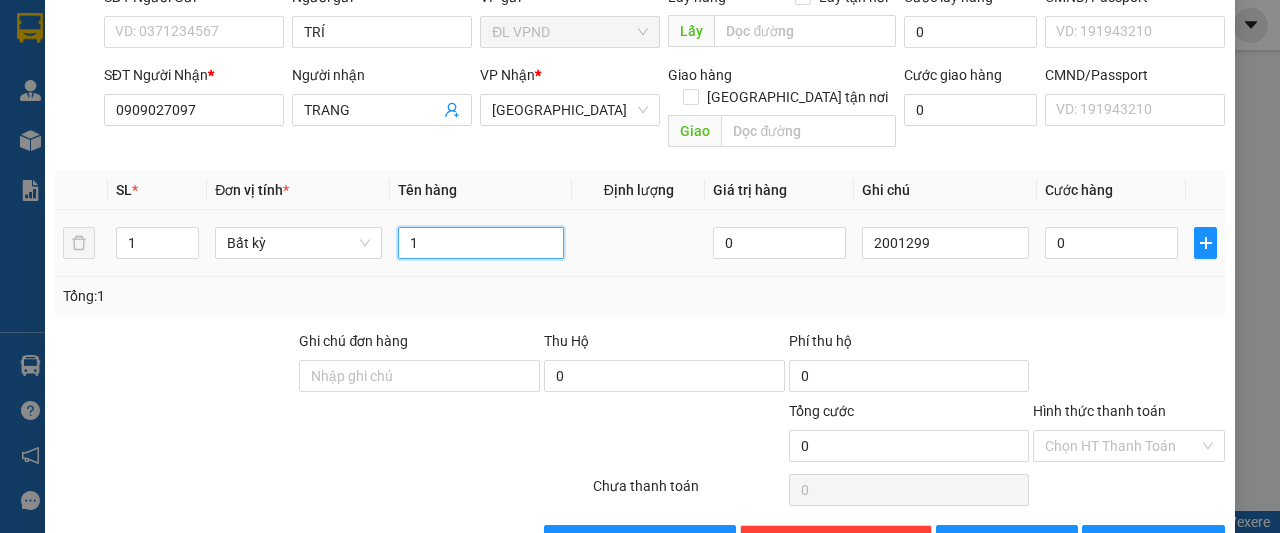 click on "1" at bounding box center (481, 243) 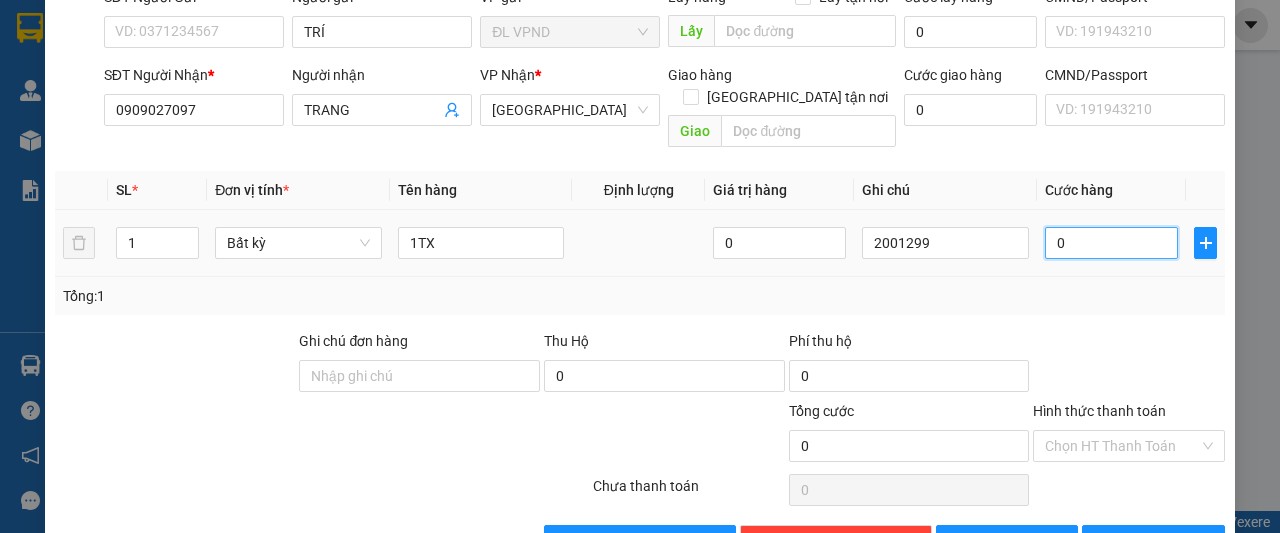 click on "0" at bounding box center [1111, 243] 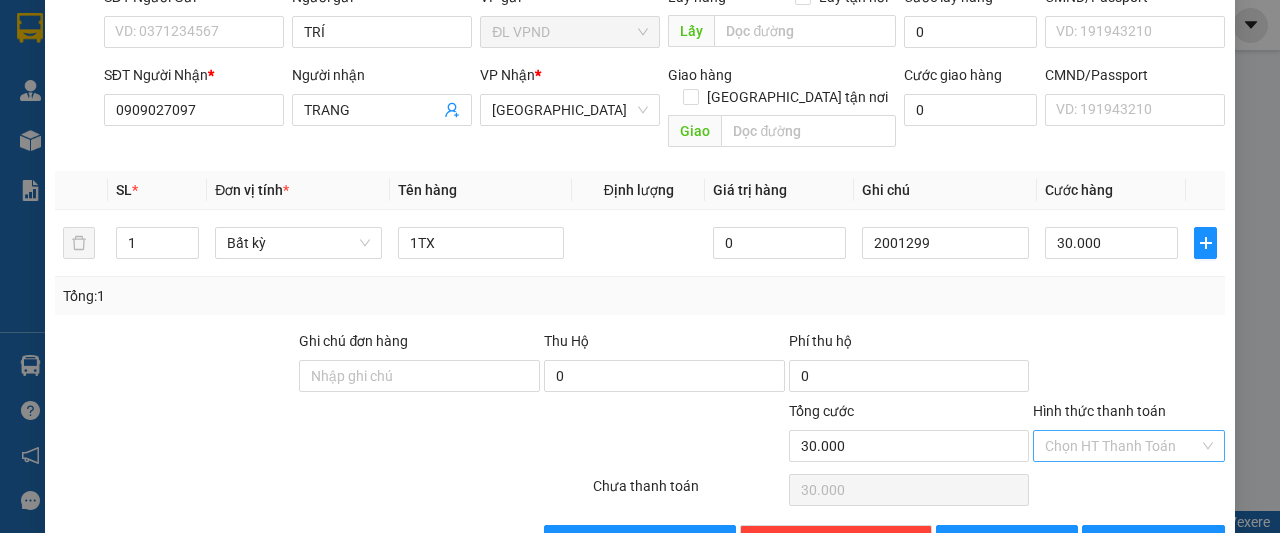 click on "Hình thức thanh toán" at bounding box center (1122, 446) 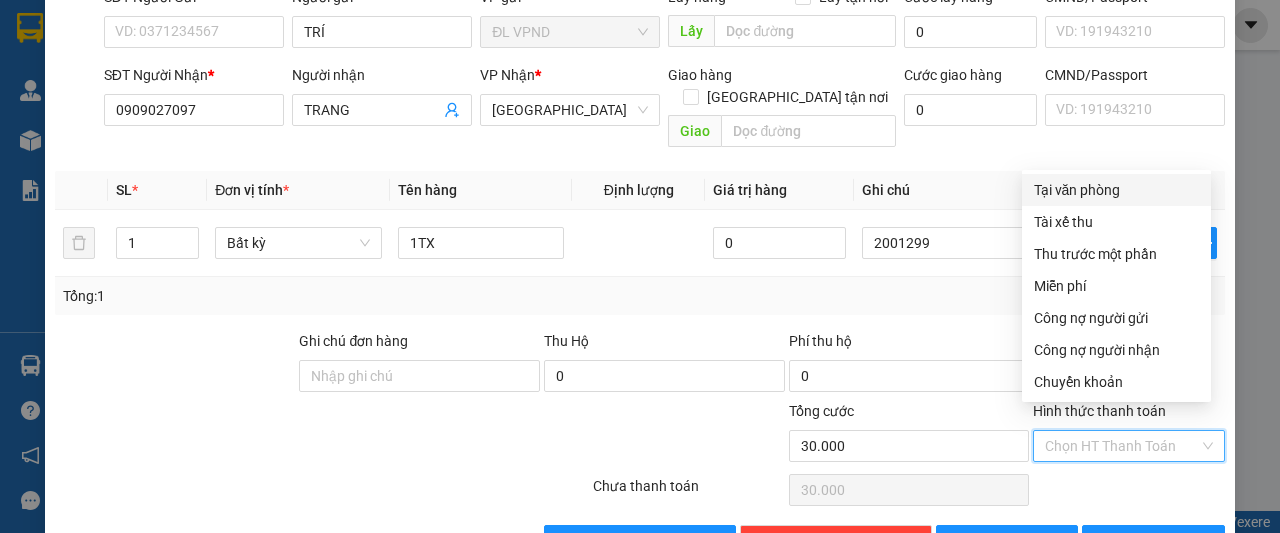 click on "Tại văn phòng" at bounding box center [1116, 190] 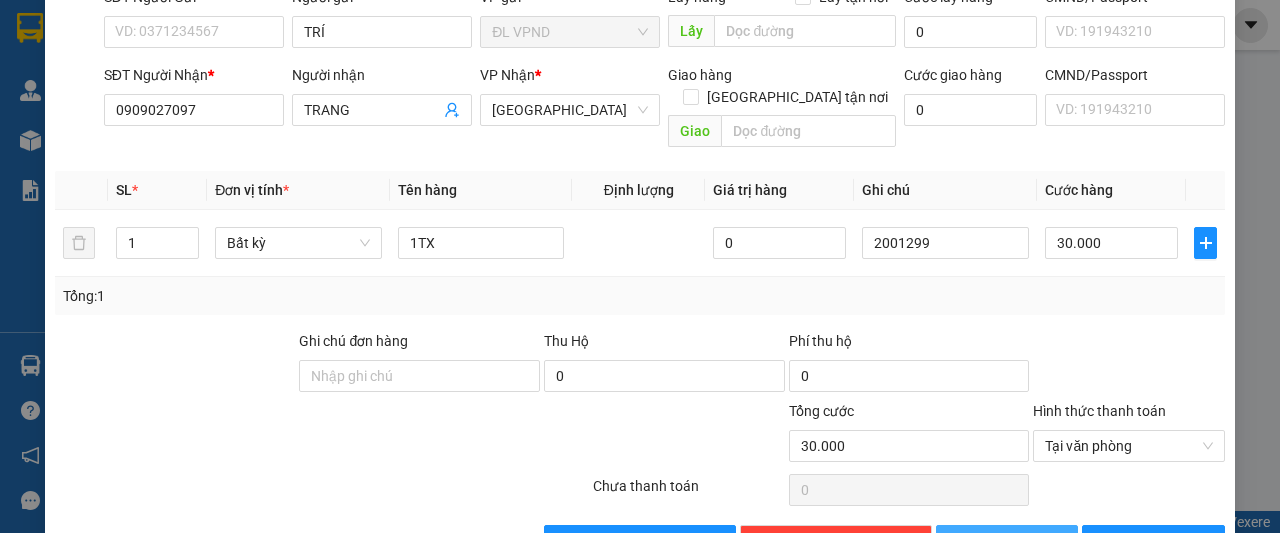 click on "[PERSON_NAME]" at bounding box center [1007, 541] 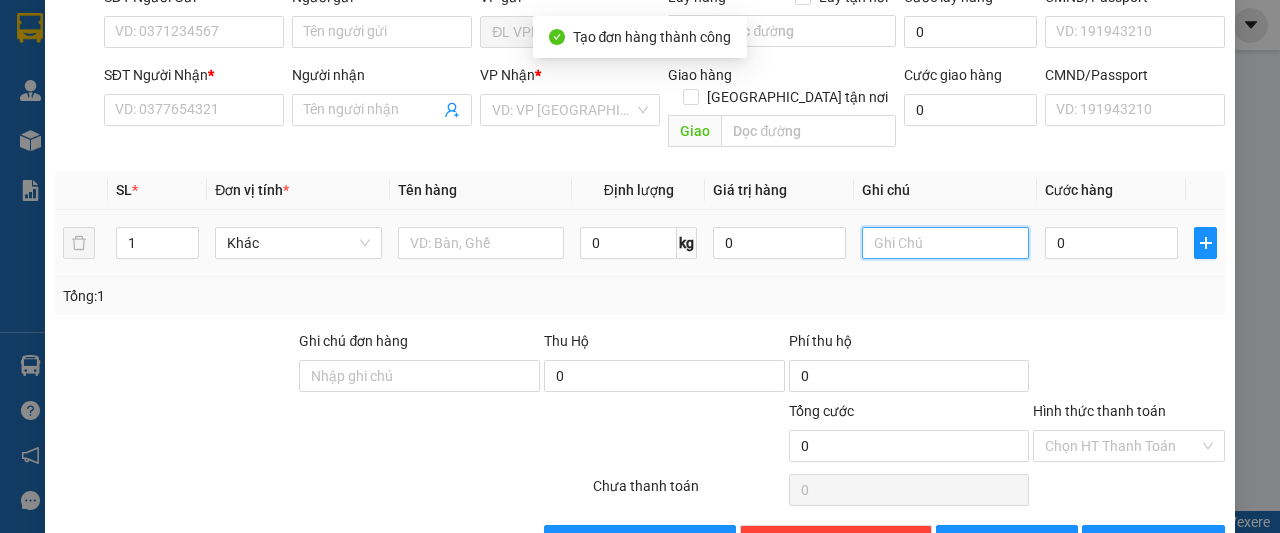 click at bounding box center [945, 243] 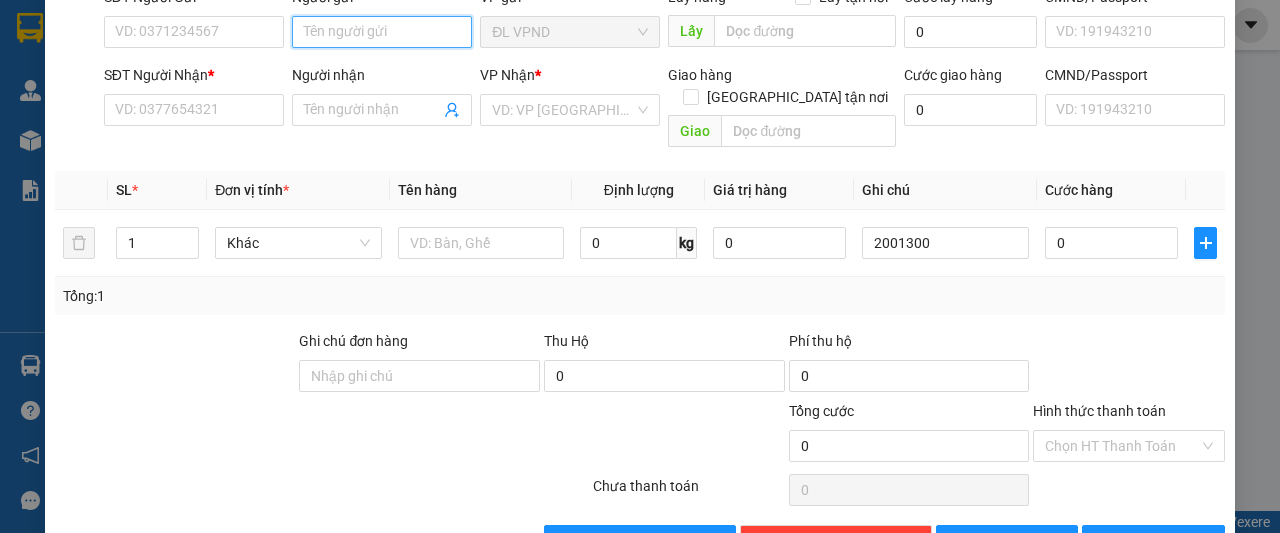 click on "Người gửi" at bounding box center [382, 32] 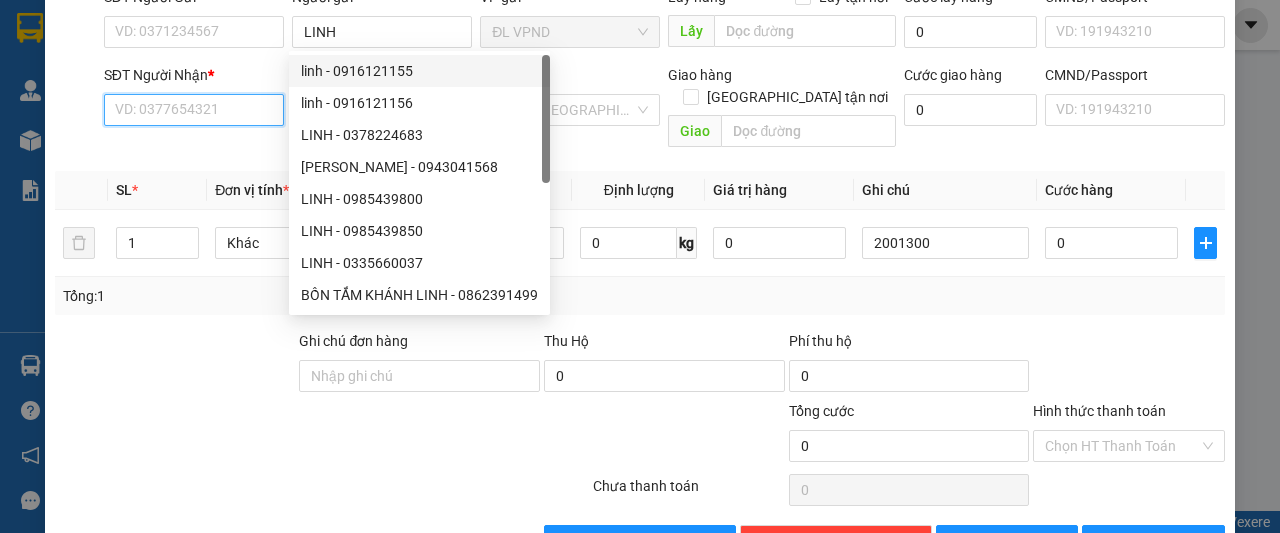 click on "SĐT Người Nhận  *" at bounding box center (194, 110) 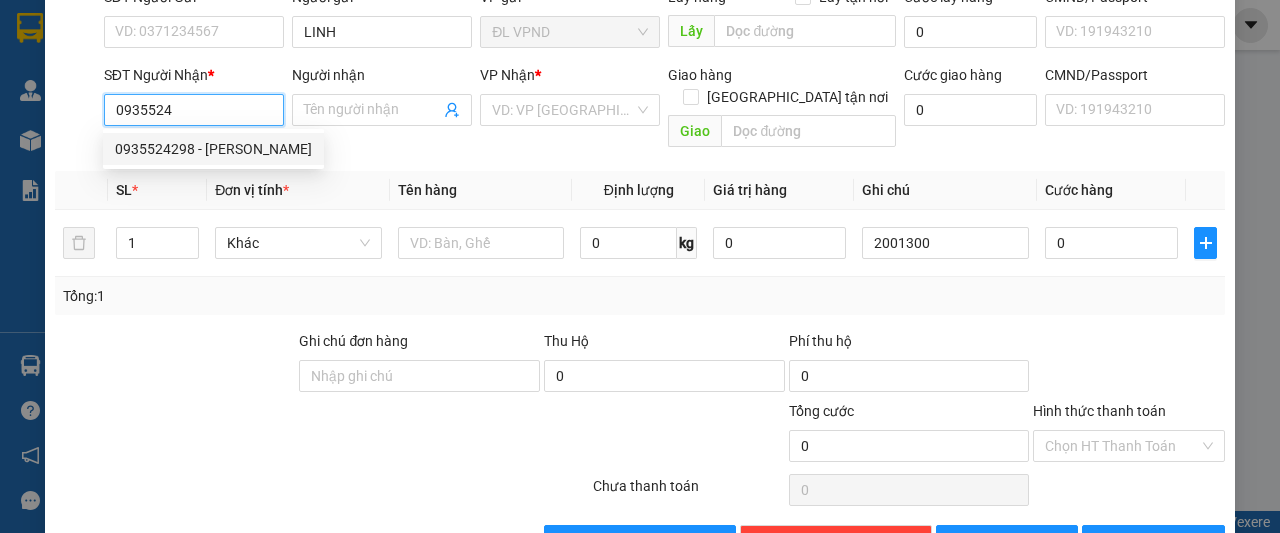 drag, startPoint x: 170, startPoint y: 152, endPoint x: 184, endPoint y: 148, distance: 14.56022 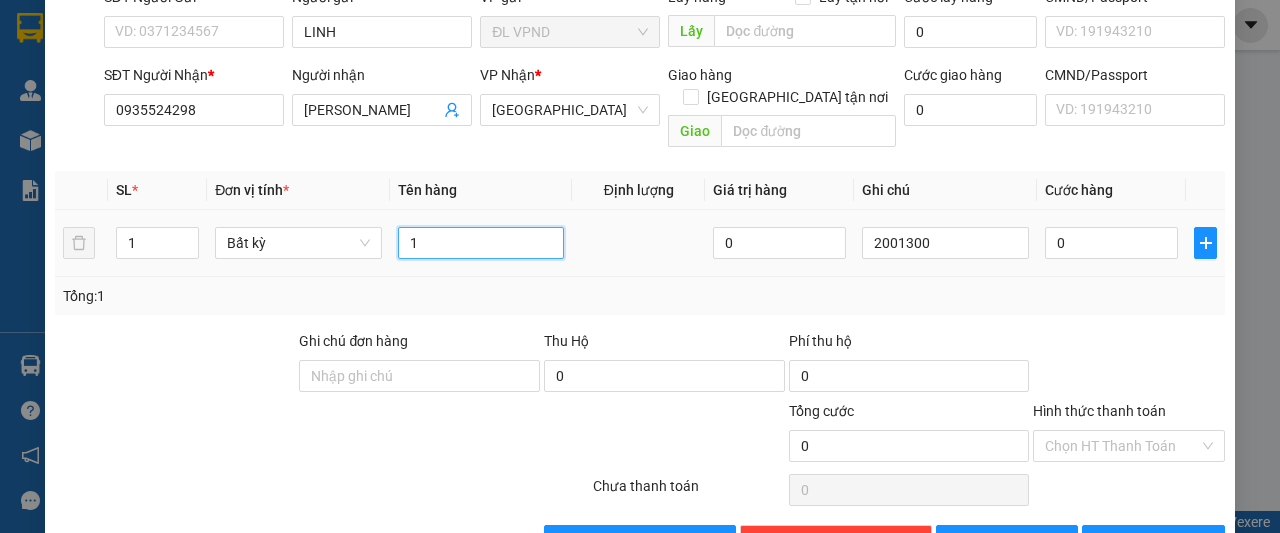 click on "1" at bounding box center (481, 243) 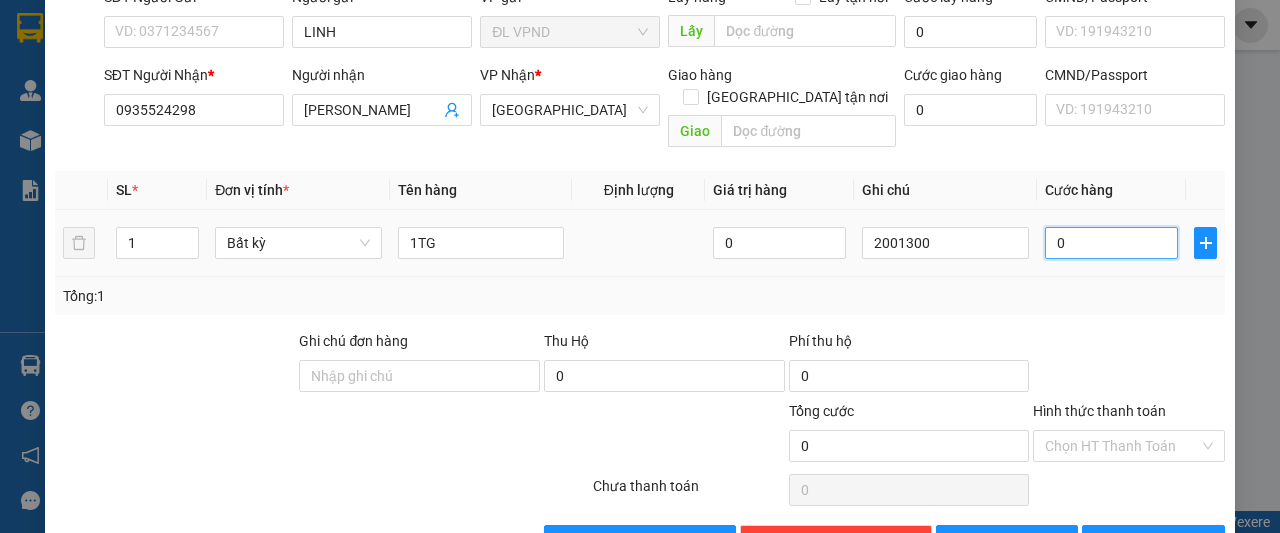 click on "0" at bounding box center [1111, 243] 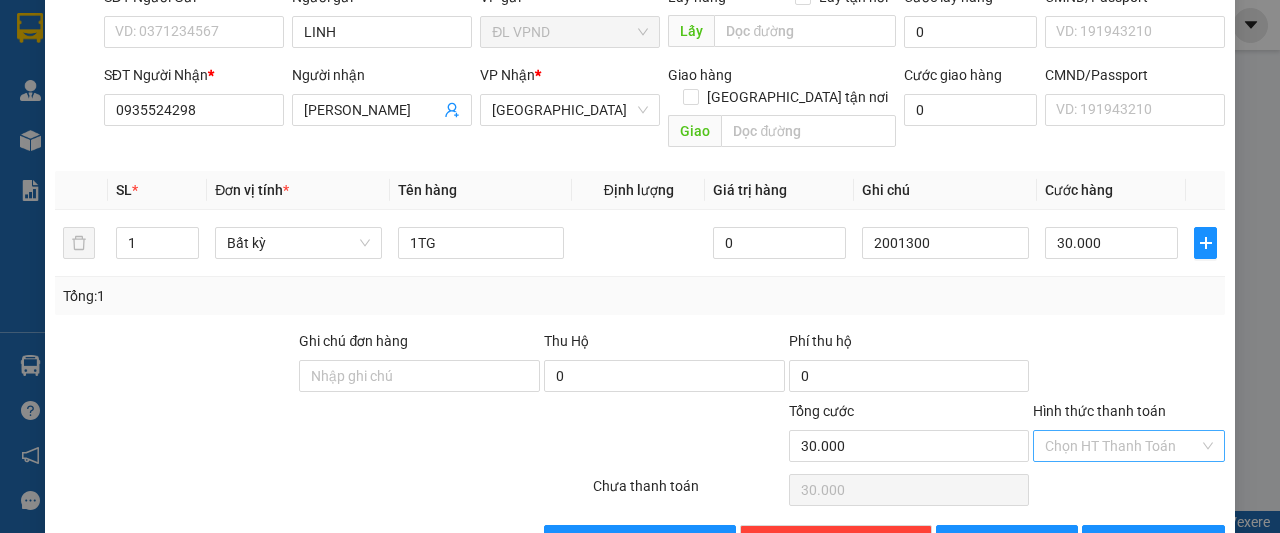 click on "Hình thức thanh toán" at bounding box center [1122, 446] 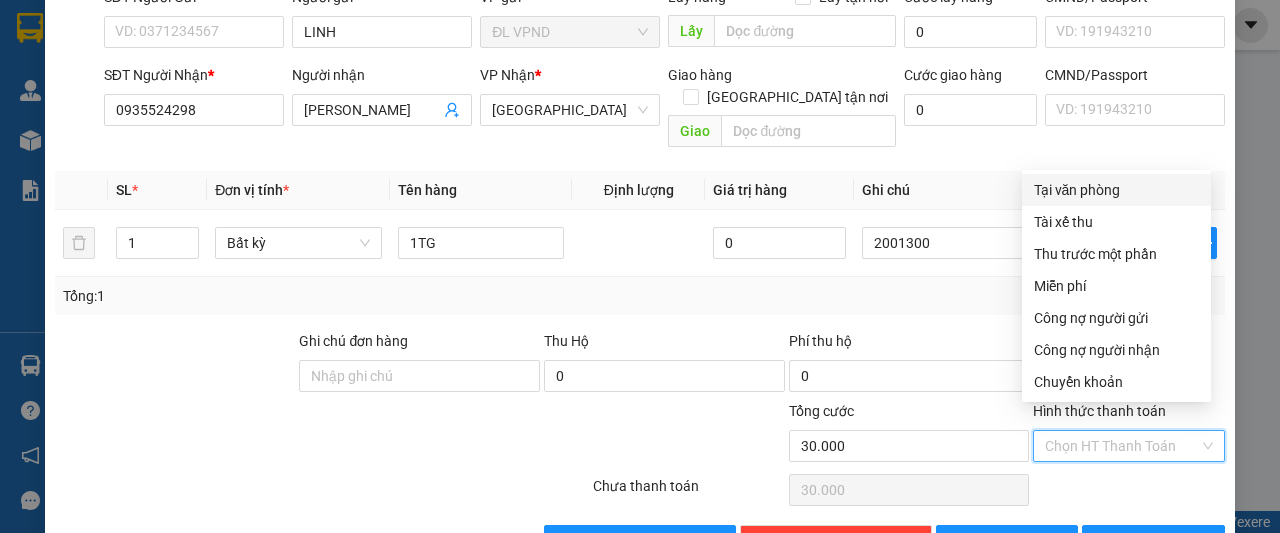 click on "Tại văn phòng" at bounding box center (1116, 190) 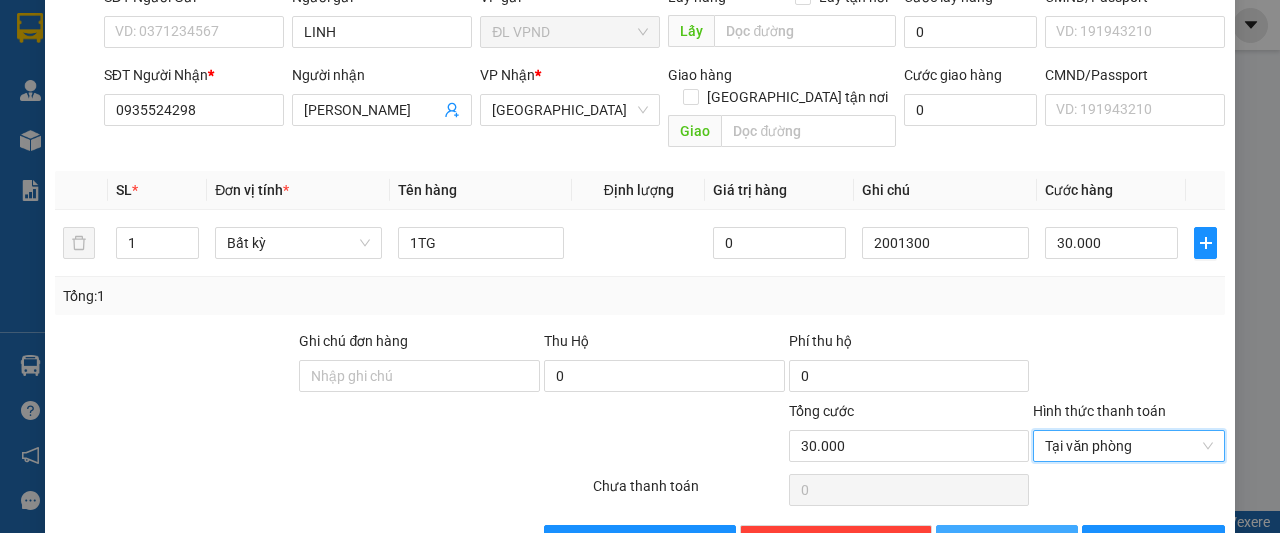 click on "[PERSON_NAME]" at bounding box center [1027, 541] 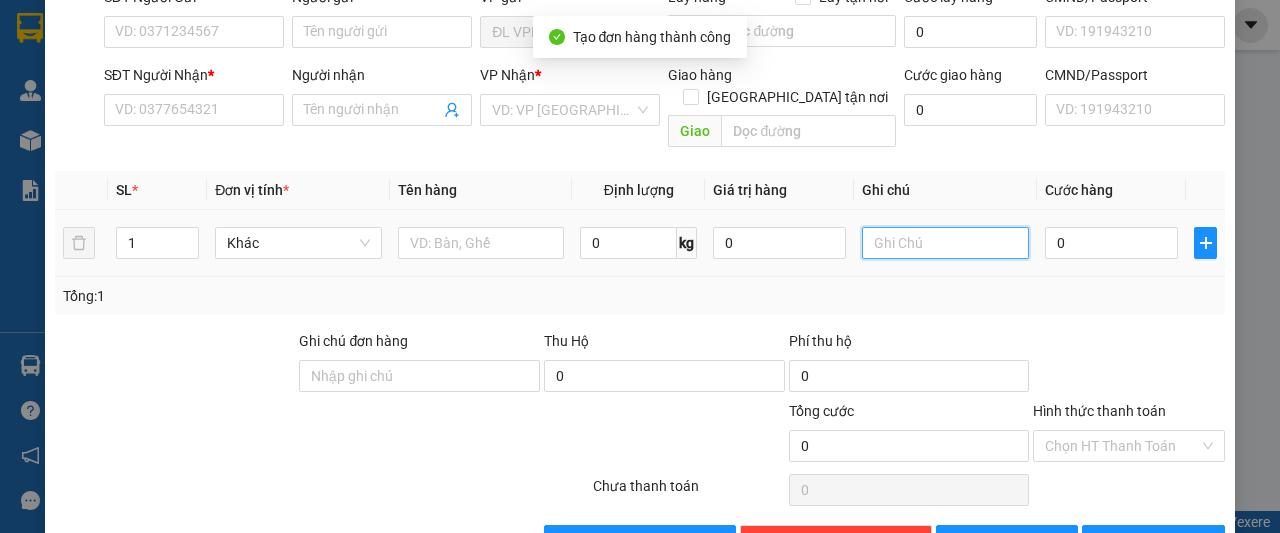 click at bounding box center (945, 243) 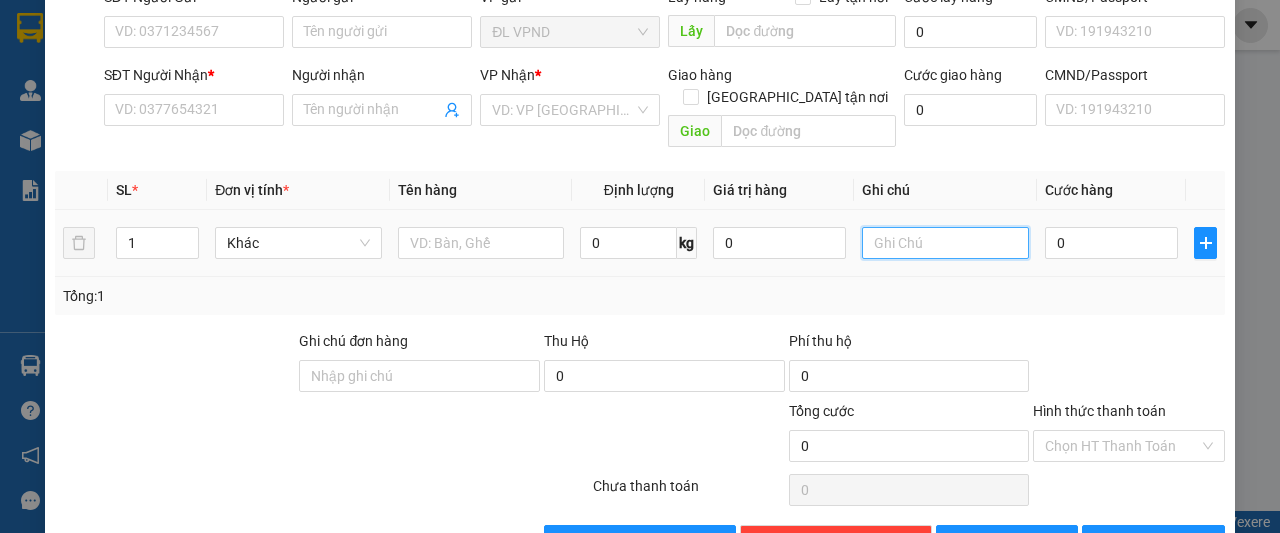 paste on "200129" 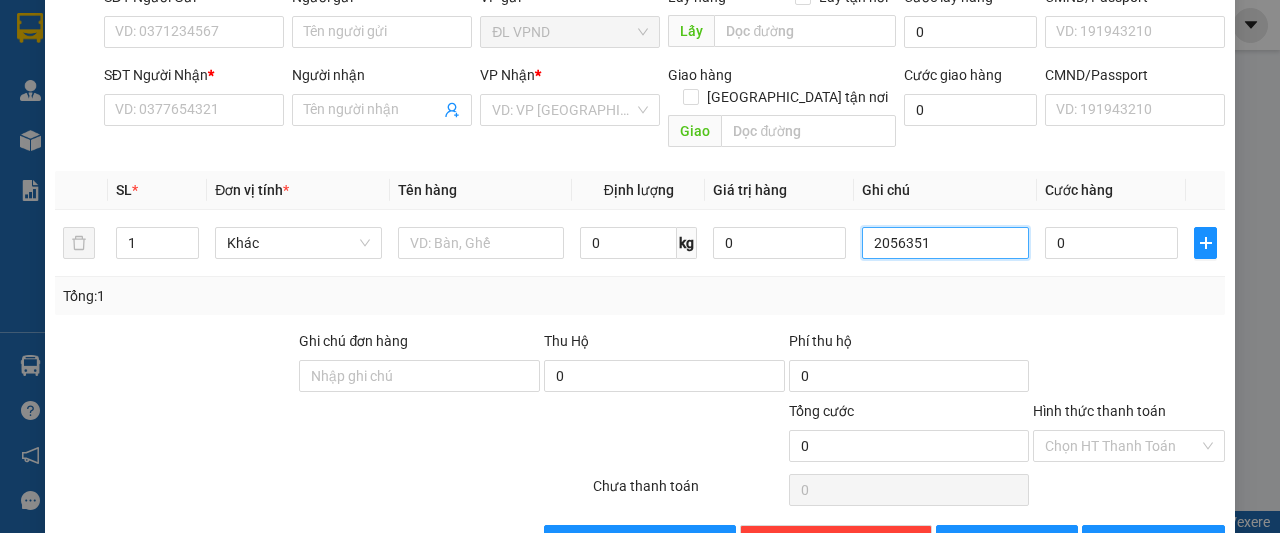 drag, startPoint x: 910, startPoint y: 218, endPoint x: 534, endPoint y: 300, distance: 384.83762 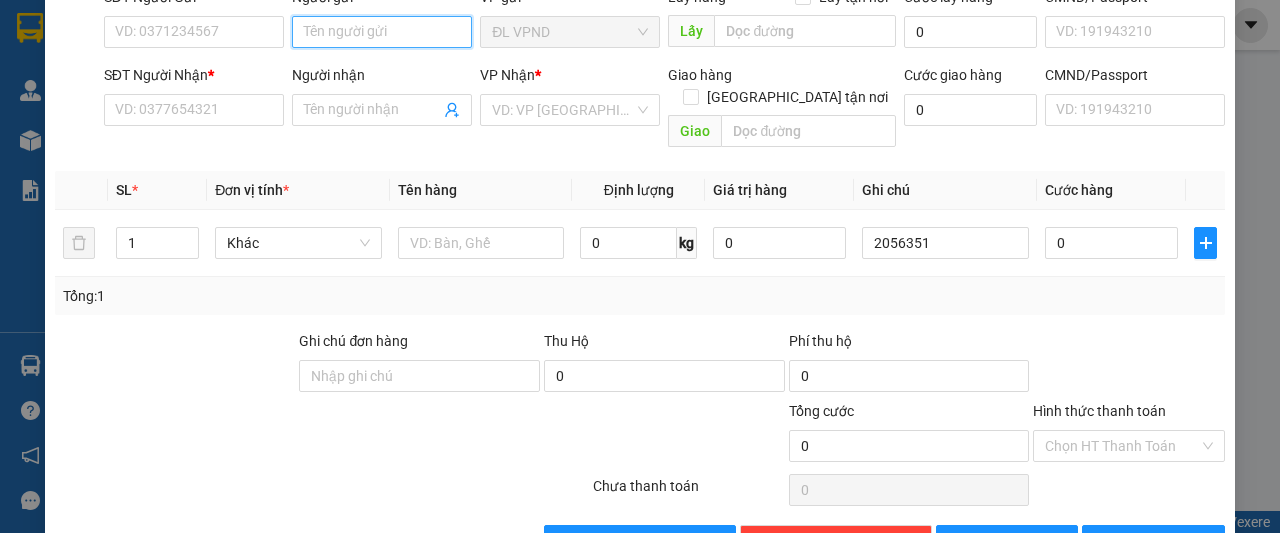 click on "Người gửi" at bounding box center [382, 32] 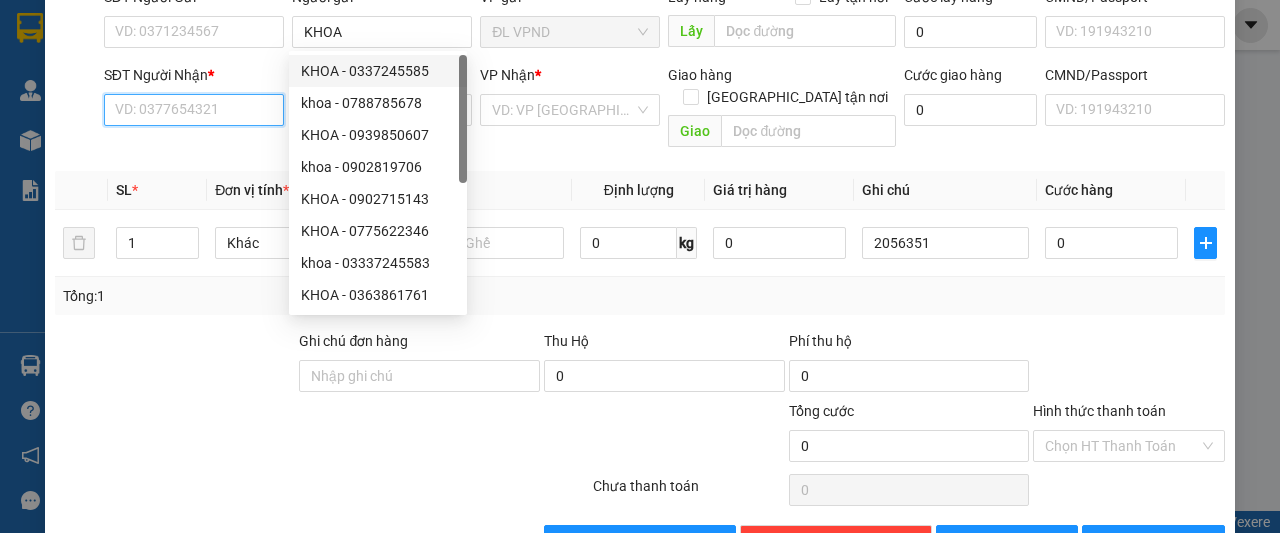 click on "SĐT Người Nhận  *" at bounding box center [194, 110] 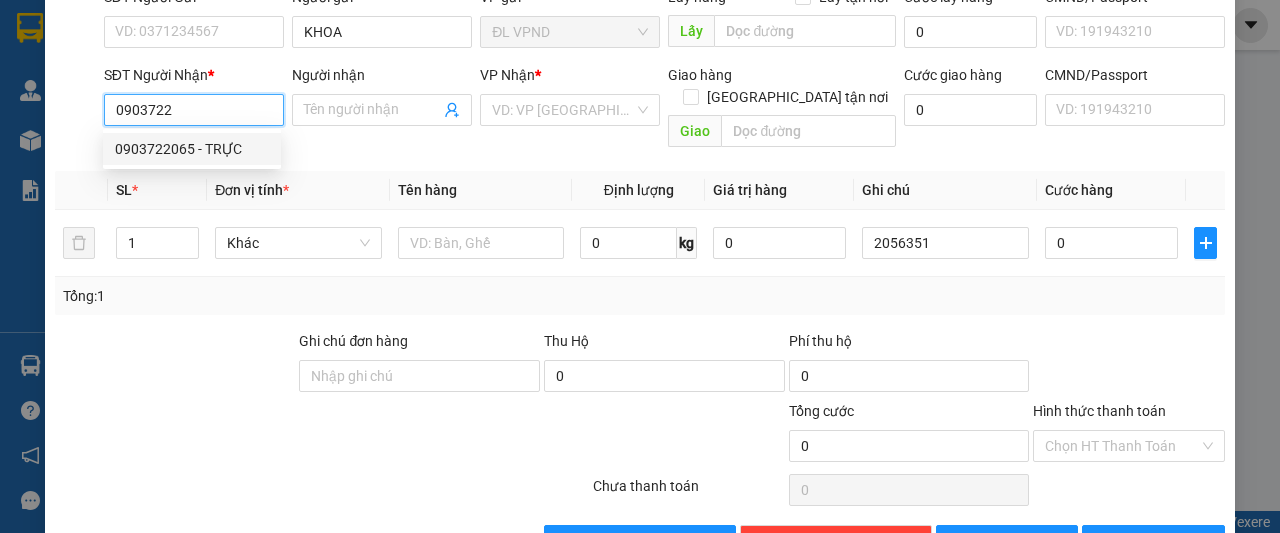 click on "0903722065 - TRỰC" at bounding box center [192, 149] 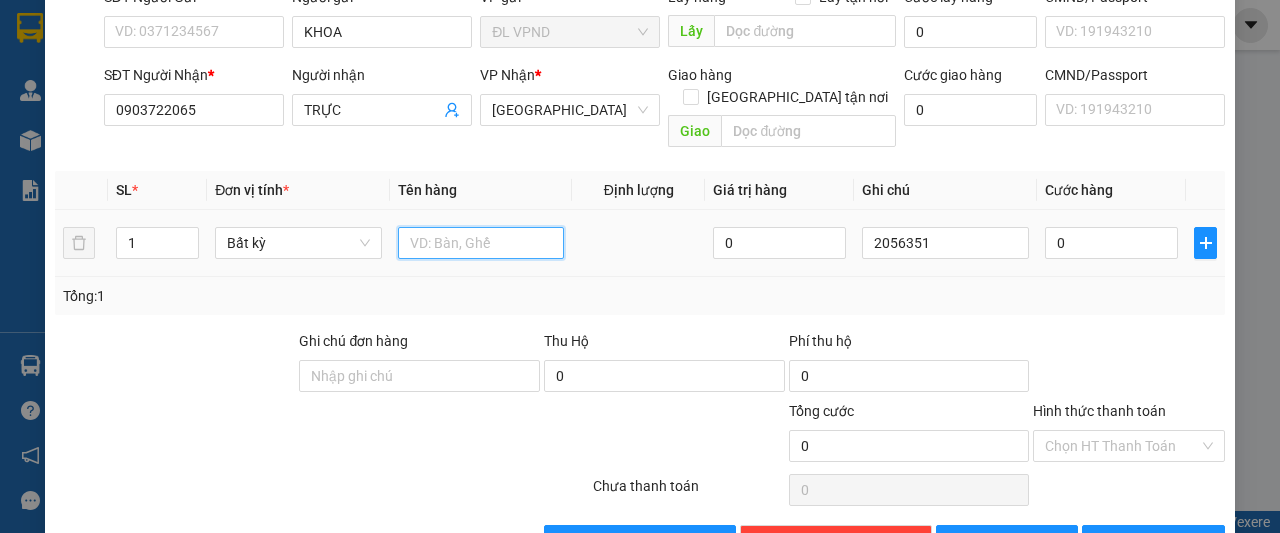 click at bounding box center (481, 243) 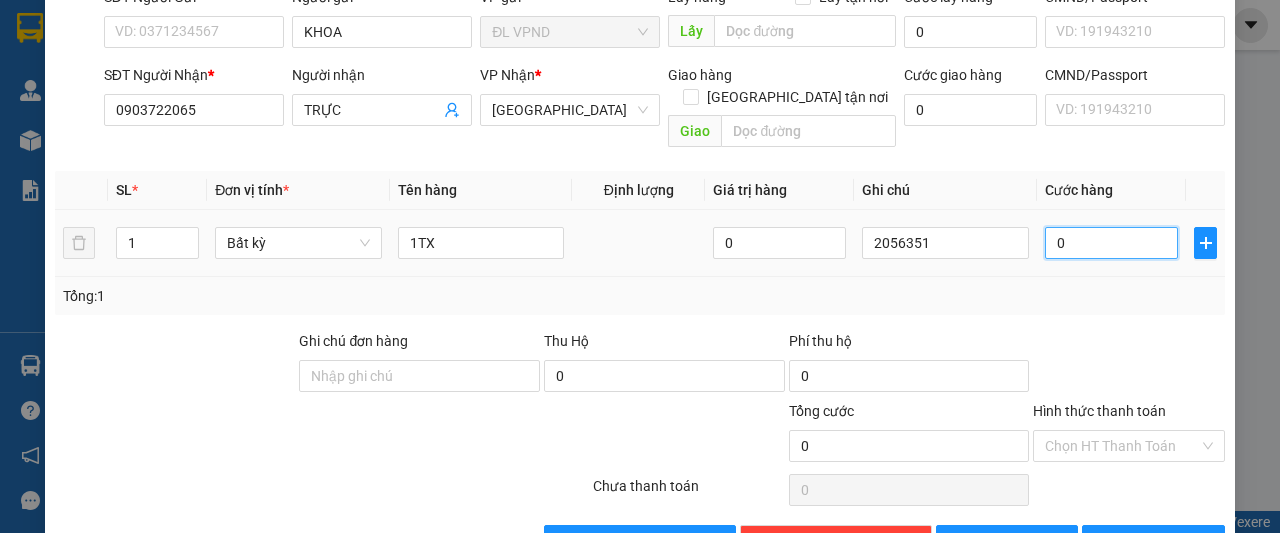 click on "0" at bounding box center (1111, 243) 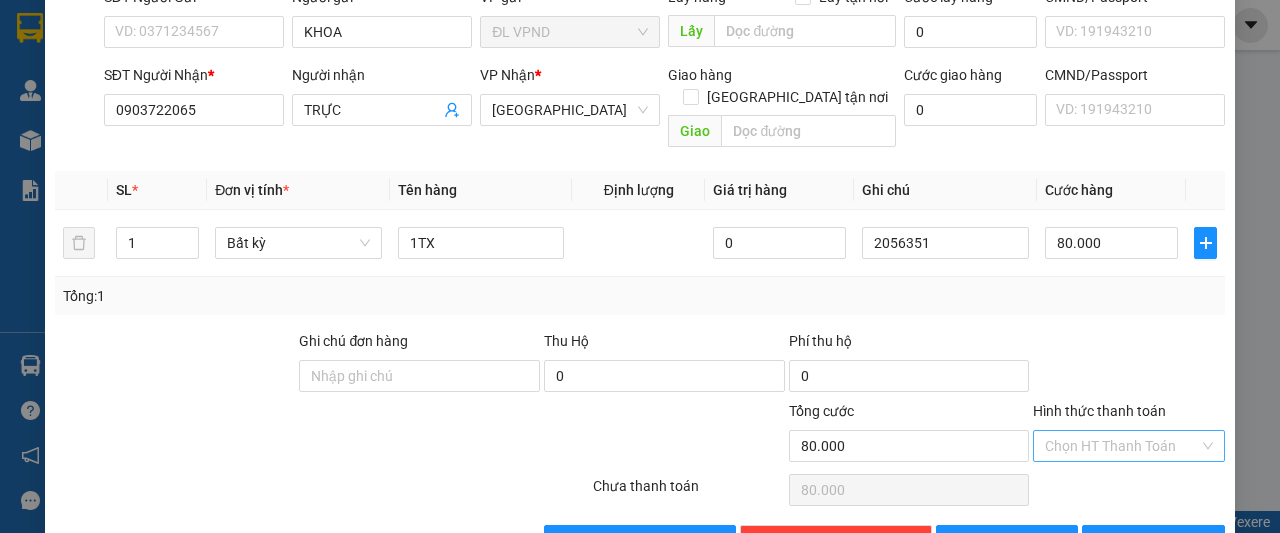 click on "Hình thức thanh toán" at bounding box center [1122, 446] 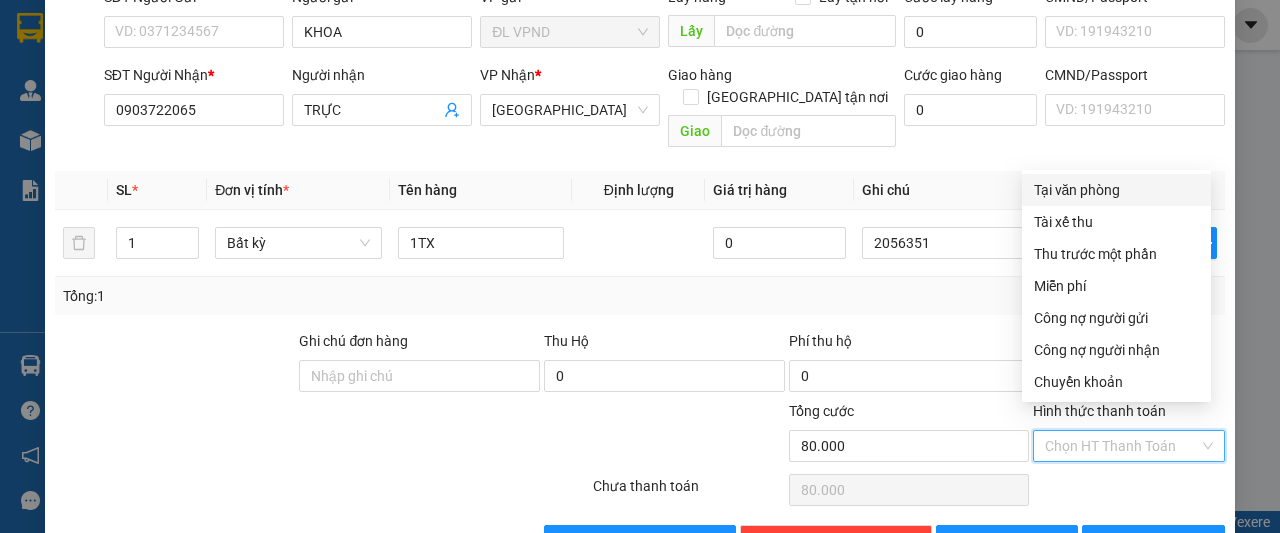 click on "Tại văn phòng" at bounding box center (1116, 190) 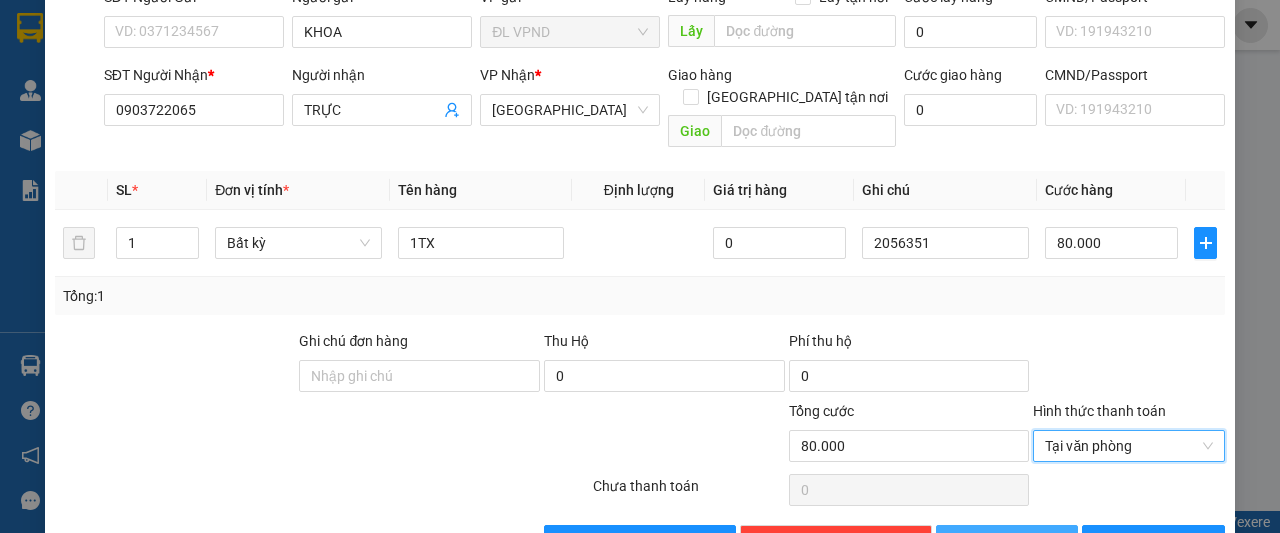 click on "[PERSON_NAME]" at bounding box center (1007, 541) 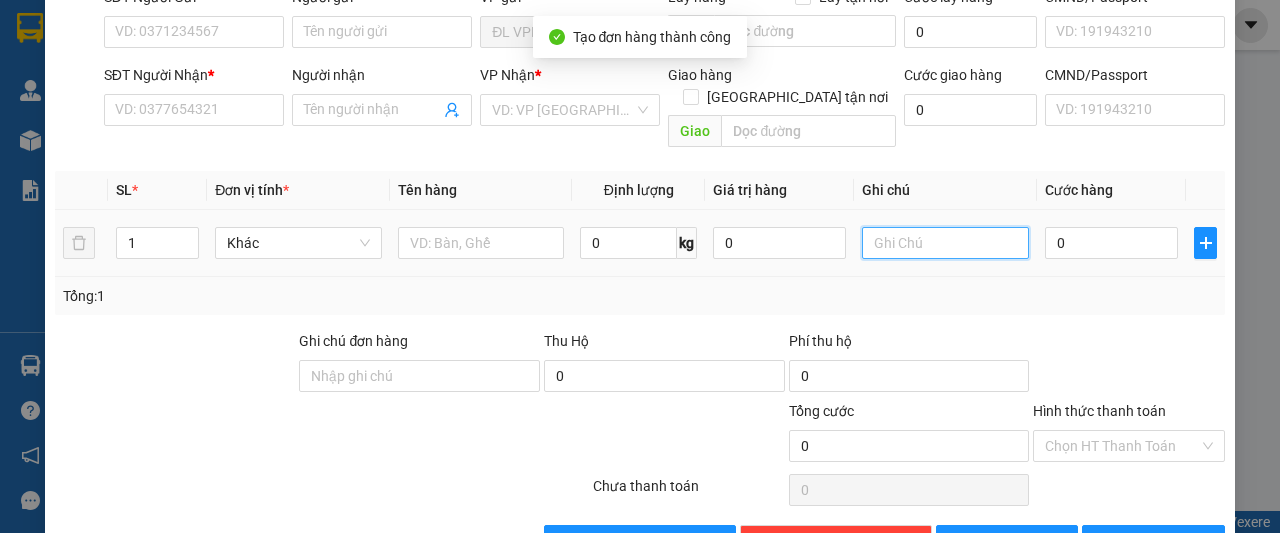 click at bounding box center [945, 243] 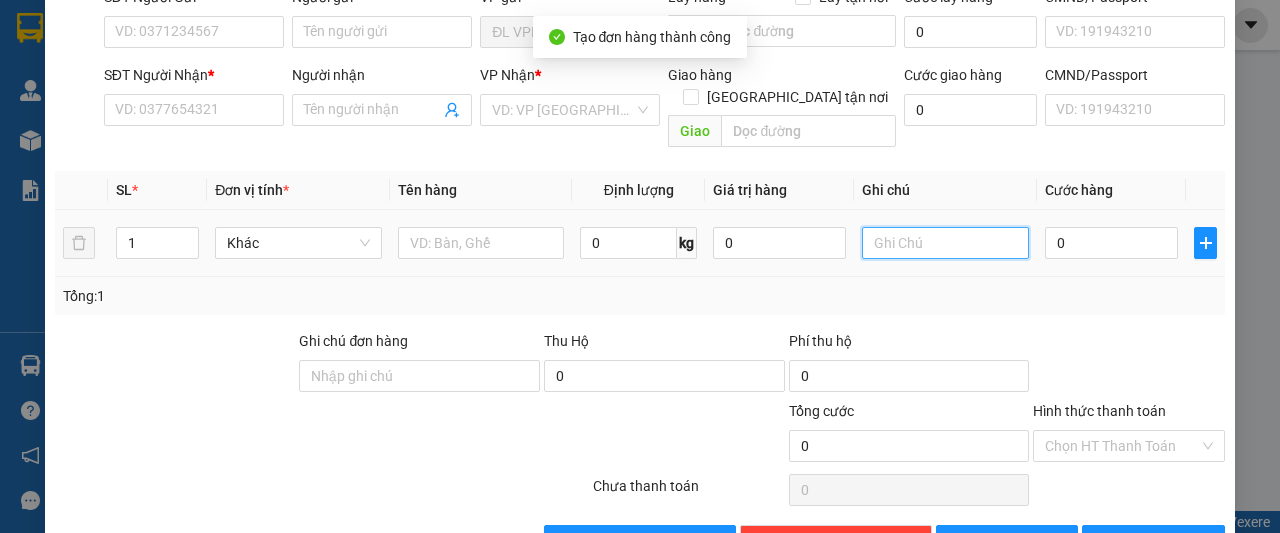 paste on "205635" 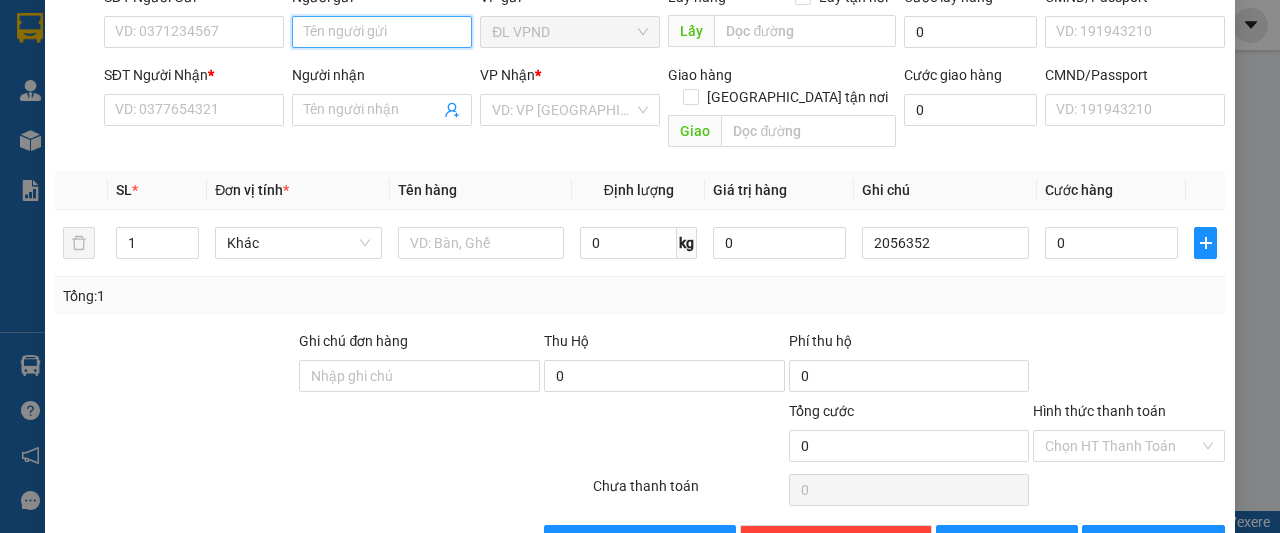 click on "Người gửi" at bounding box center (382, 32) 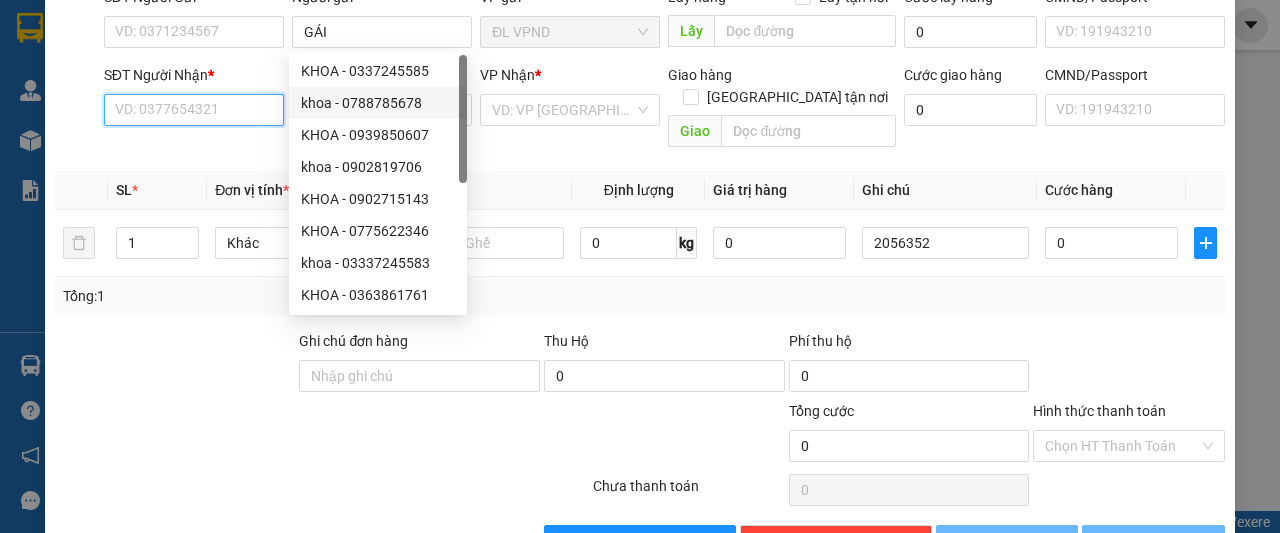 click on "SĐT Người Nhận  *" at bounding box center (194, 110) 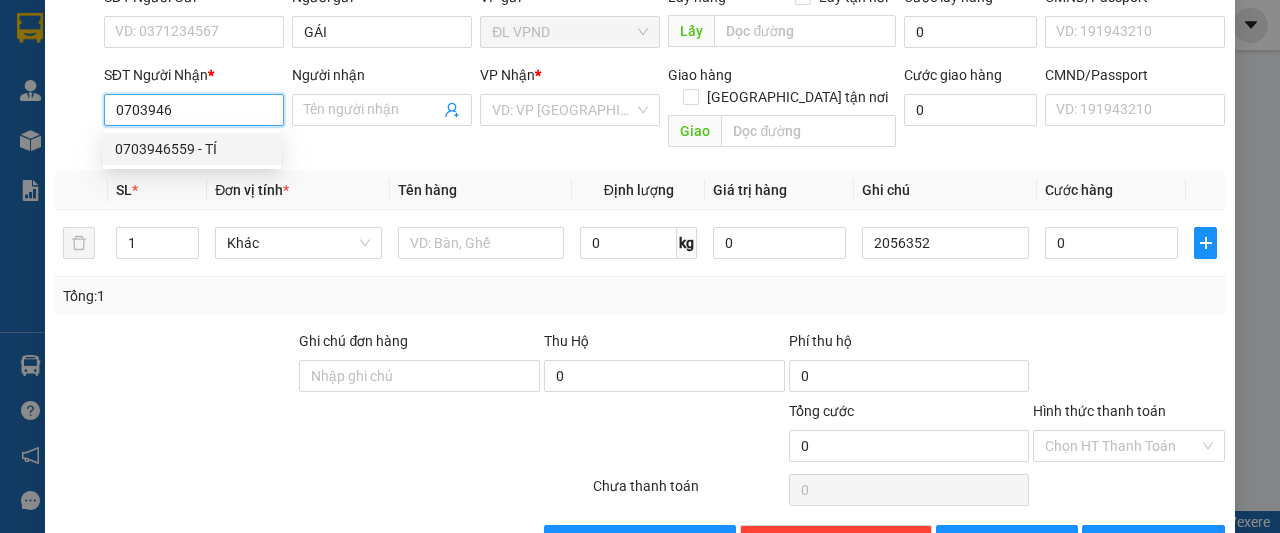 click on "0703946559 - TÍ" at bounding box center (192, 149) 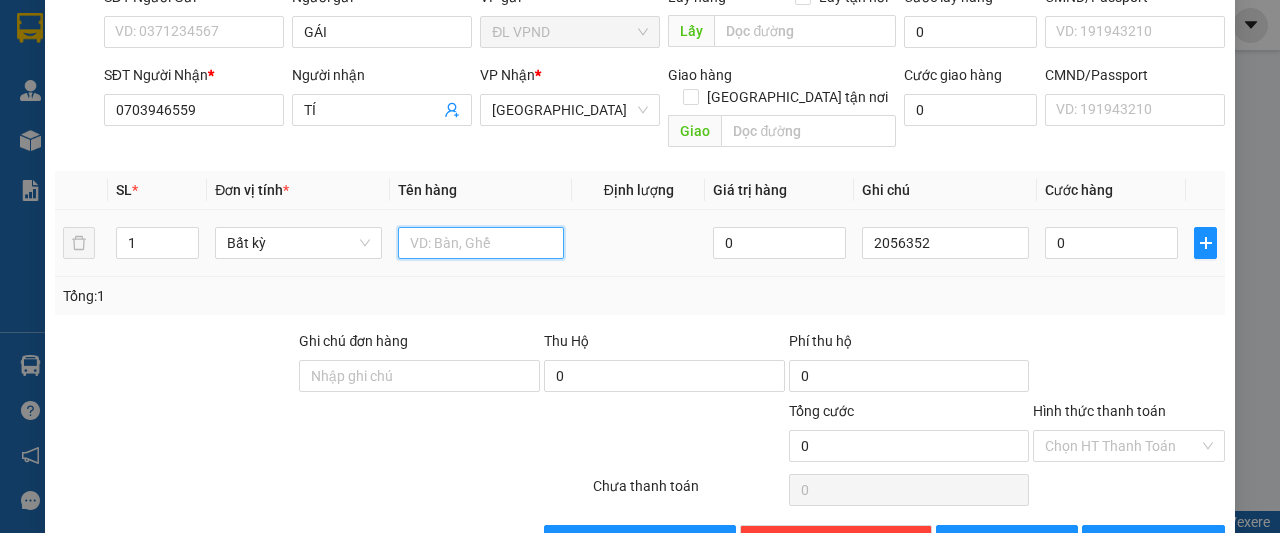 click at bounding box center (481, 243) 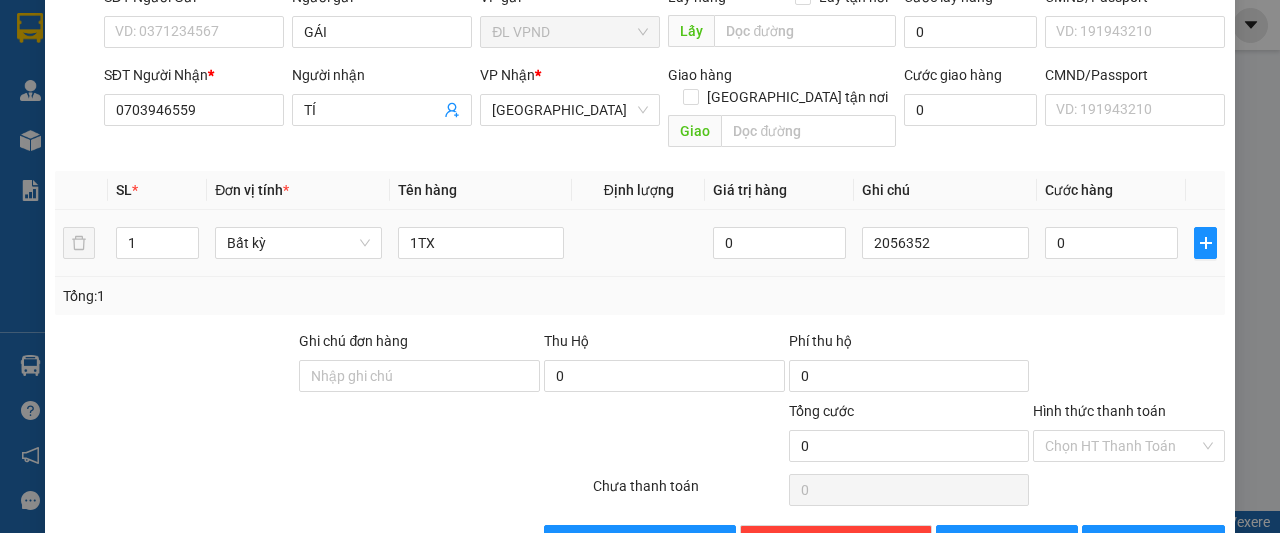 click on "0" at bounding box center [1111, 243] 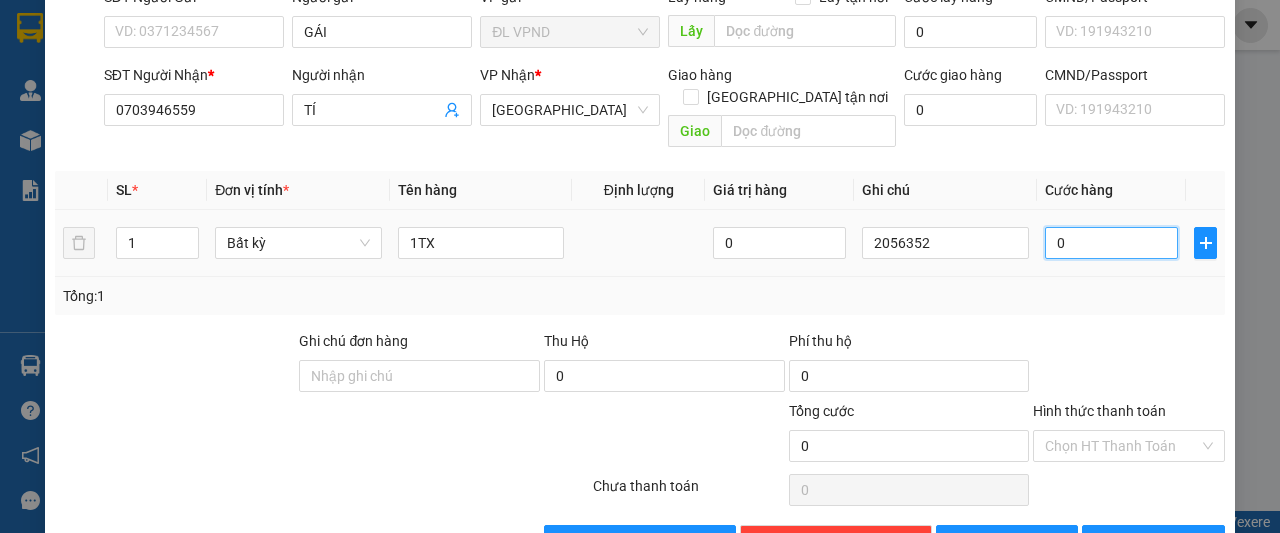 click on "0" at bounding box center [1111, 243] 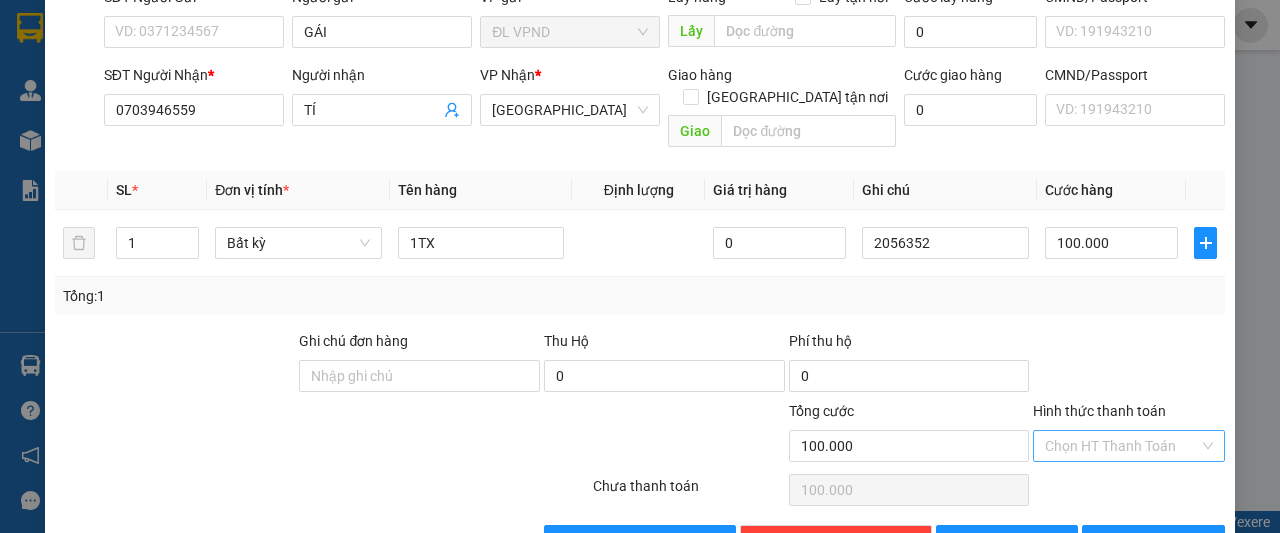 click on "Hình thức thanh toán" at bounding box center [1122, 446] 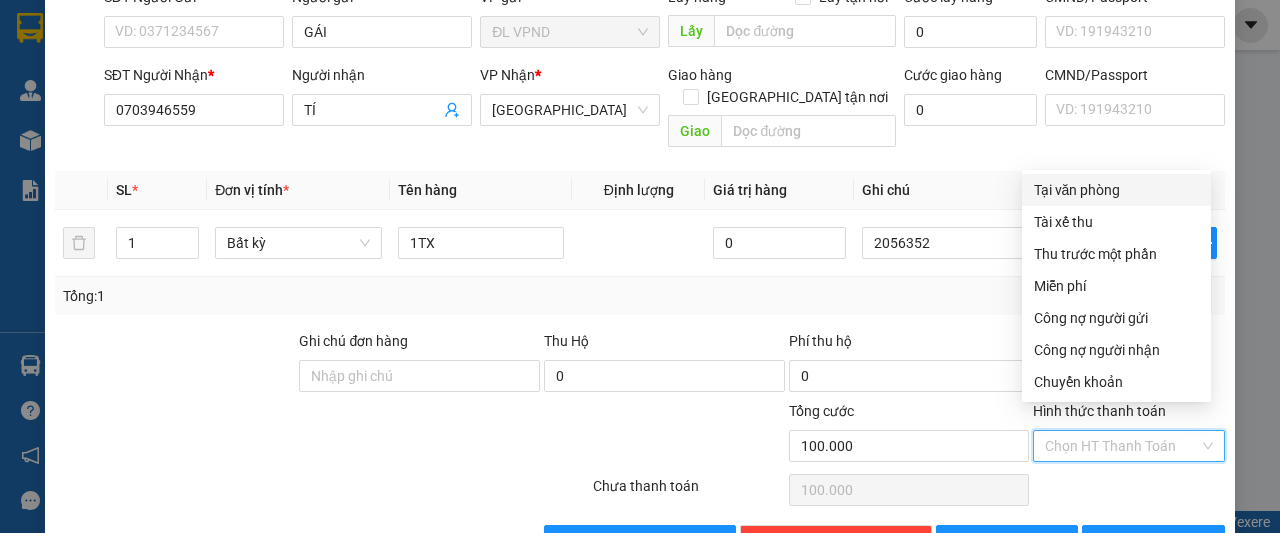 click on "Tại văn phòng" at bounding box center (1116, 190) 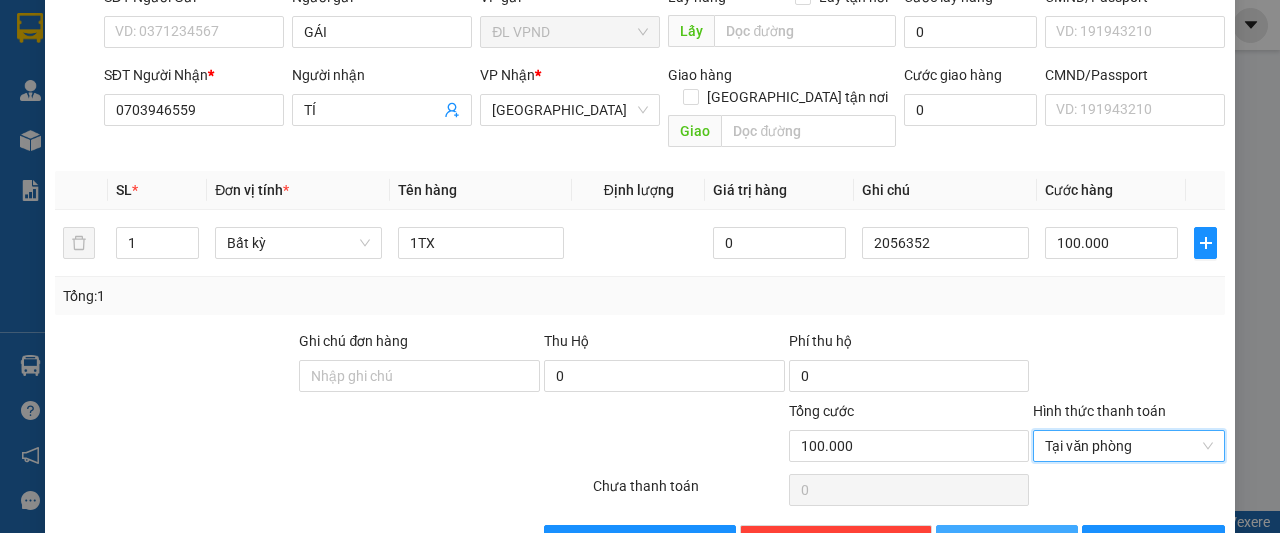 click 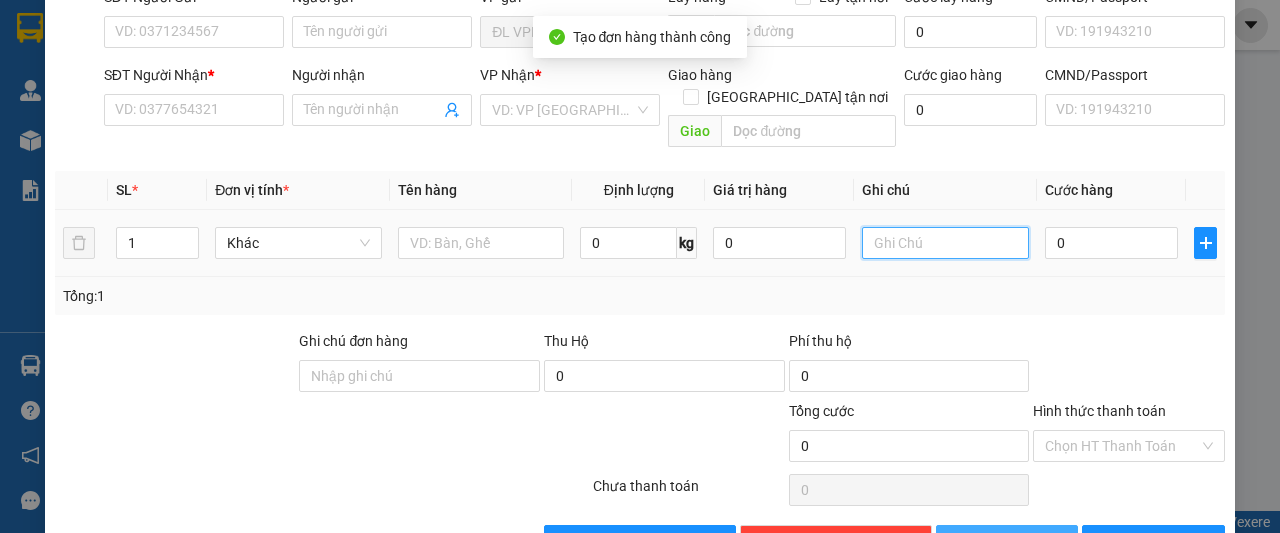 click at bounding box center (945, 243) 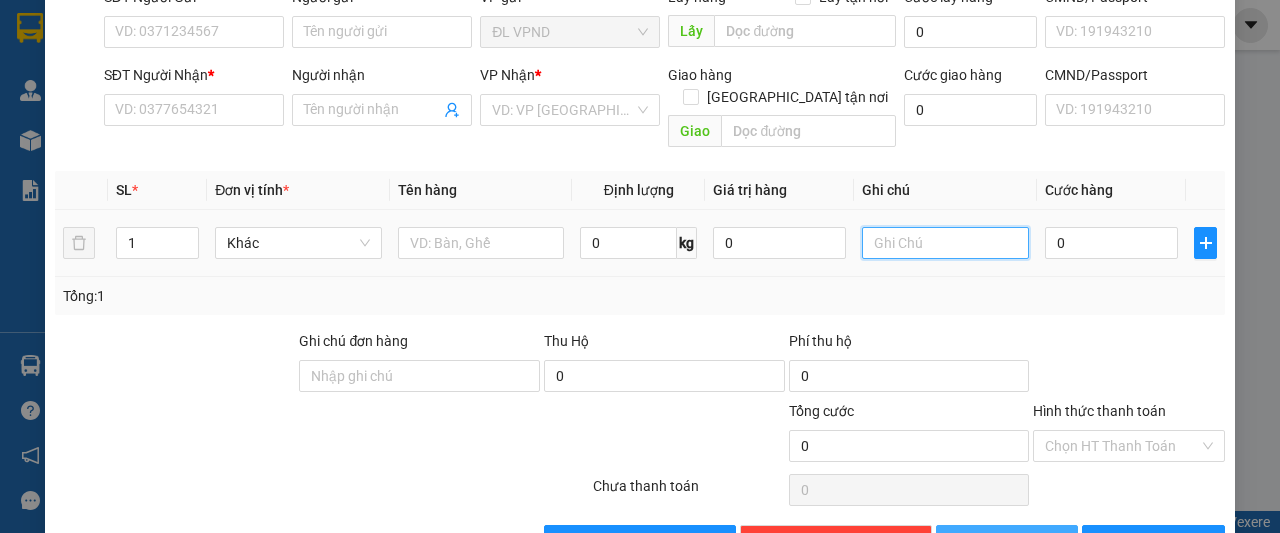 paste on "205635" 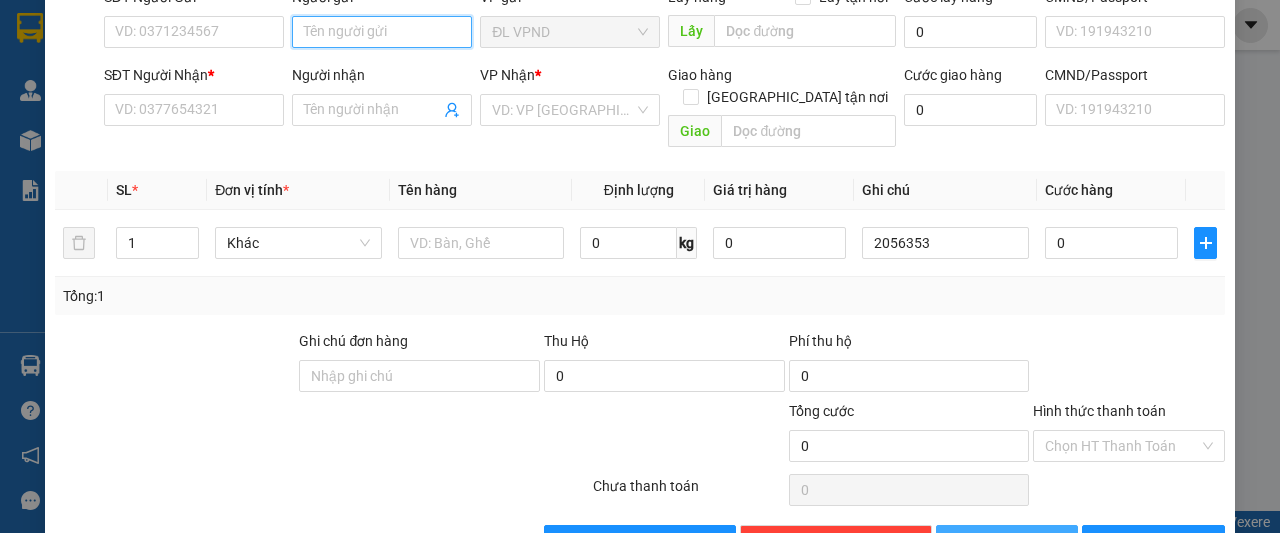click on "Người gửi" at bounding box center [382, 32] 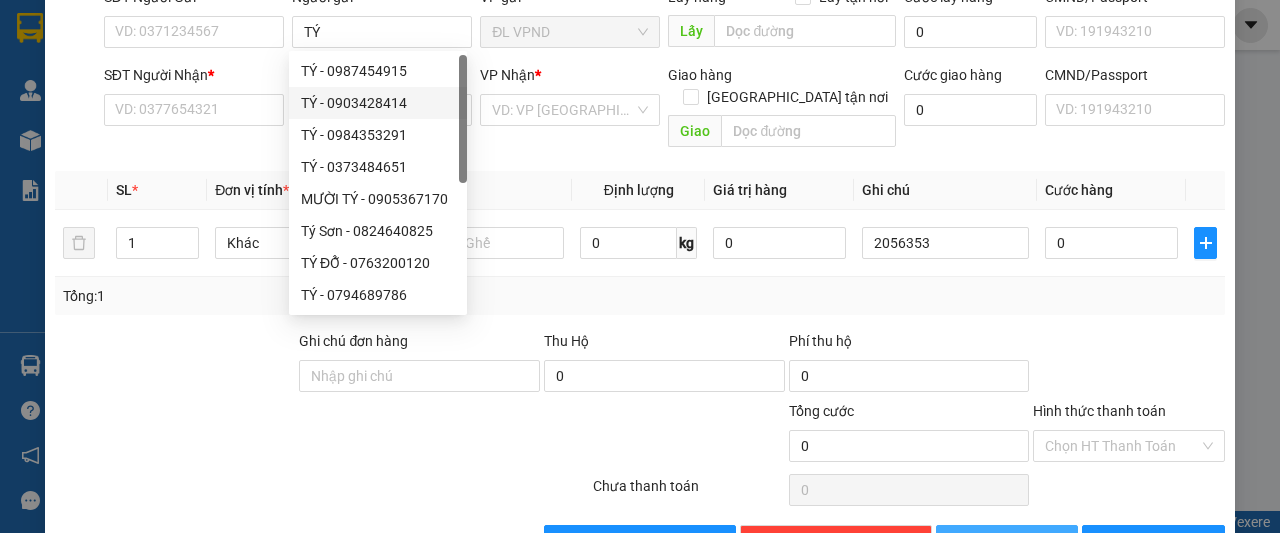 click on "SĐT Người Nhận  *" at bounding box center (194, 79) 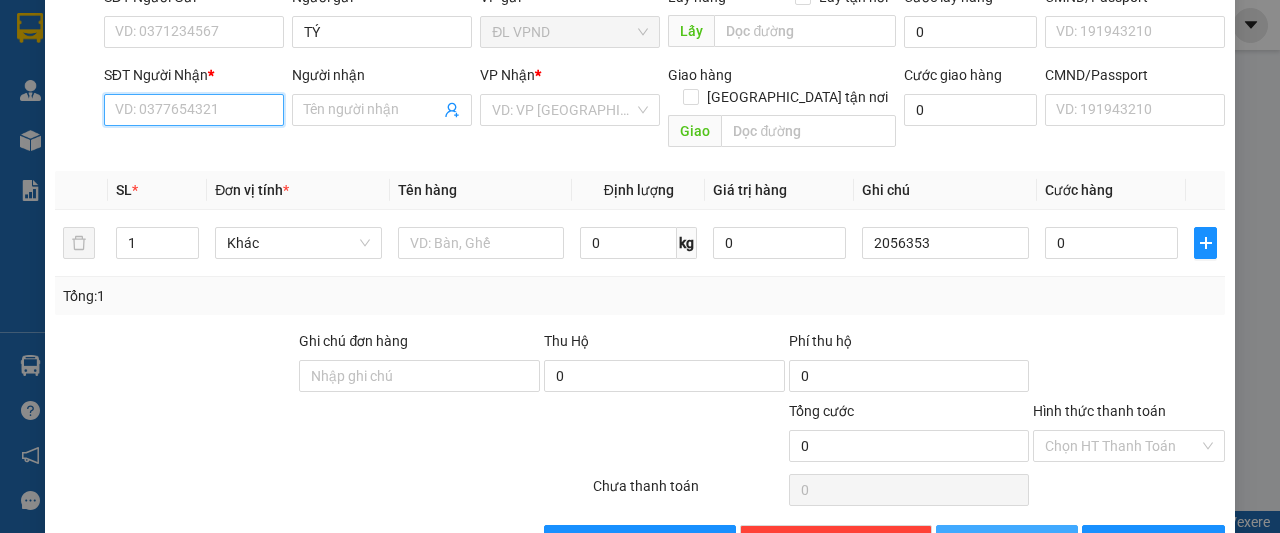click on "SĐT Người Nhận  *" at bounding box center (194, 110) 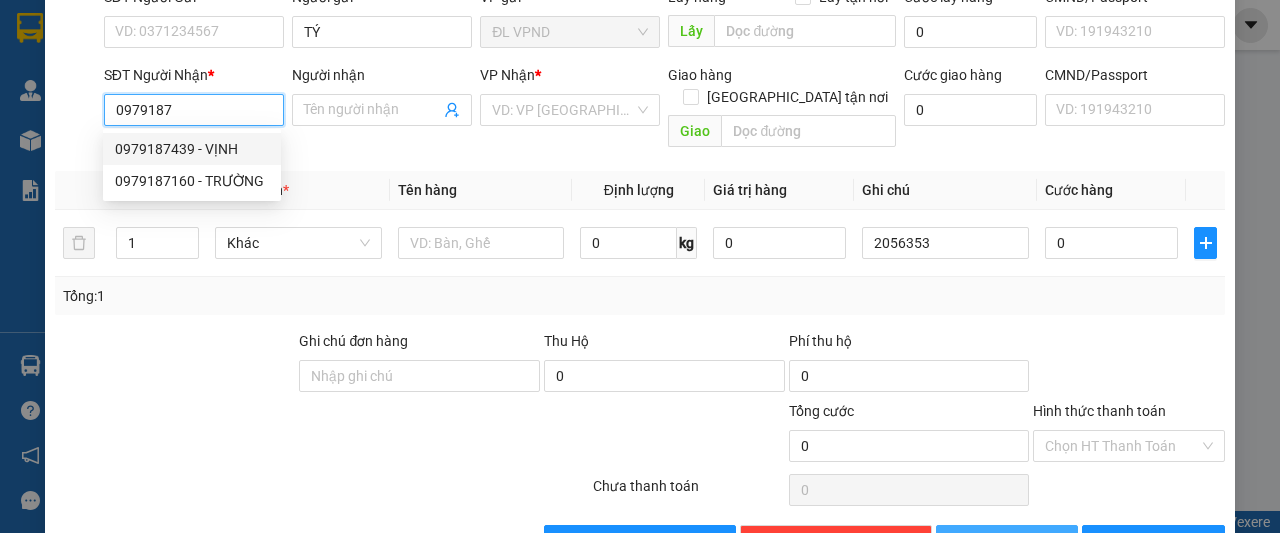 click on "0979187439 - VỊNH" at bounding box center (192, 149) 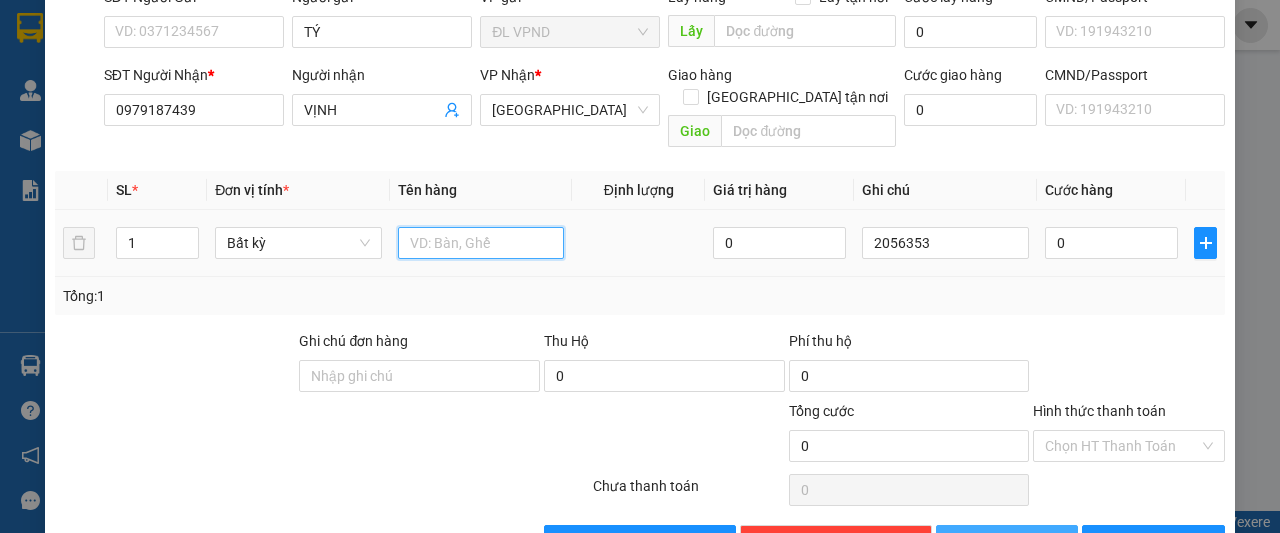 click at bounding box center [481, 243] 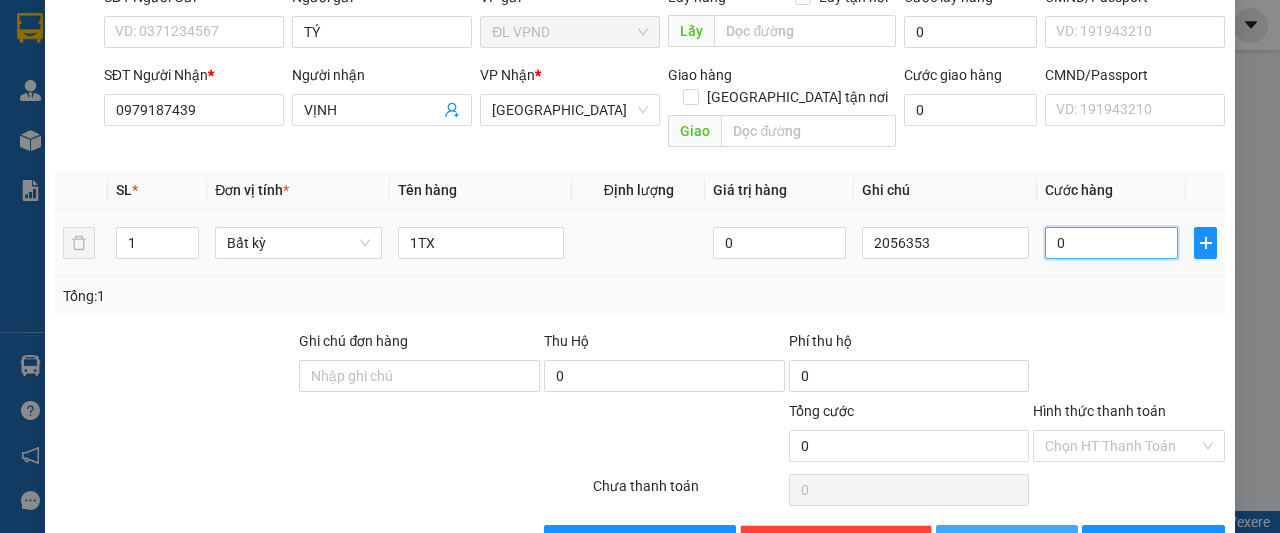 click on "0" at bounding box center (1111, 243) 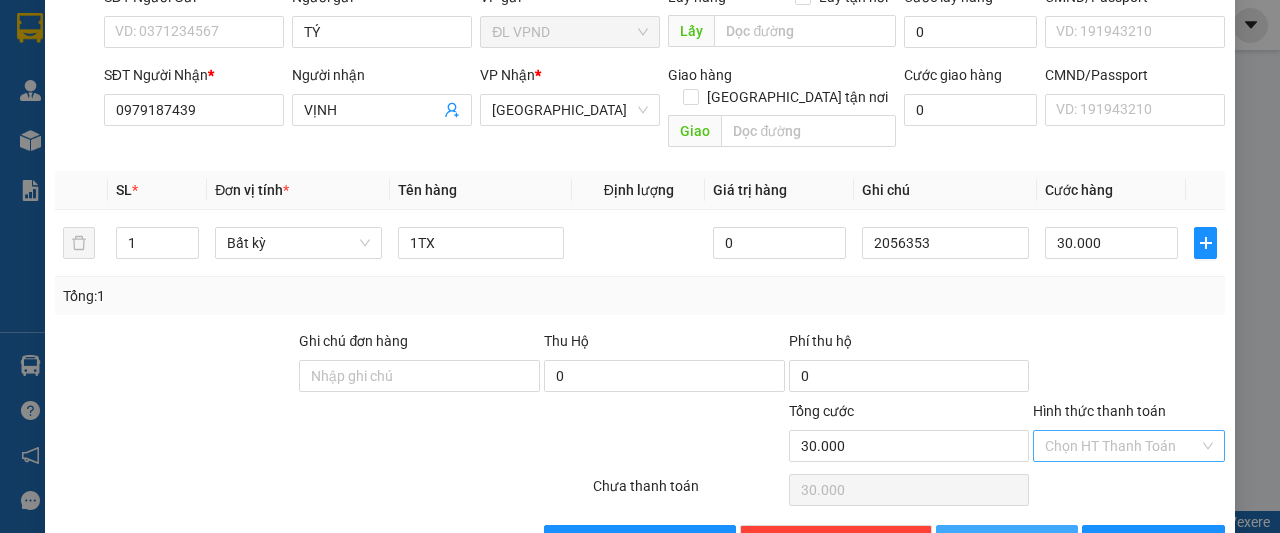 click on "Hình thức thanh toán" at bounding box center (1122, 446) 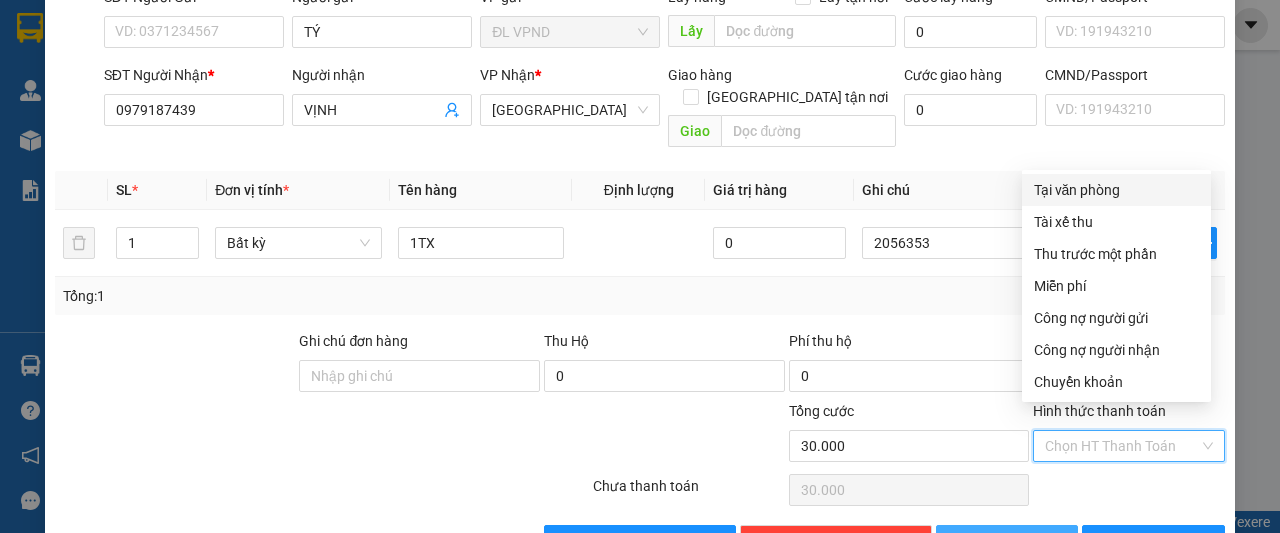 click on "Tại văn phòng" at bounding box center (1116, 190) 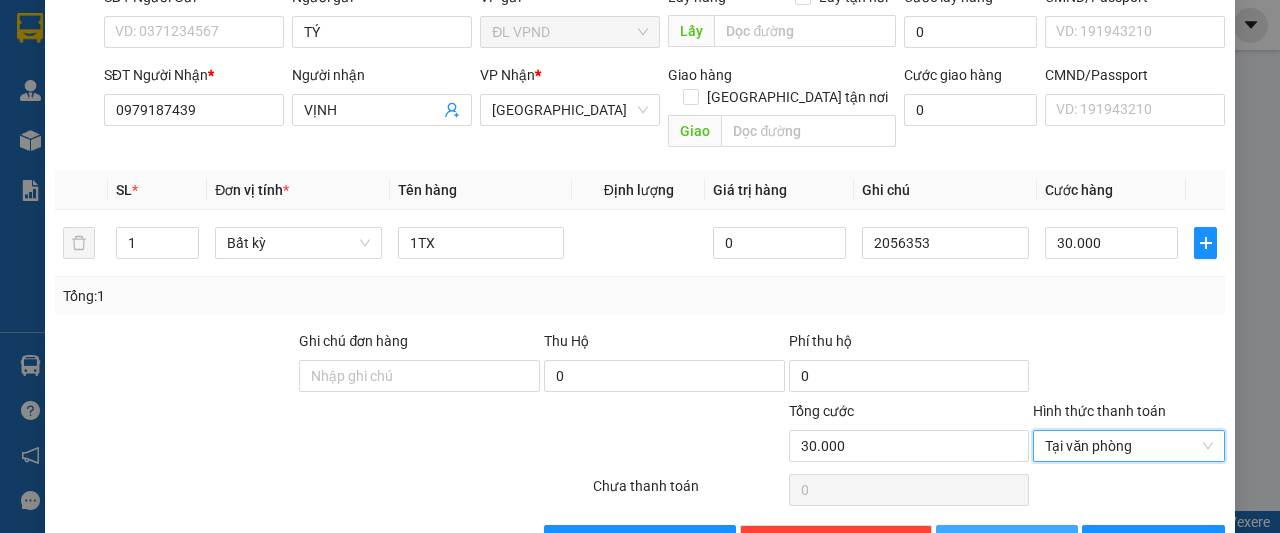 click on "[PERSON_NAME]" at bounding box center [1007, 541] 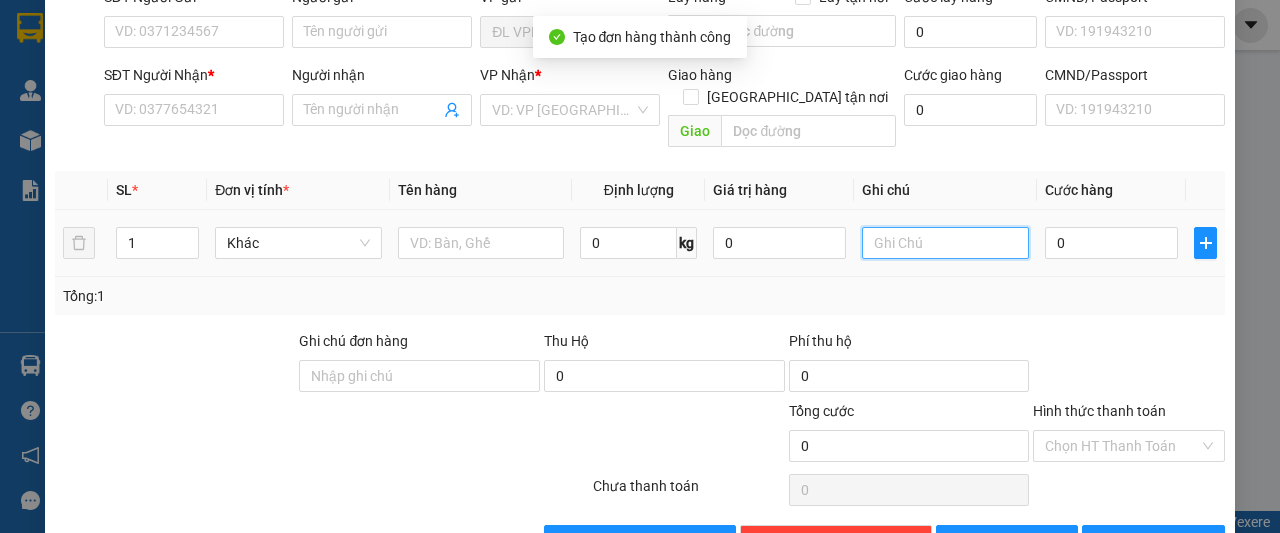 click at bounding box center (945, 243) 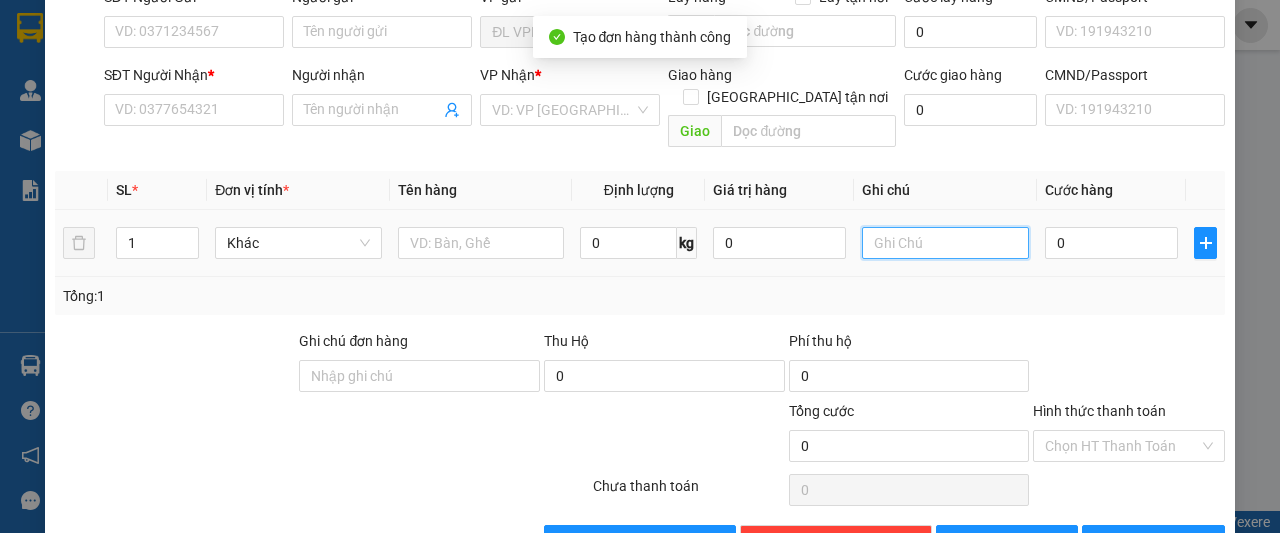 paste on "205635" 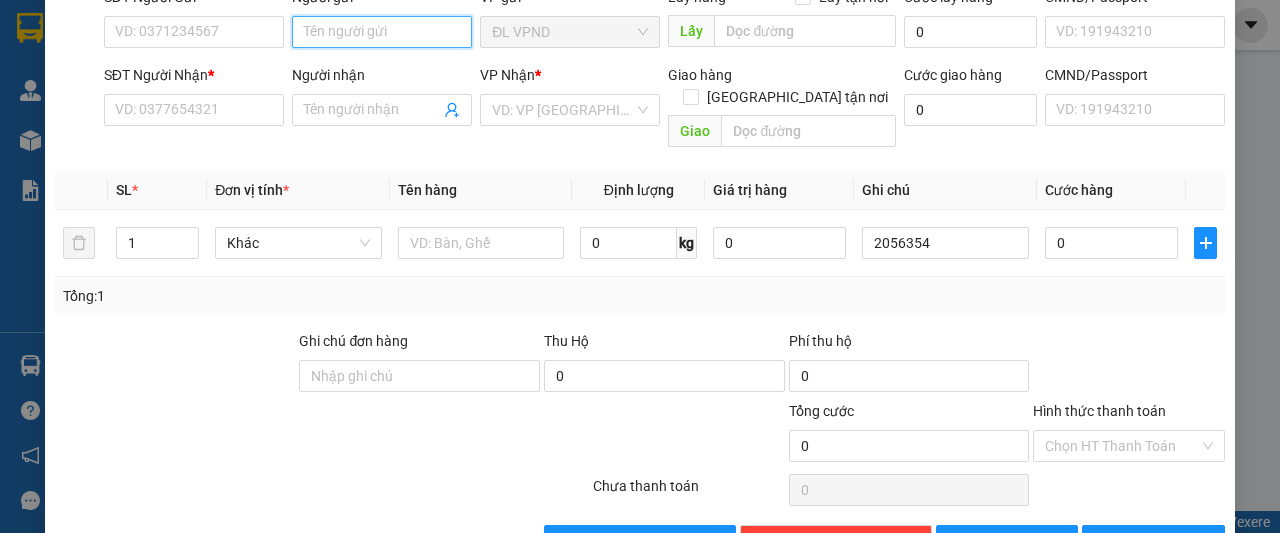 click on "Người gửi" at bounding box center (382, 32) 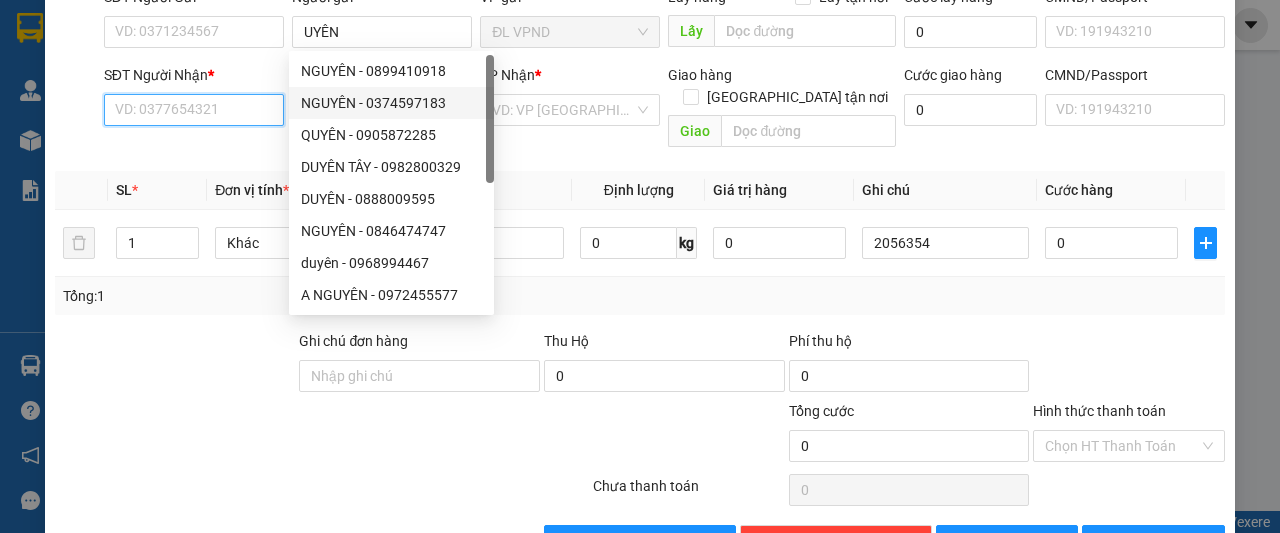 click on "SĐT Người Nhận  *" at bounding box center (194, 110) 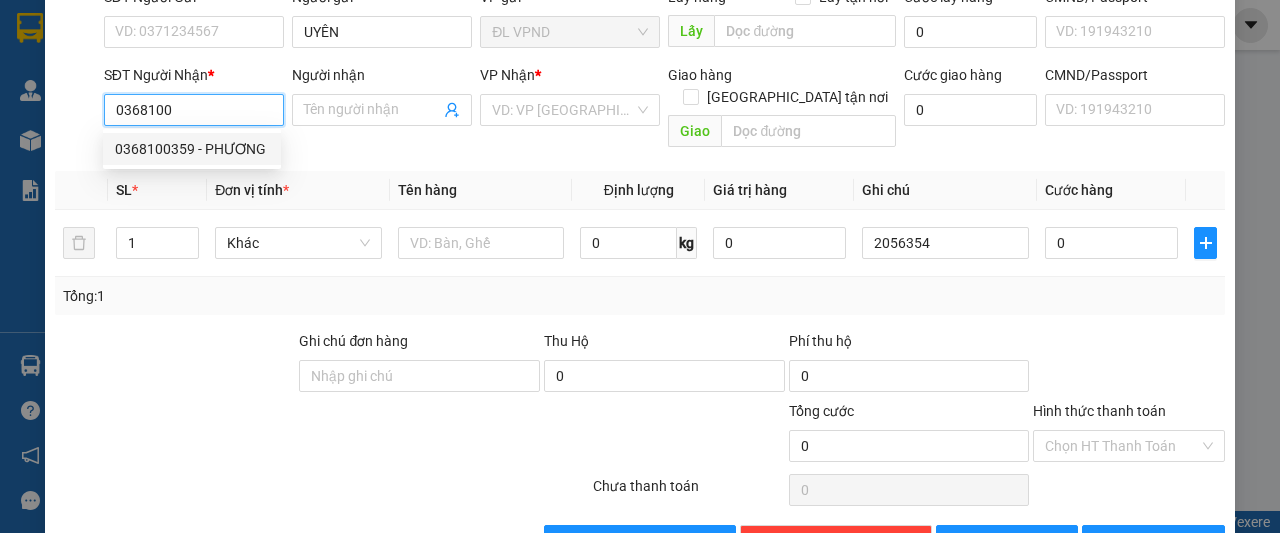 click on "0368100359 - PHƯƠNG" at bounding box center [192, 149] 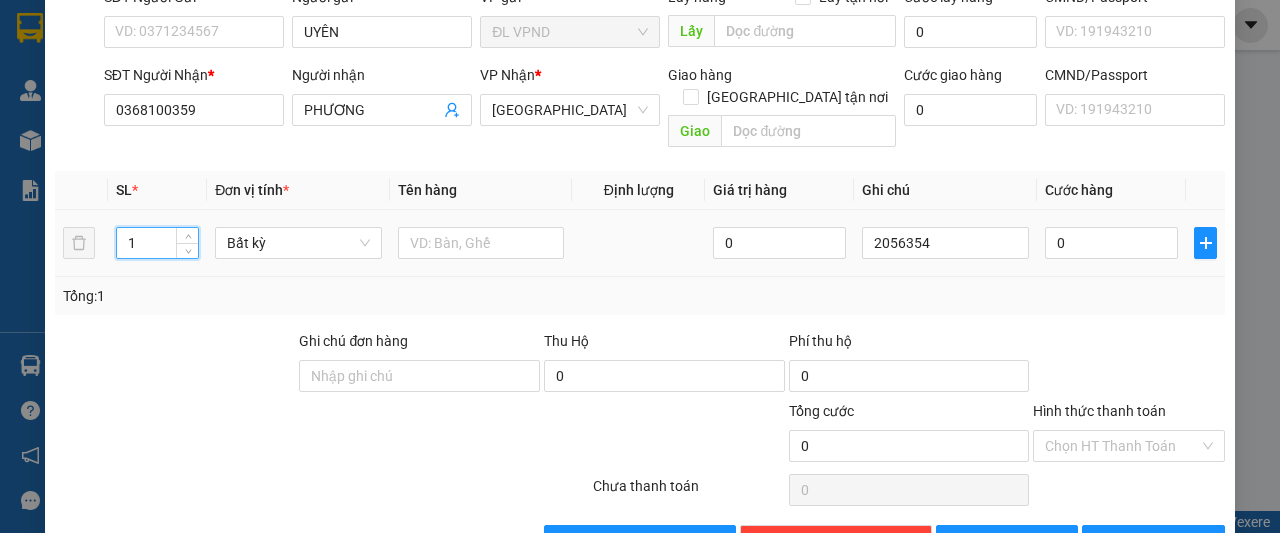 click on "1" at bounding box center (158, 243) 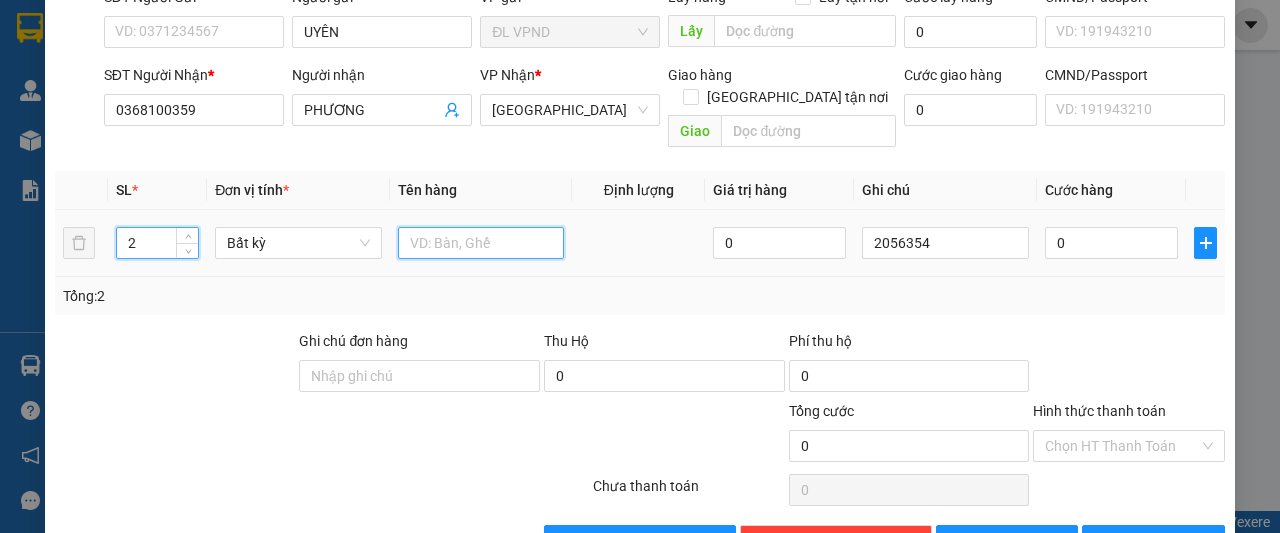 click at bounding box center (481, 243) 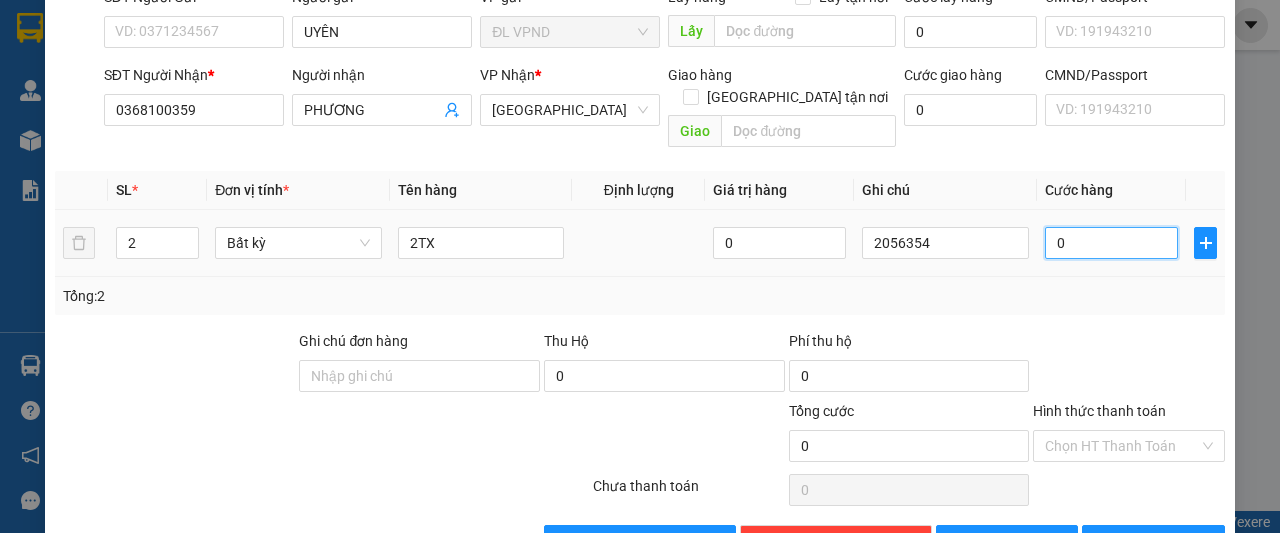 click on "0" at bounding box center (1111, 243) 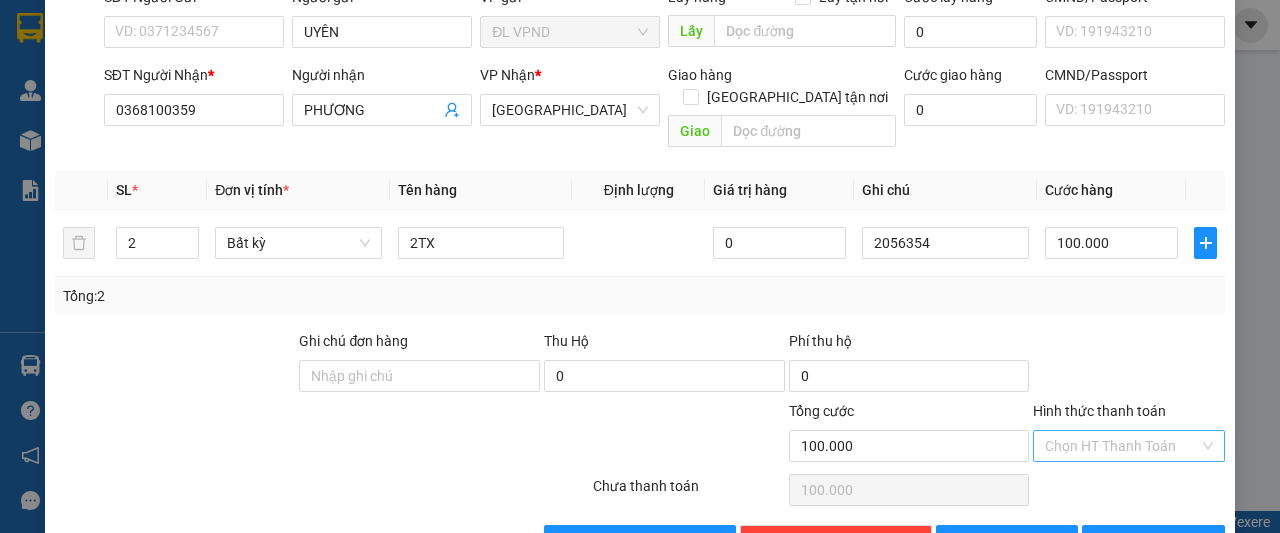 click on "Hình thức thanh toán" at bounding box center [1122, 446] 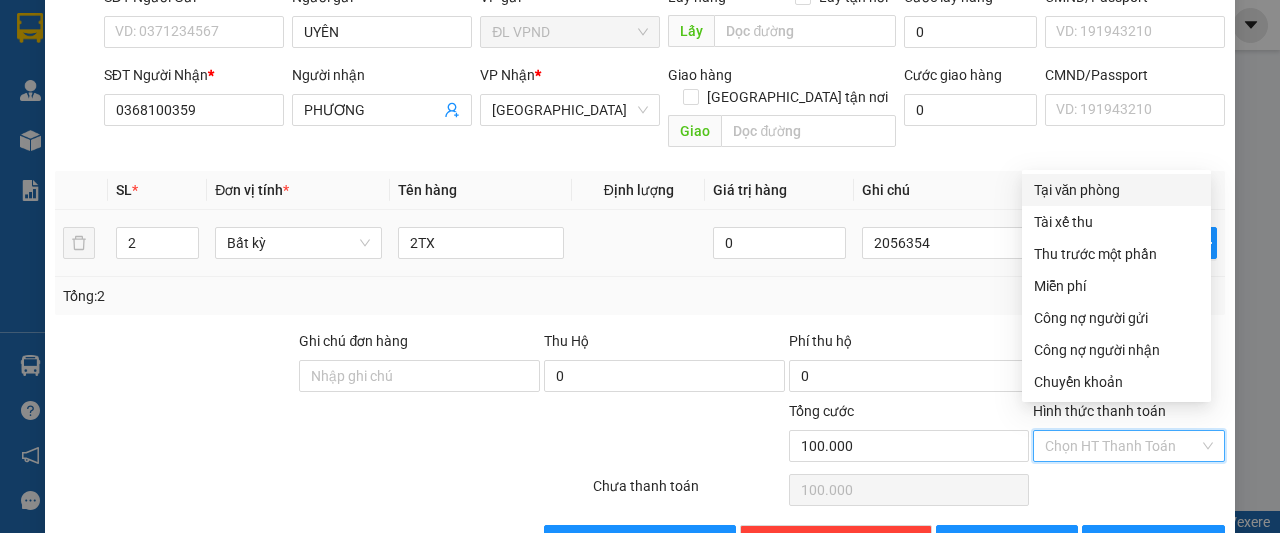 drag, startPoint x: 1096, startPoint y: 197, endPoint x: 1096, endPoint y: 211, distance: 14 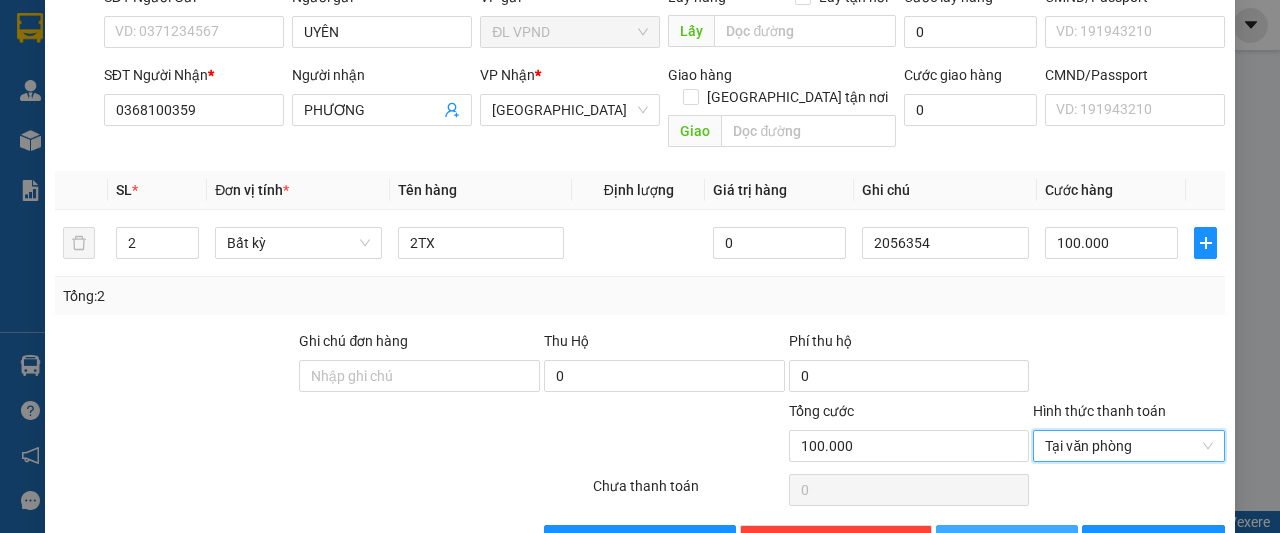 click on "[PERSON_NAME]" at bounding box center (1027, 541) 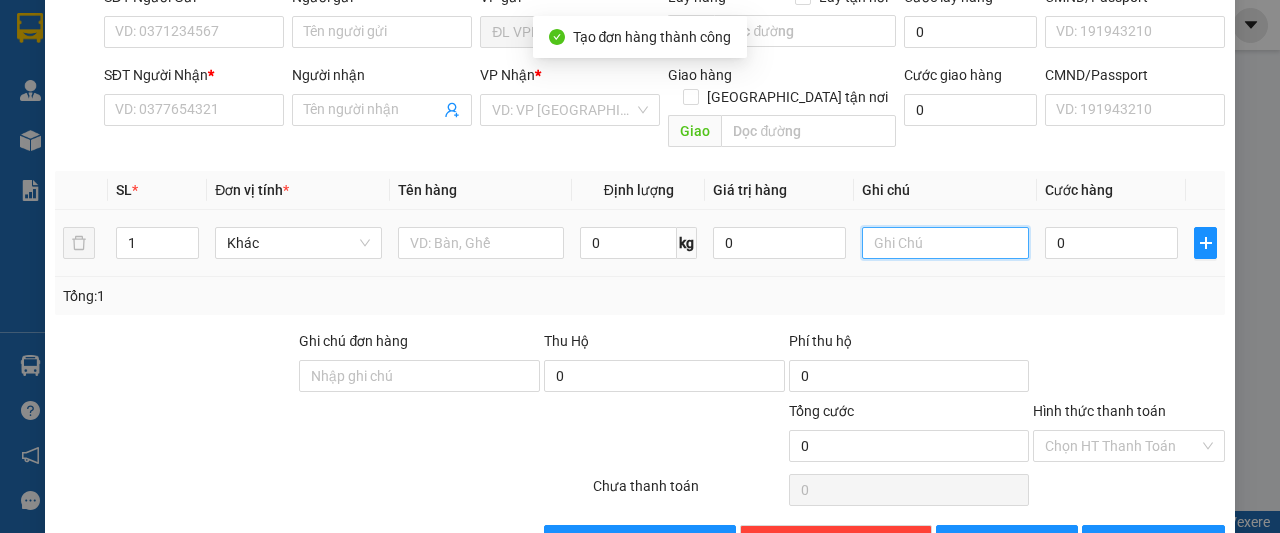 click at bounding box center [945, 243] 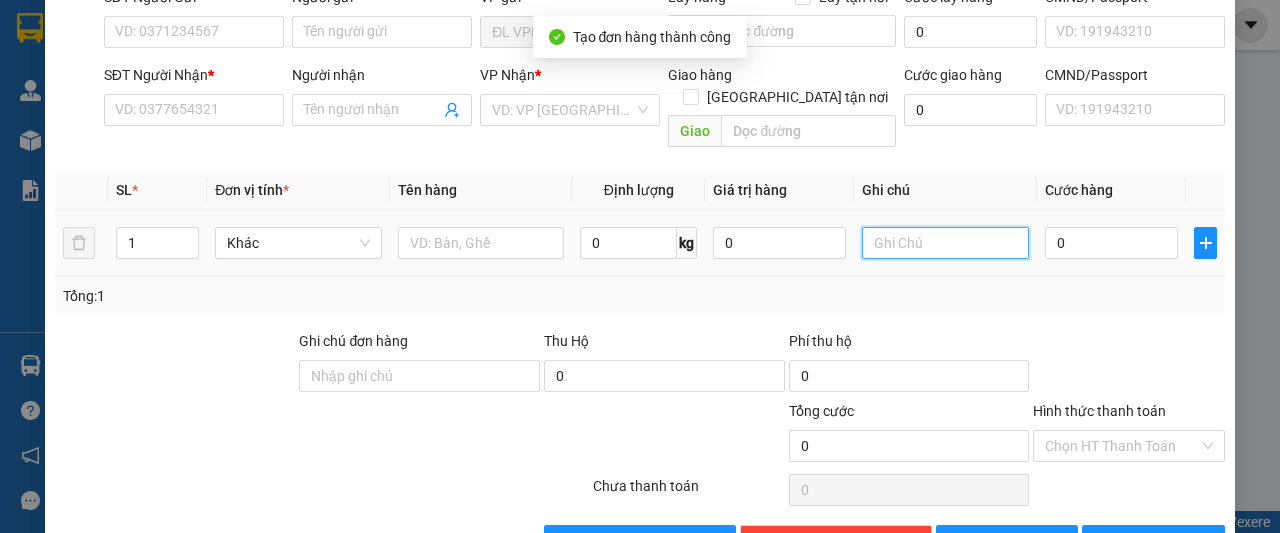 paste on "205635" 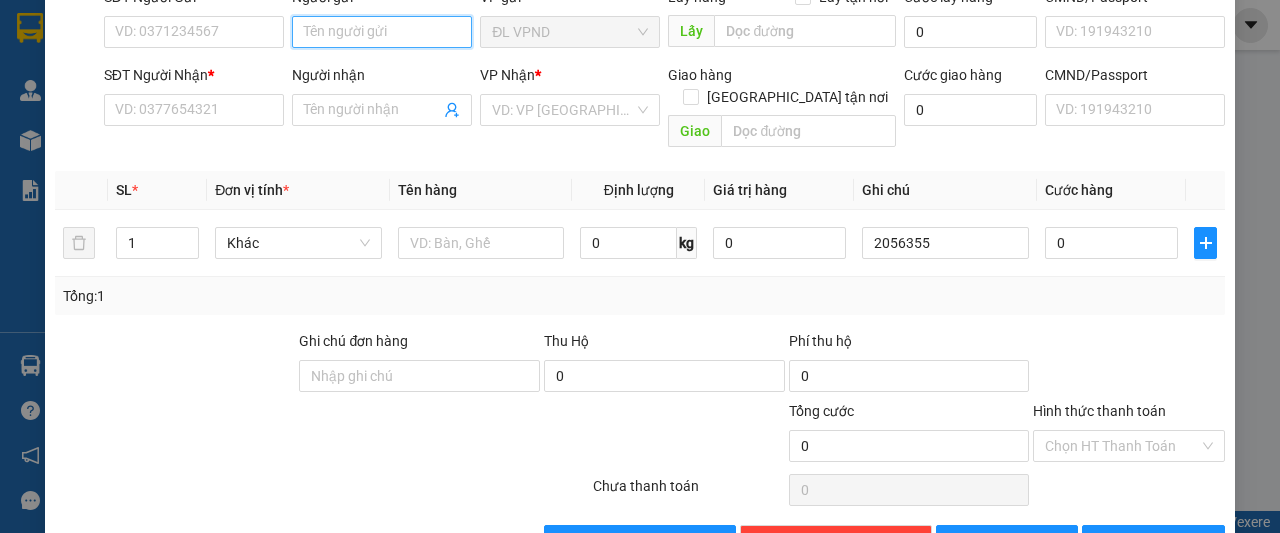 click on "Người gửi" at bounding box center [382, 32] 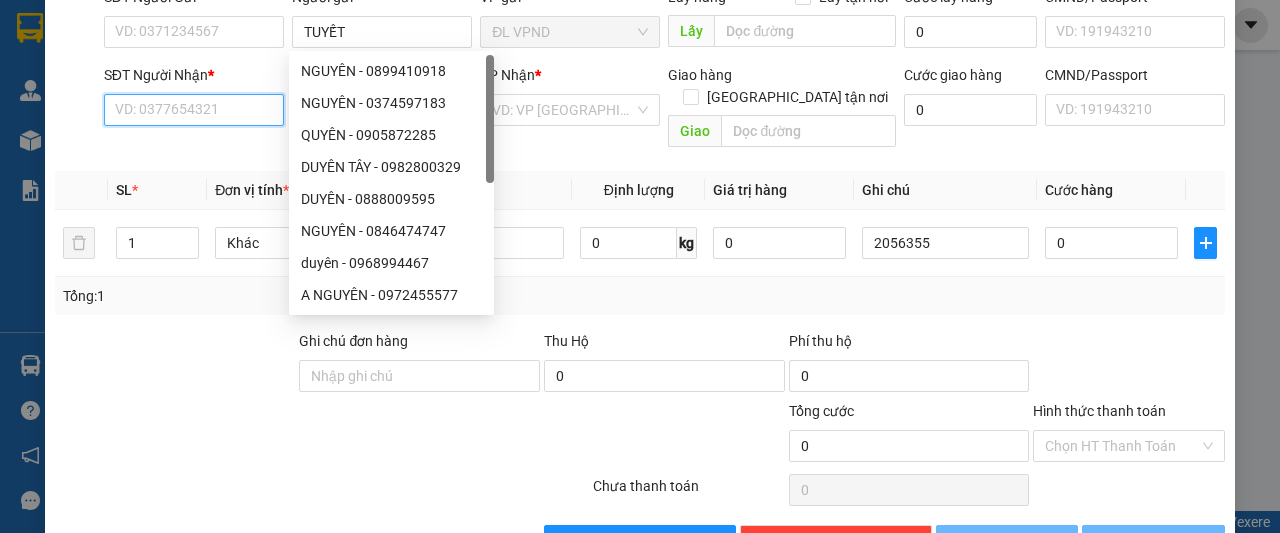 click on "SĐT Người Nhận  *" at bounding box center [194, 110] 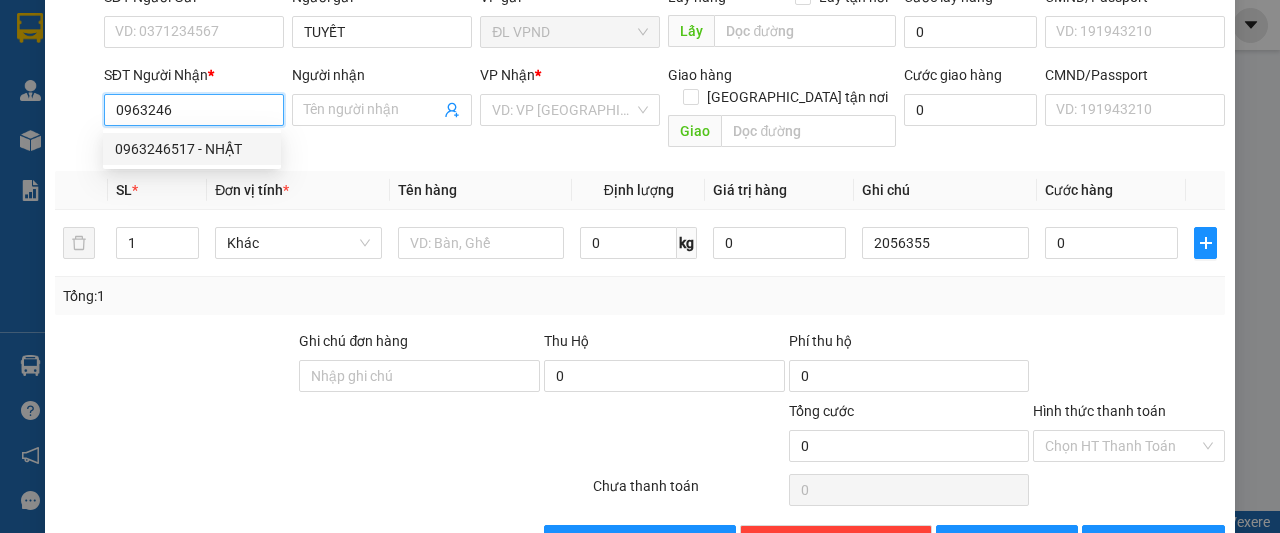 click on "0963246517 - NHẬT" at bounding box center (192, 149) 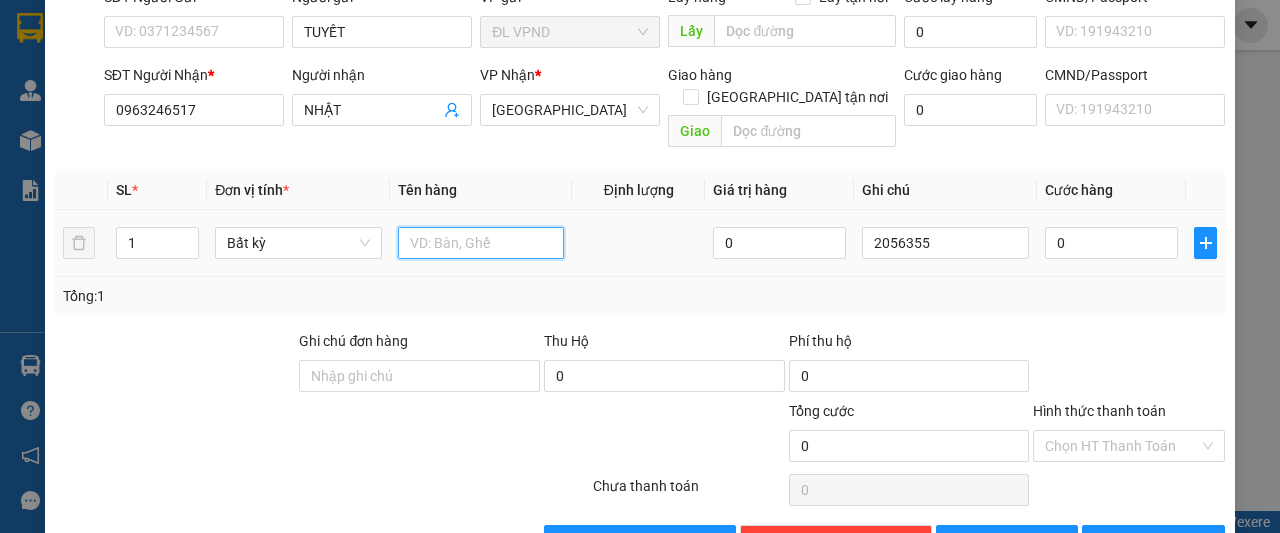 click at bounding box center (481, 243) 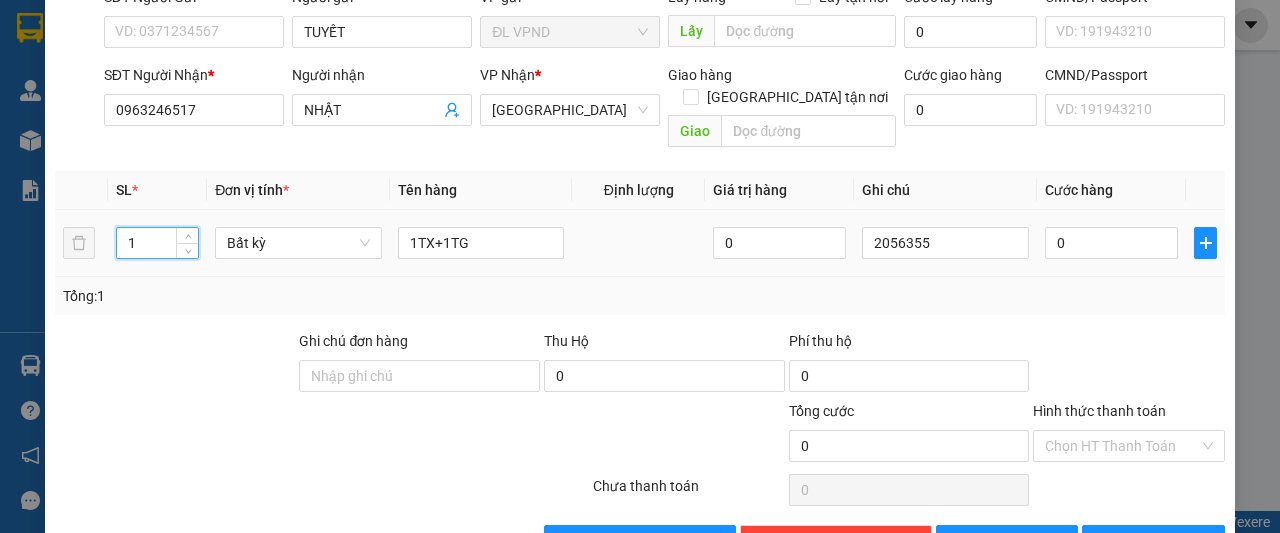 drag, startPoint x: 136, startPoint y: 215, endPoint x: 94, endPoint y: 216, distance: 42.0119 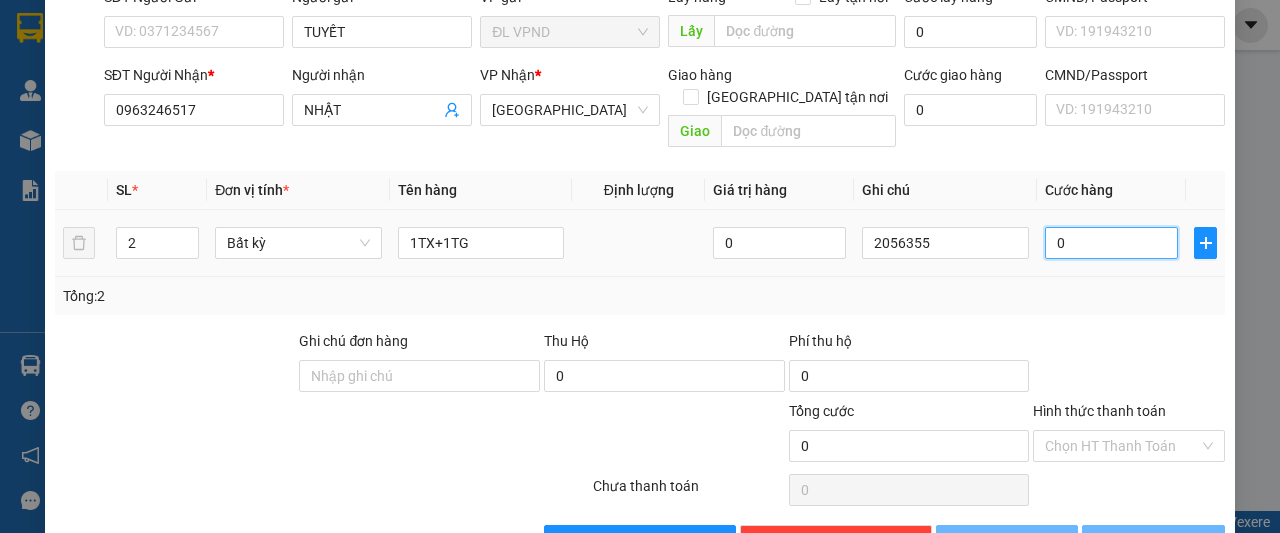 click on "0" at bounding box center (1111, 243) 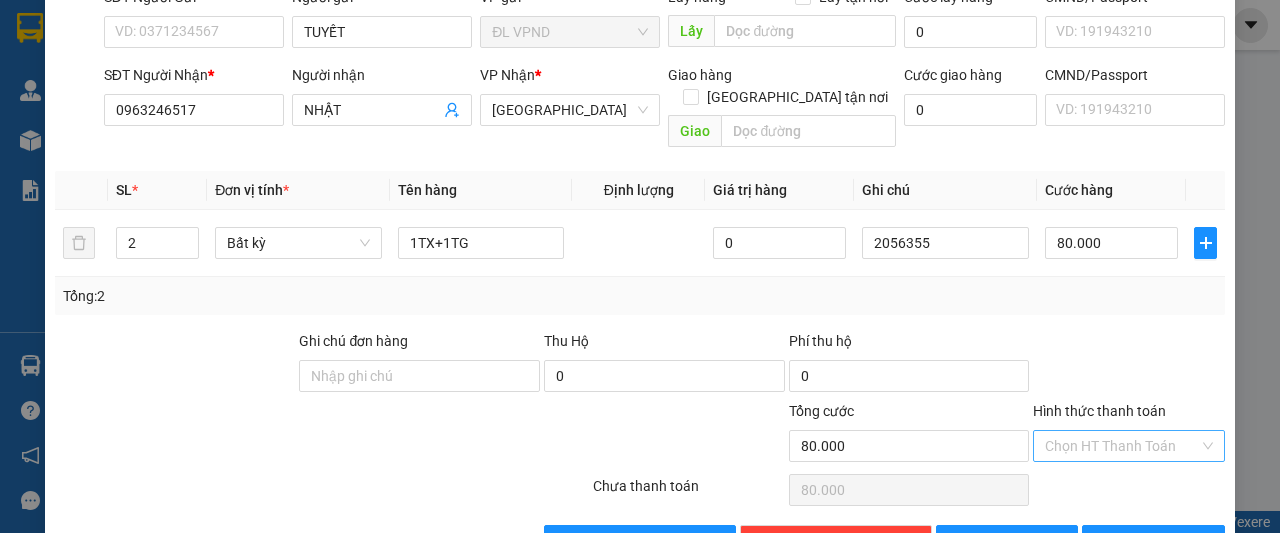 click on "Hình thức thanh toán" at bounding box center [1122, 446] 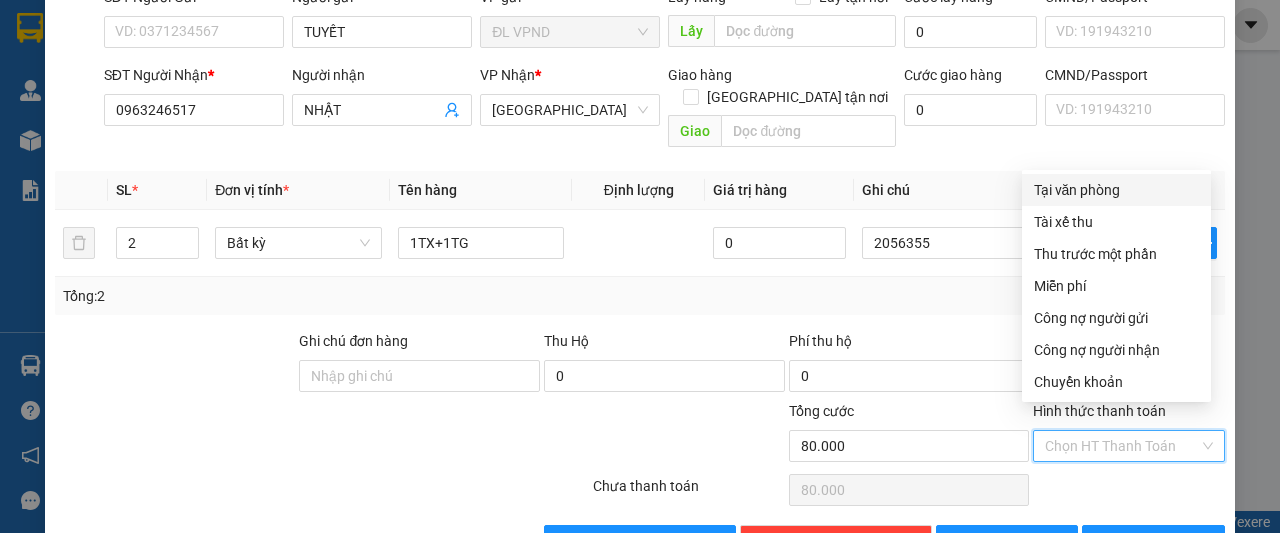 click on "Tại văn phòng" at bounding box center [1116, 190] 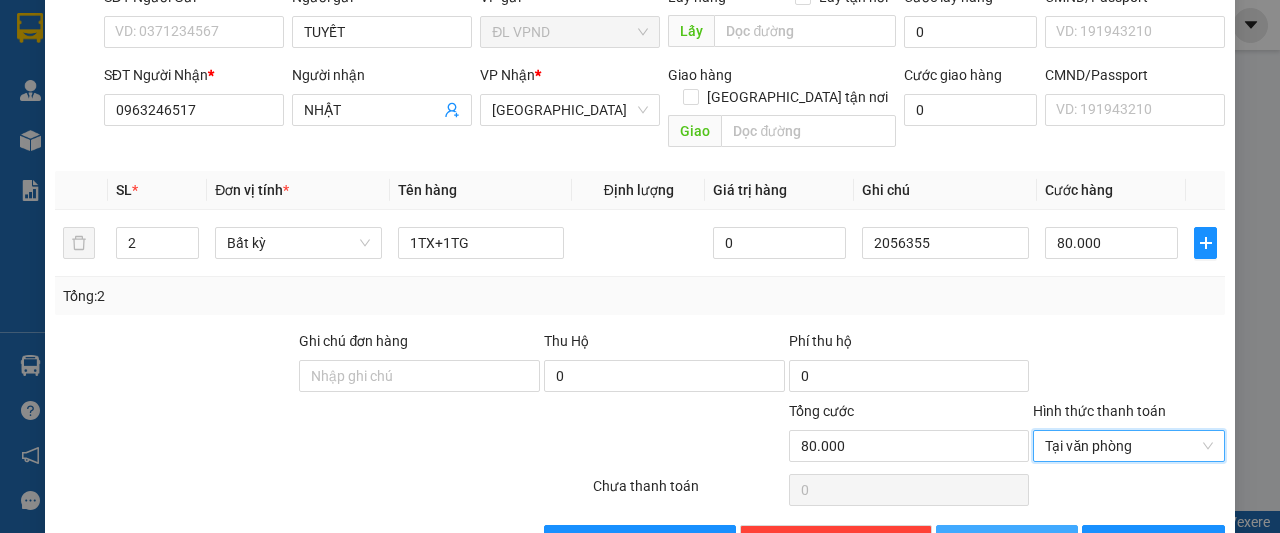 click on "[PERSON_NAME]" at bounding box center (1007, 541) 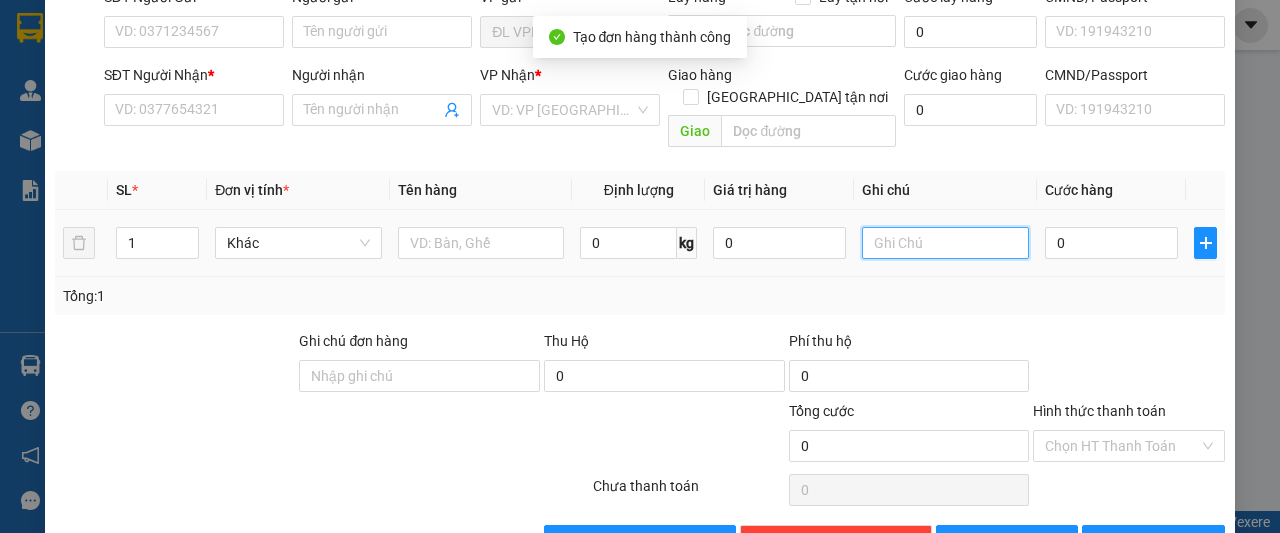 click at bounding box center [945, 243] 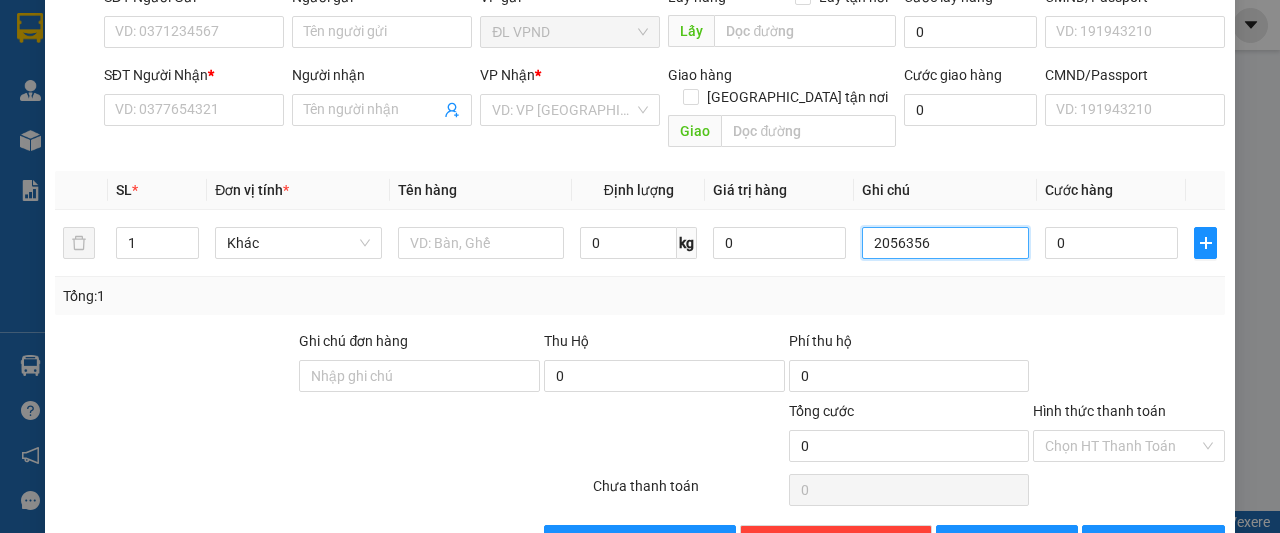 scroll, scrollTop: 0, scrollLeft: 0, axis: both 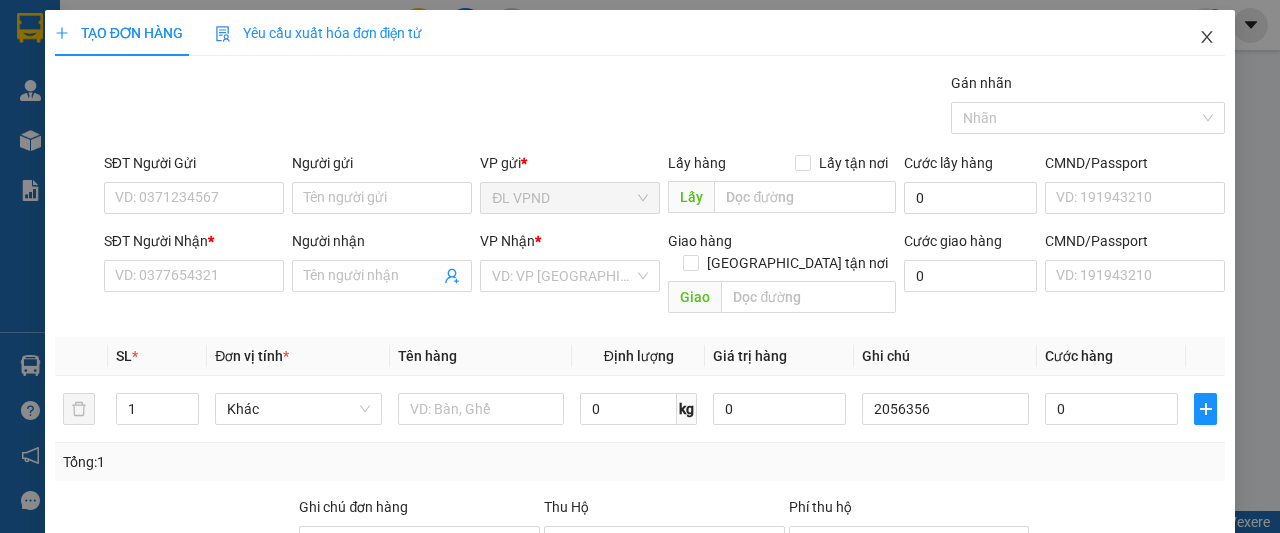 click 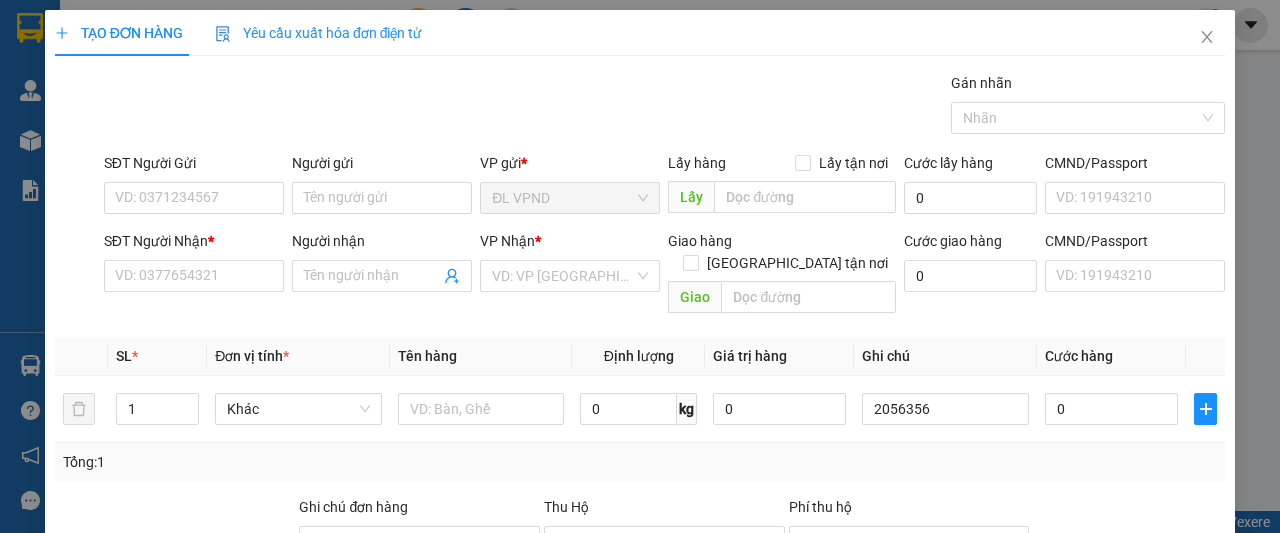 click at bounding box center [30, 140] 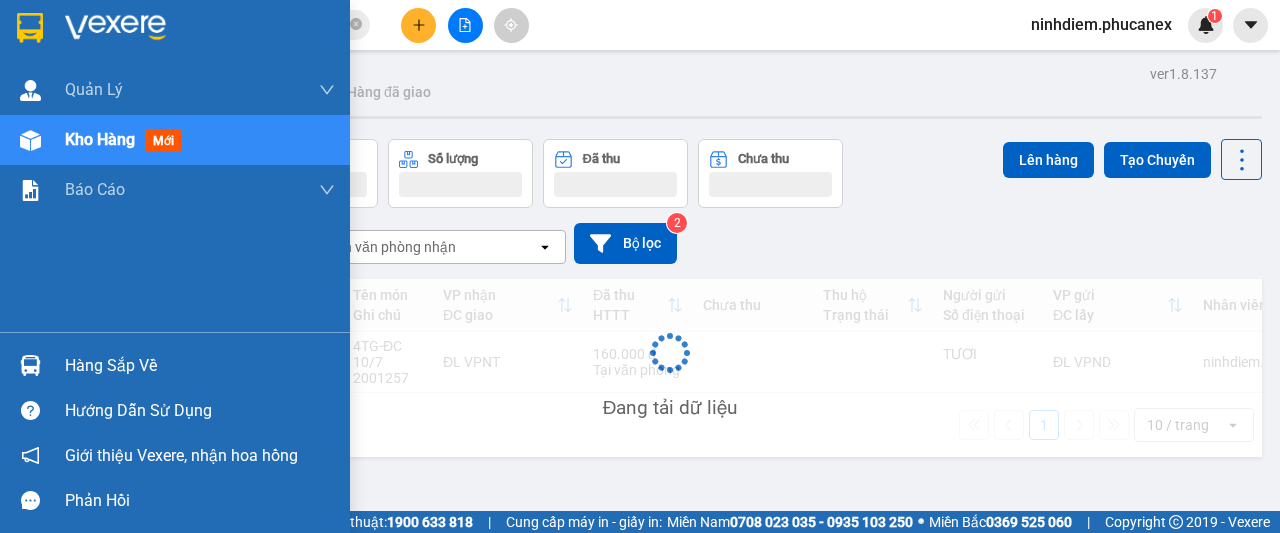 drag, startPoint x: 16, startPoint y: 139, endPoint x: 718, endPoint y: 177, distance: 703.0277 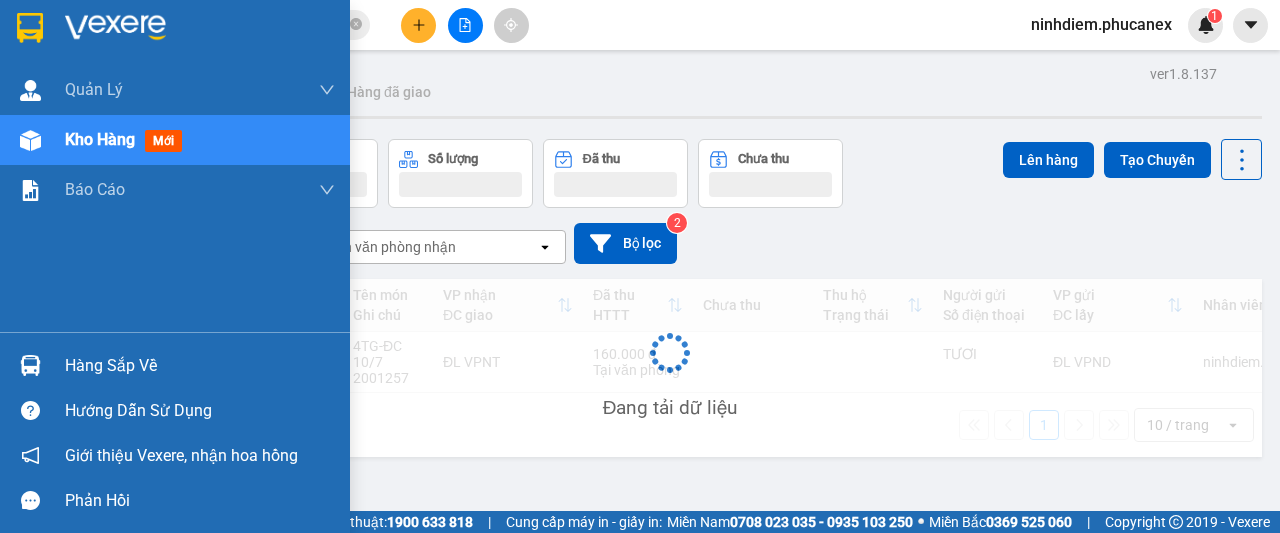 click at bounding box center (30, 140) 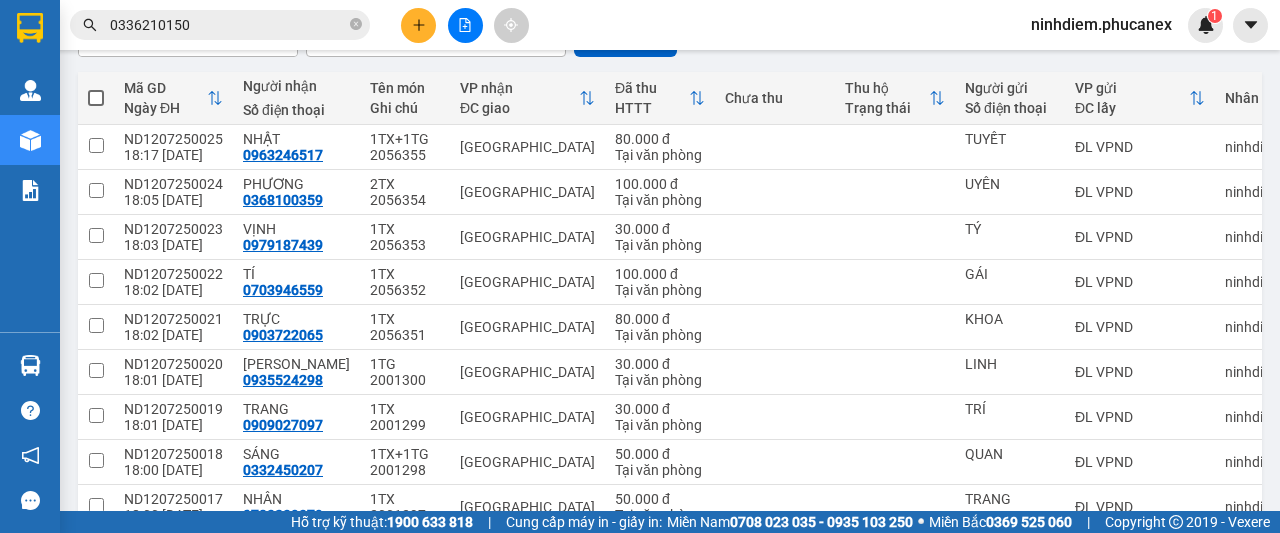 scroll, scrollTop: 366, scrollLeft: 0, axis: vertical 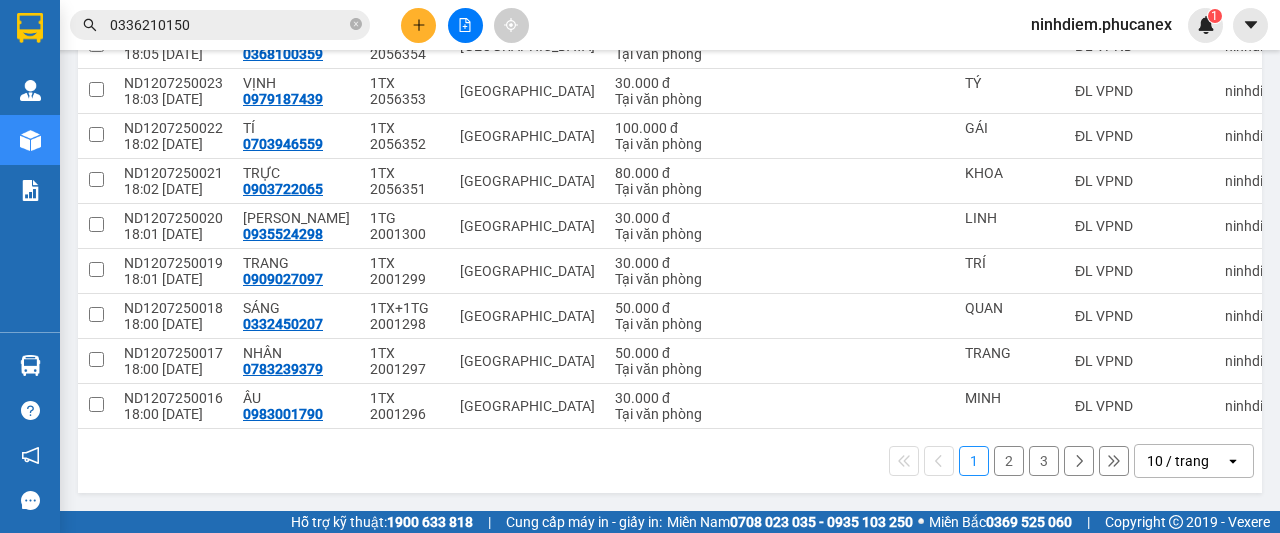 click on "10 / trang" at bounding box center [1178, 461] 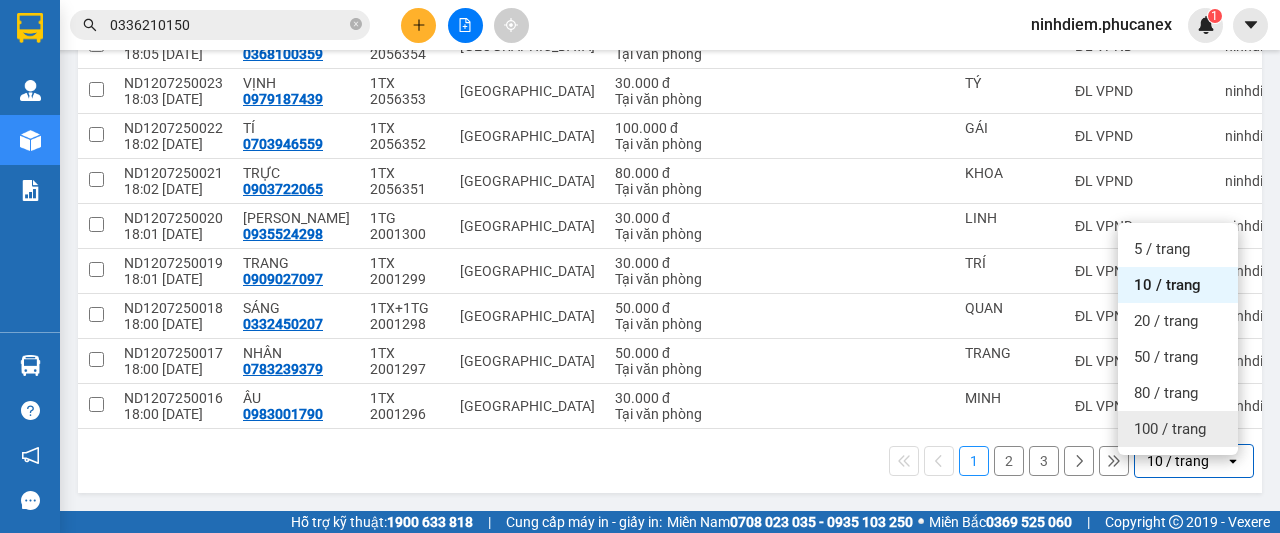 click on "100 / trang" at bounding box center [1170, 429] 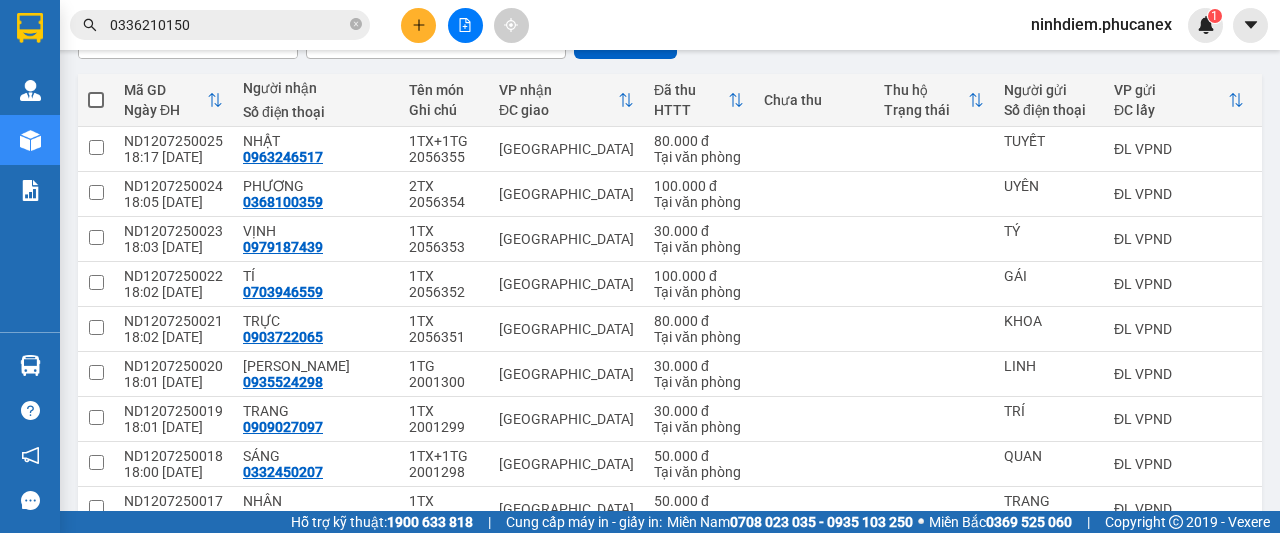 scroll, scrollTop: 126, scrollLeft: 0, axis: vertical 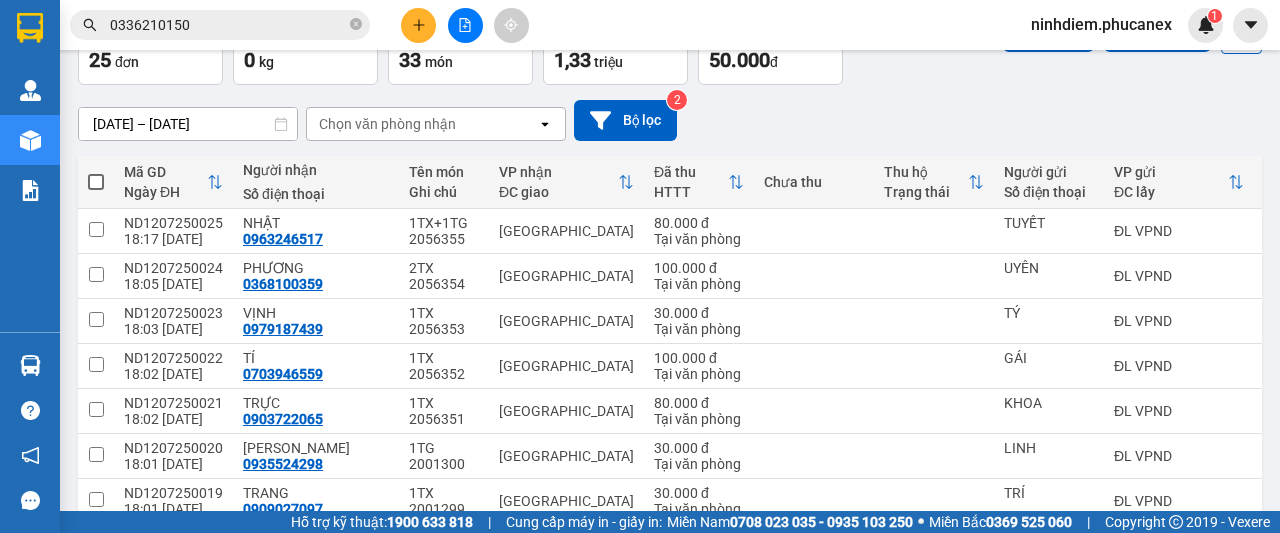 click at bounding box center (96, 182) 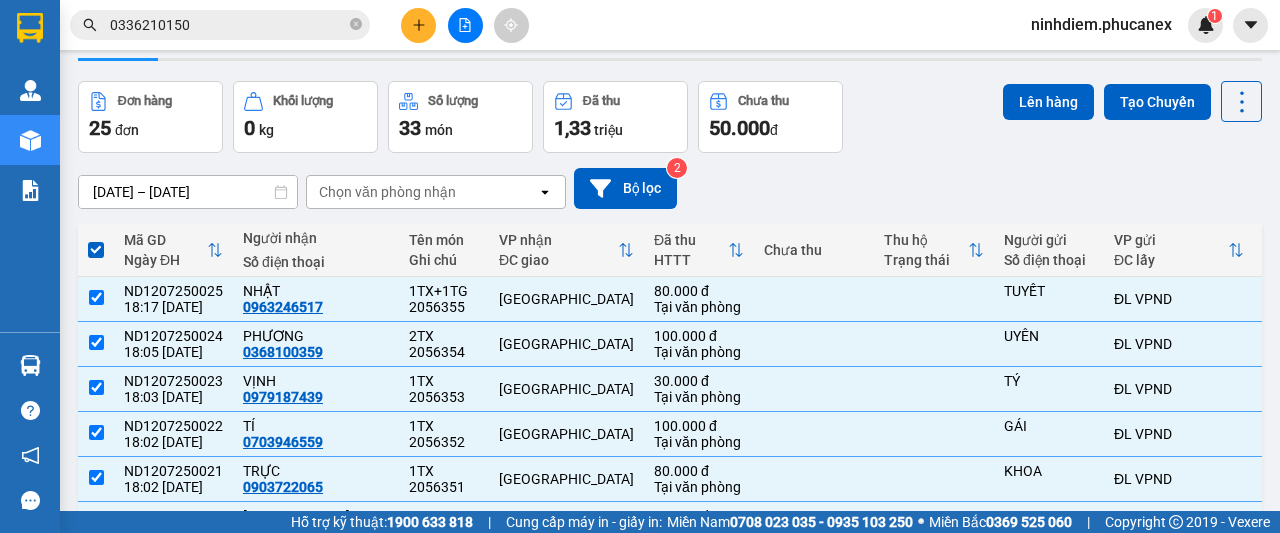 scroll, scrollTop: 0, scrollLeft: 0, axis: both 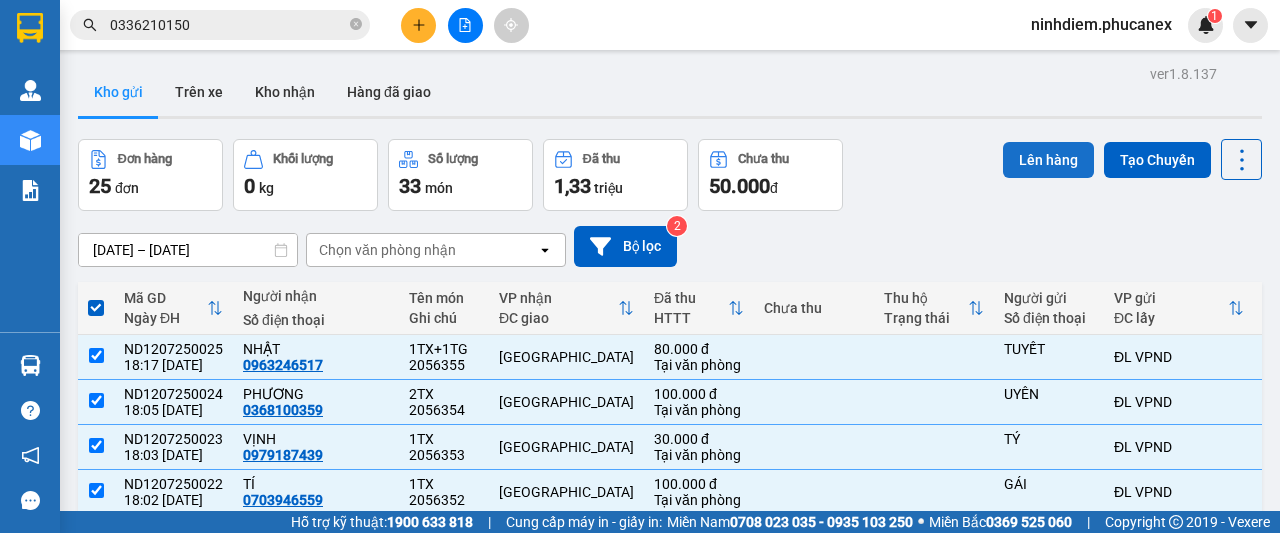 click on "Lên hàng" at bounding box center [1048, 160] 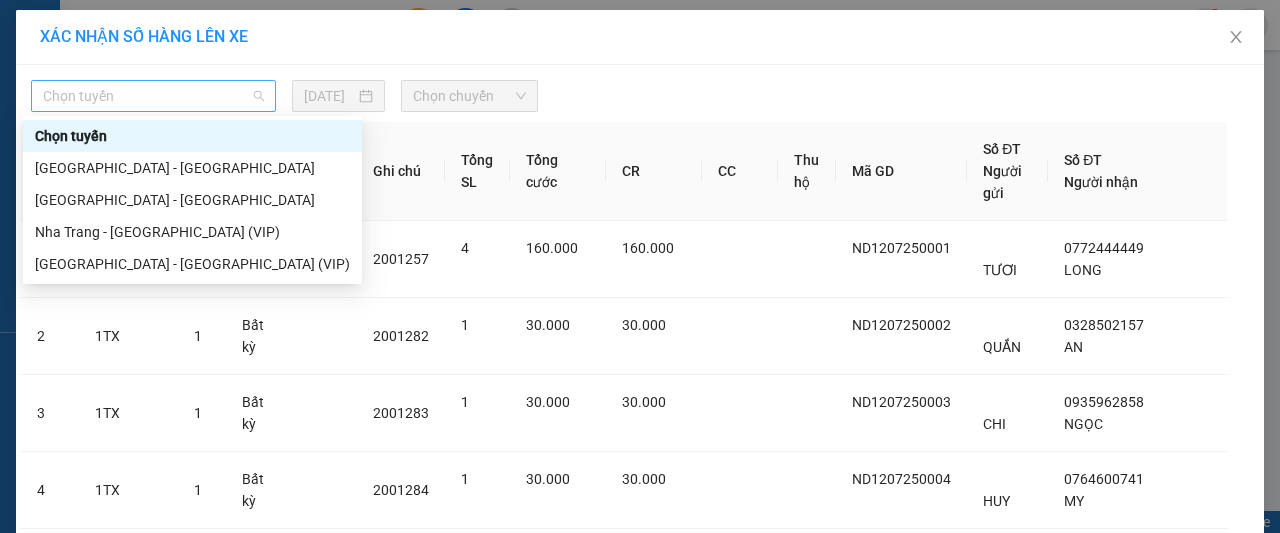 click on "Chọn tuyến" at bounding box center (153, 96) 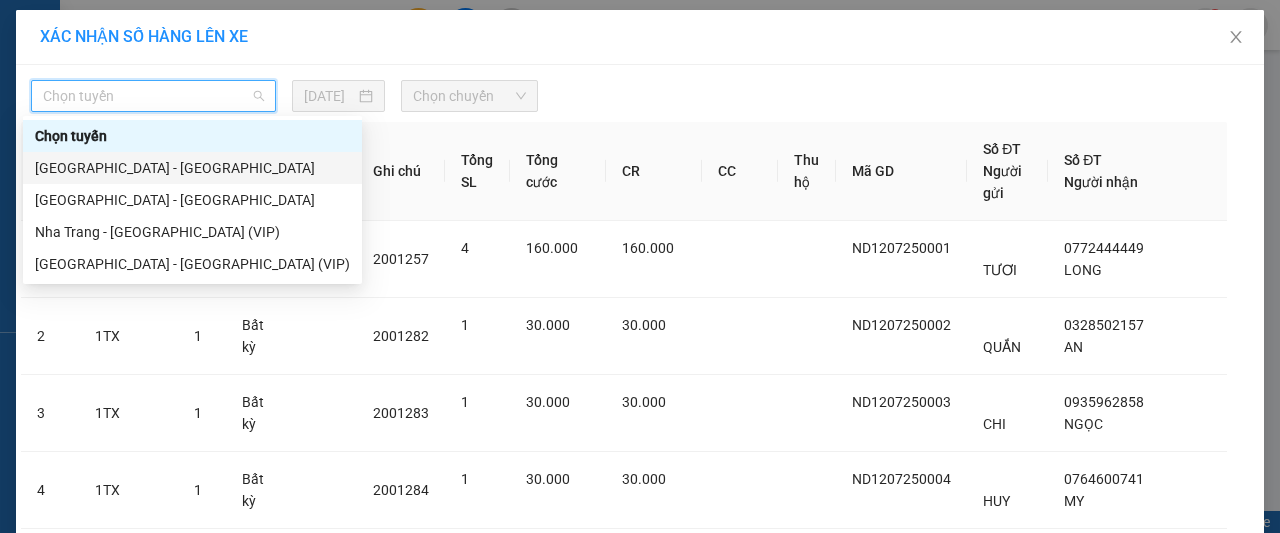 click on "[GEOGRAPHIC_DATA] - [GEOGRAPHIC_DATA]" at bounding box center (192, 168) 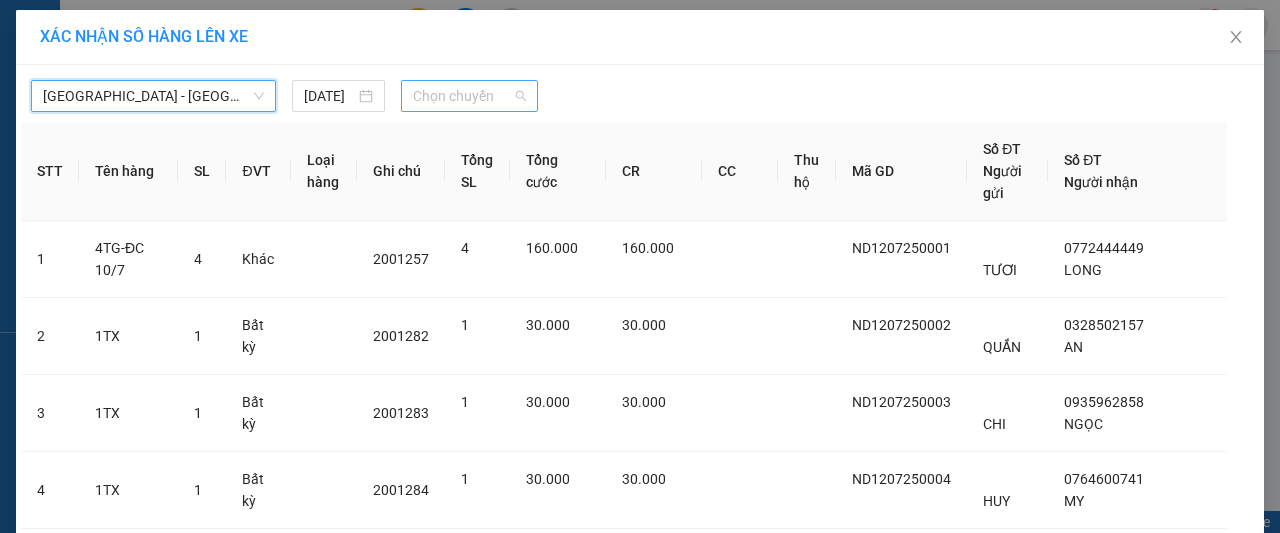 click on "Chọn chuyến" at bounding box center [469, 96] 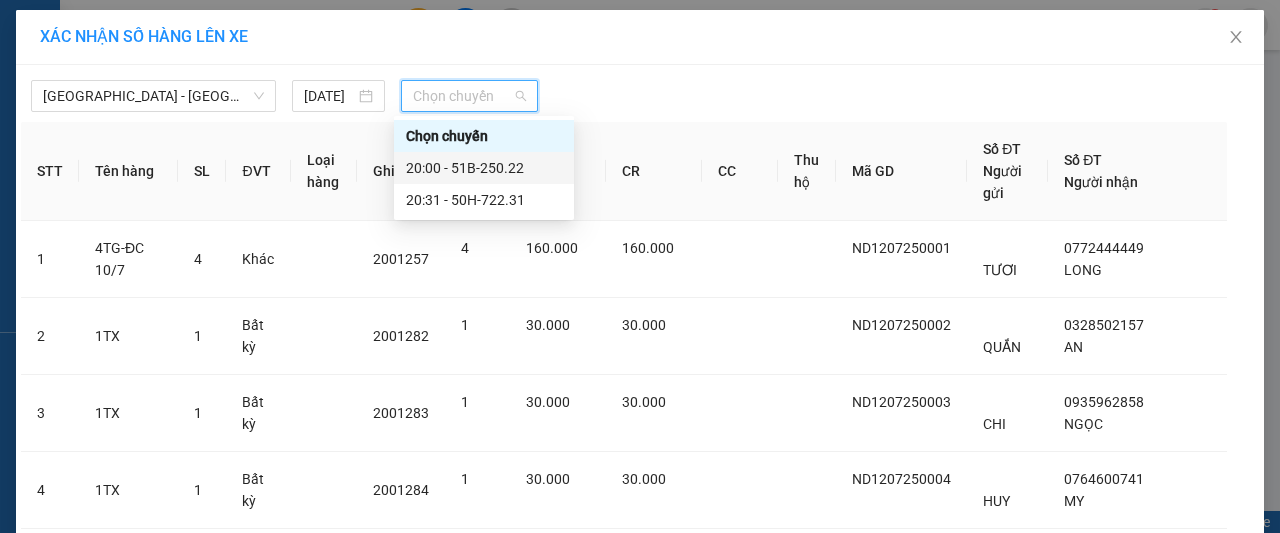 click on "20:00     - 51B-250.22" at bounding box center [484, 168] 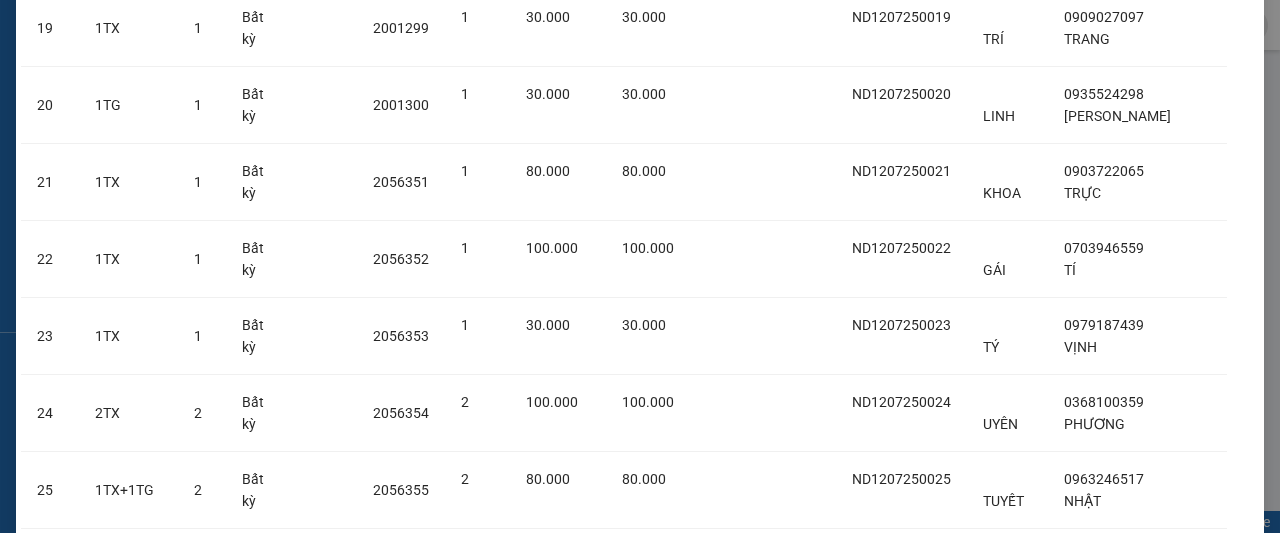 scroll, scrollTop: 1793, scrollLeft: 0, axis: vertical 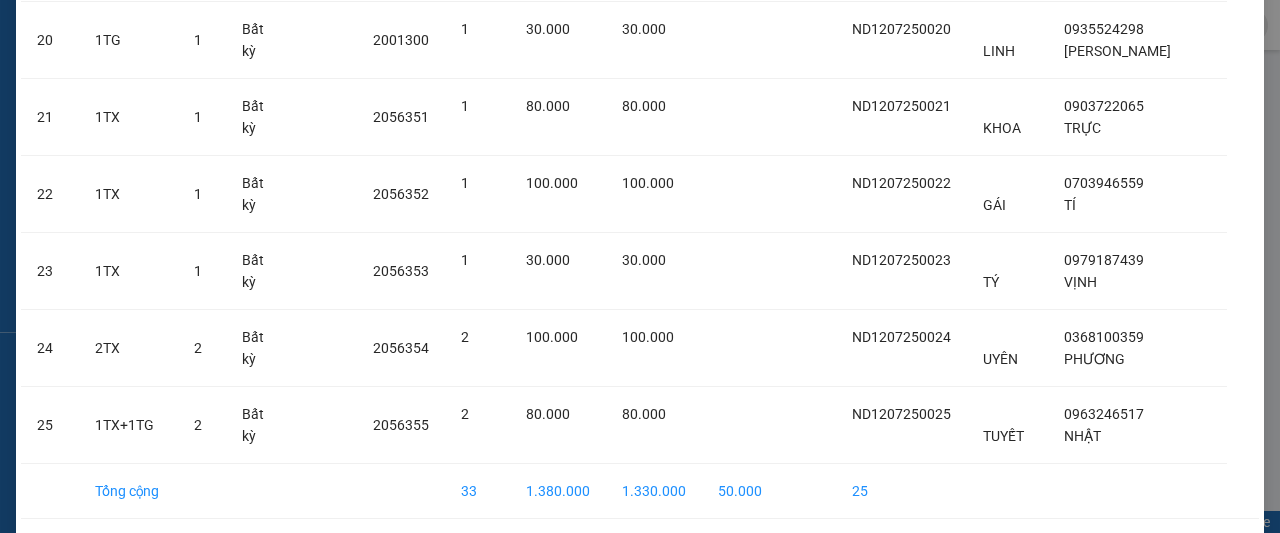 click on "Lên hàng" at bounding box center [713, 555] 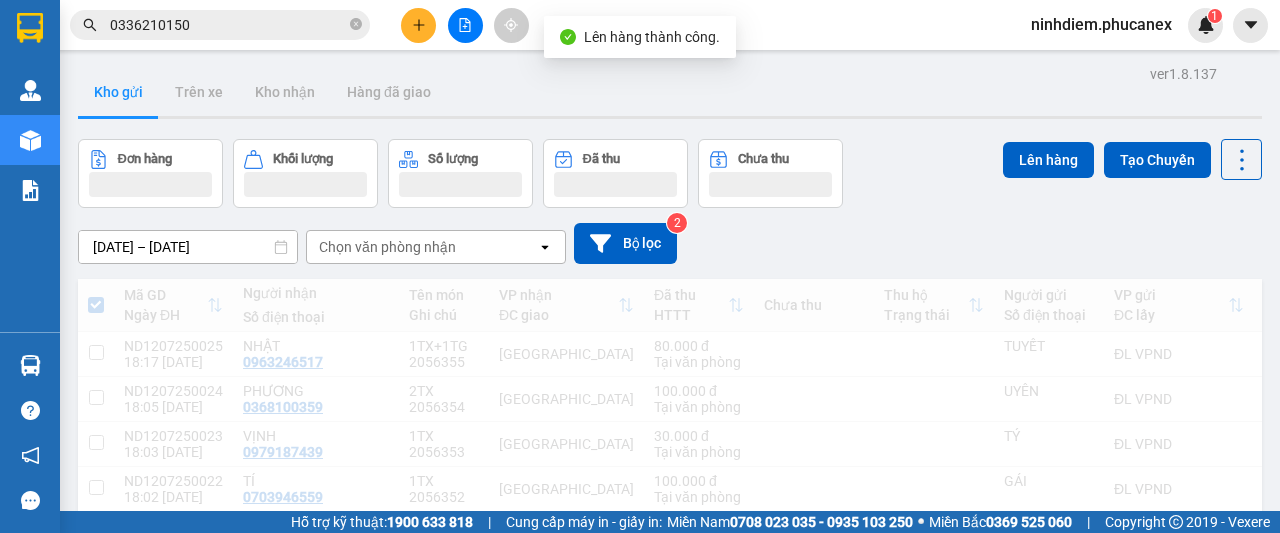click at bounding box center (465, 25) 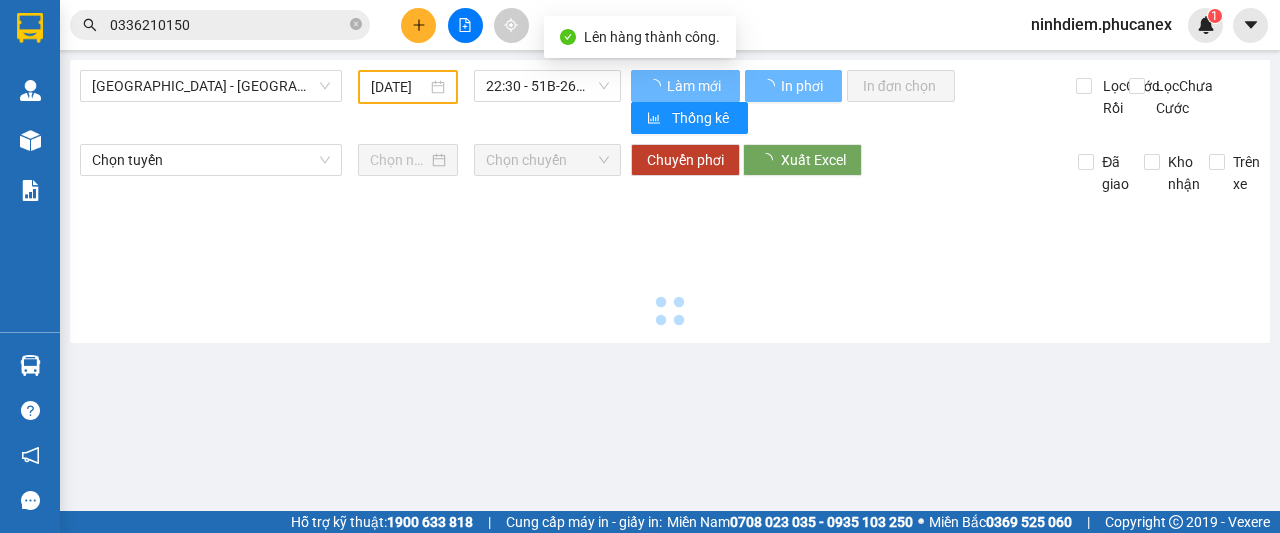 click 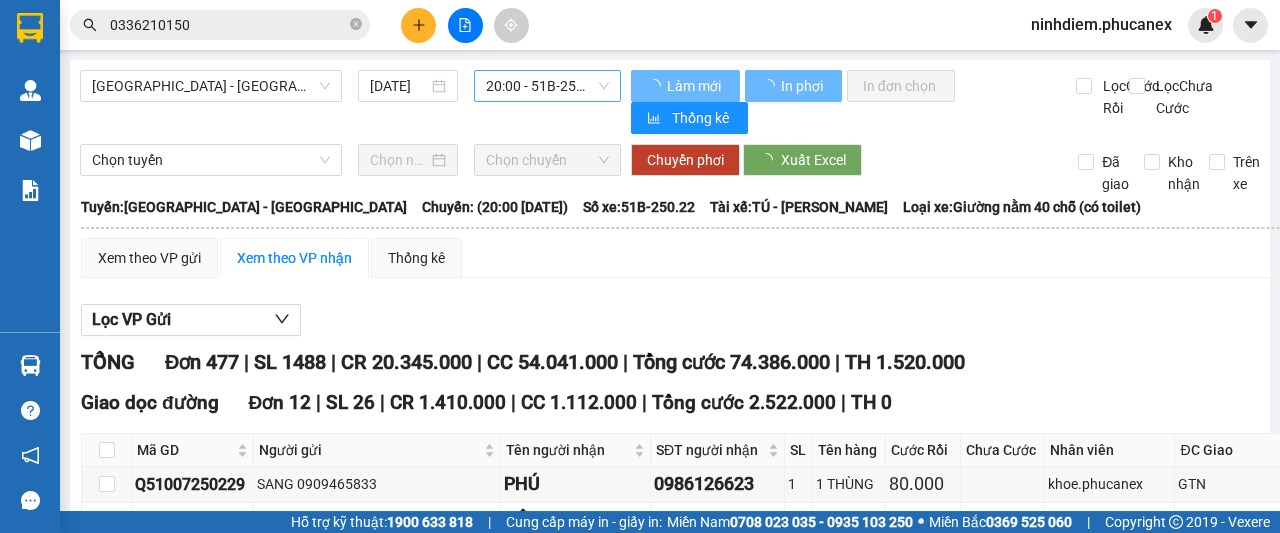 click on "20:00     - 51B-250.22" at bounding box center [547, 86] 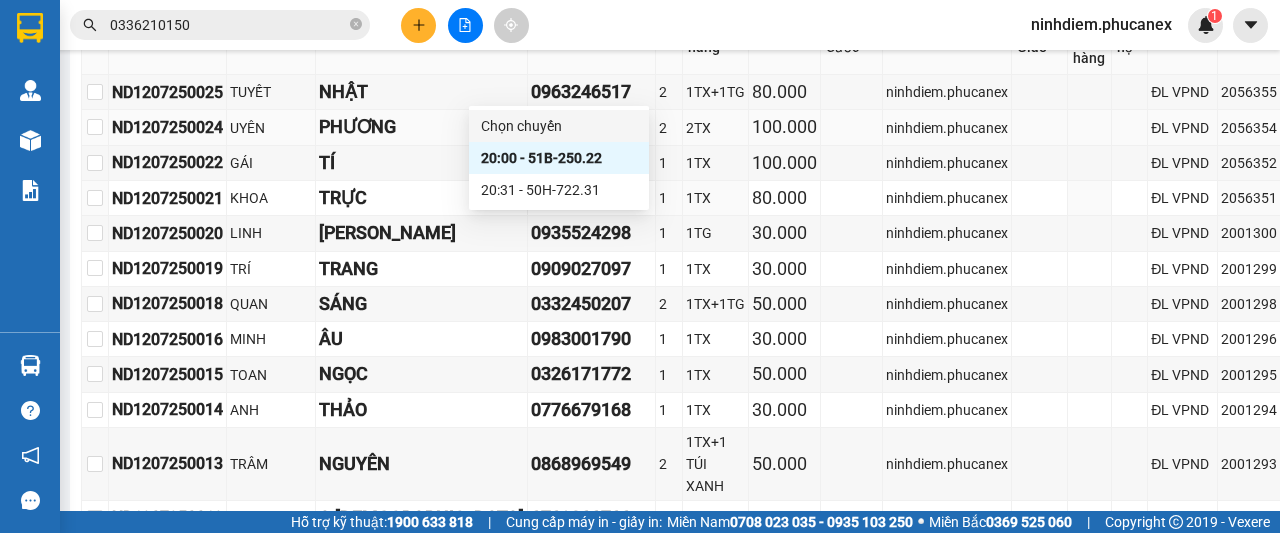 scroll, scrollTop: 600, scrollLeft: 0, axis: vertical 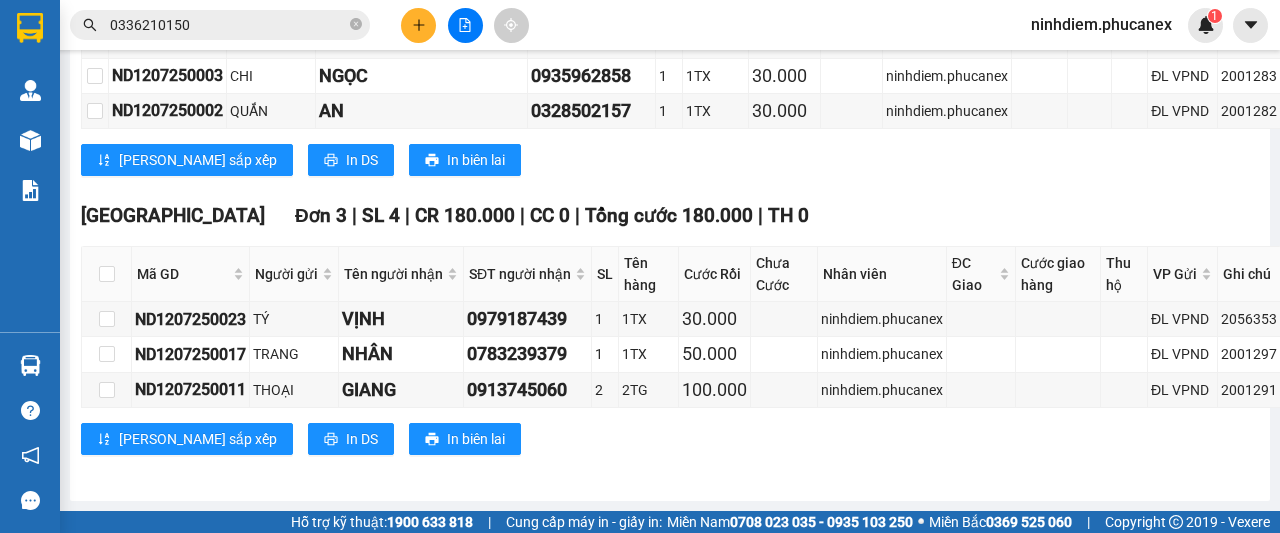 drag, startPoint x: 132, startPoint y: 172, endPoint x: 1252, endPoint y: 394, distance: 1141.7898 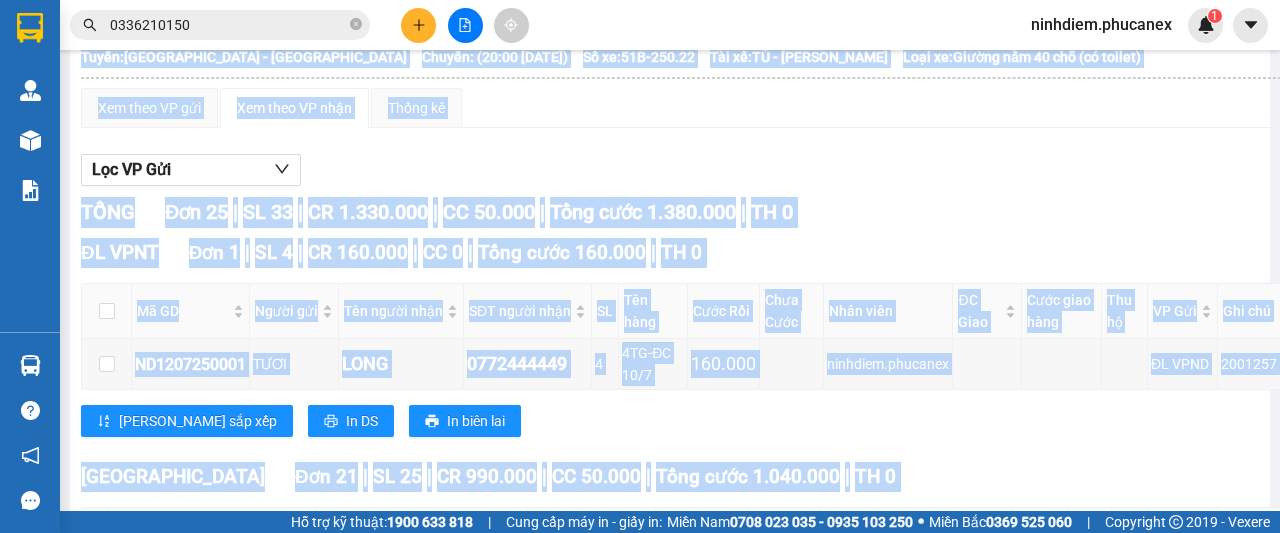 scroll, scrollTop: 300, scrollLeft: 0, axis: vertical 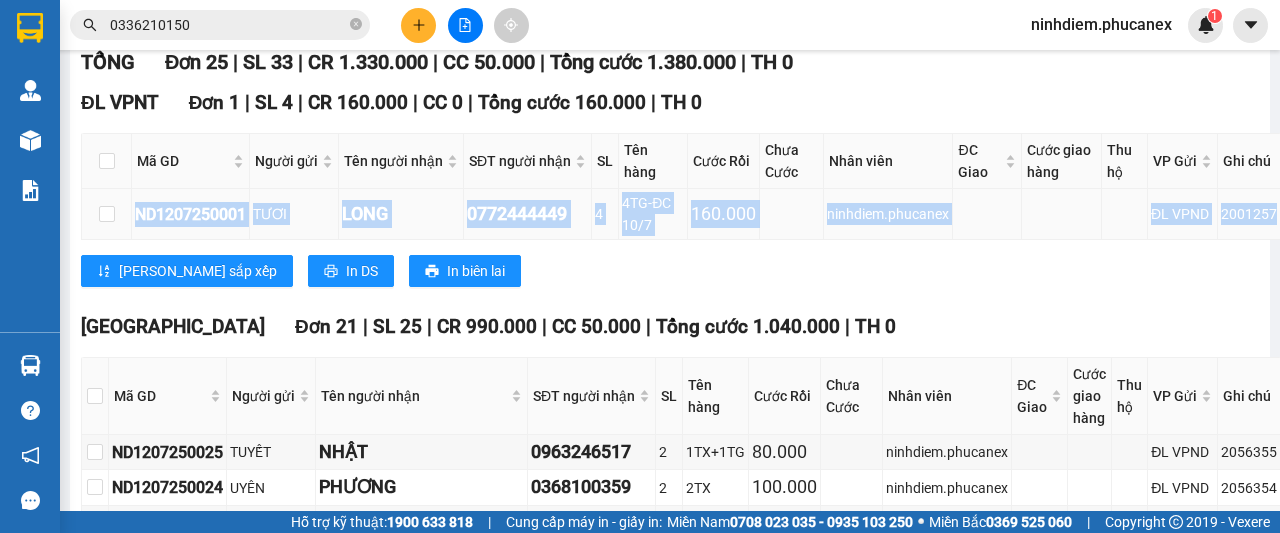 drag, startPoint x: 135, startPoint y: 241, endPoint x: 1241, endPoint y: 235, distance: 1106.0162 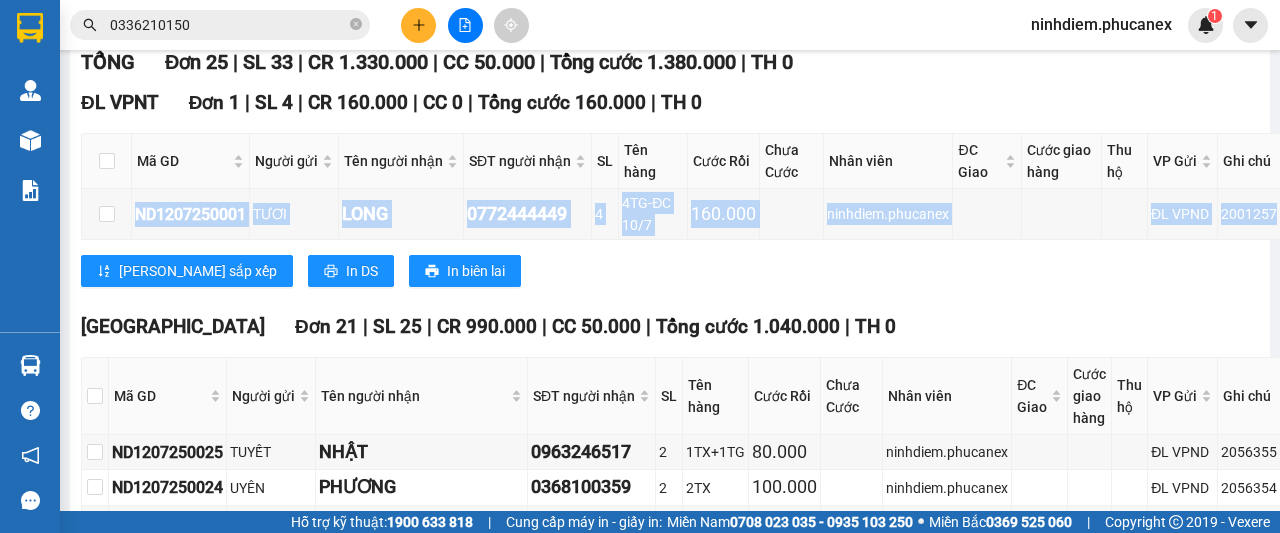 scroll, scrollTop: 0, scrollLeft: 0, axis: both 